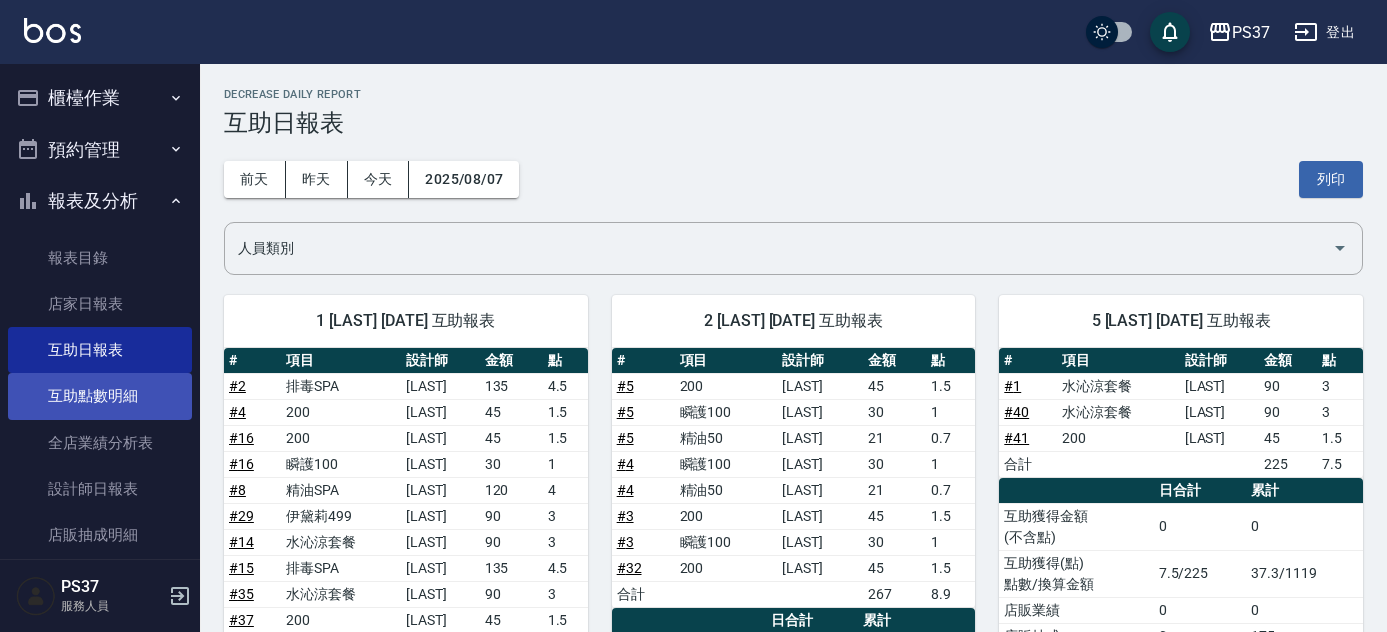scroll, scrollTop: 1298, scrollLeft: 0, axis: vertical 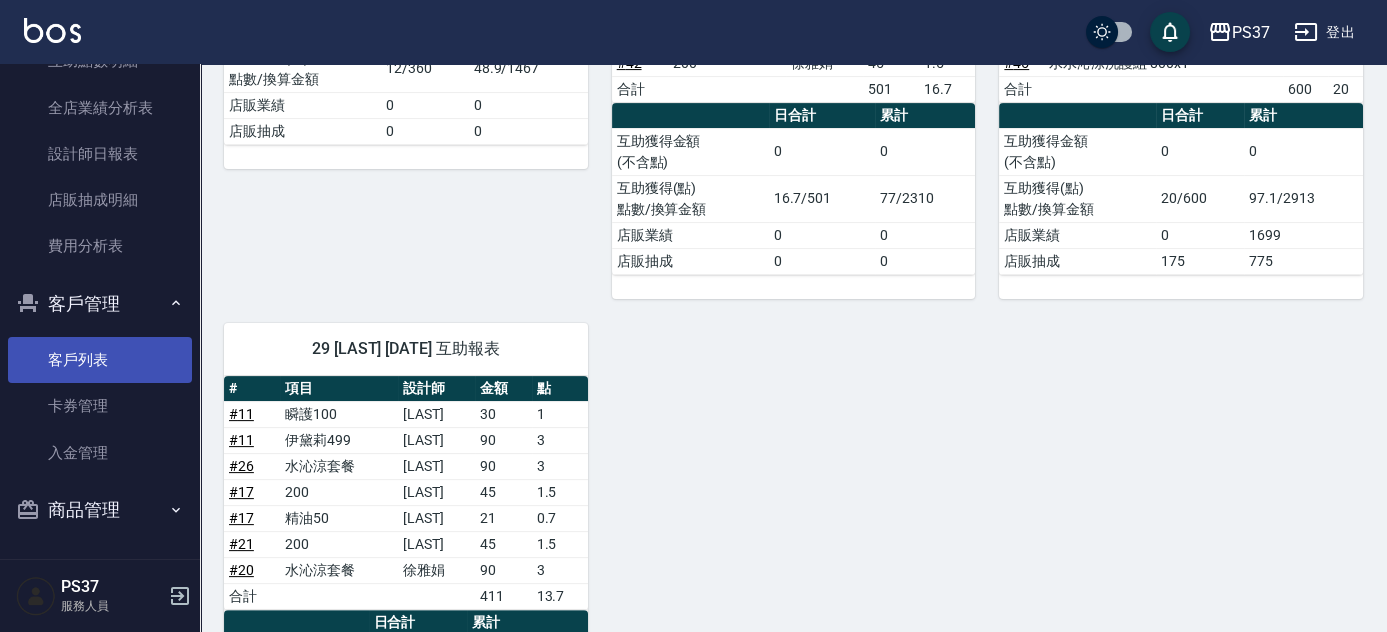 click on "客戶列表" at bounding box center [100, 360] 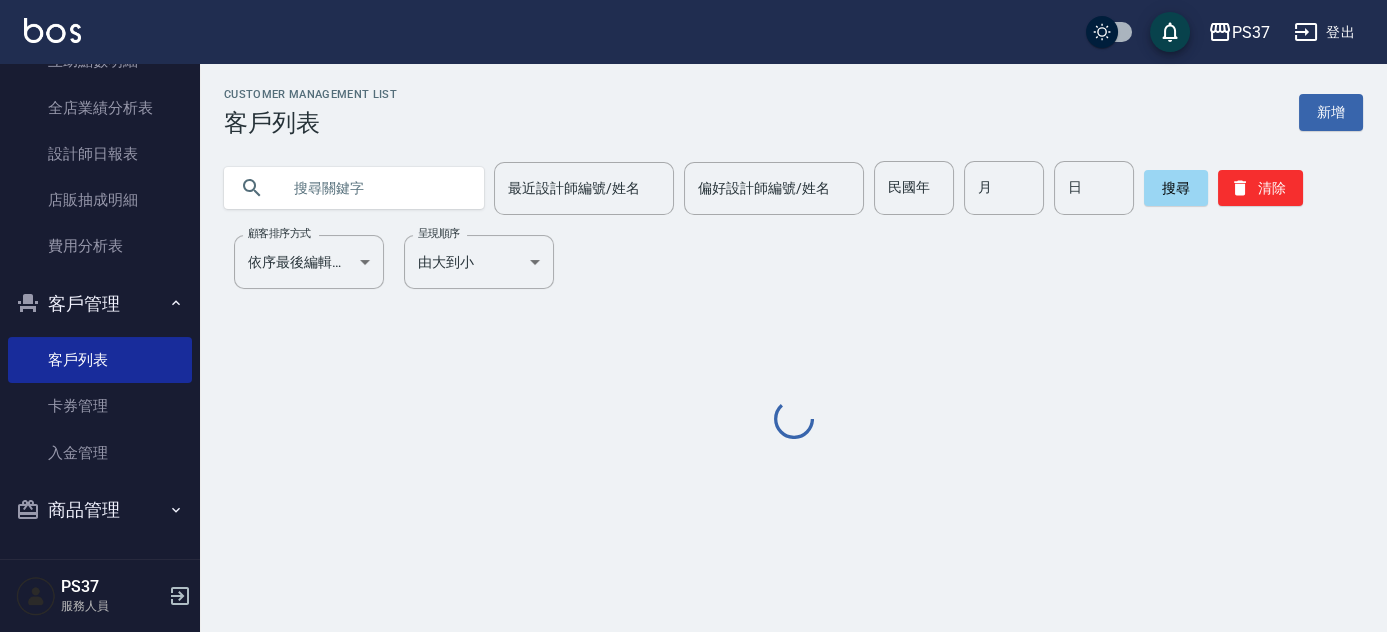 scroll, scrollTop: 0, scrollLeft: 0, axis: both 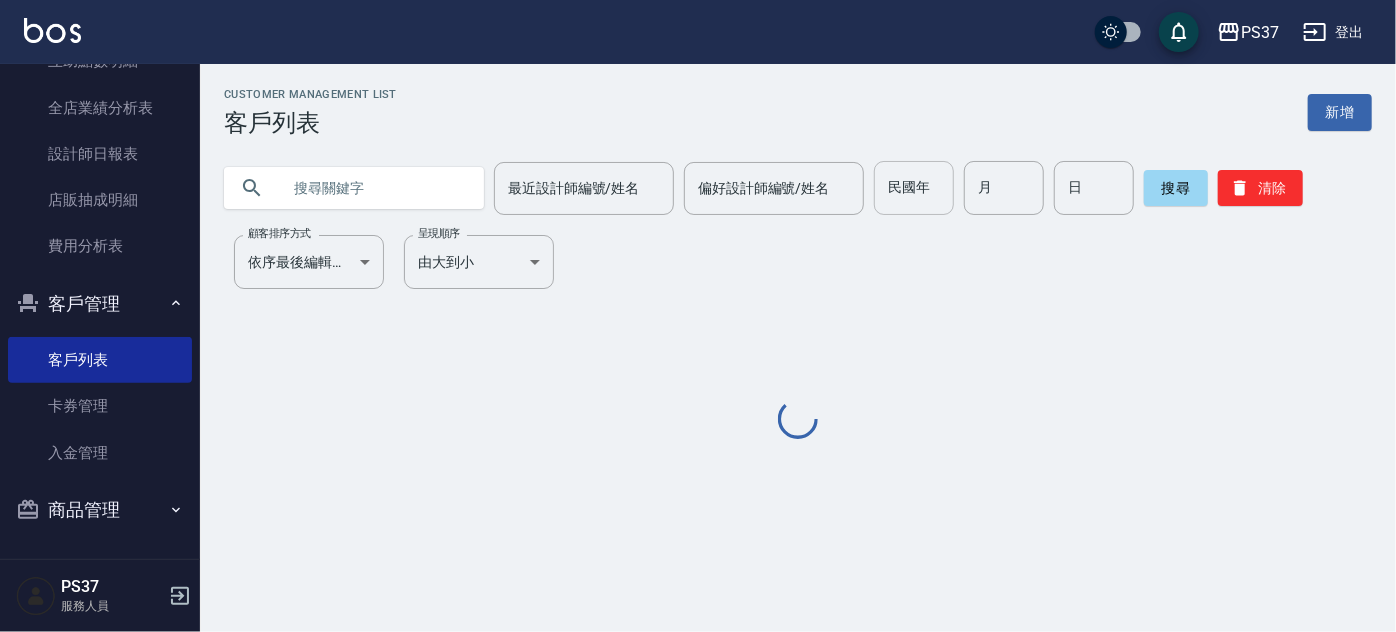 click on "民國年" at bounding box center [914, 188] 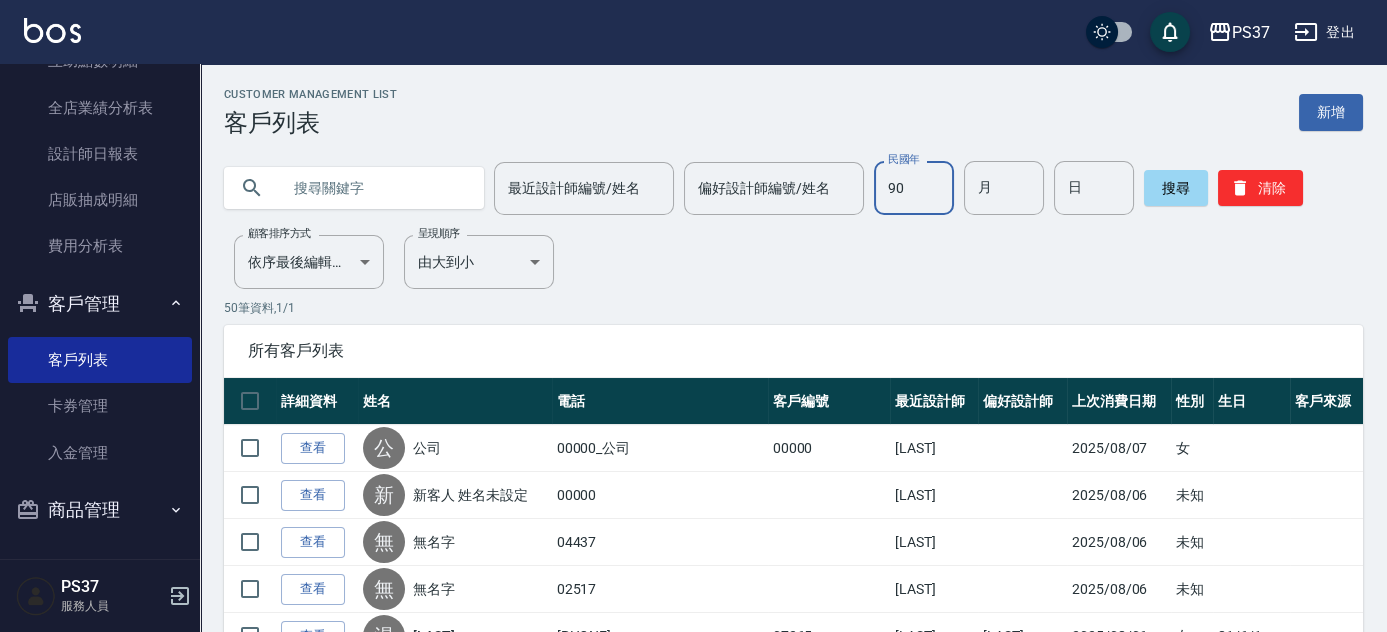 type on "90" 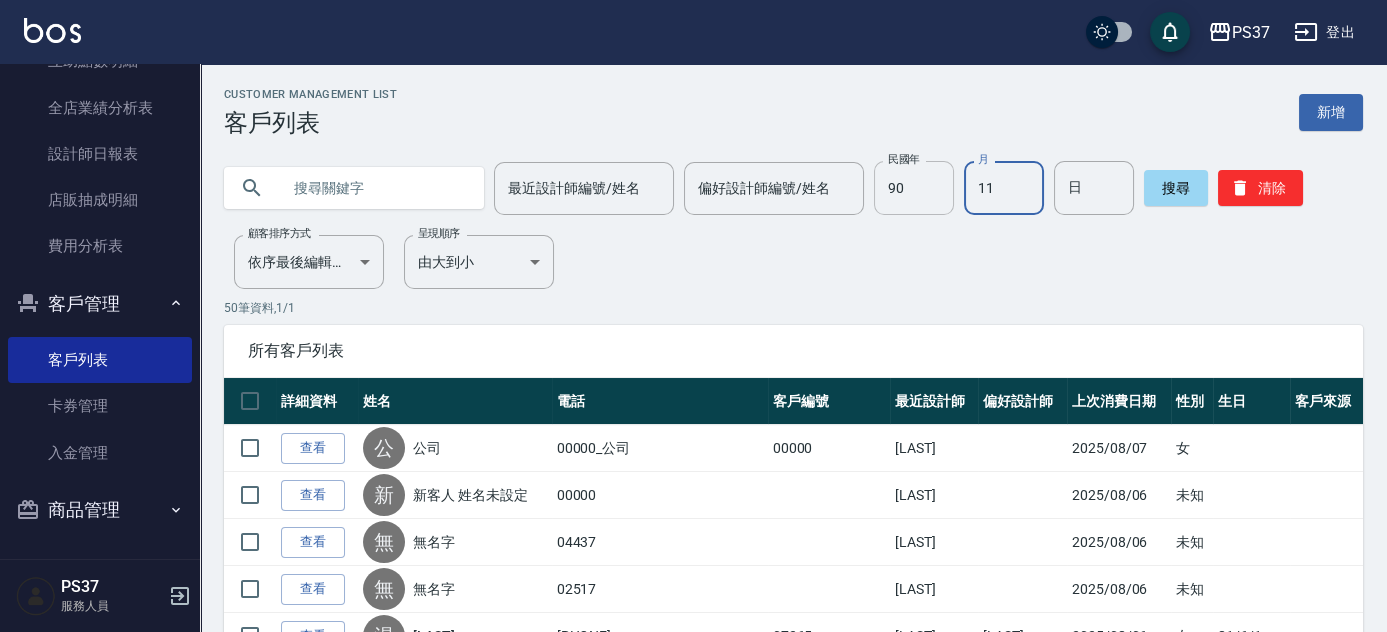 type on "11" 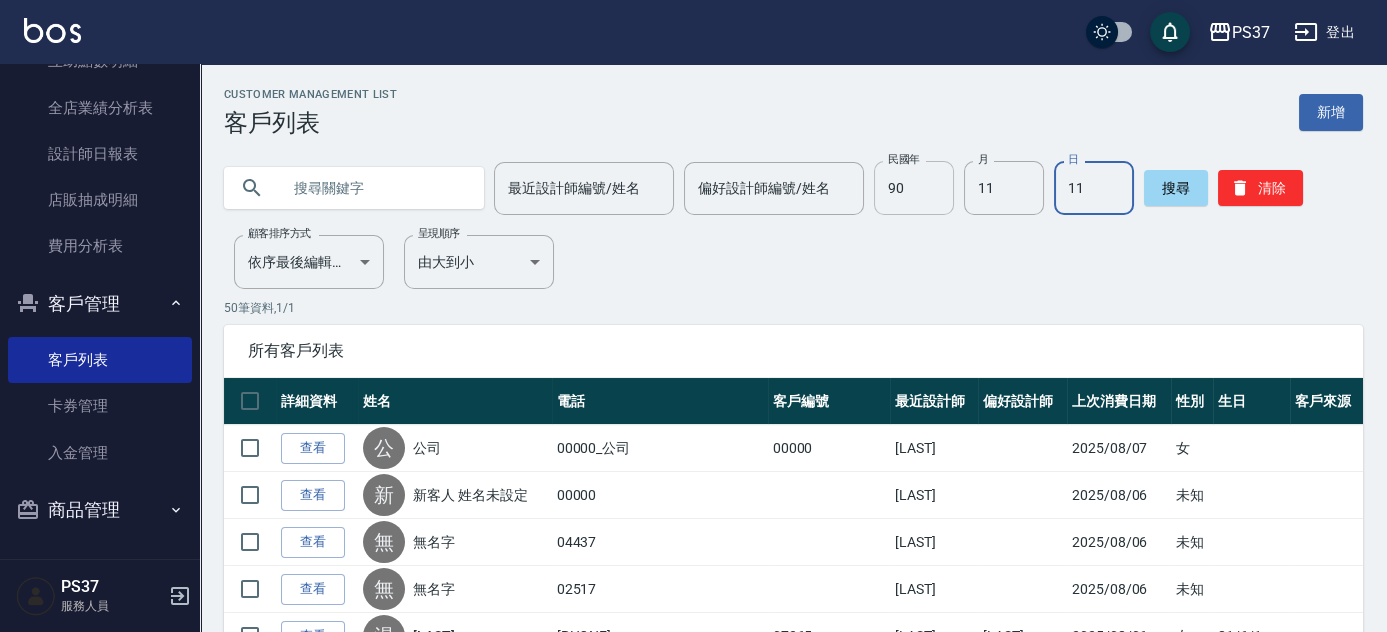 type on "11" 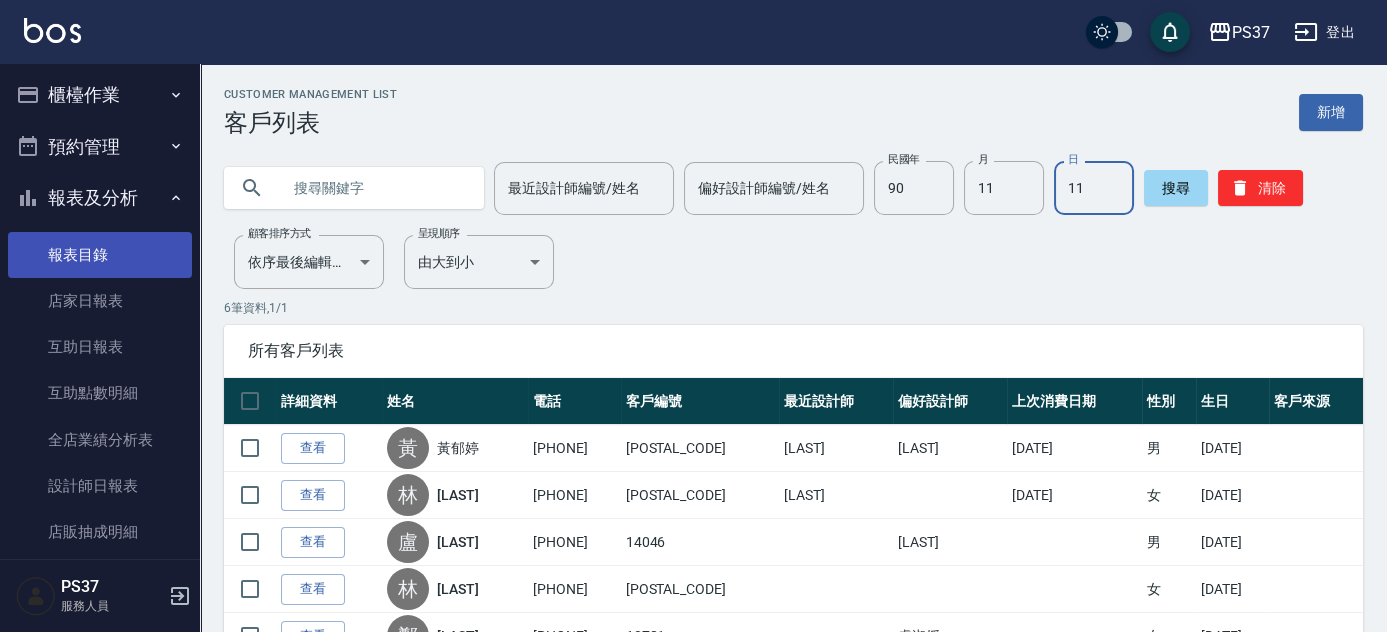 scroll, scrollTop: 0, scrollLeft: 0, axis: both 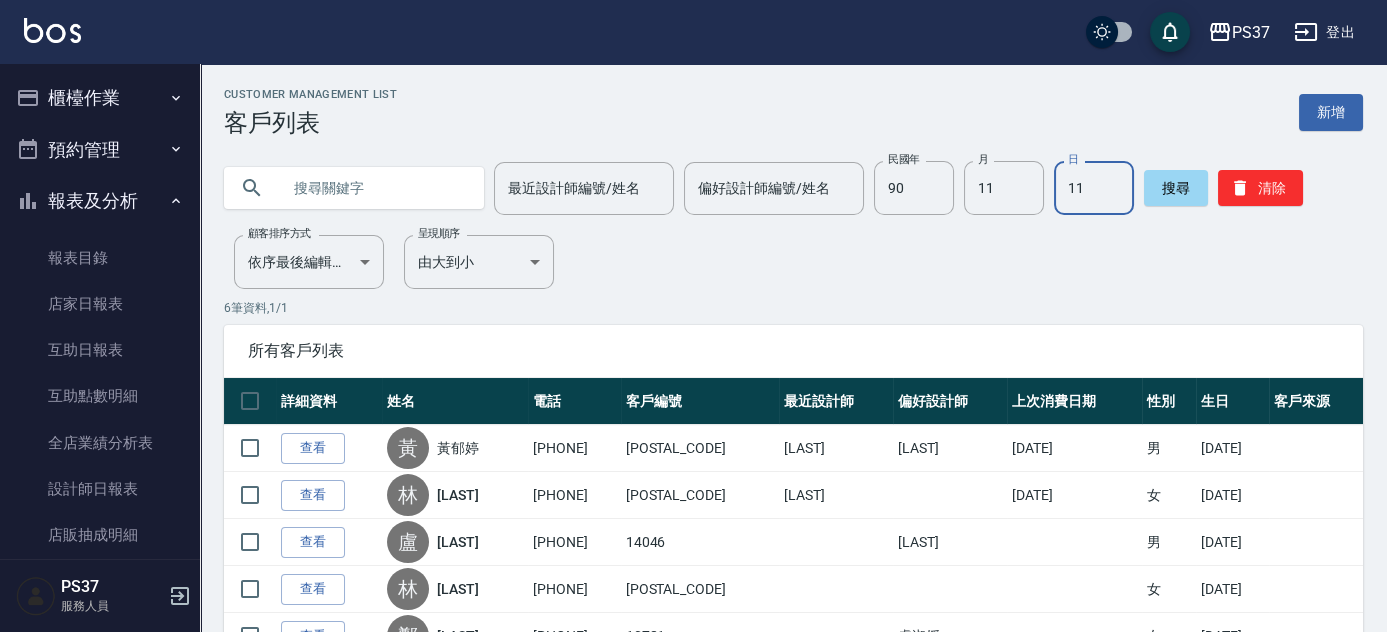 click 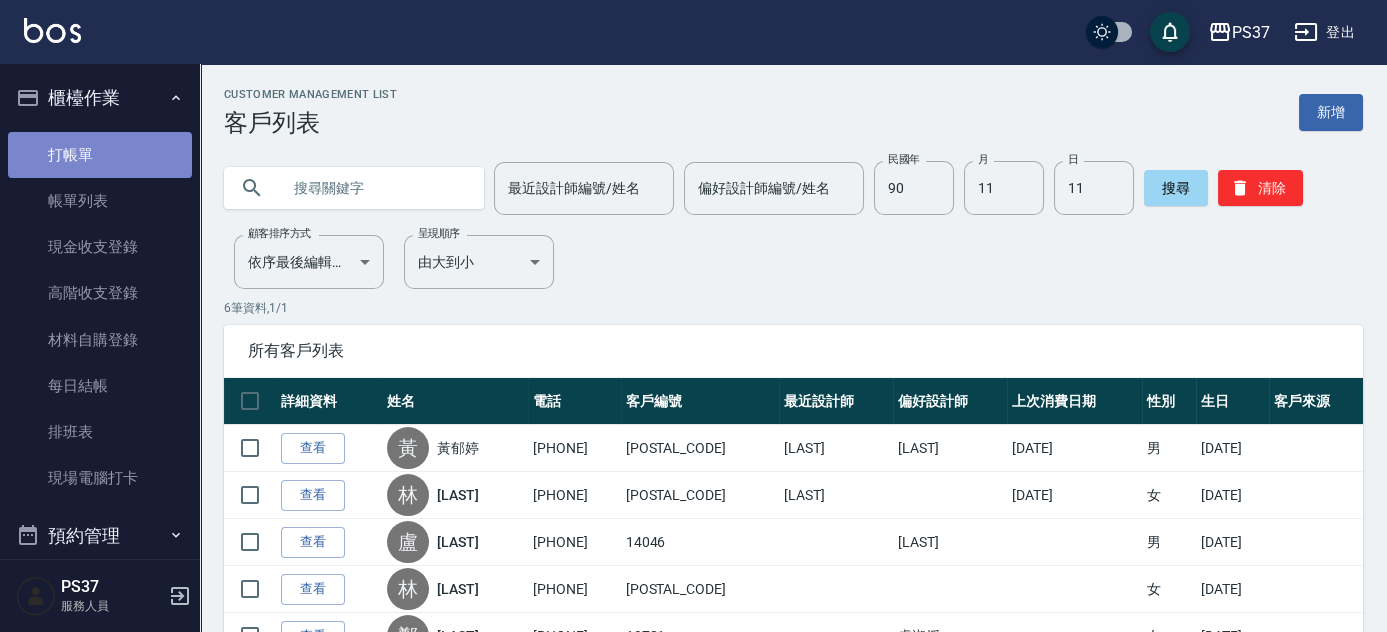 click on "打帳單" at bounding box center [100, 155] 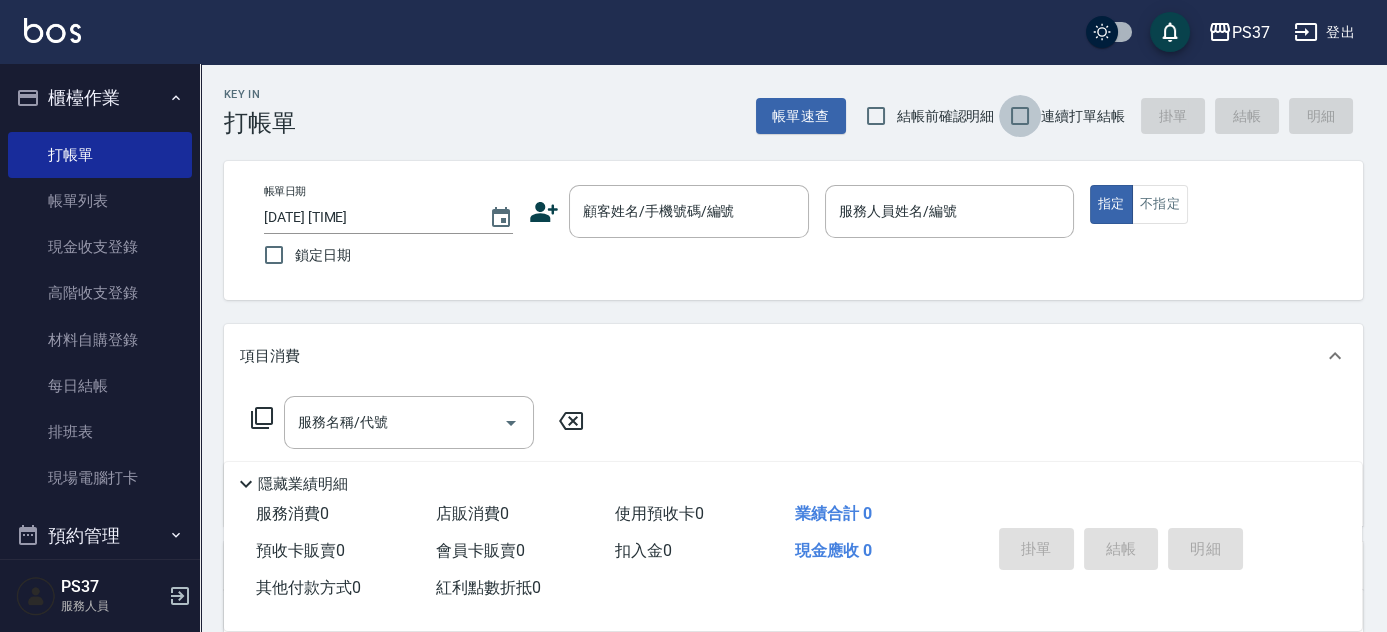 click on "連續打單結帳" at bounding box center [1020, 116] 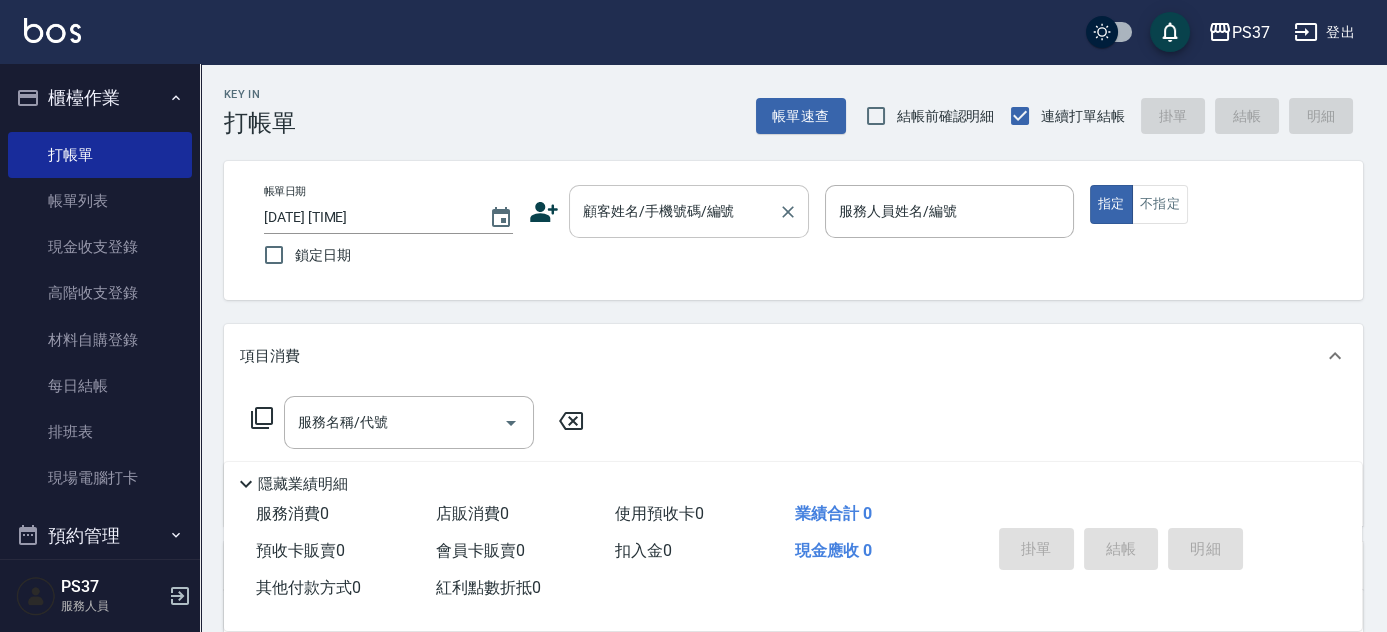 click on "顧客姓名/手機號碼/編號" at bounding box center [689, 211] 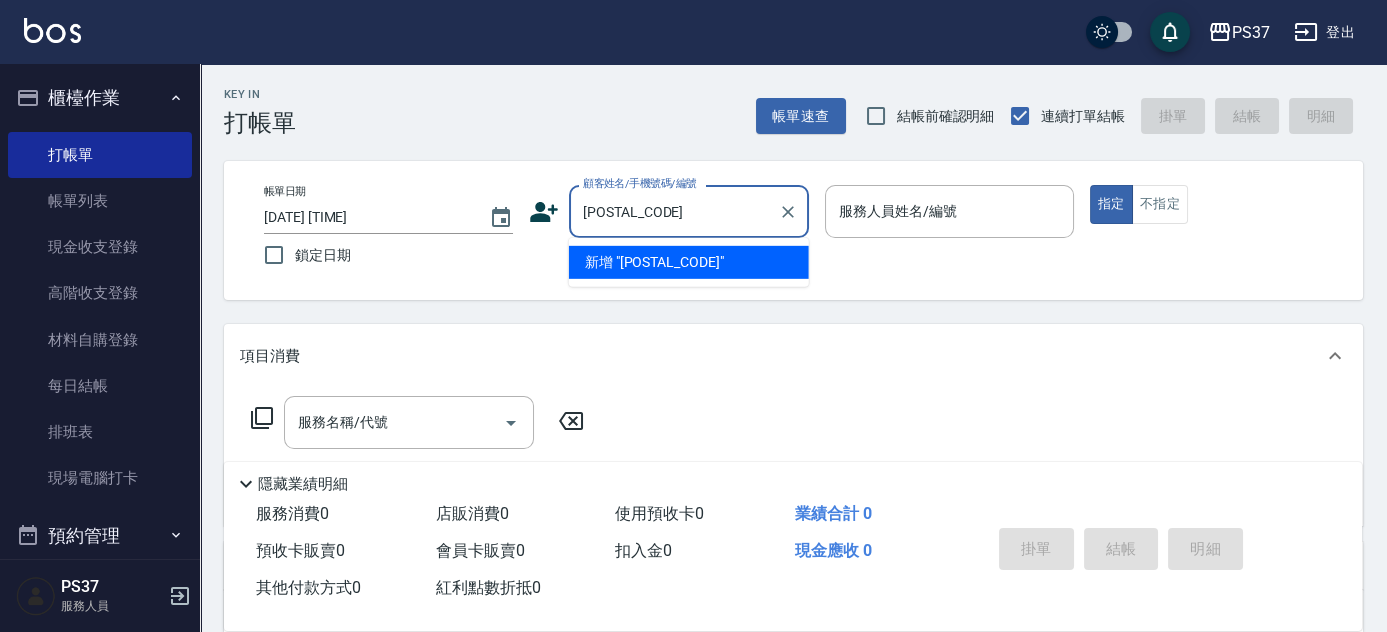 type on "[POSTAL_CODE]" 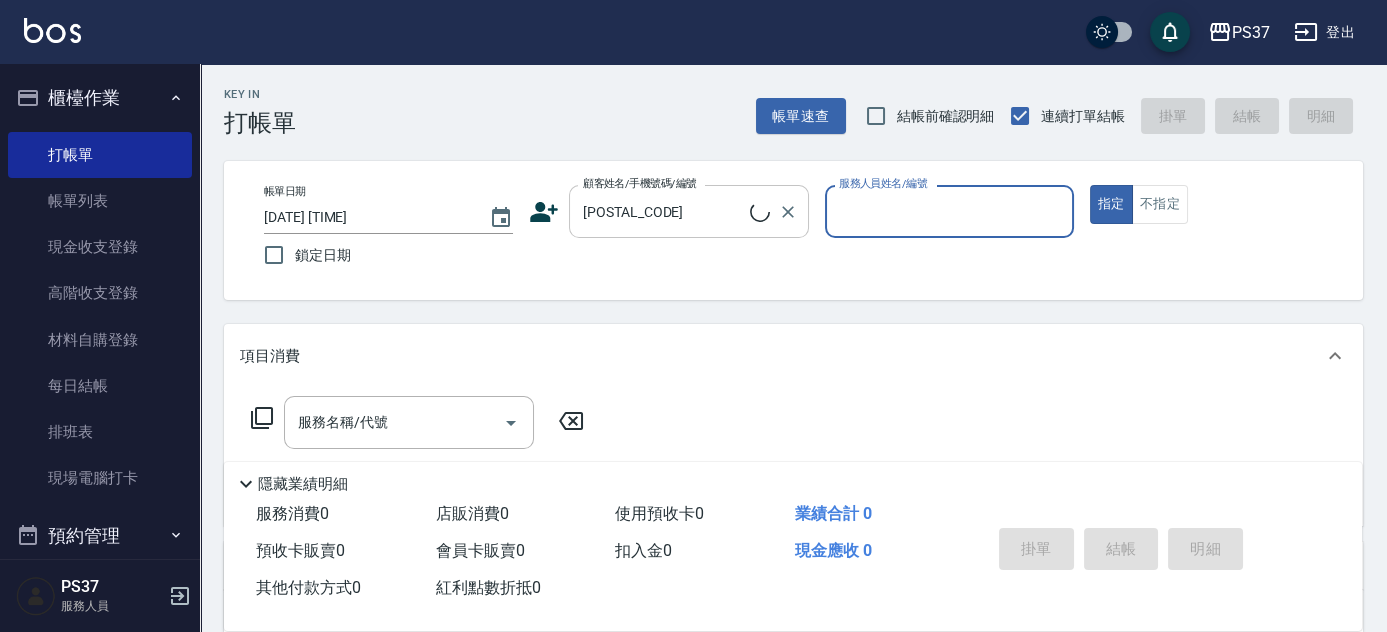 type on "5" 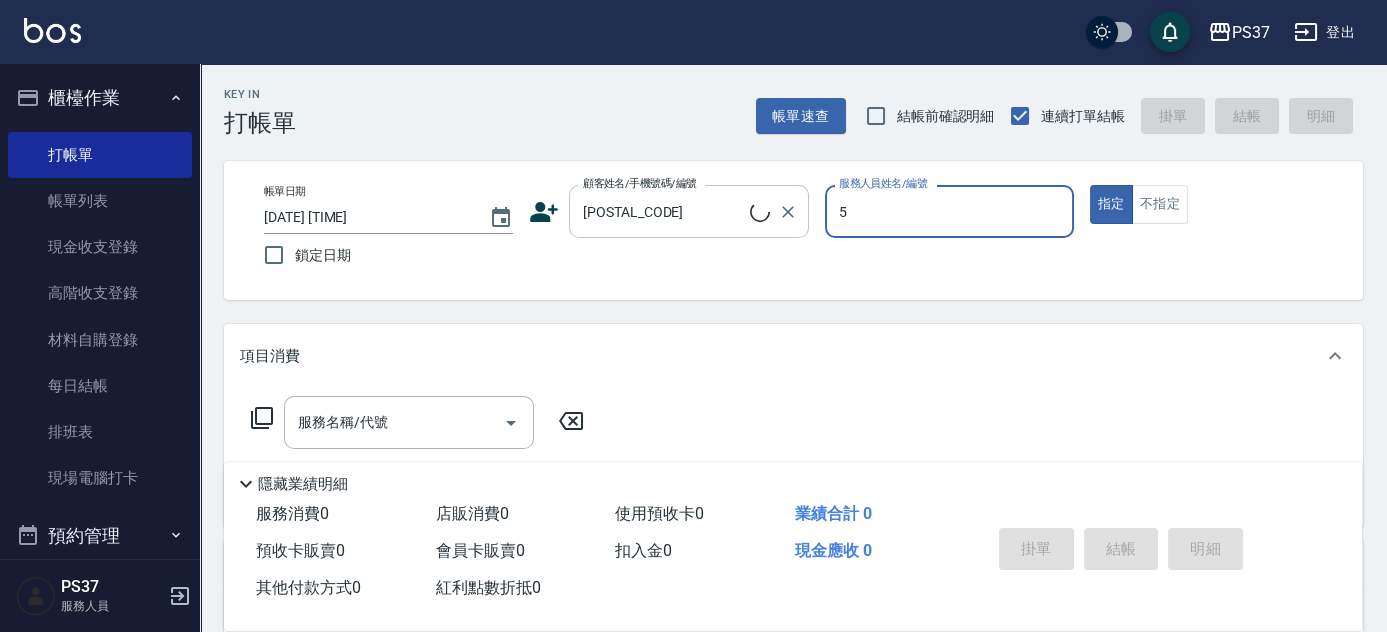 type on "[LAST]/[PHONE]/[POSTAL_CODE]" 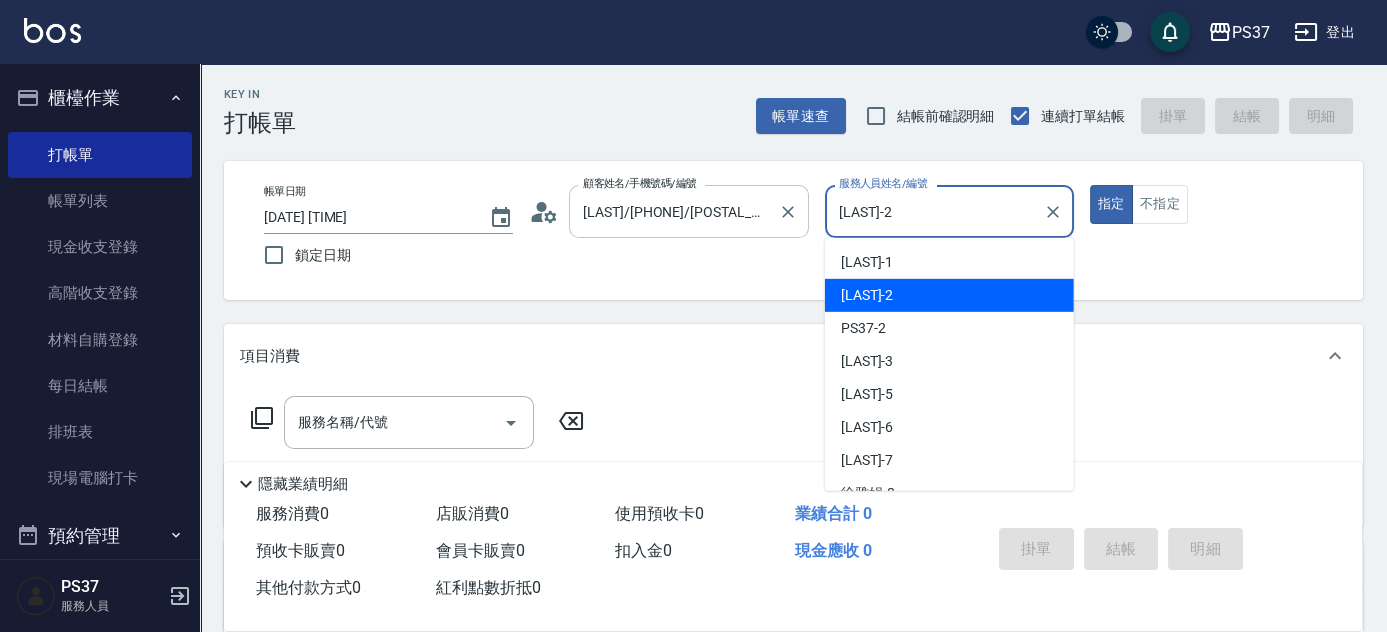 type on "[LAST]-2" 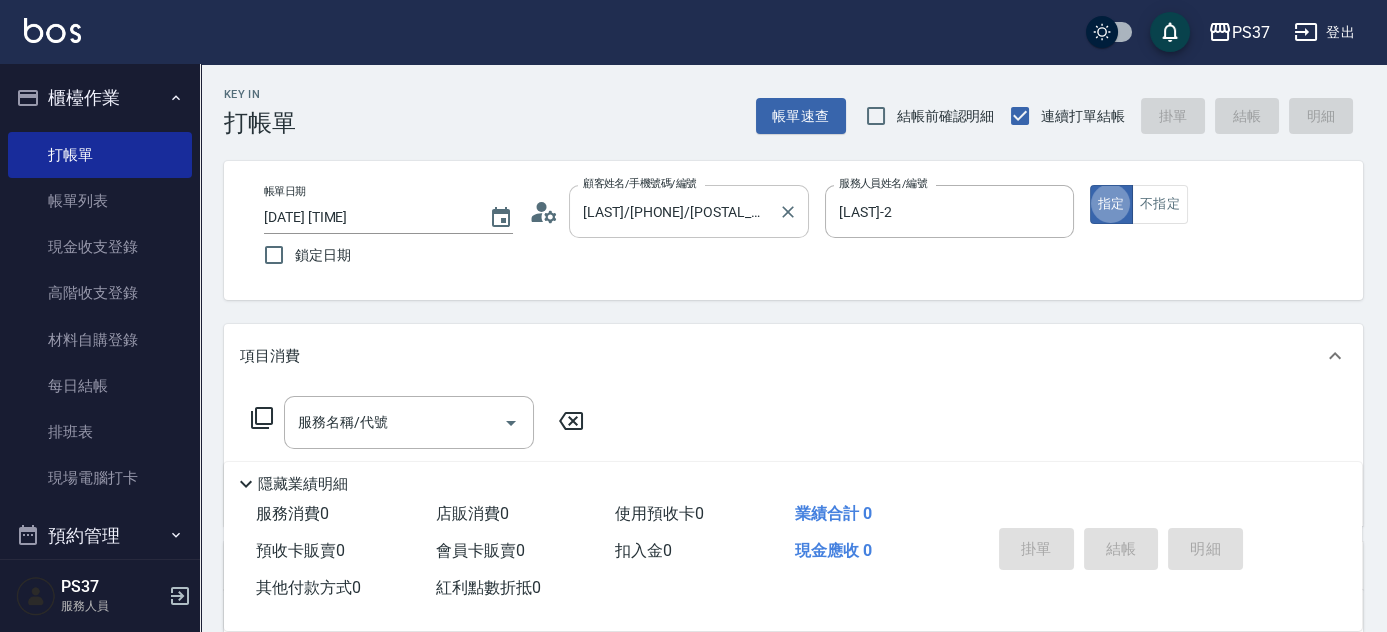 type on "true" 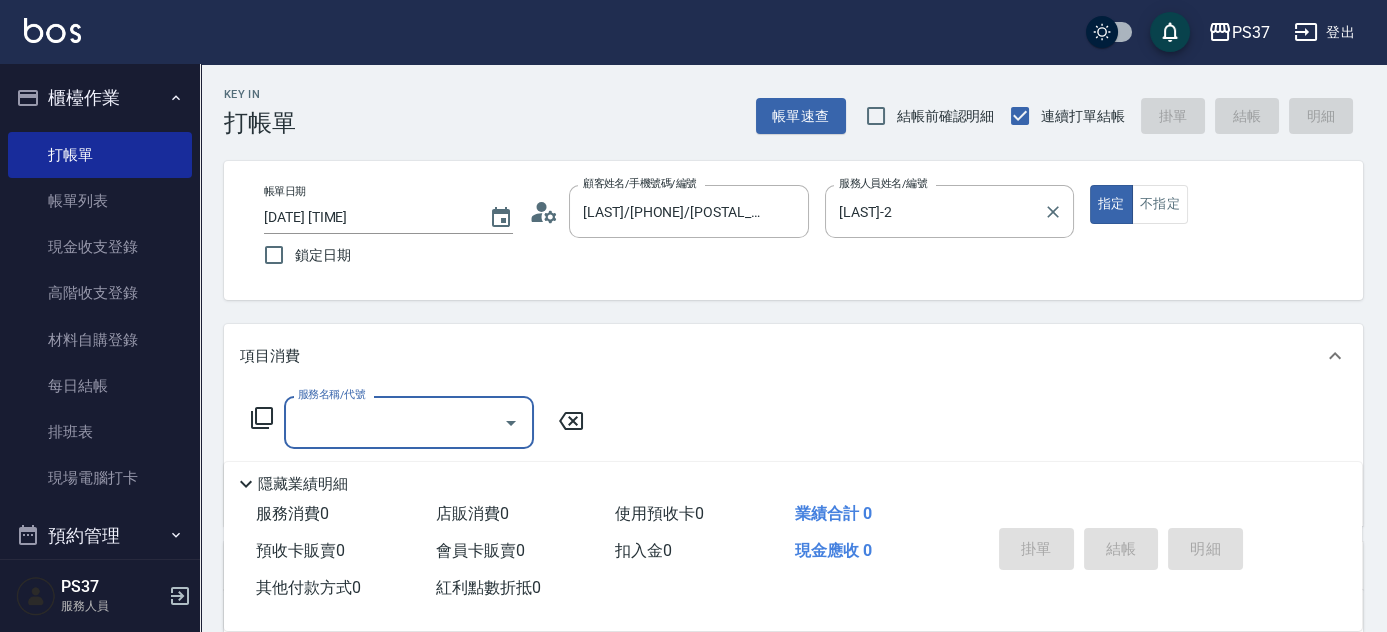 click on "服務人員姓名/編號" at bounding box center [883, 183] 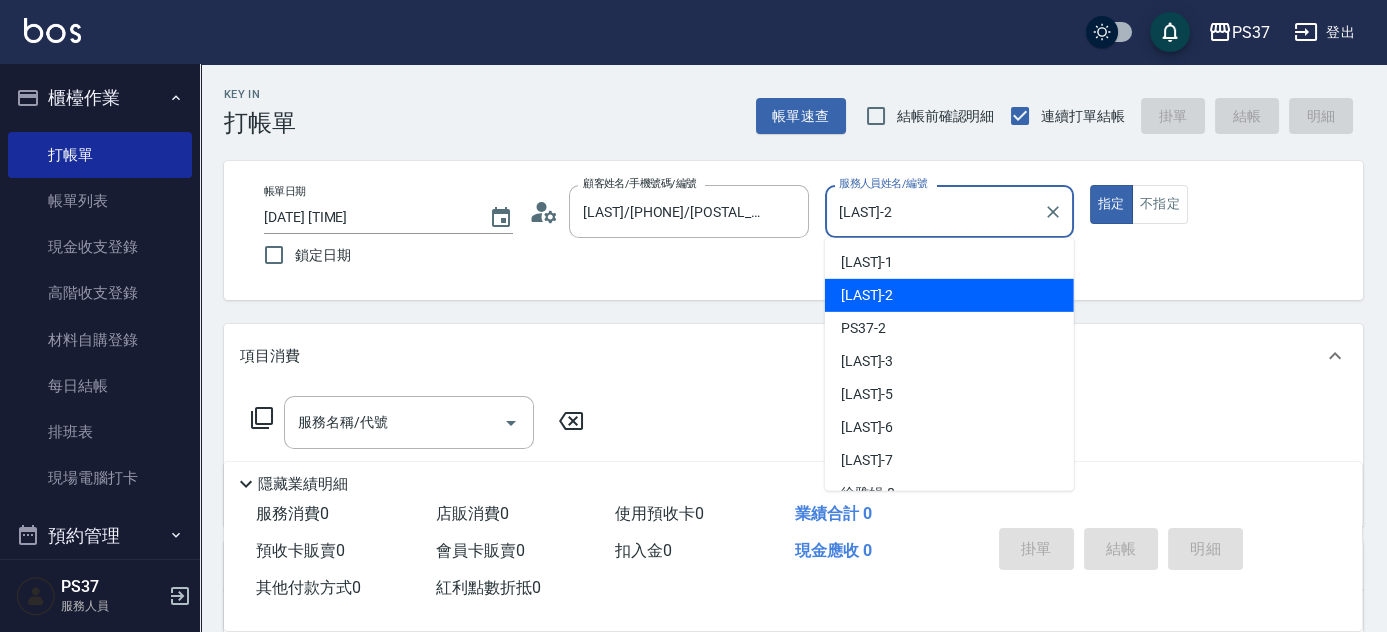 click on "[LAST]-2" at bounding box center [934, 211] 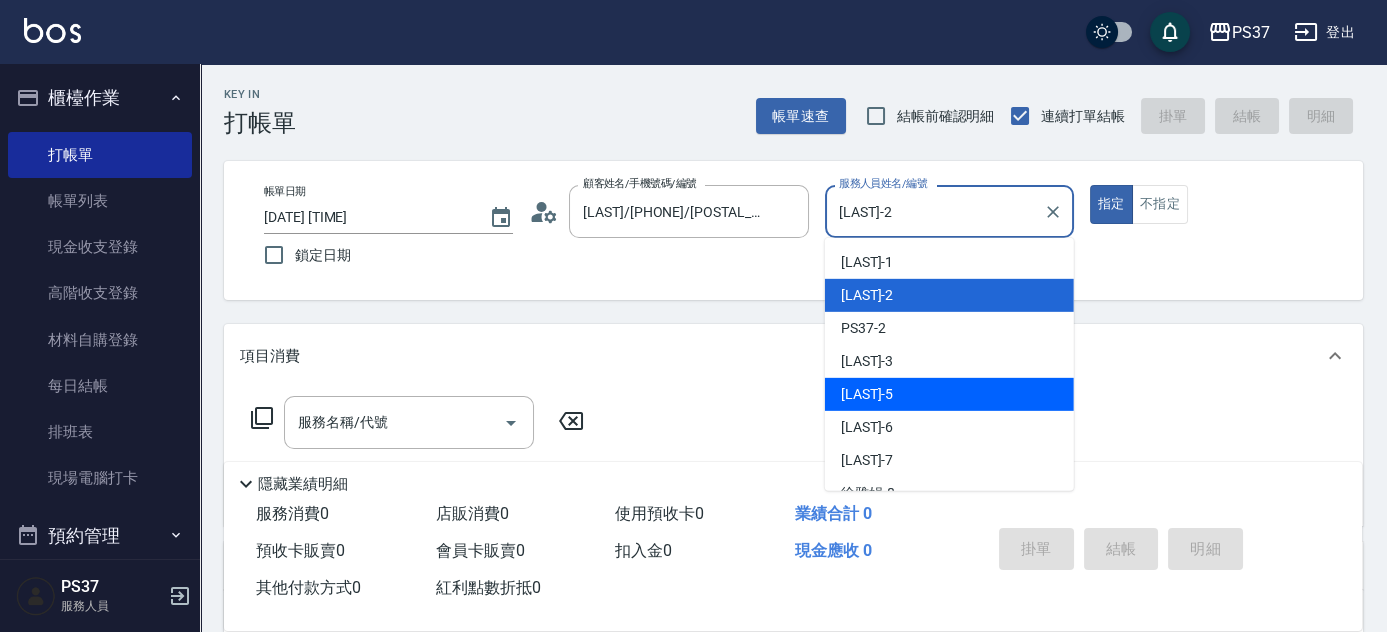 click on "[LAST] -5" at bounding box center (949, 394) 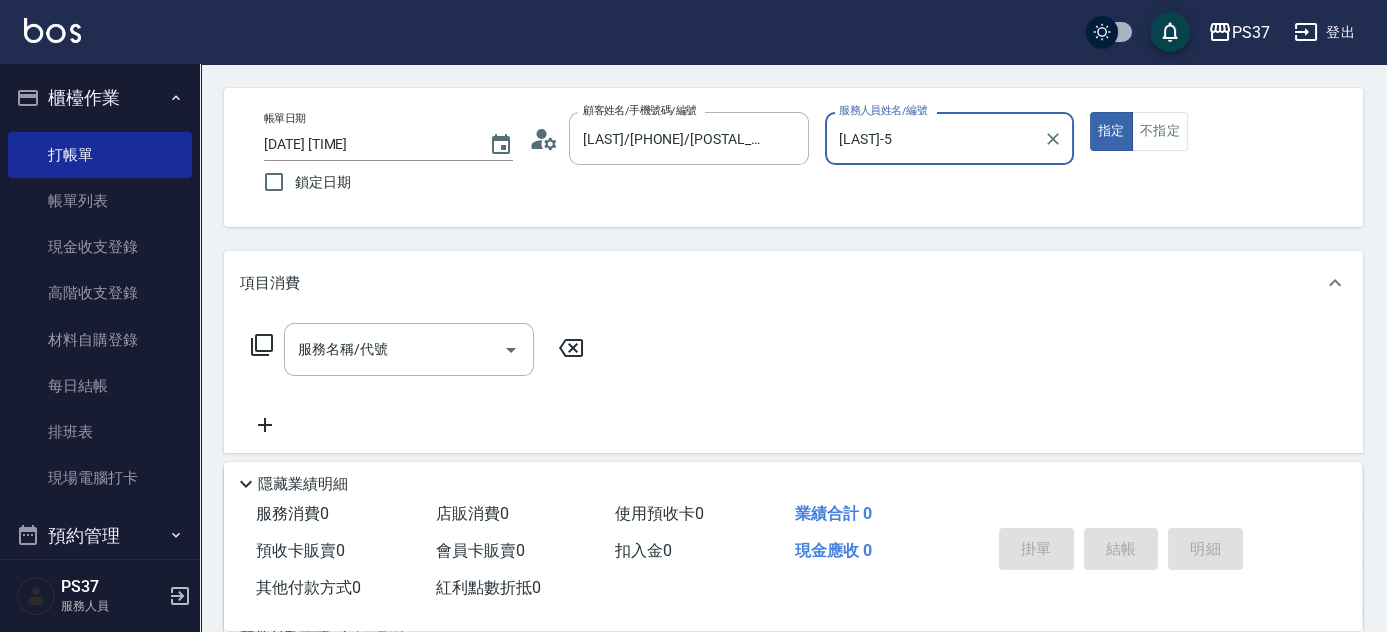 scroll, scrollTop: 181, scrollLeft: 0, axis: vertical 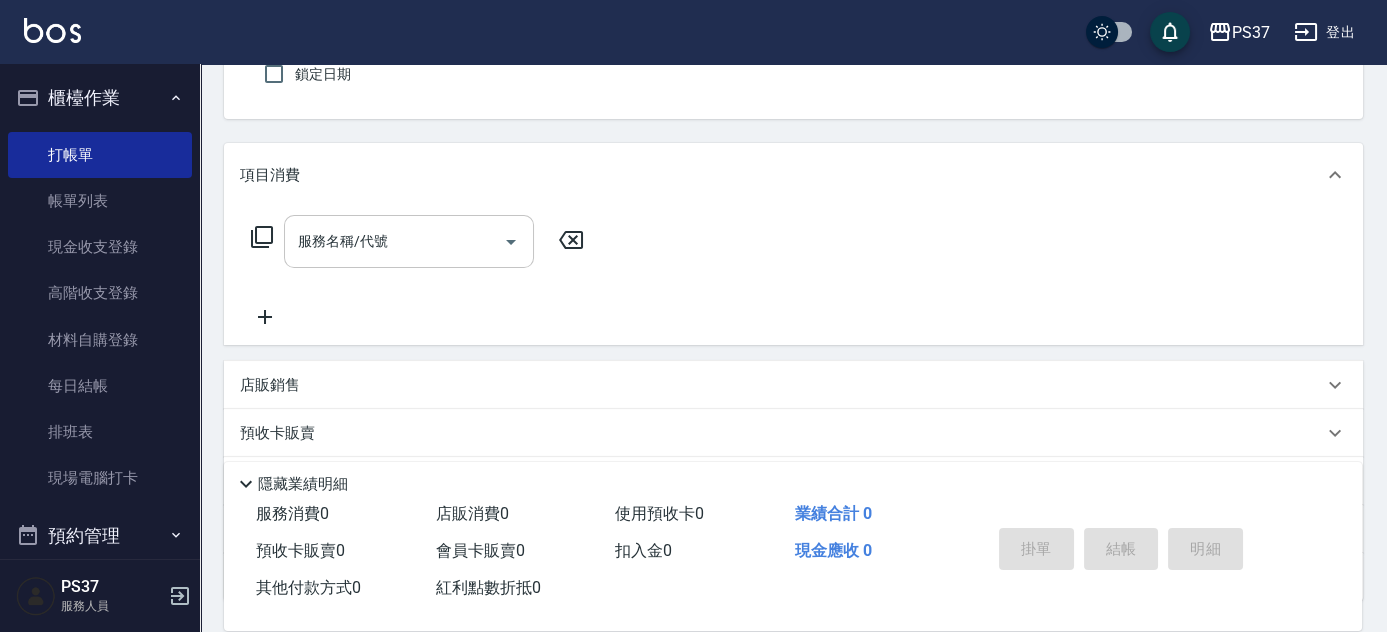 click on "服務名稱/代號" at bounding box center [394, 241] 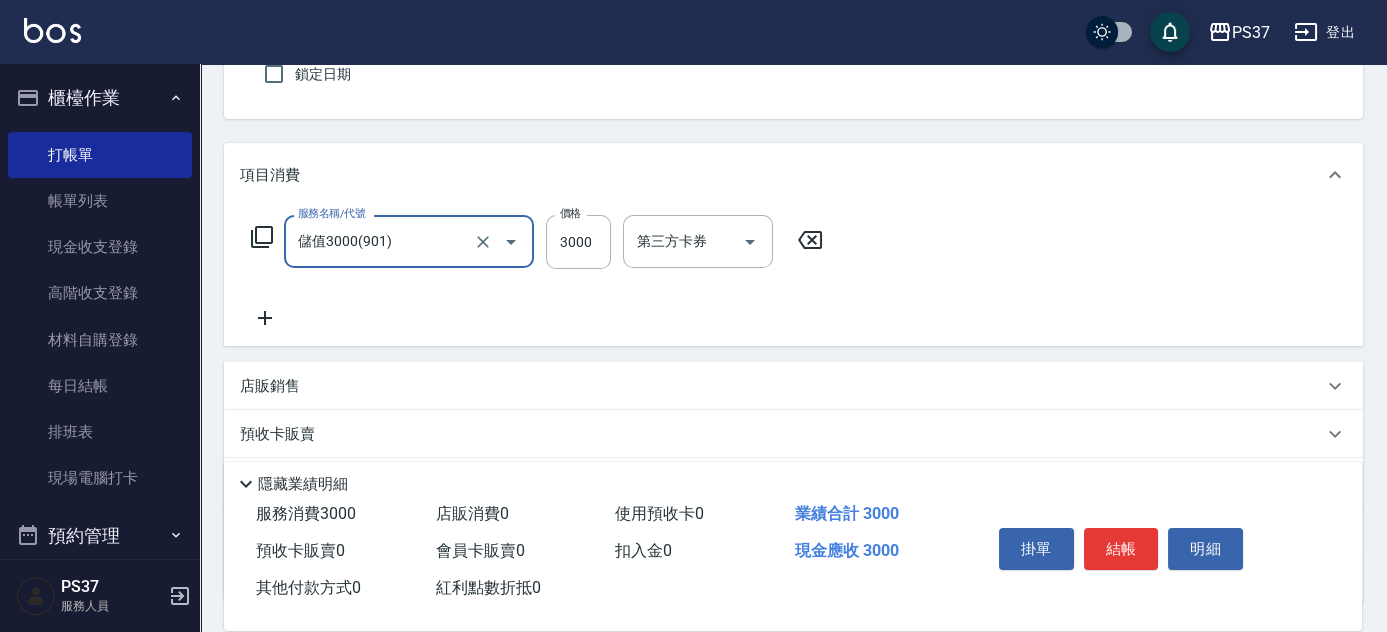 type on "儲值3000(901)" 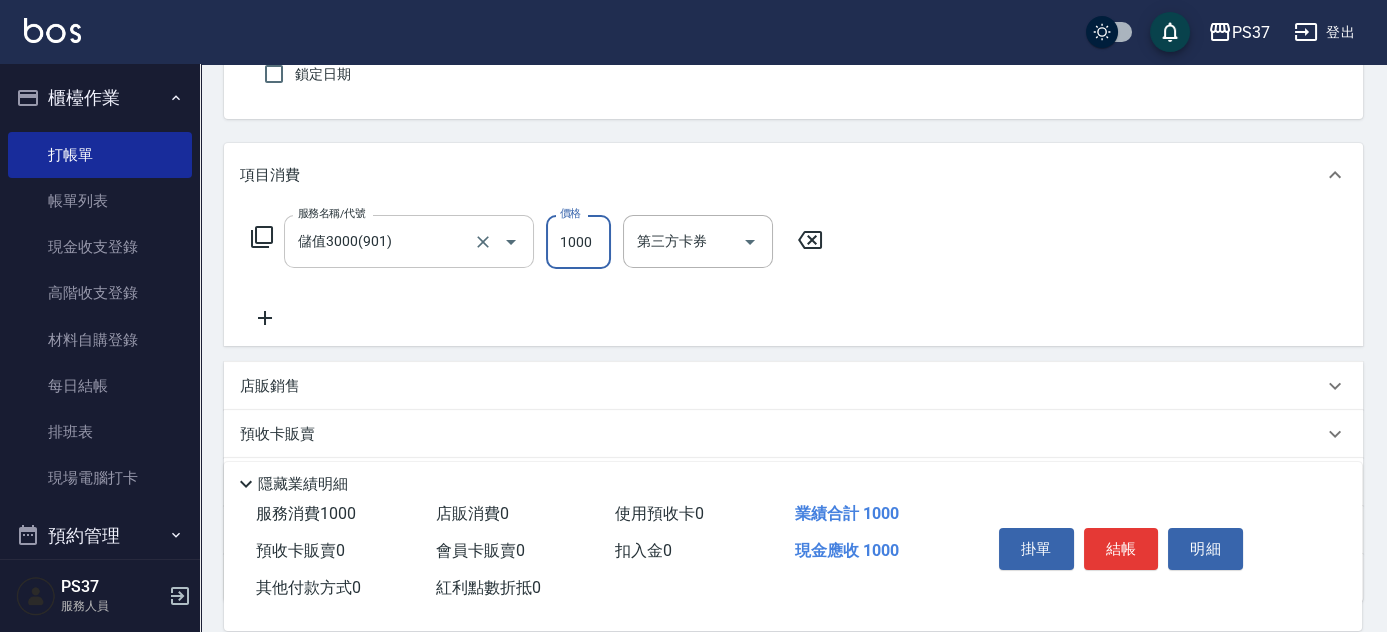 type on "1000" 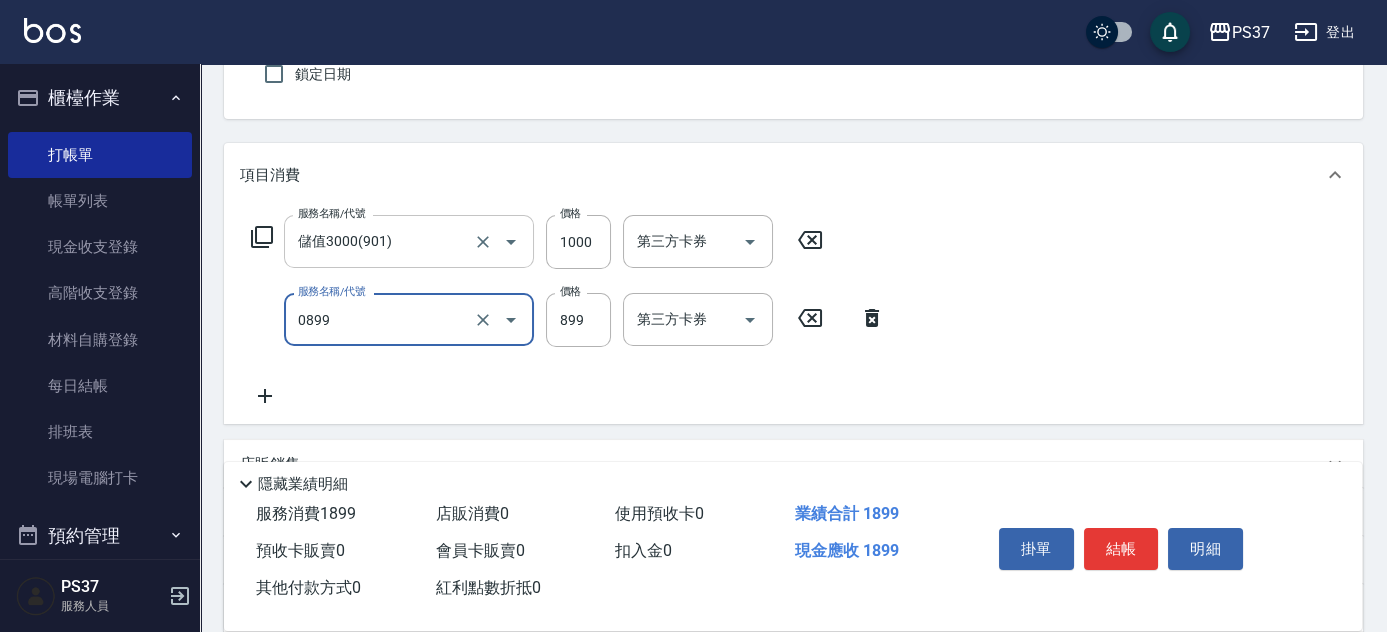 type on "排毒SPA(0899)" 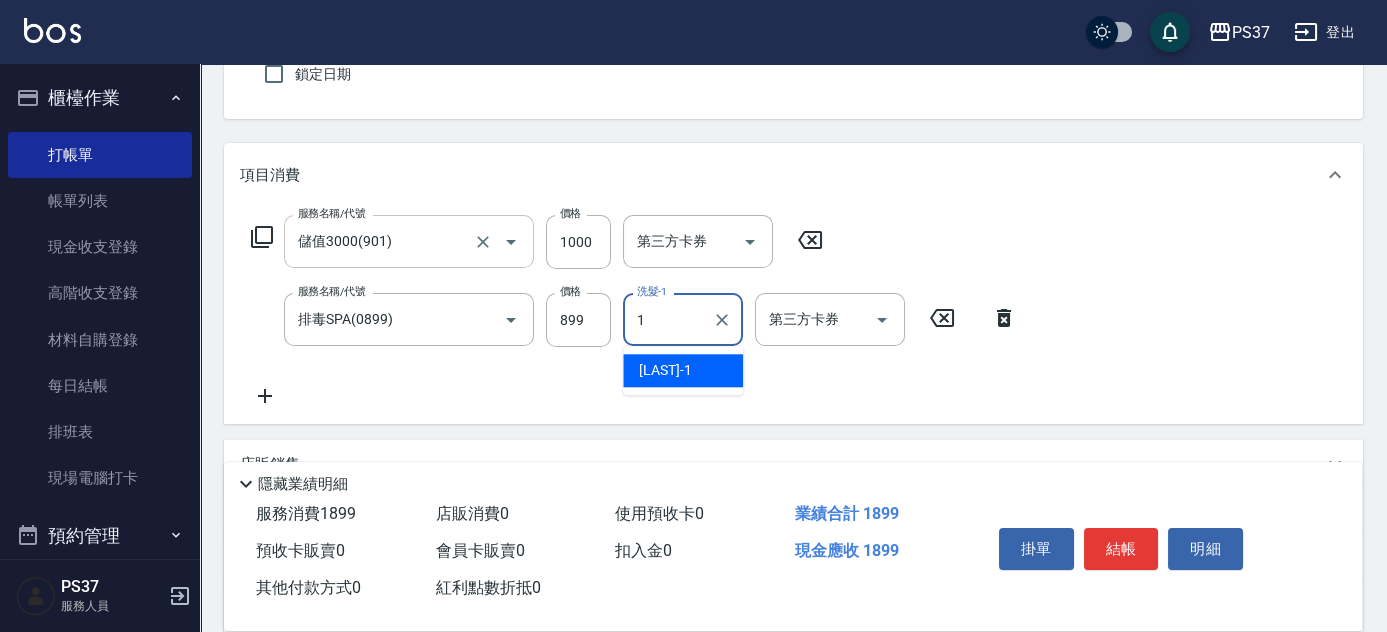 type on "[LAST]-1" 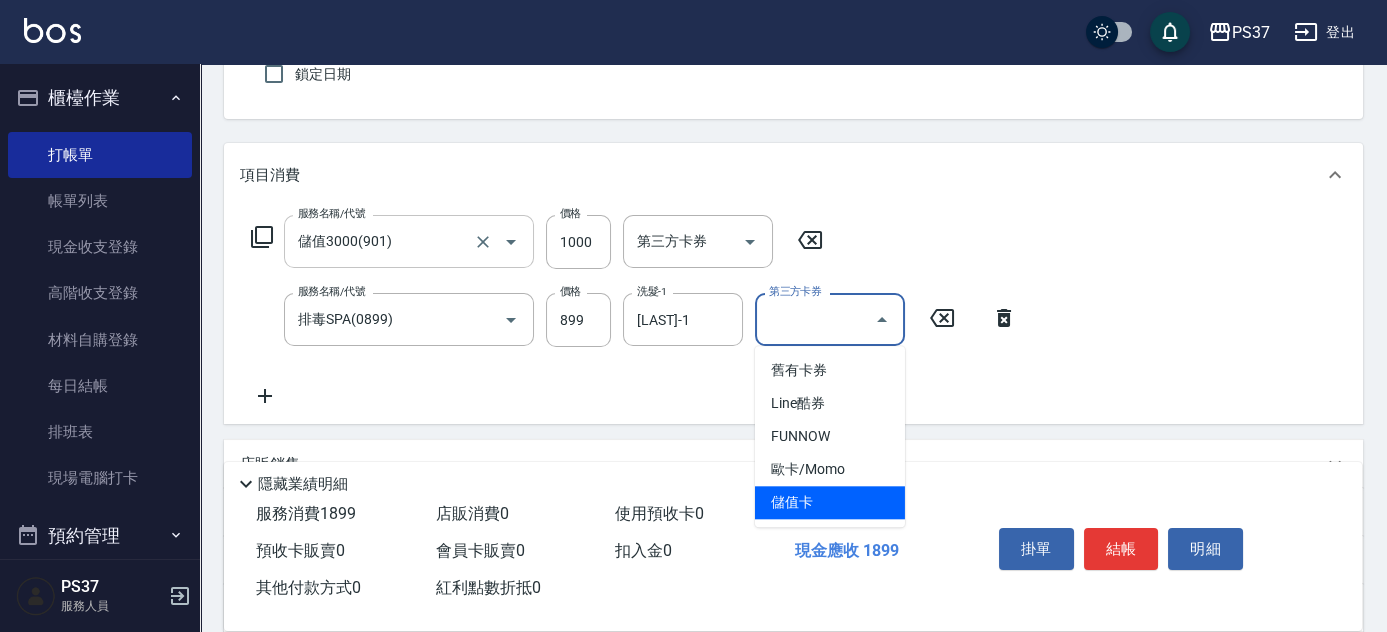 type on "儲值卡" 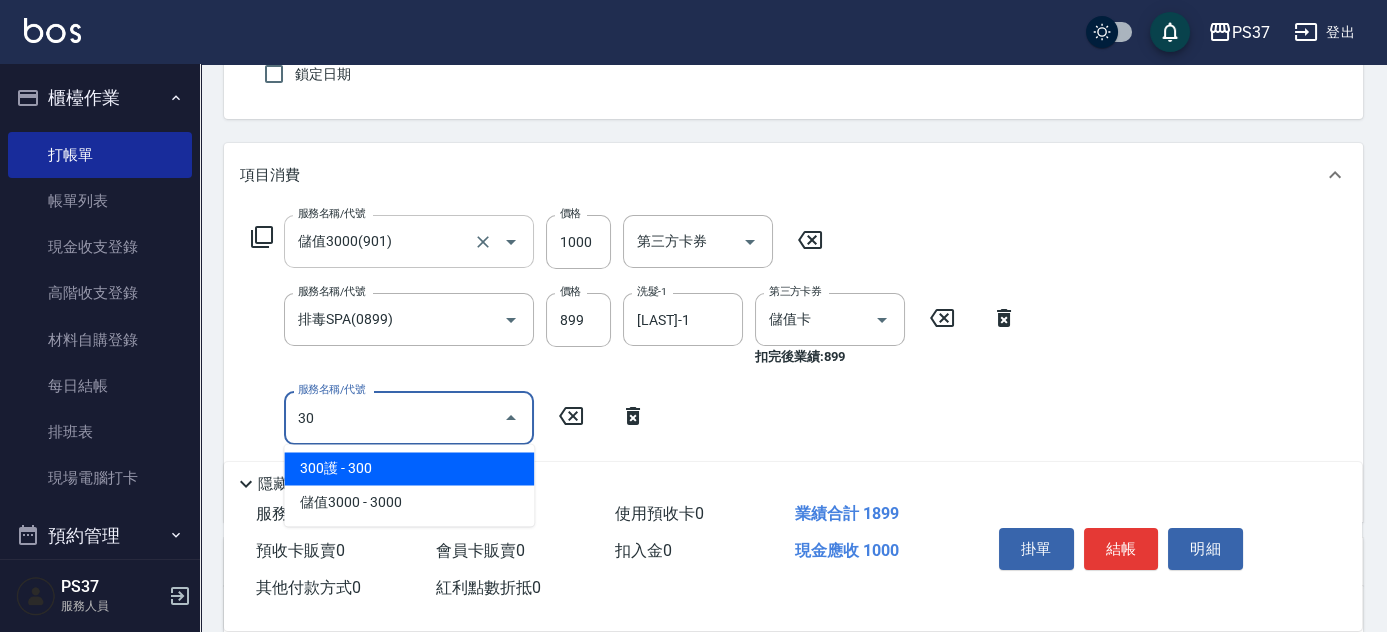type on "3" 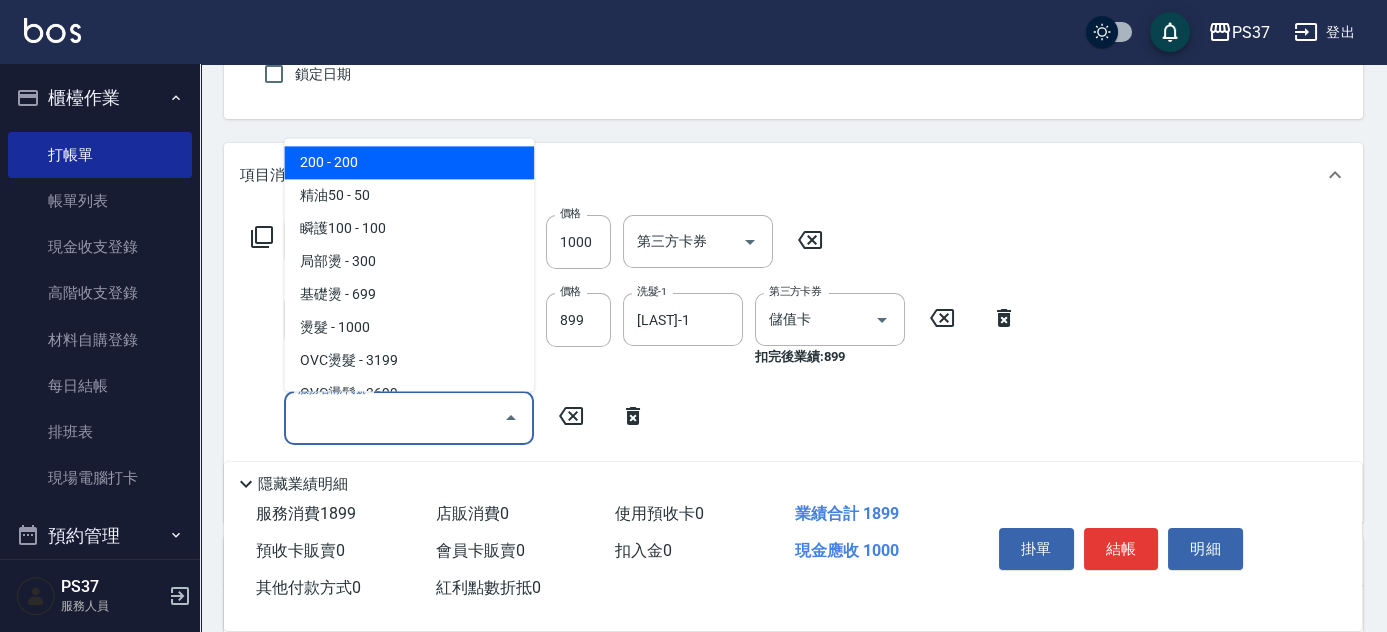 type on "5" 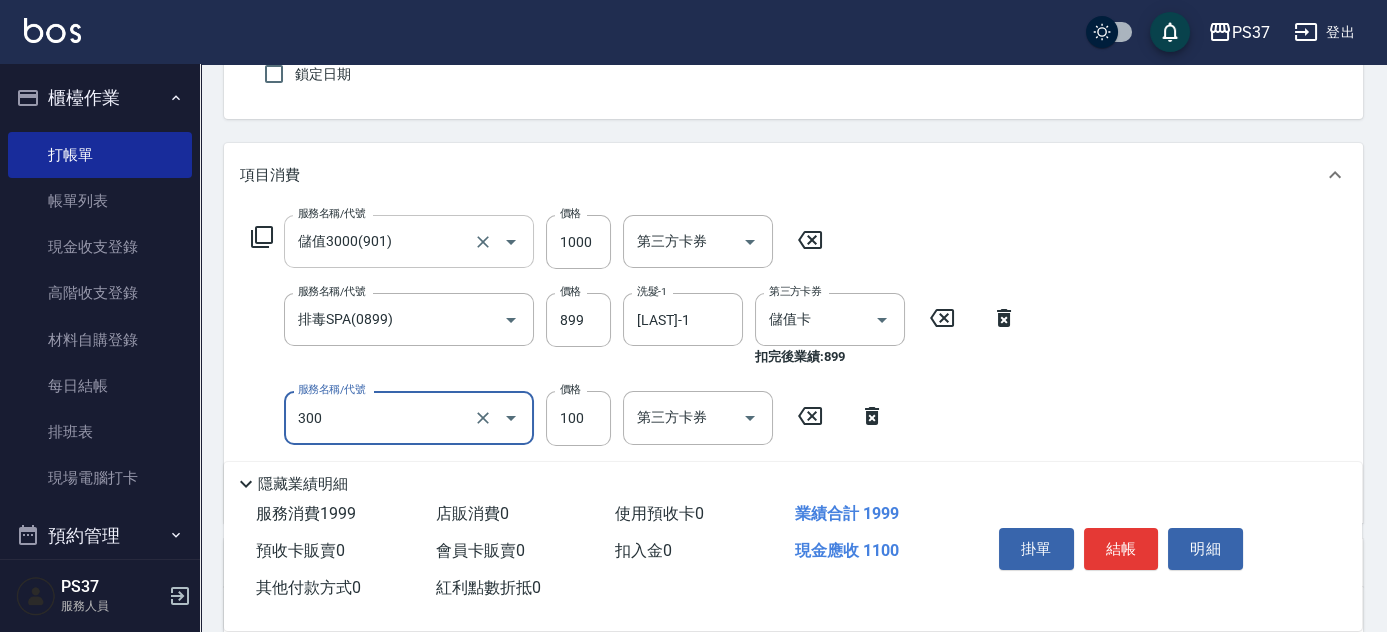 type on "剪髮(300)" 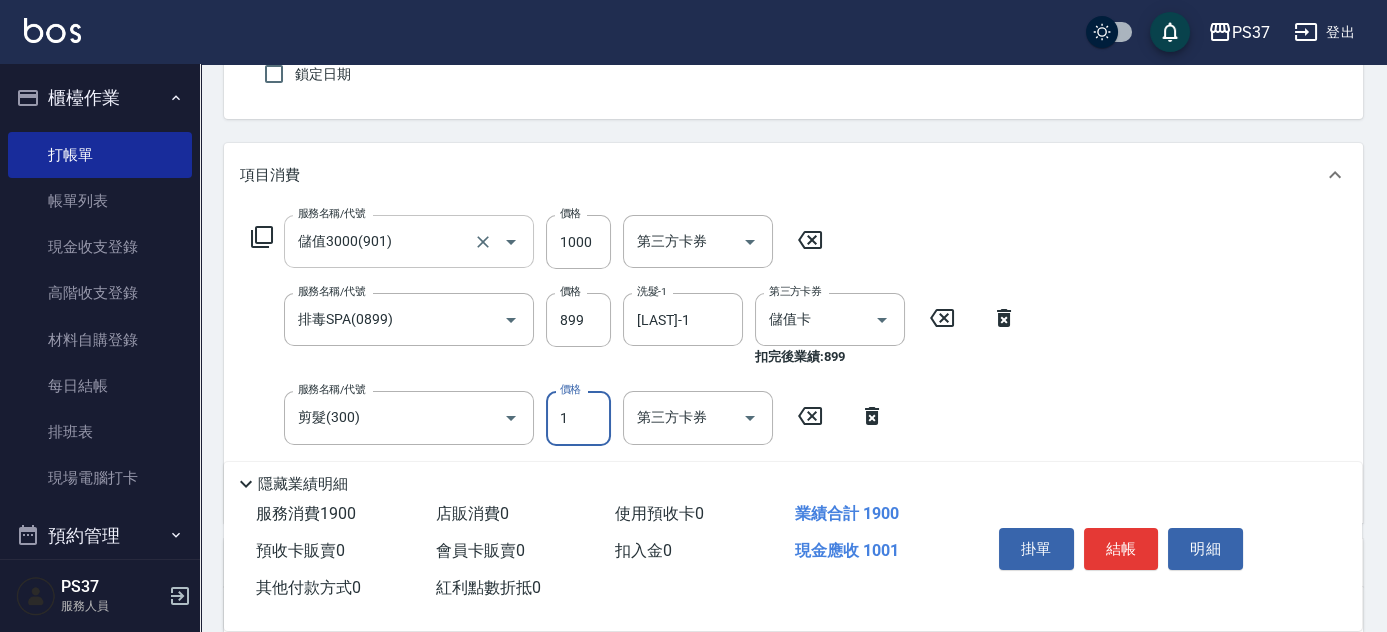 type on "1" 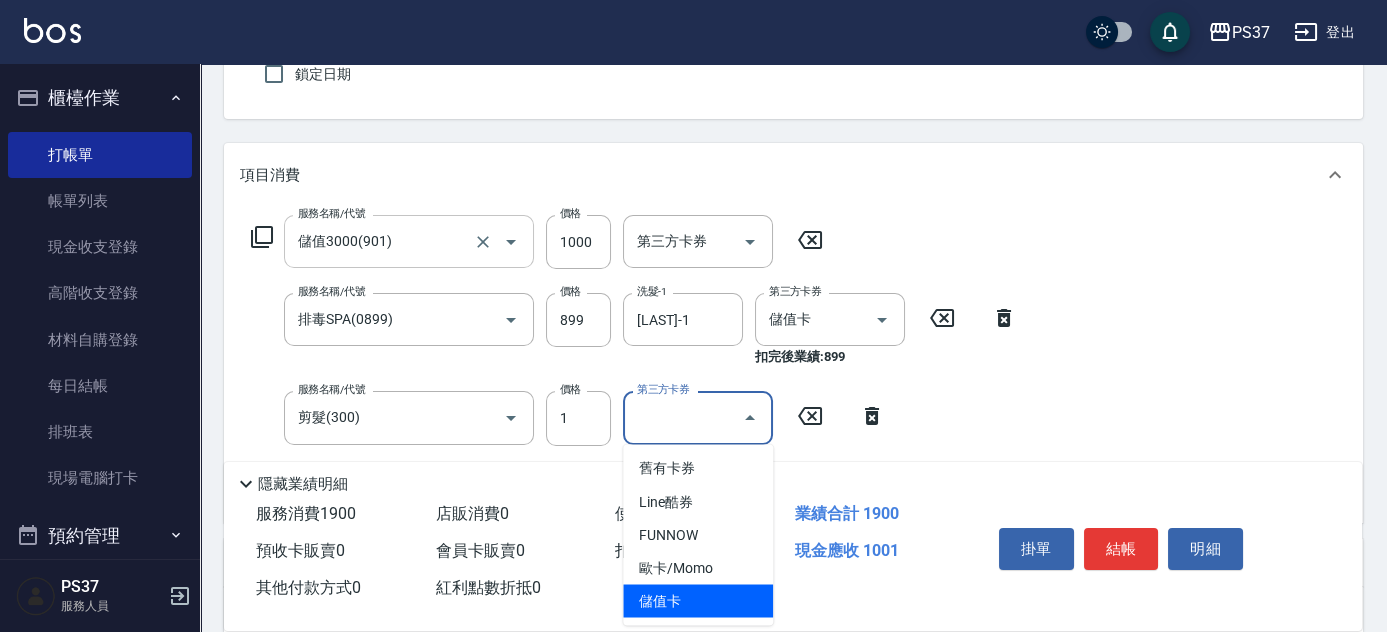 type on "儲值卡" 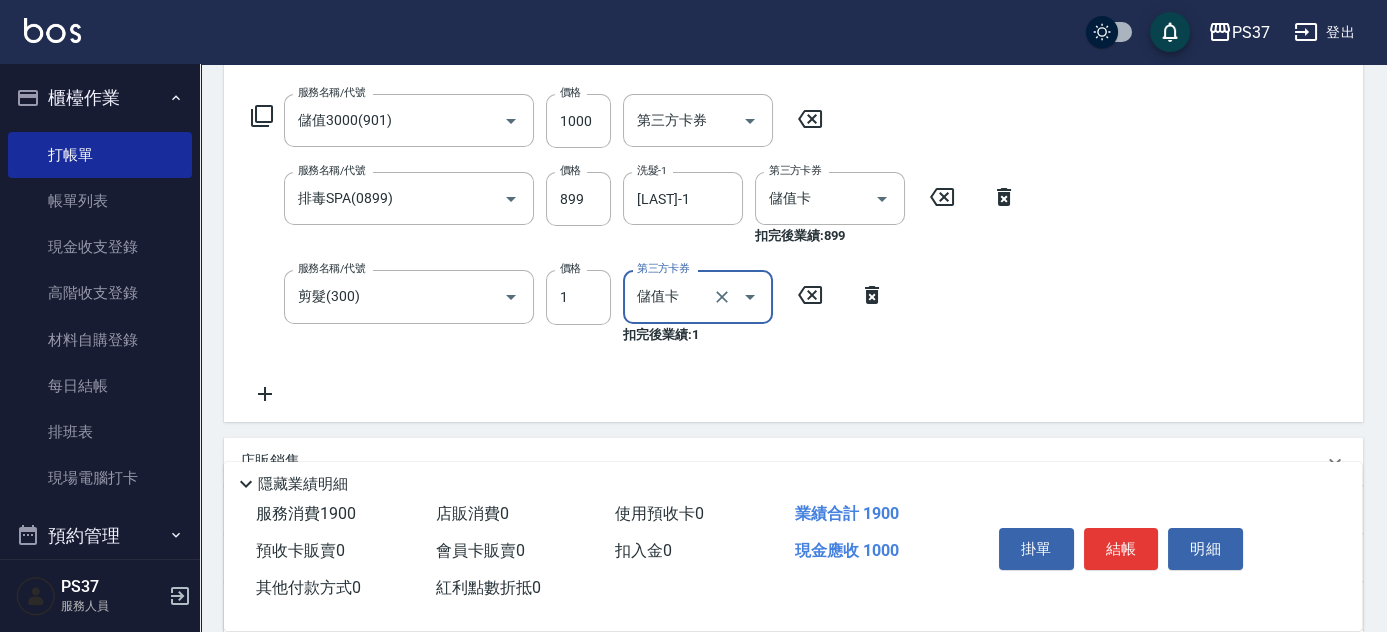 scroll, scrollTop: 363, scrollLeft: 0, axis: vertical 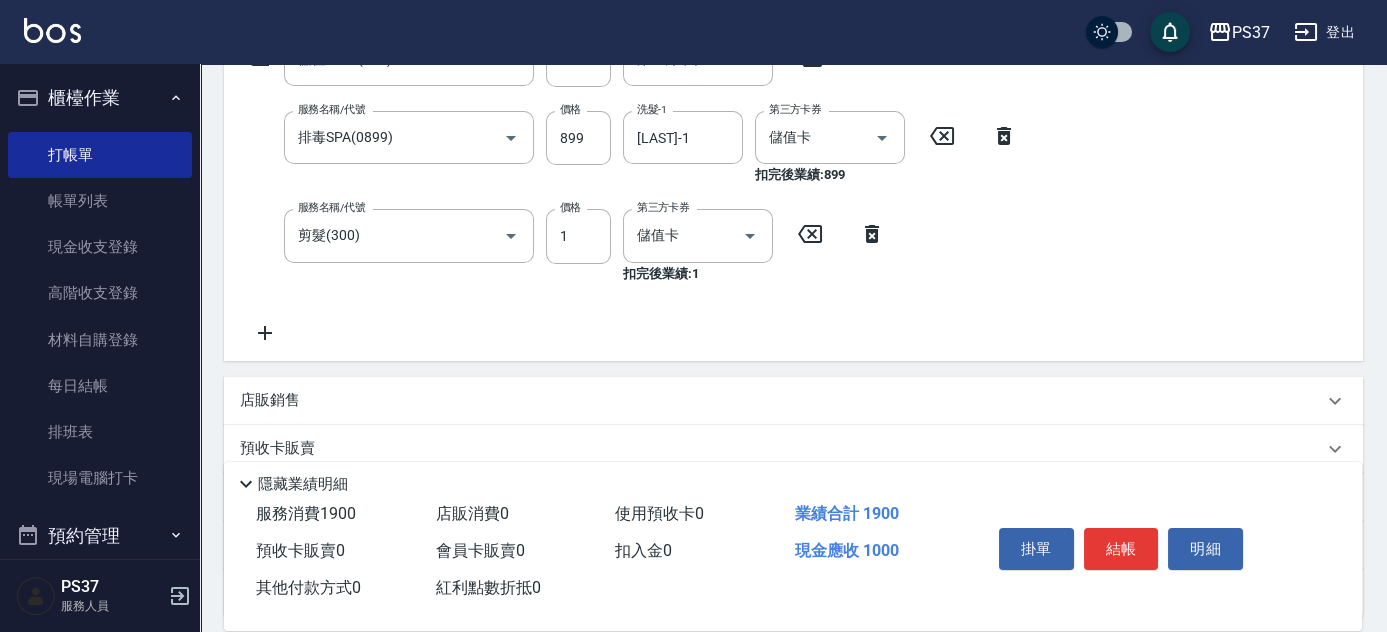 click on "店販銷售" at bounding box center [781, 400] 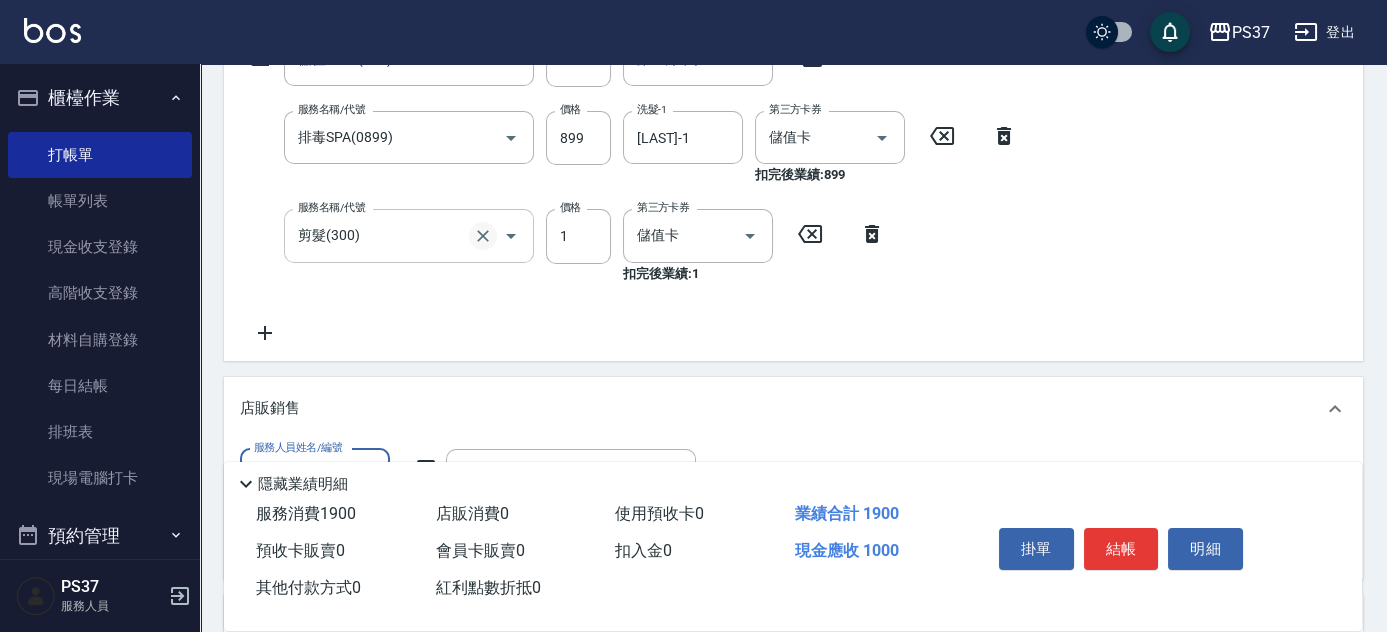 scroll, scrollTop: 0, scrollLeft: 0, axis: both 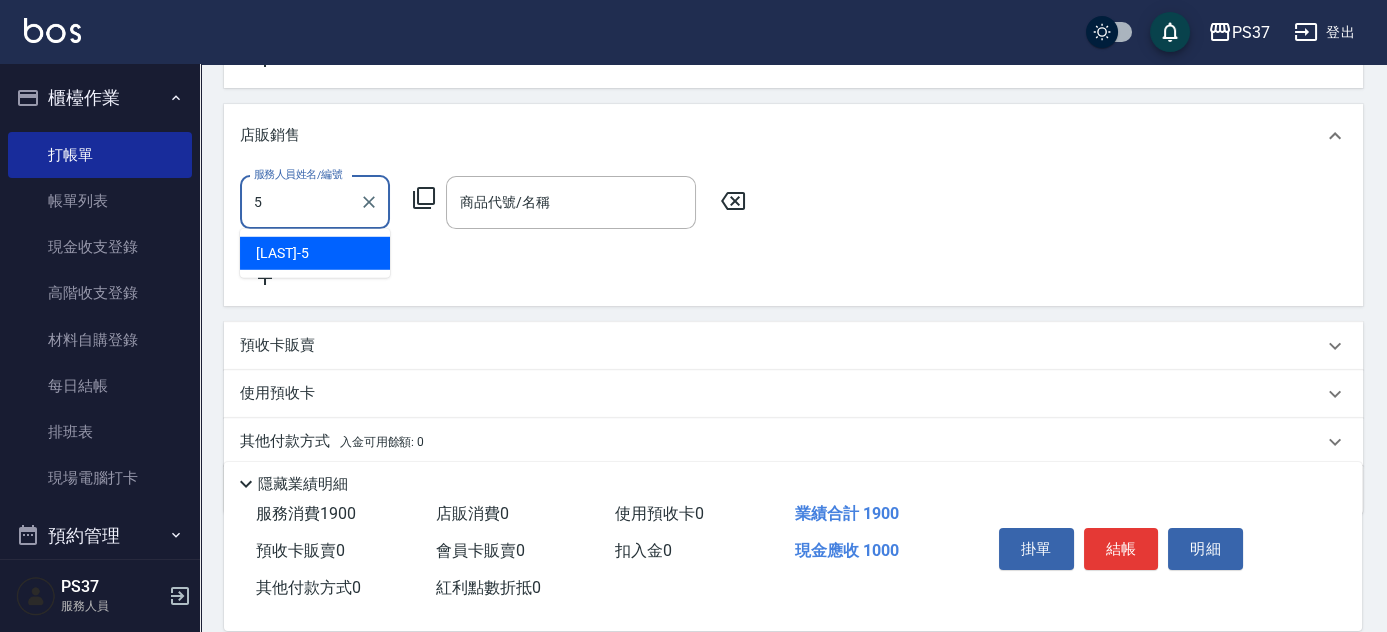 type on "[LAST]-5" 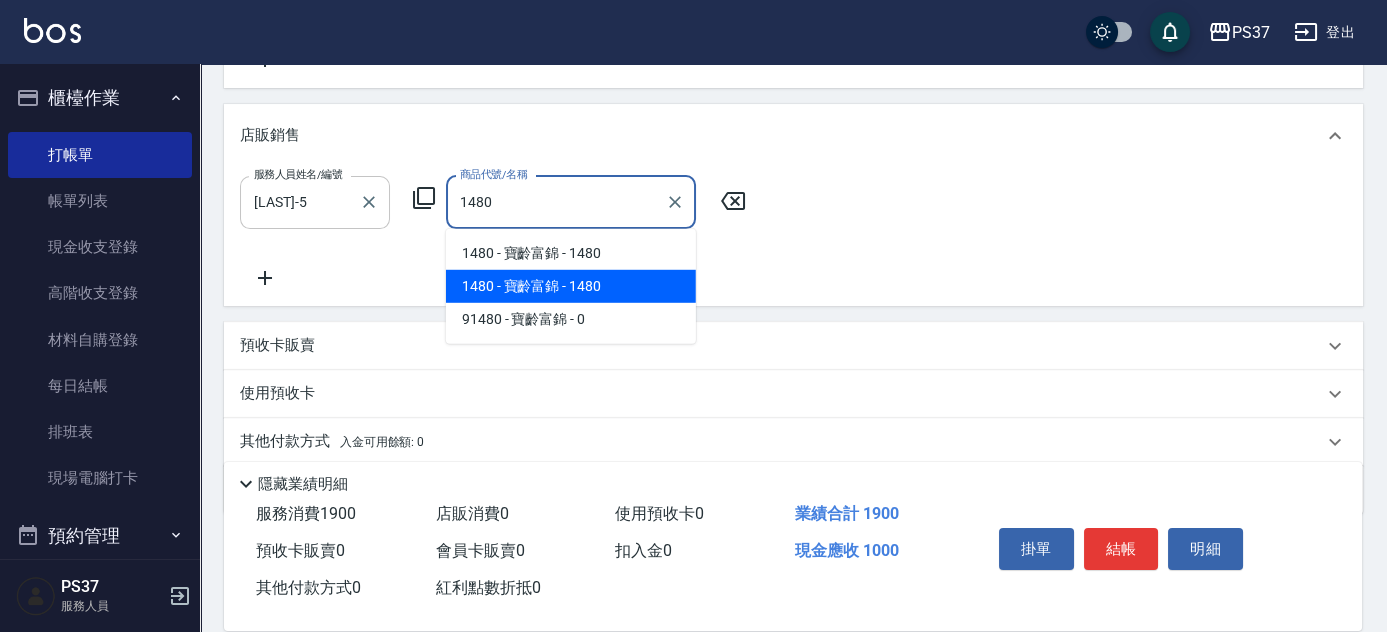 type on "寶齡富錦" 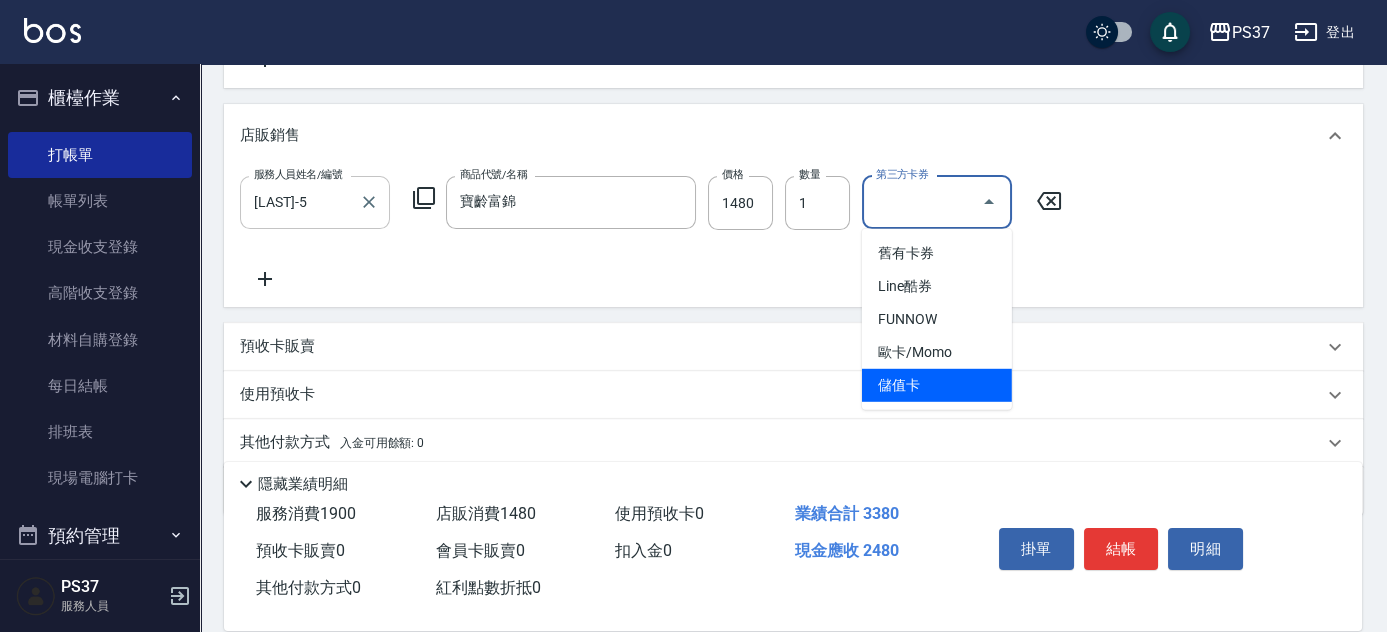 type on "儲值卡" 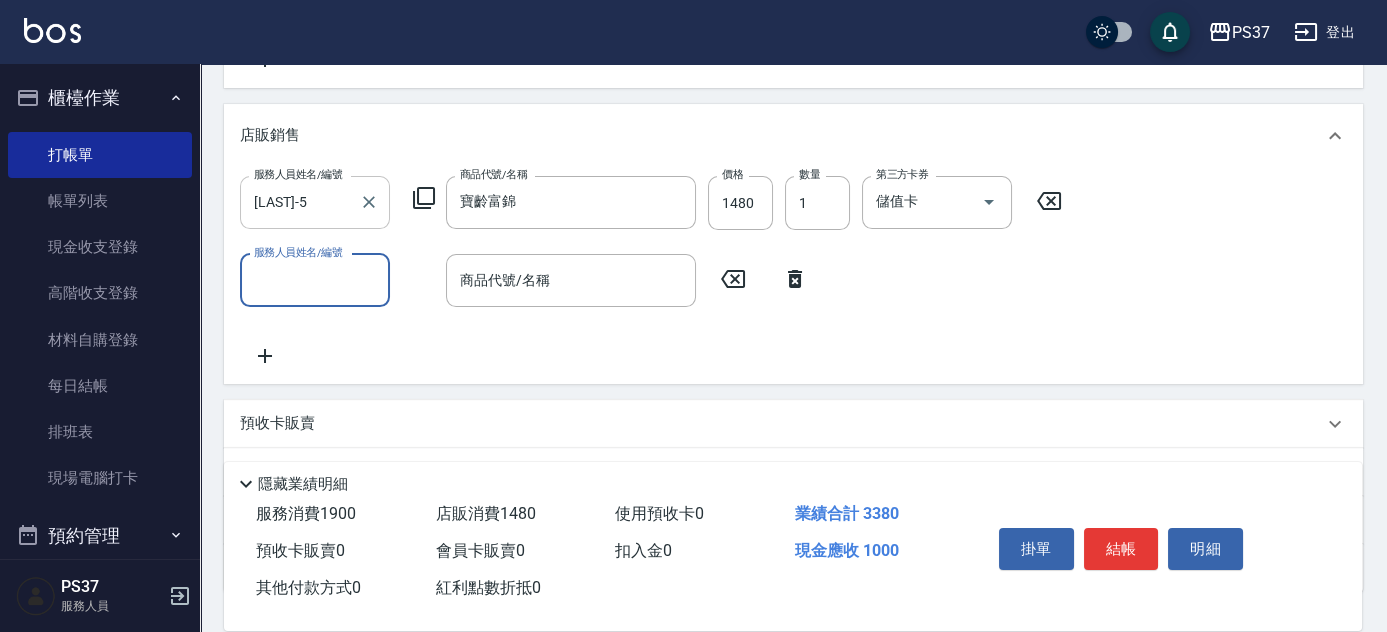 type on "9" 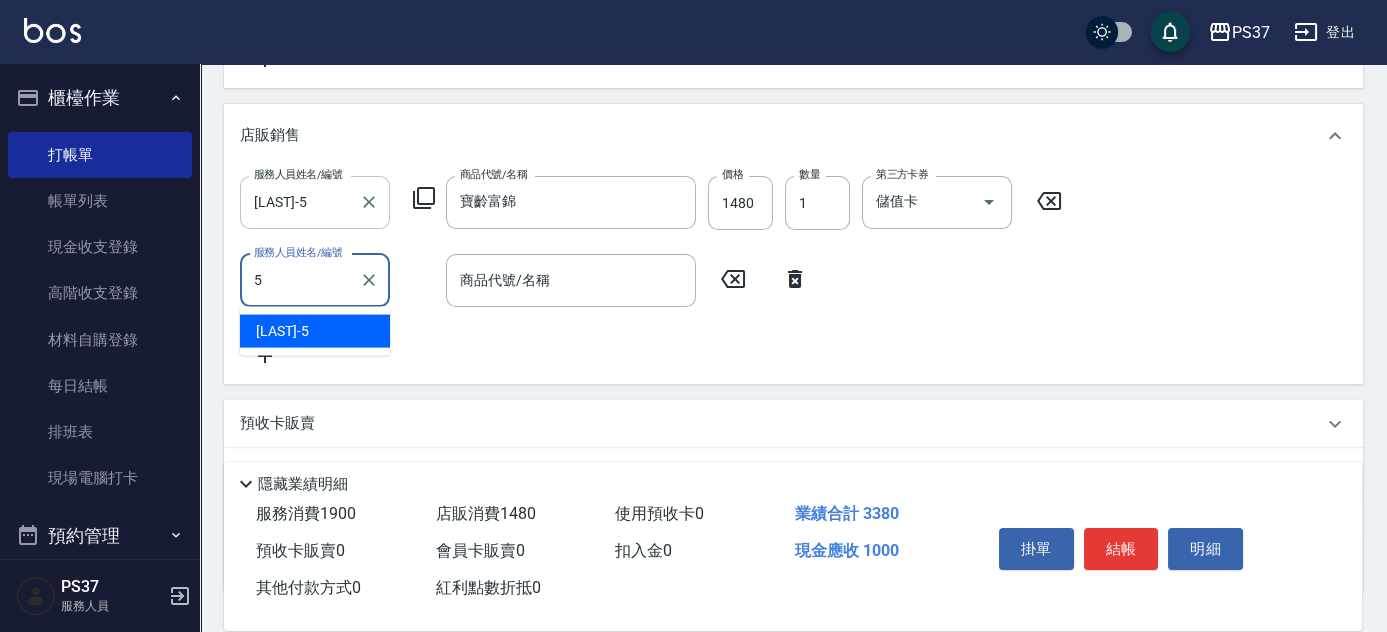 type on "[LAST]-5" 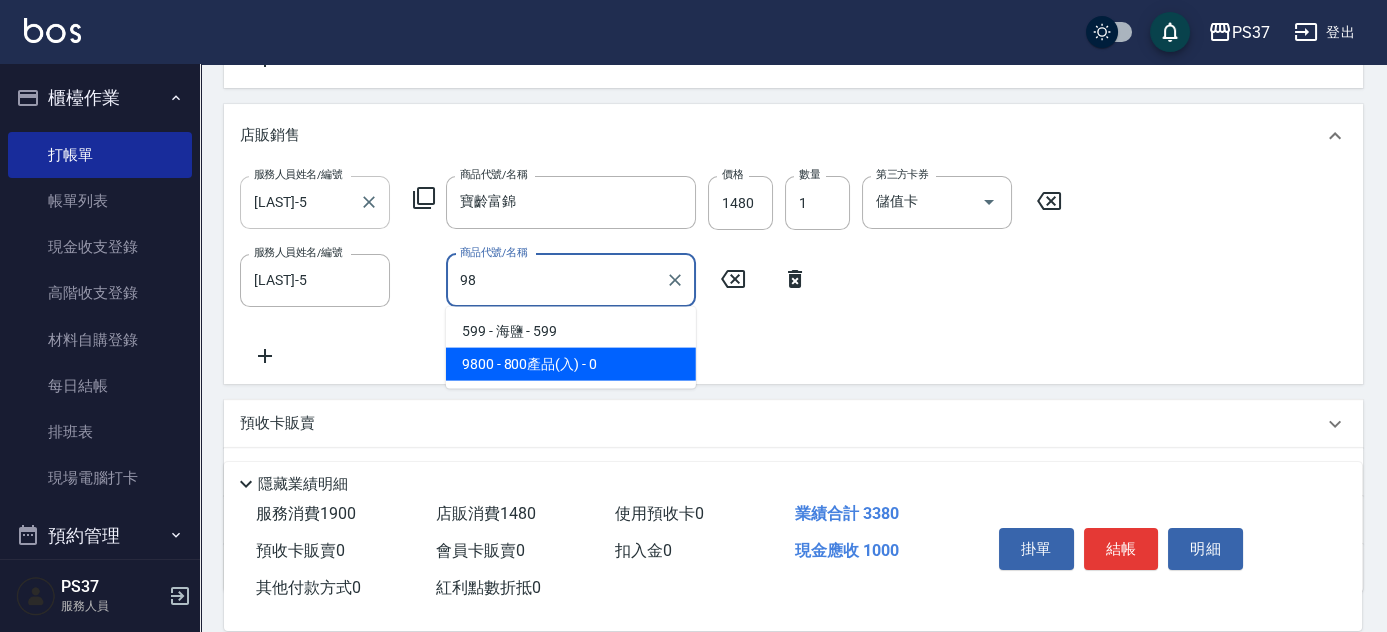type on "9" 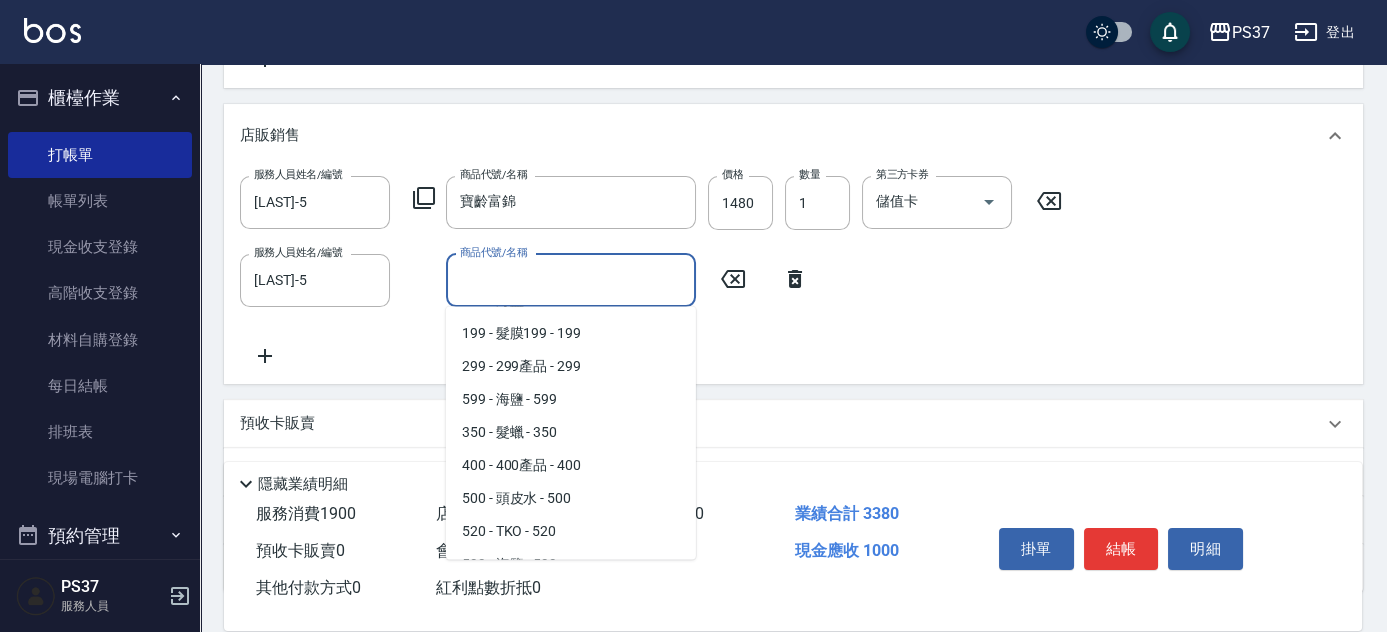 scroll, scrollTop: 0, scrollLeft: 0, axis: both 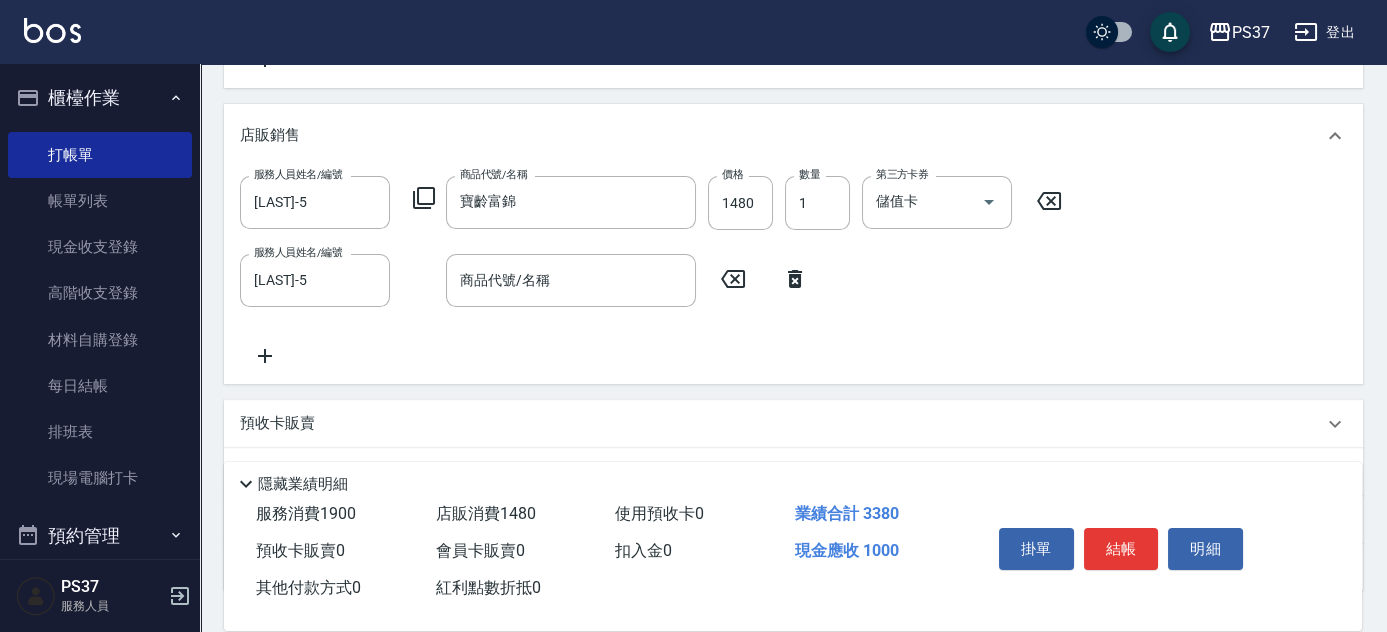 click on "服務人員姓名/編號 [LAST]-5 服務人員姓名/編號 商品代號/名稱 寶齡富錦 商品代號/名稱 價格 1480 價格 數量 1 數量 第三方卡券 儲值卡 第三方卡券 服務人員姓名/編號 [LAST]-5 服務人員姓名/編號 商品代號/名稱 商品代號/名稱" at bounding box center [793, 272] 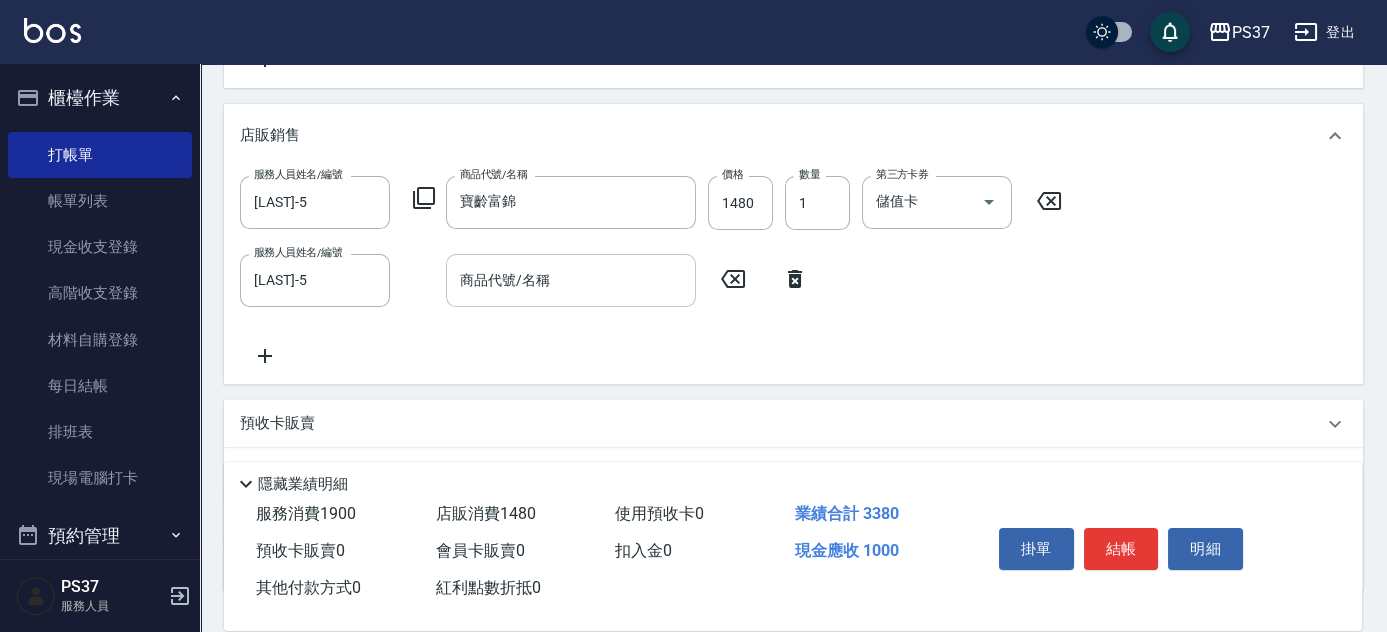 click on "商品代號/名稱" at bounding box center [571, 280] 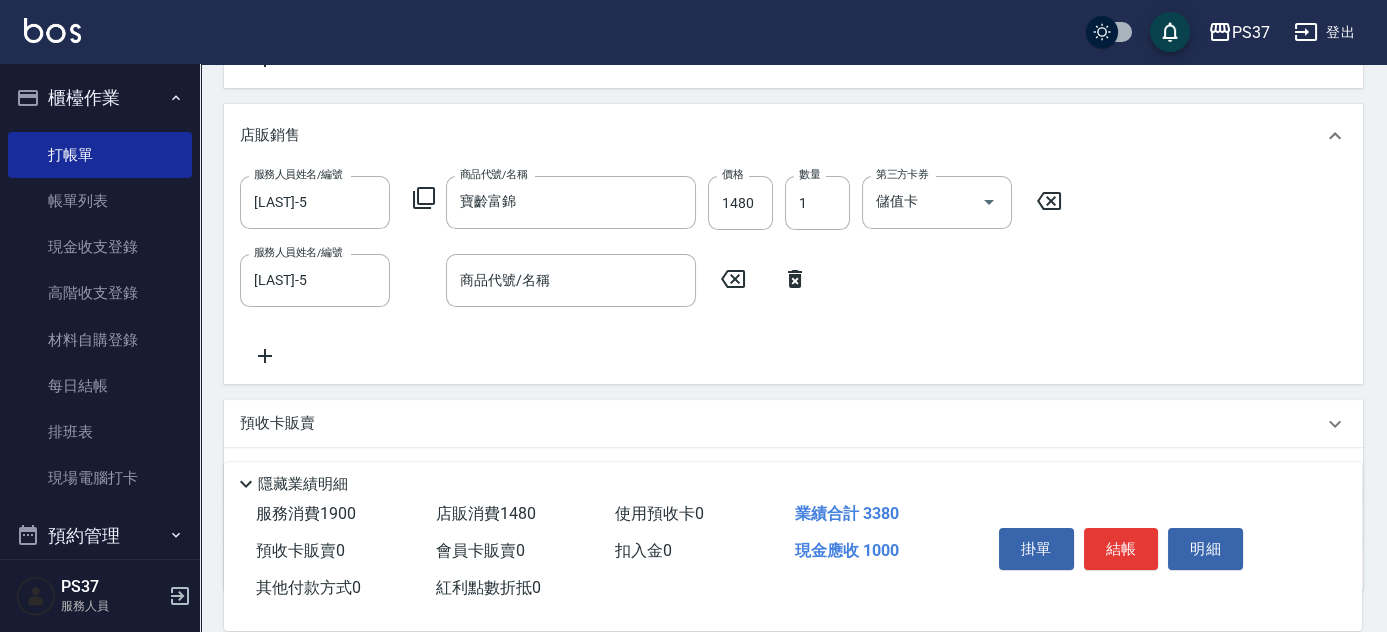click on "服務人員姓名/編號 [LAST]-5 服務人員姓名/編號 商品代號/名稱 寶齡富錦 商品代號/名稱 價格 1480 價格 數量 1 數量 第三方卡券 儲值卡 第三方卡券 服務人員姓名/編號 [LAST]-5 服務人員姓名/編號 商品代號/名稱 商品代號/名稱" at bounding box center [793, 272] 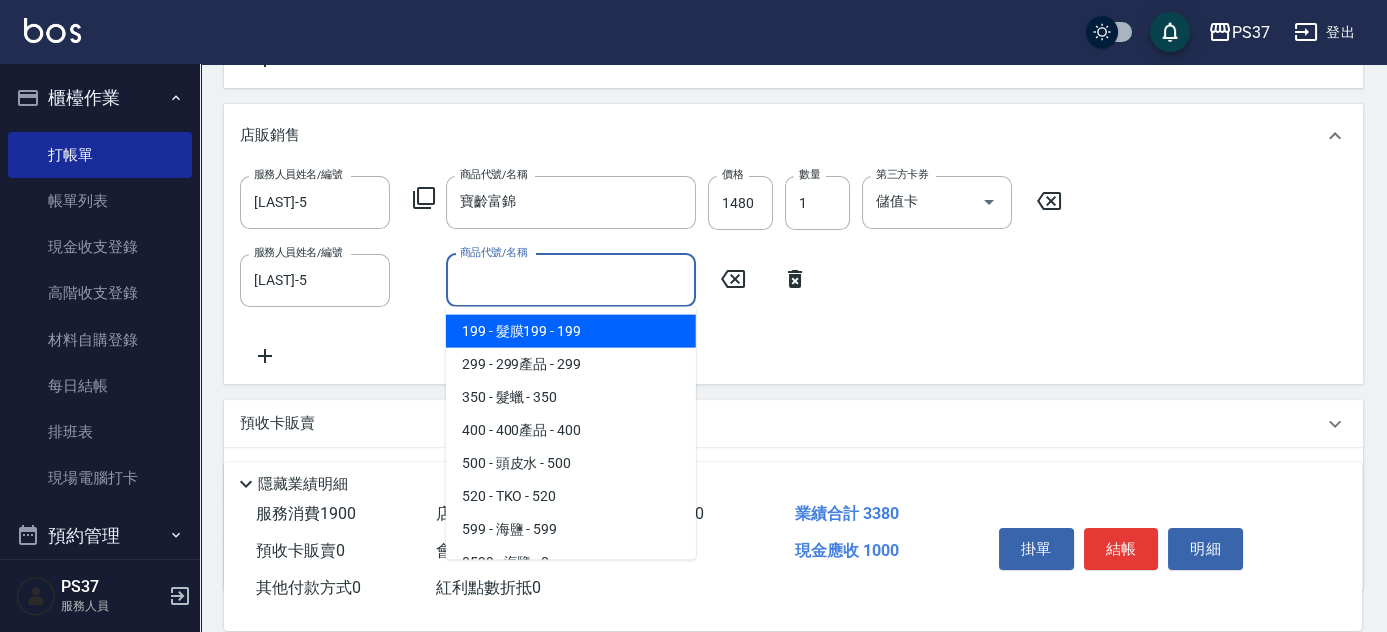 click on "商品代號/名稱" at bounding box center [571, 280] 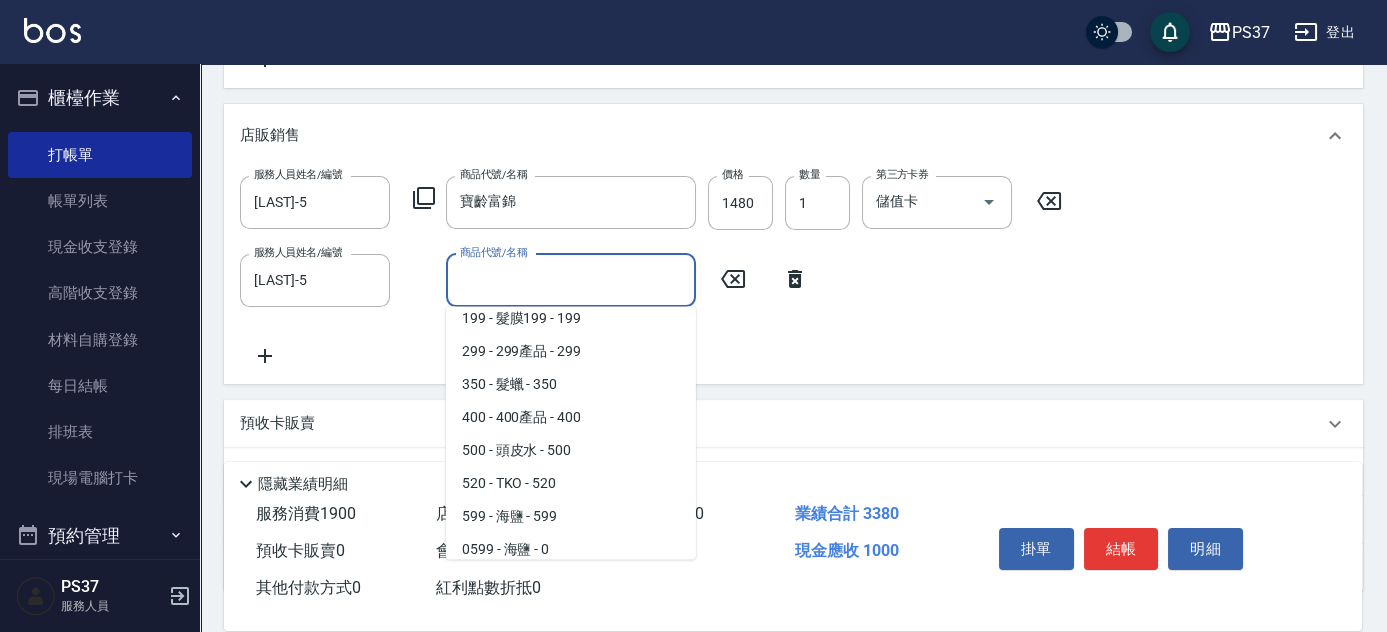 scroll, scrollTop: 0, scrollLeft: 0, axis: both 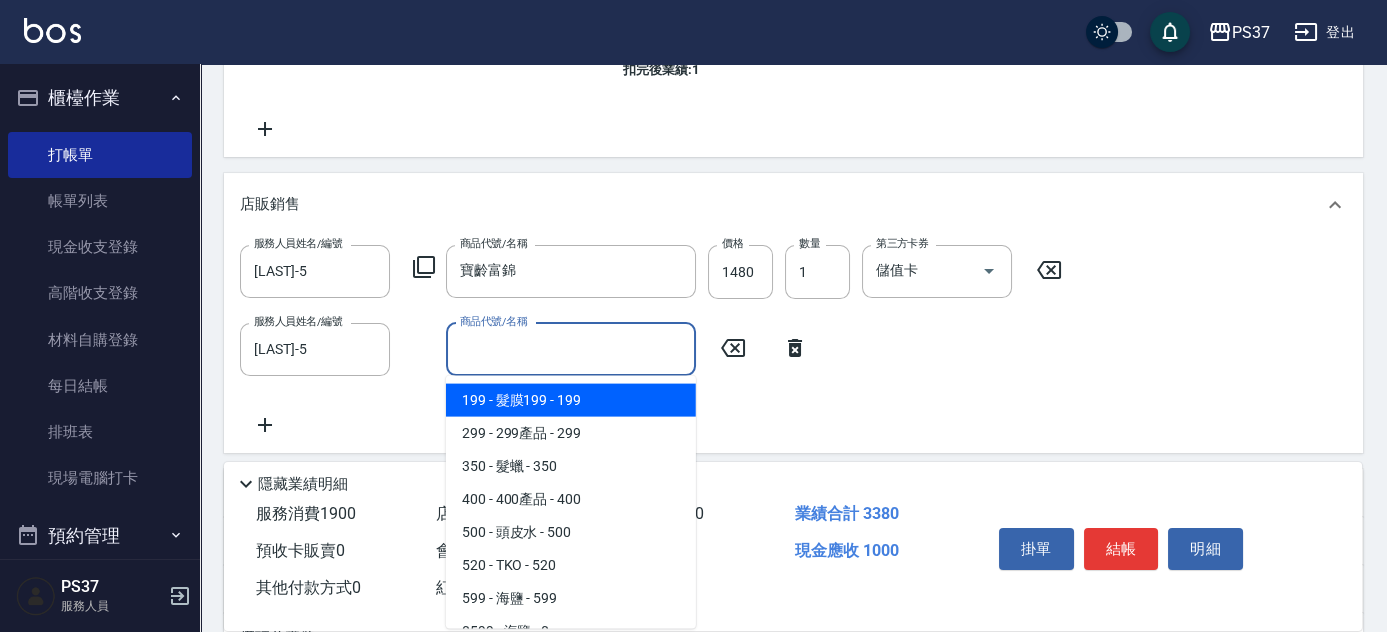 click on "商品代號/名稱" at bounding box center (571, 349) 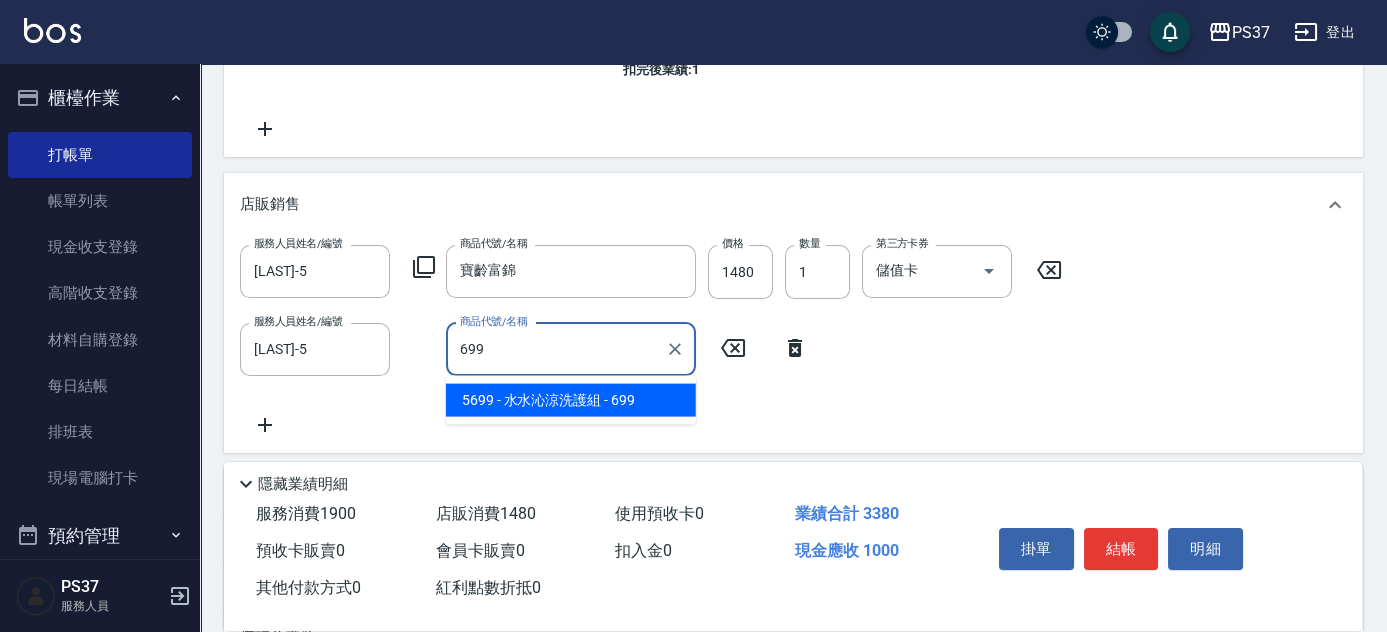 type on "699" 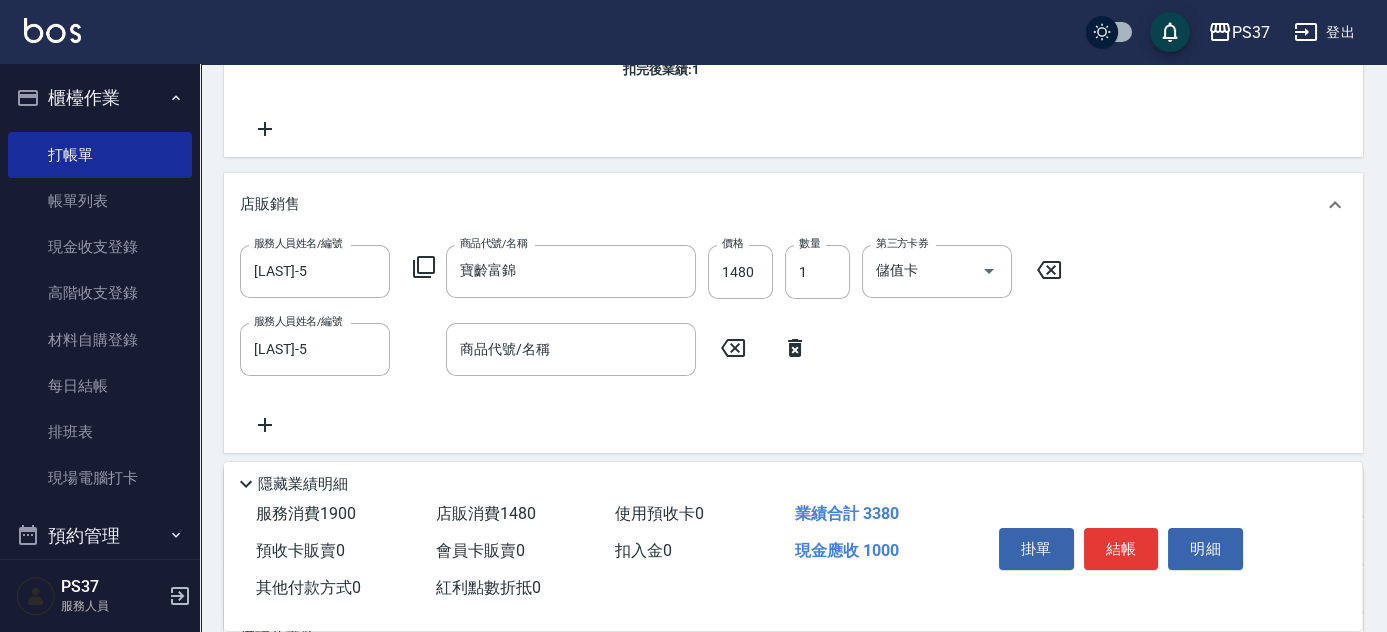click 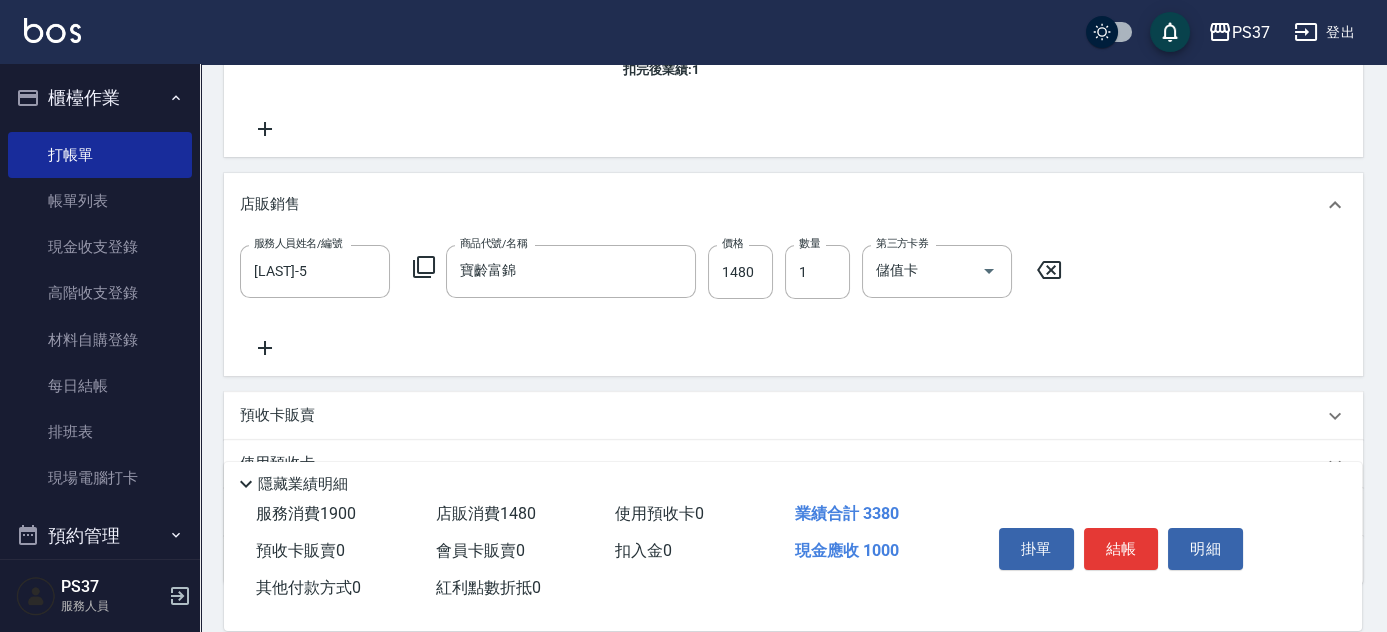 click 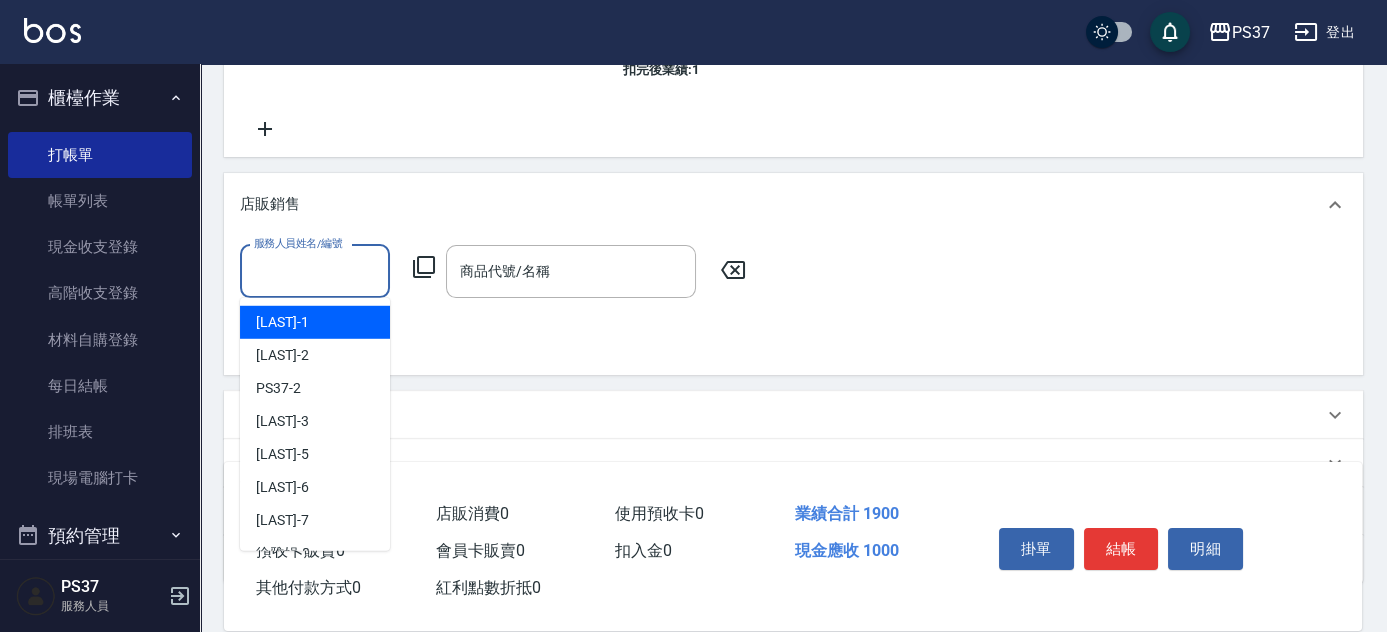 click on "服務人員姓名/編號" at bounding box center (315, 271) 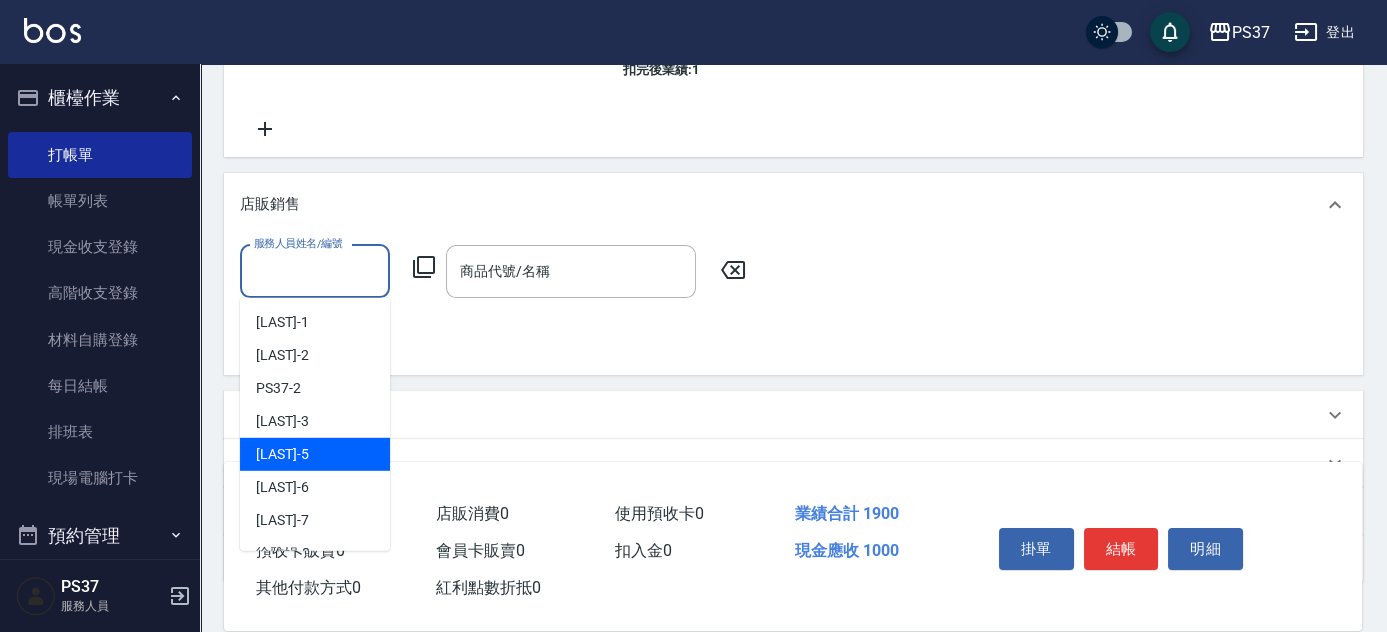 click on "[LAST] -5" at bounding box center [315, 454] 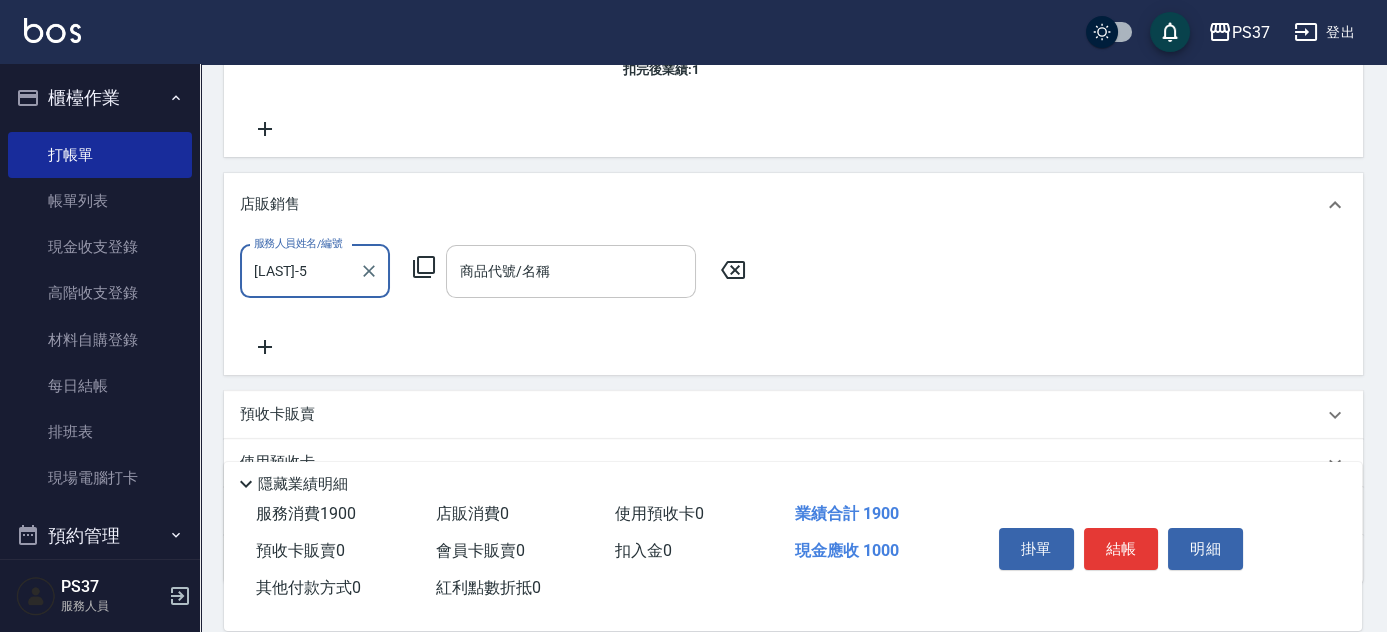 click on "商品代號/名稱" at bounding box center (571, 271) 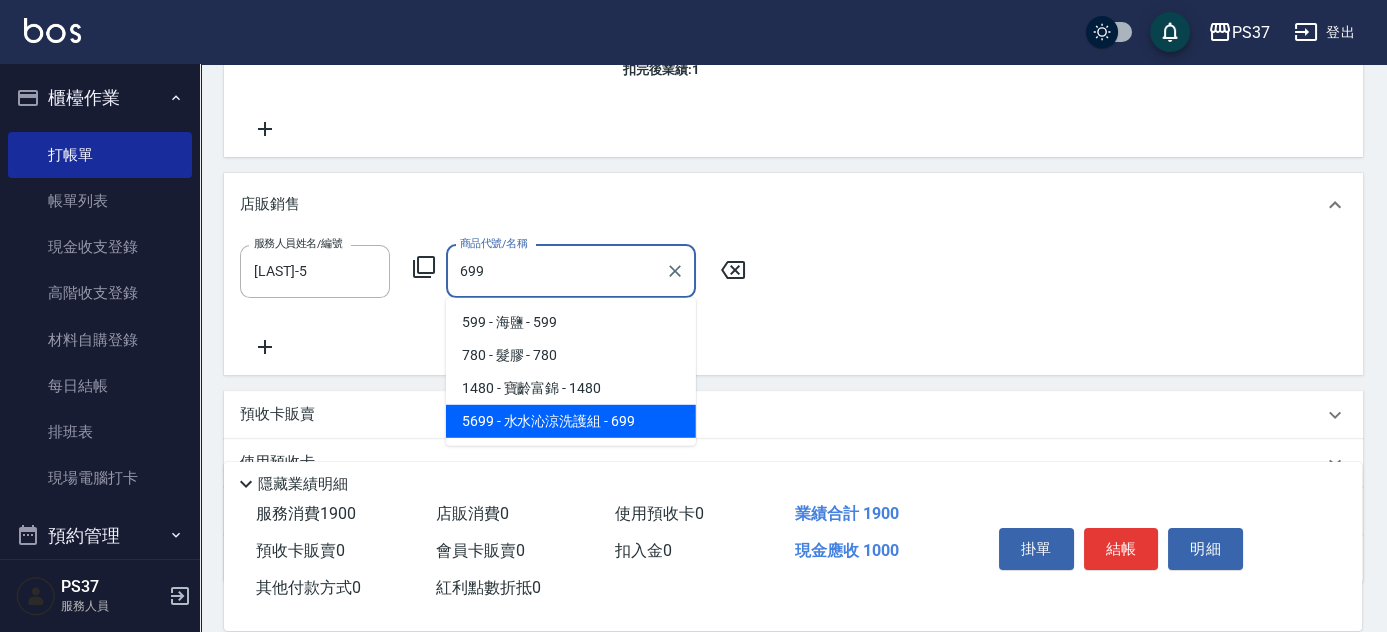 type on "水水沁涼洗護組" 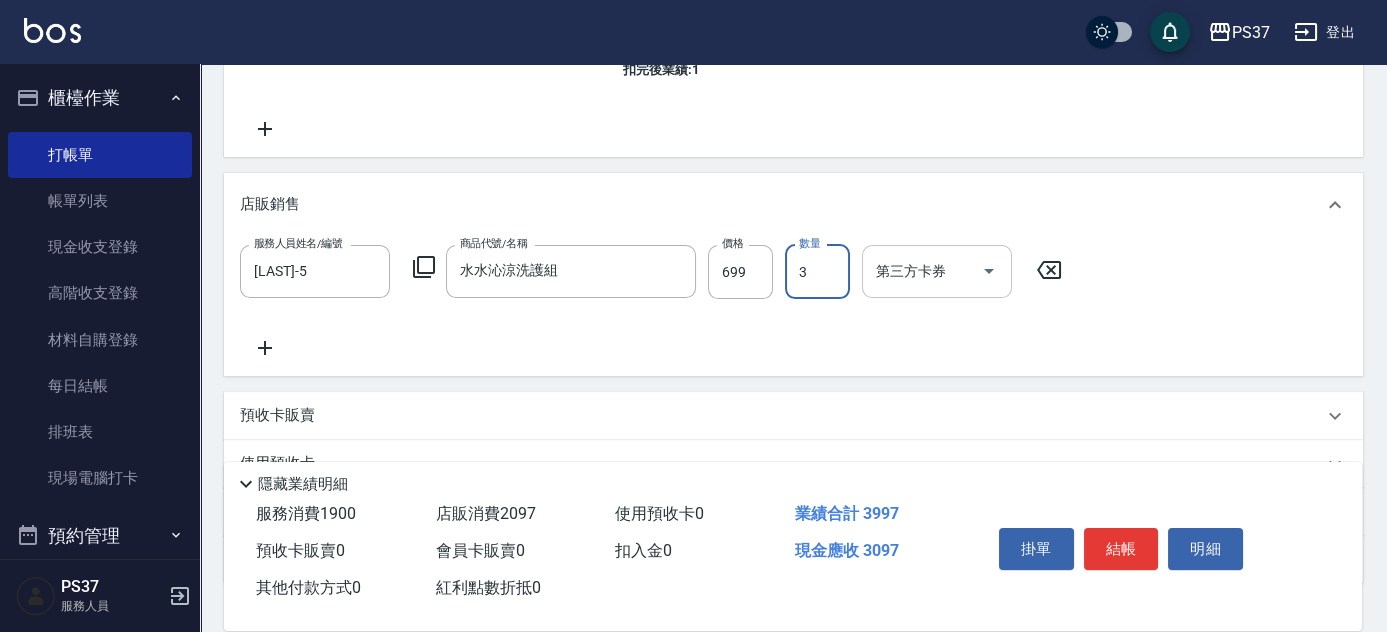type on "3" 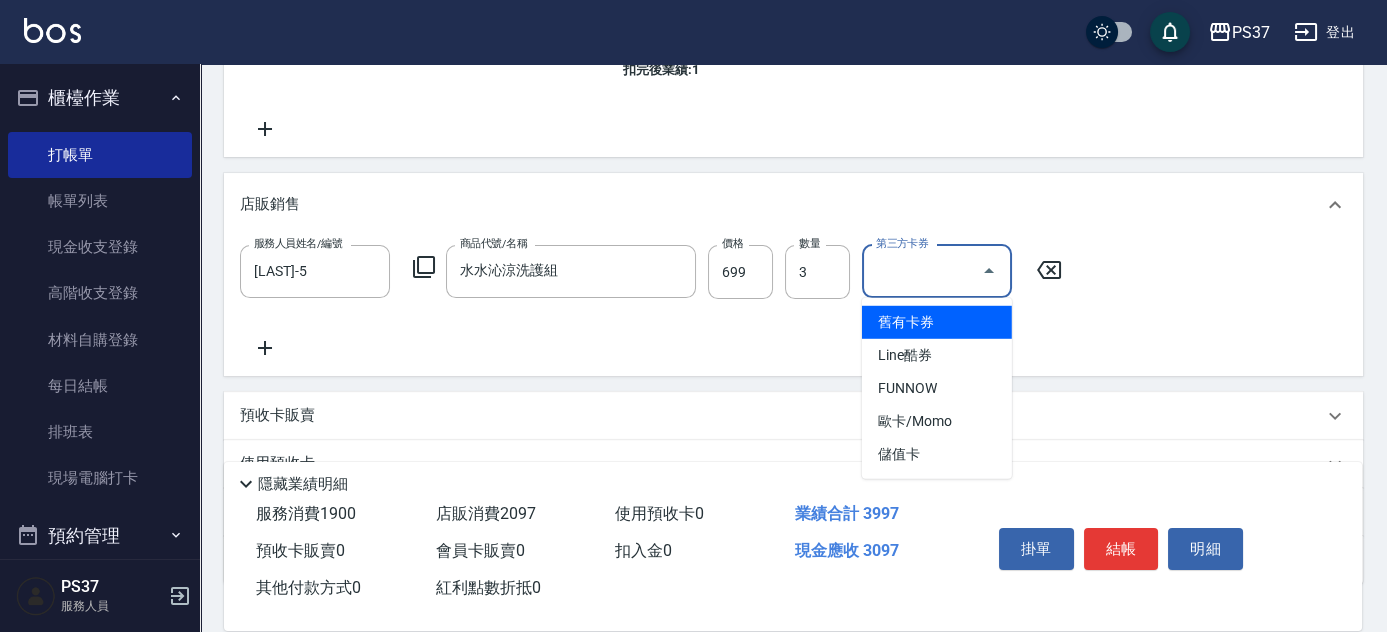 click on "第三方卡券" at bounding box center (922, 271) 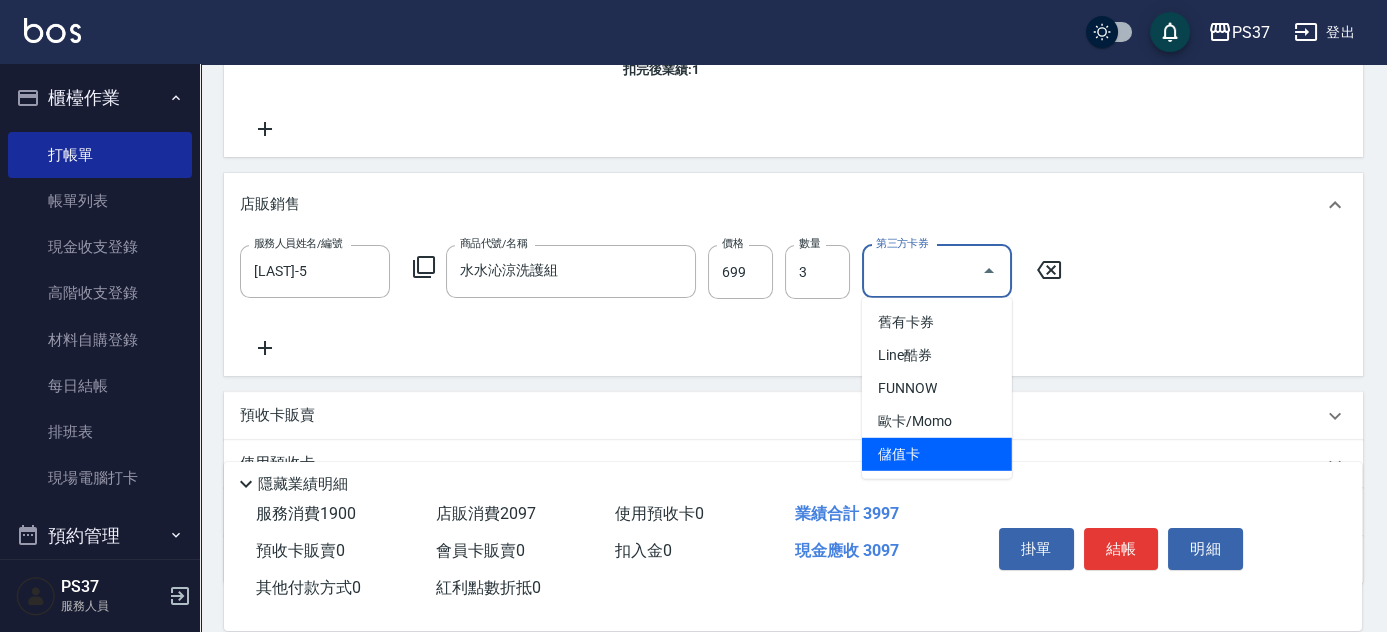 click on "儲值卡" at bounding box center [937, 454] 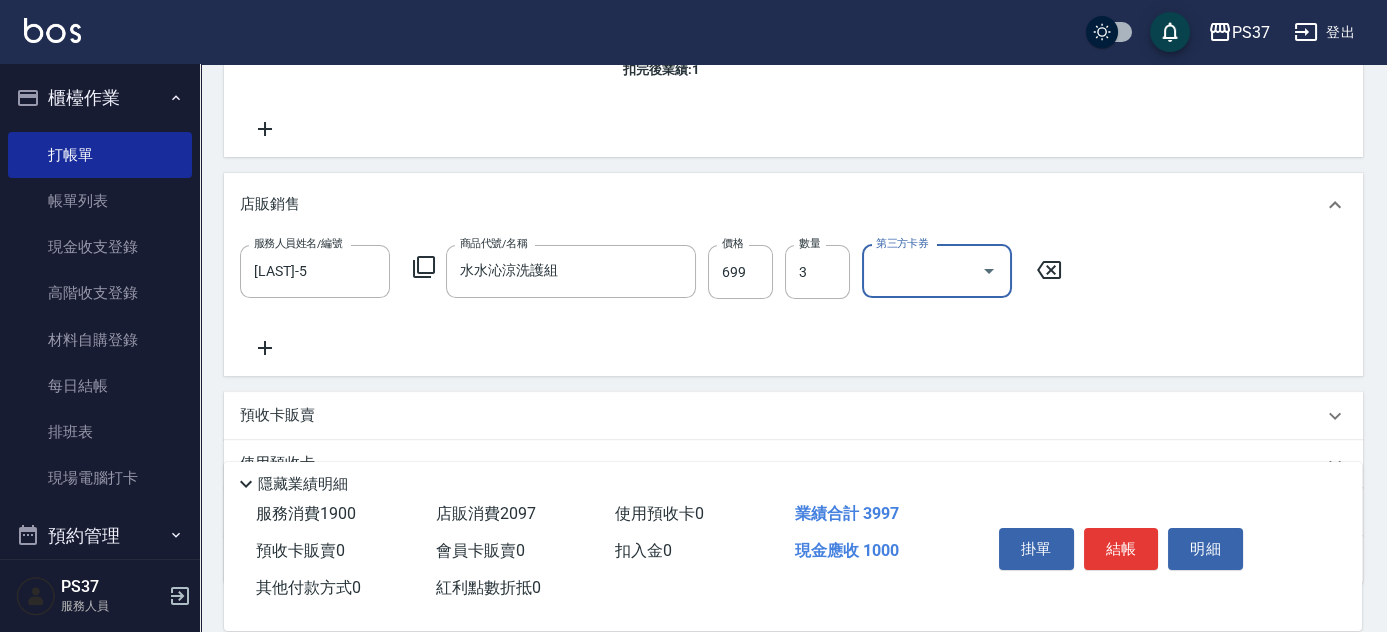 type on "儲值卡" 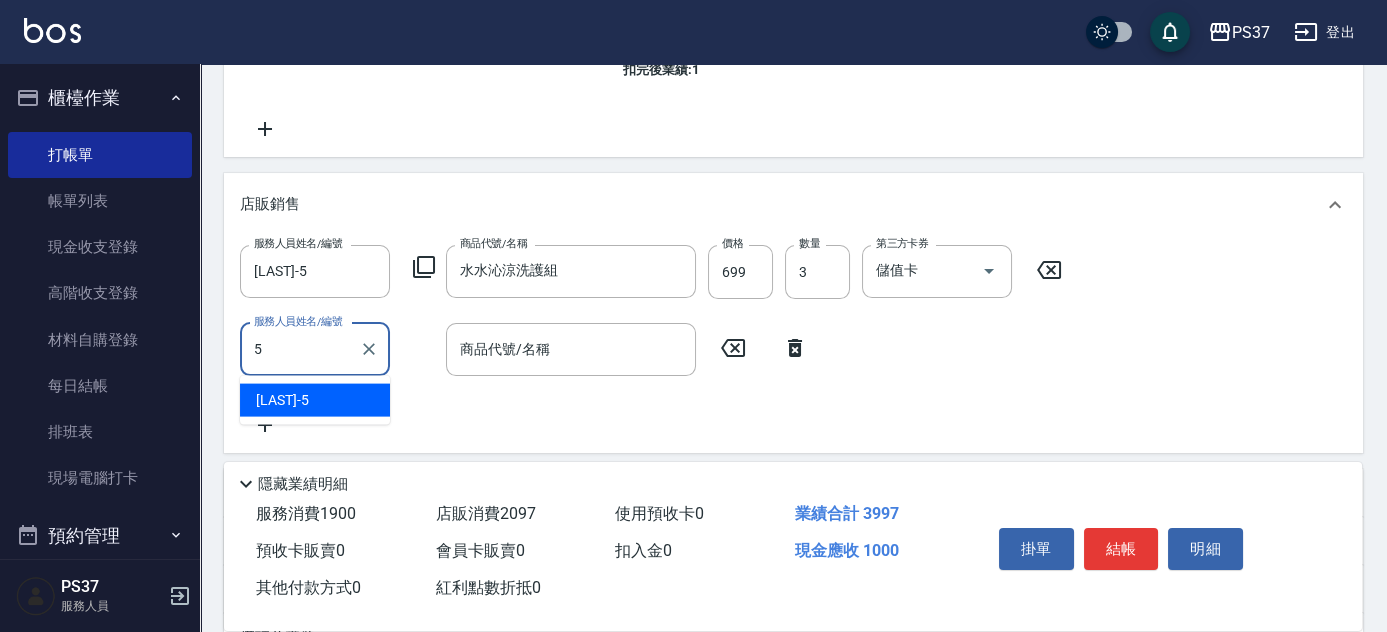 type on "[LAST]-5" 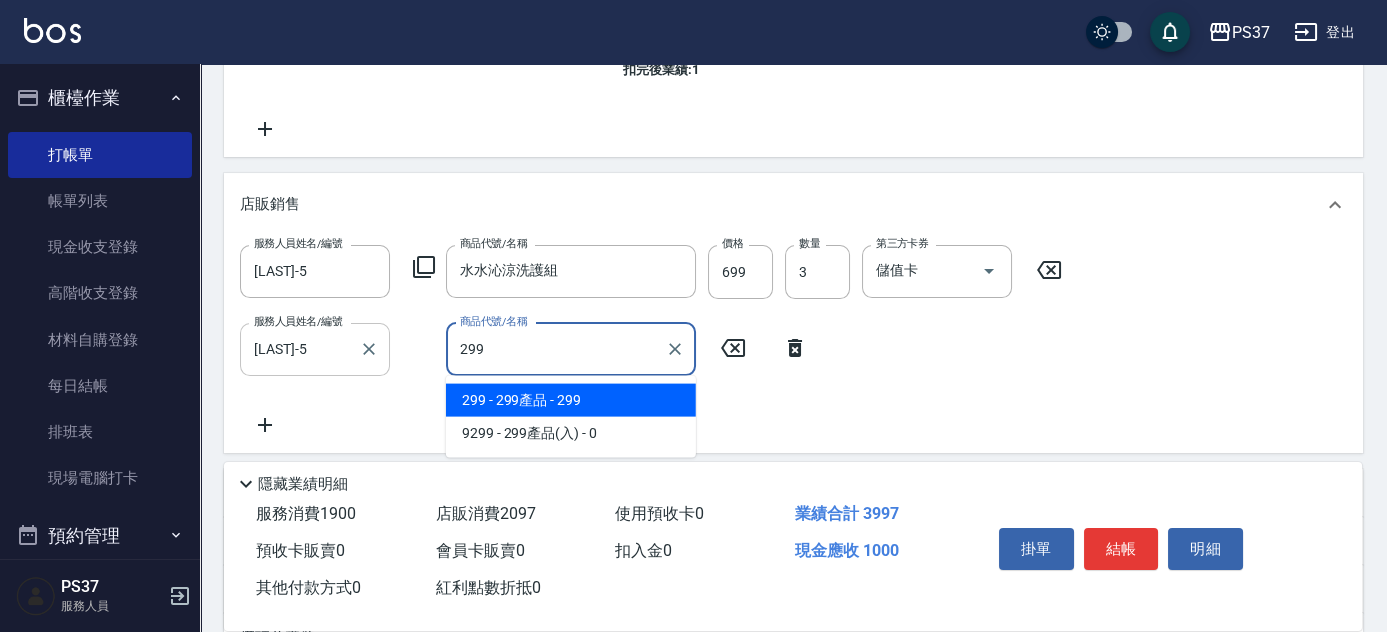 type on "299產品" 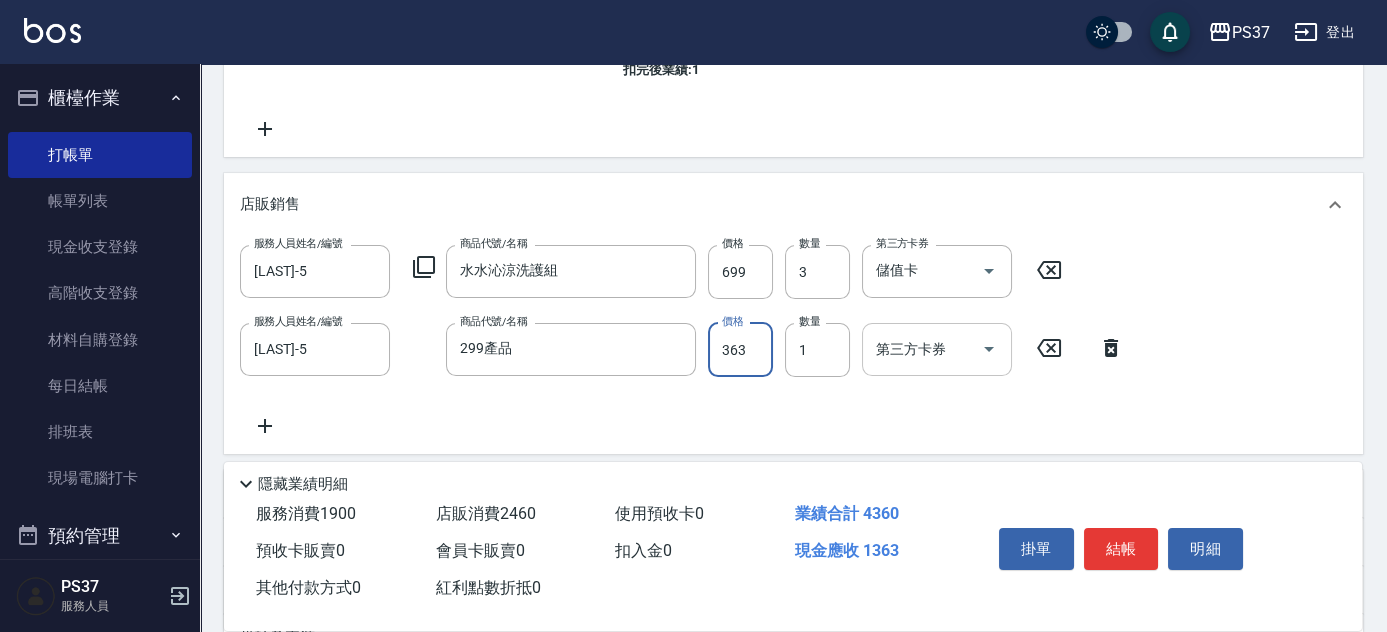 type on "363" 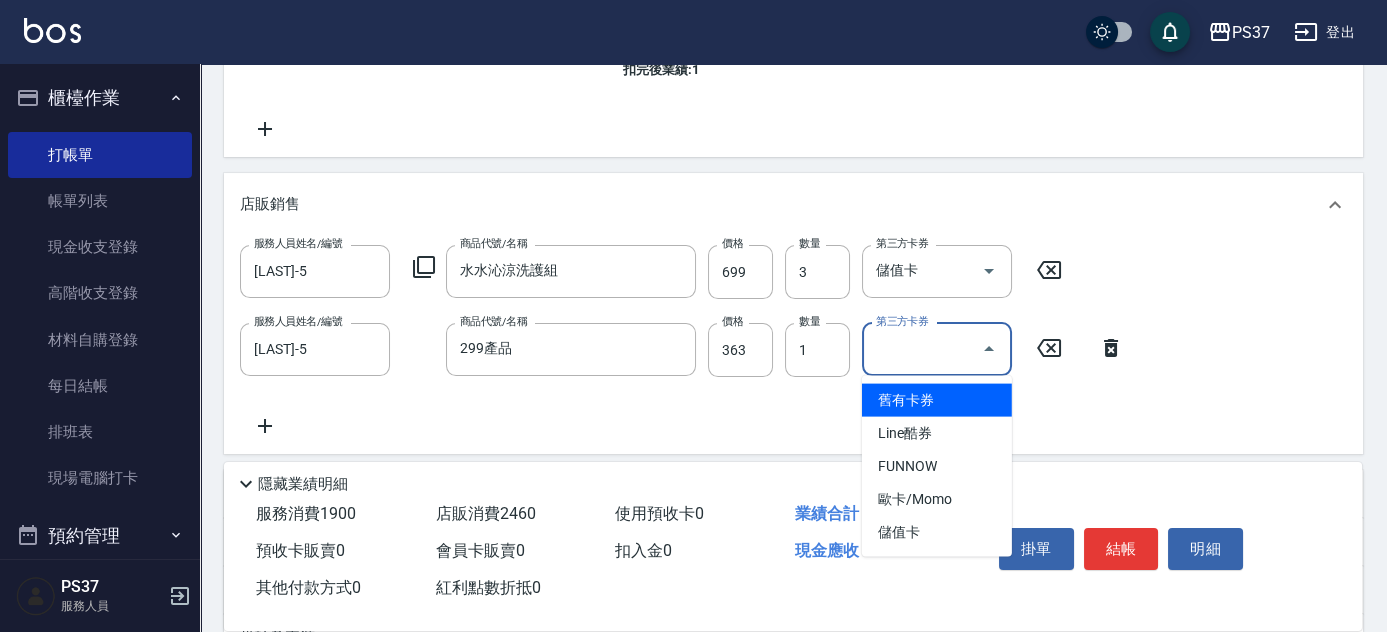click on "第三方卡券" at bounding box center (922, 349) 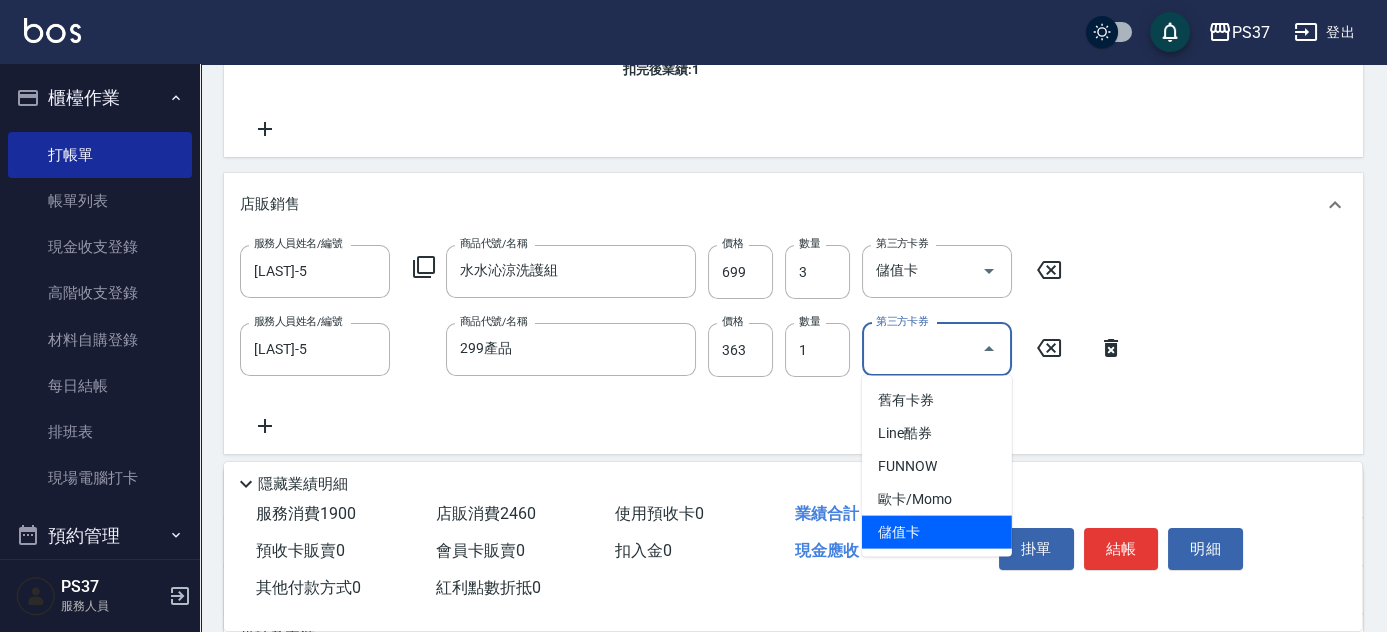 click on "儲值卡" at bounding box center (937, 532) 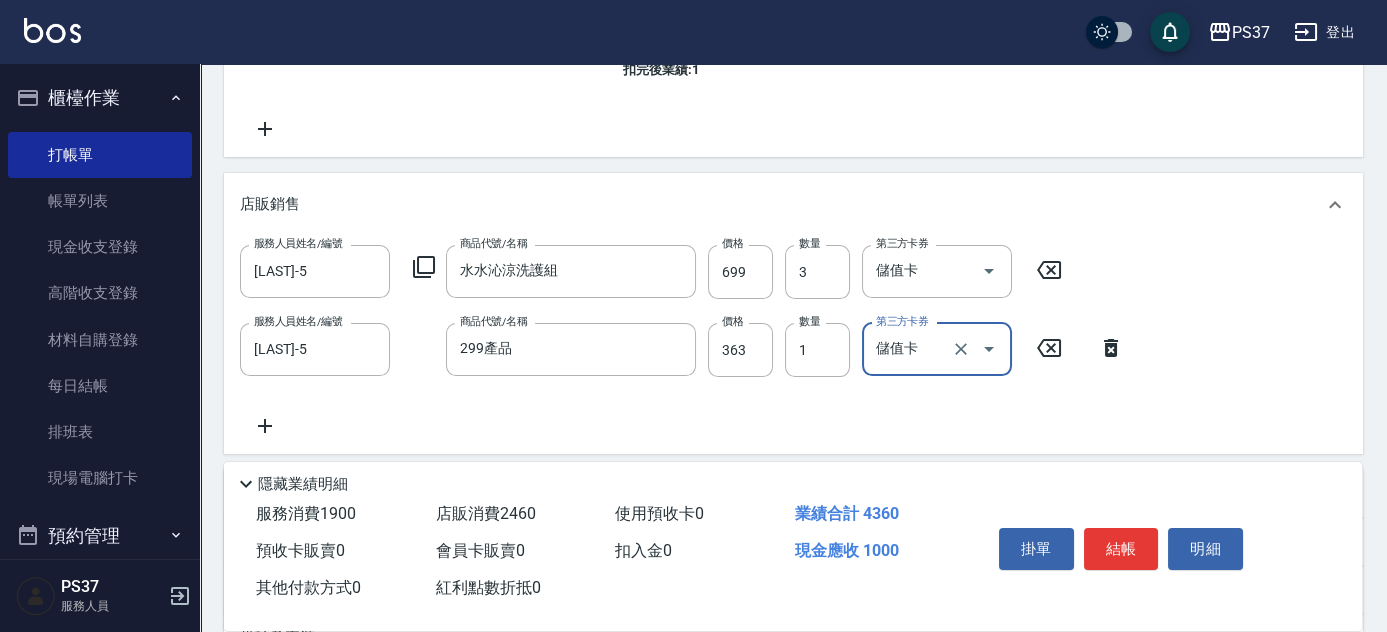type on "儲值卡" 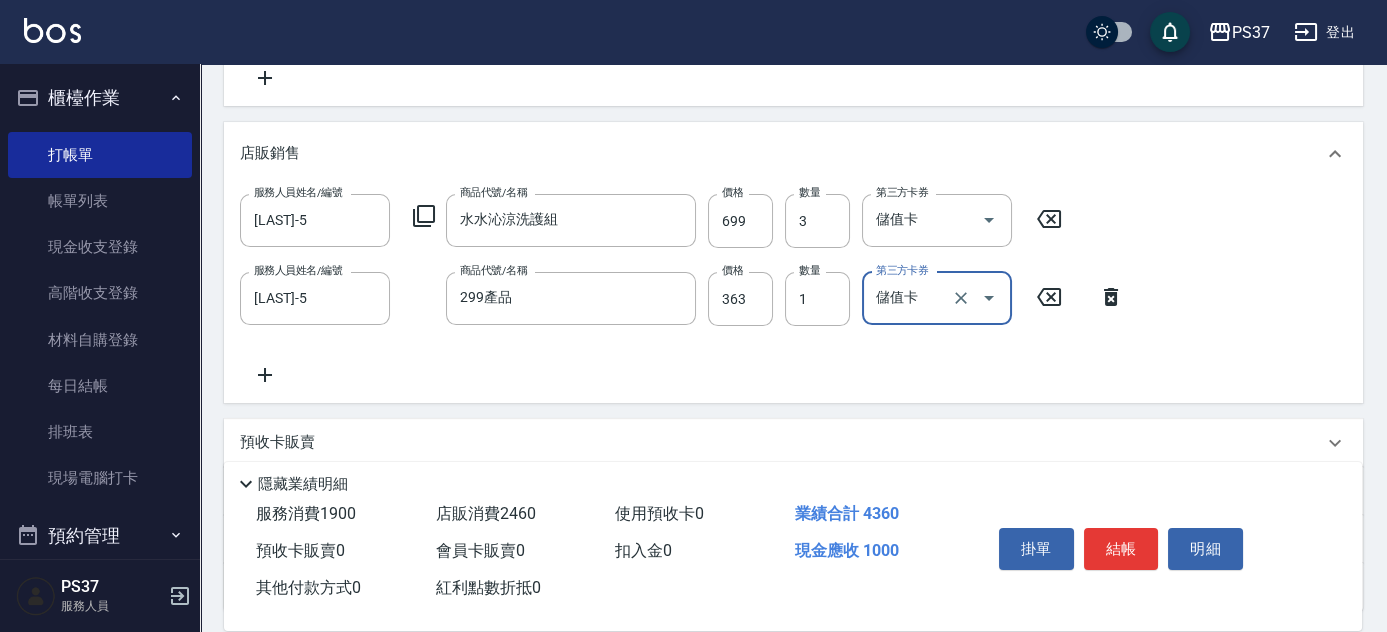 scroll, scrollTop: 658, scrollLeft: 0, axis: vertical 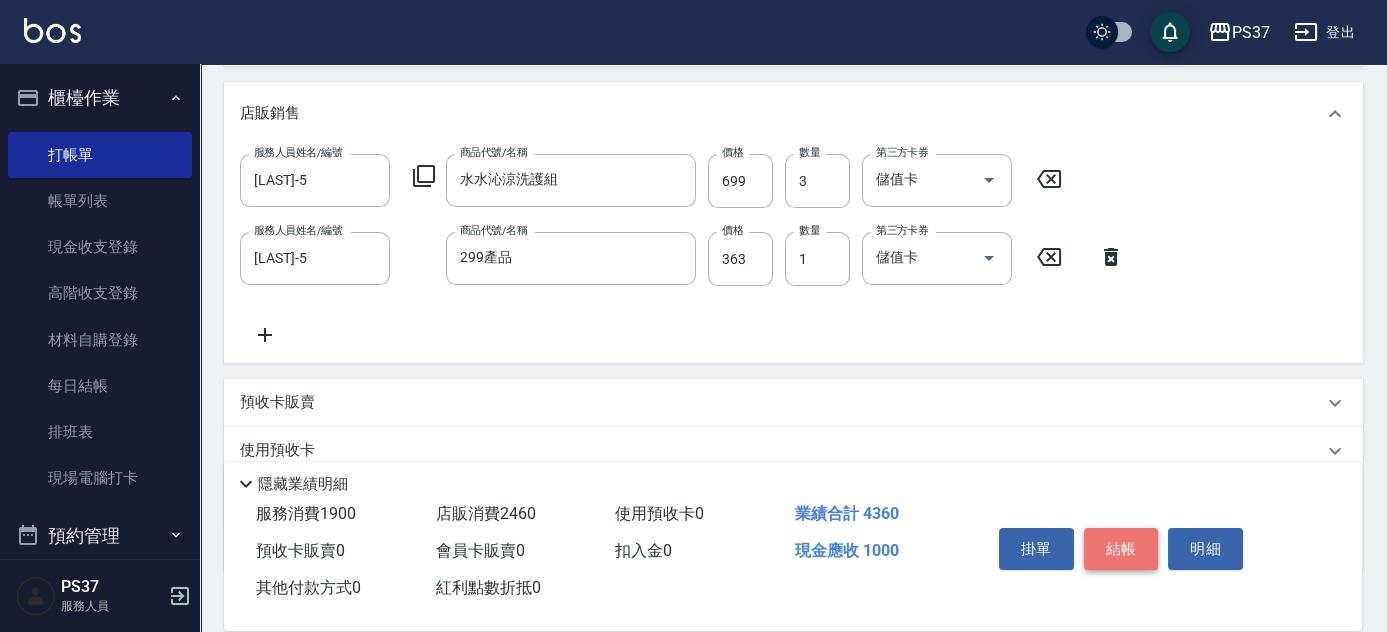 click on "結帳" at bounding box center (1121, 549) 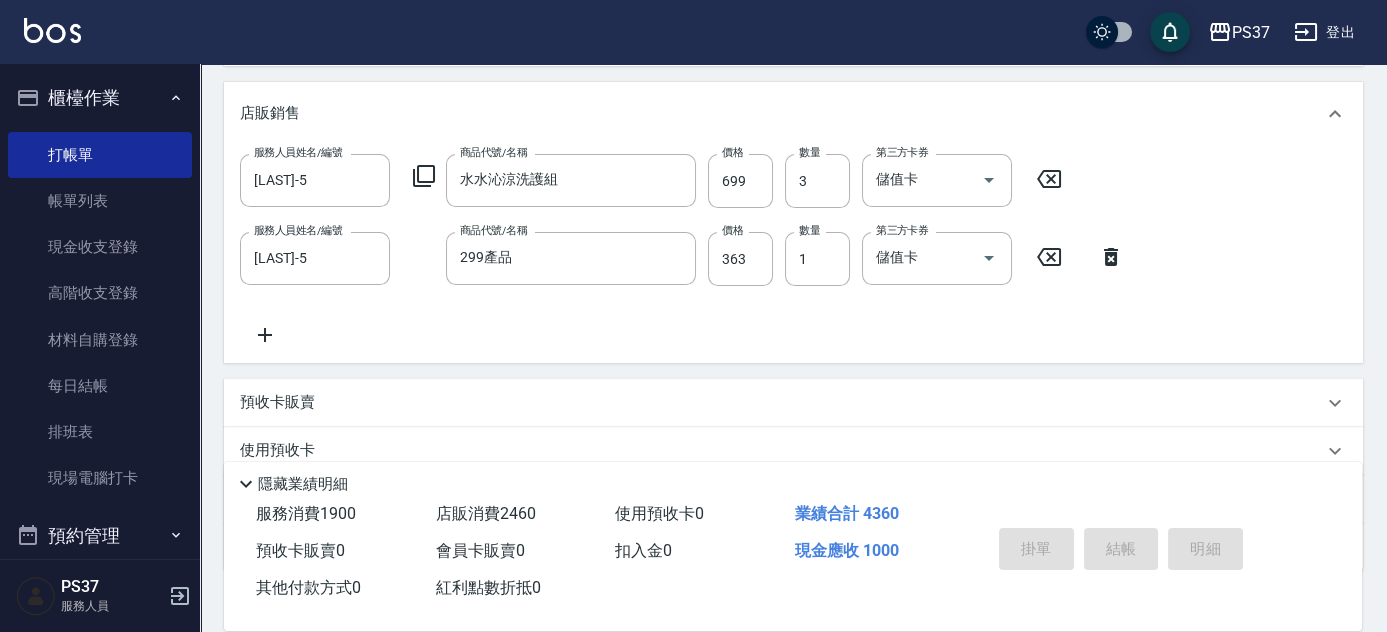 type on "[DATE] [TIME]" 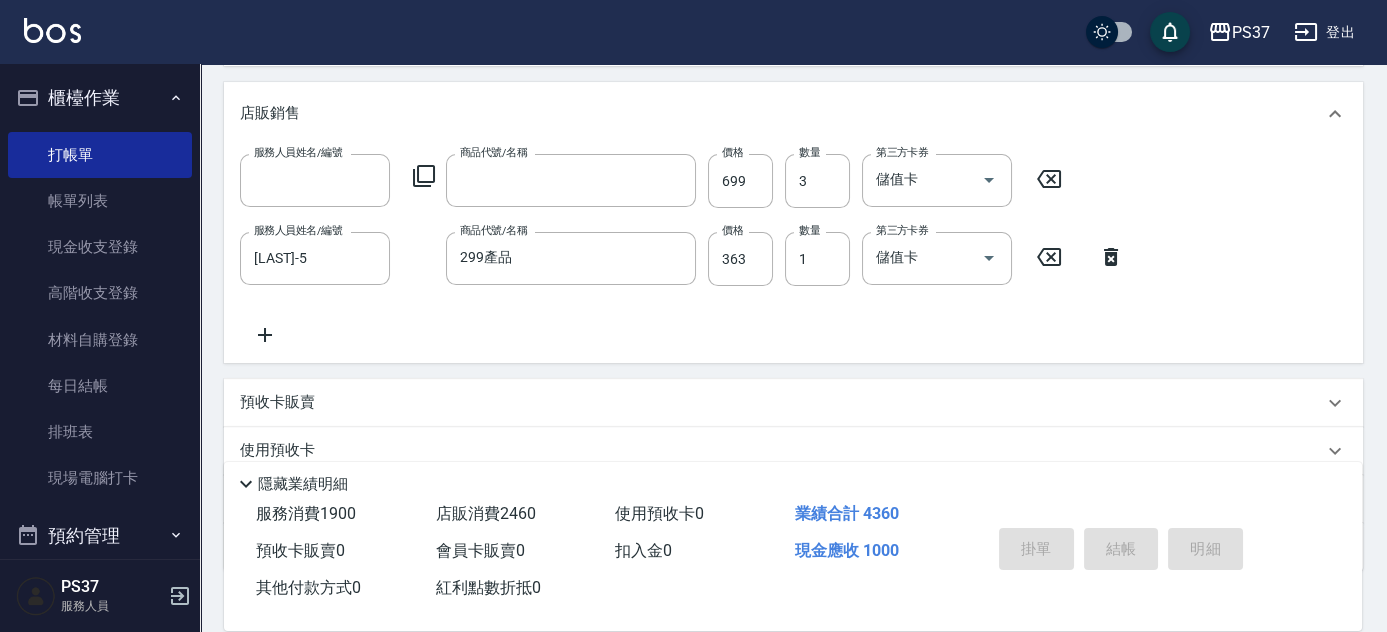 scroll, scrollTop: 0, scrollLeft: 0, axis: both 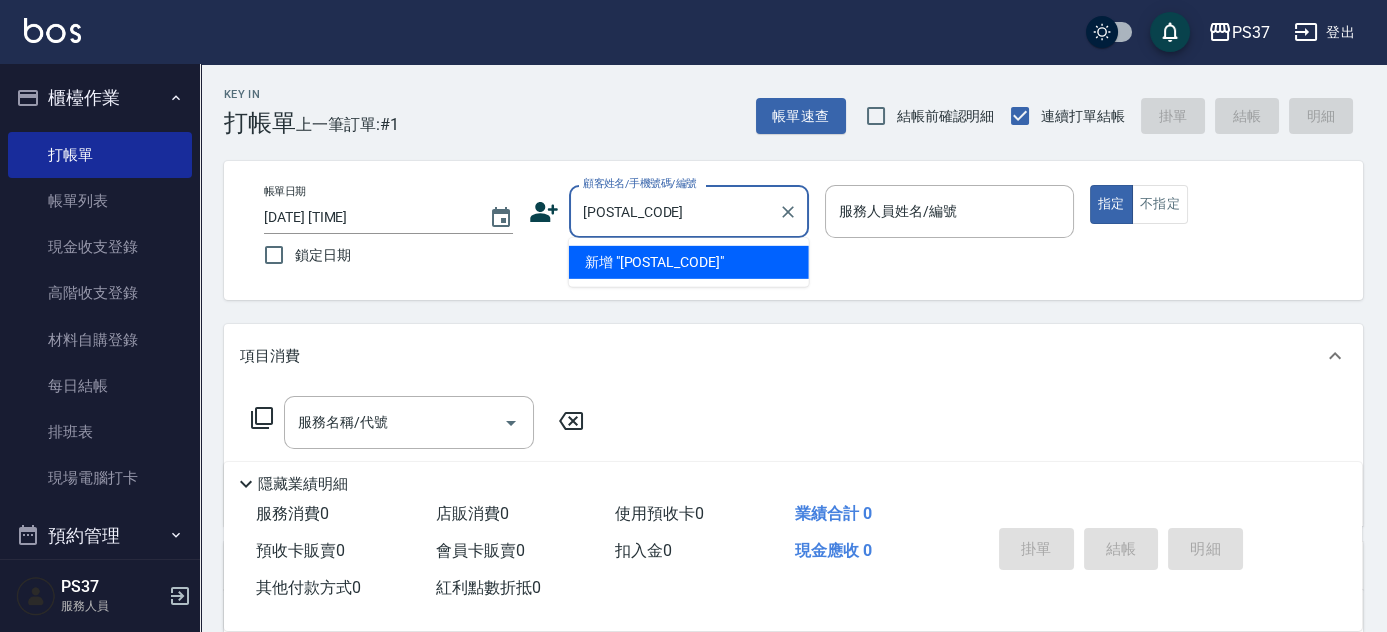 type on "[POSTAL_CODE]" 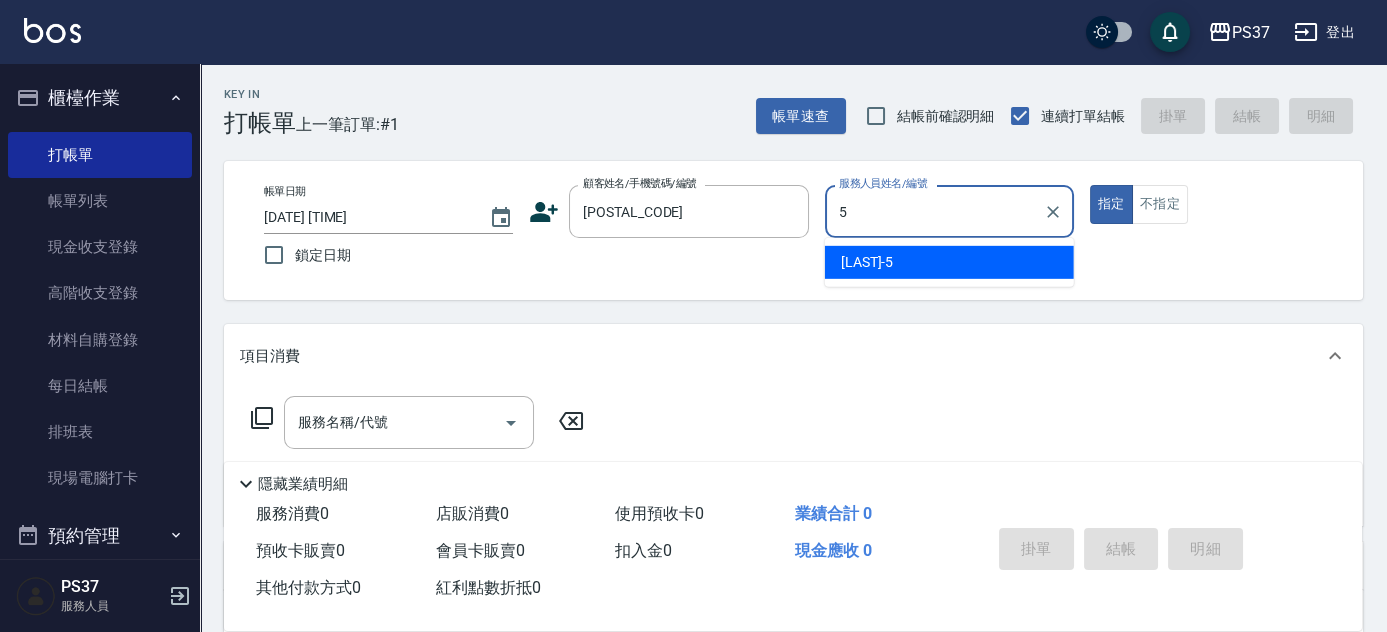 type on "5" 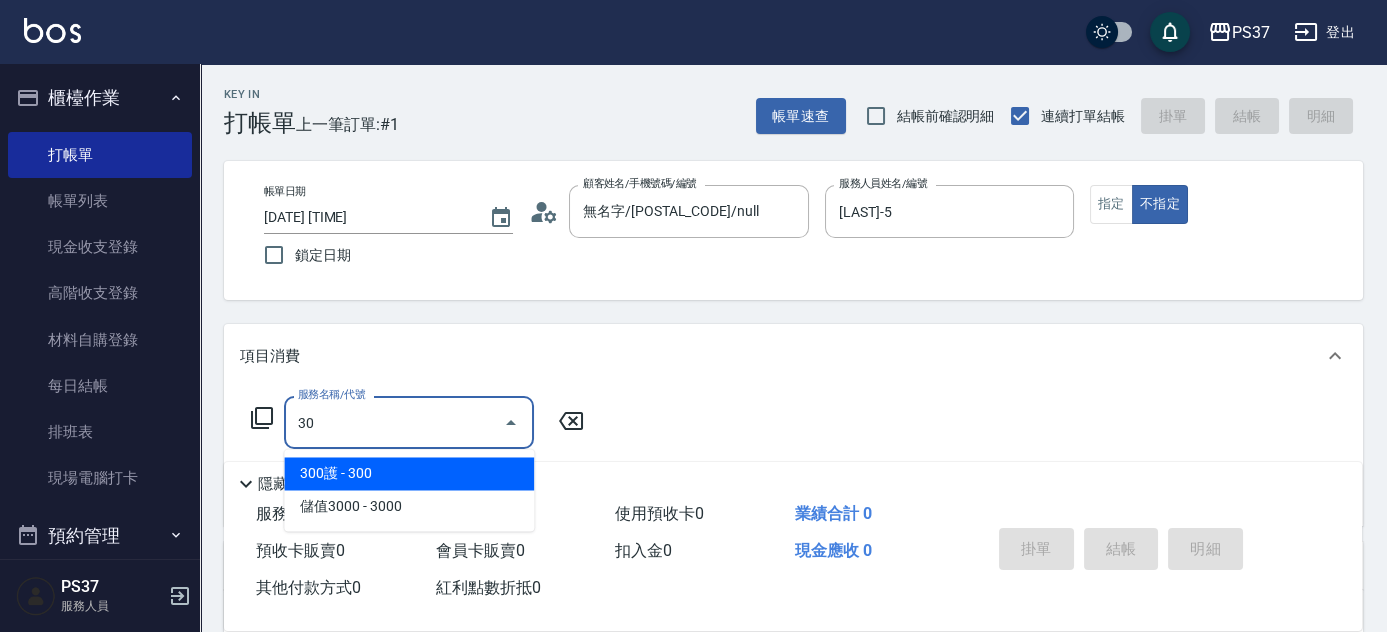type on "3" 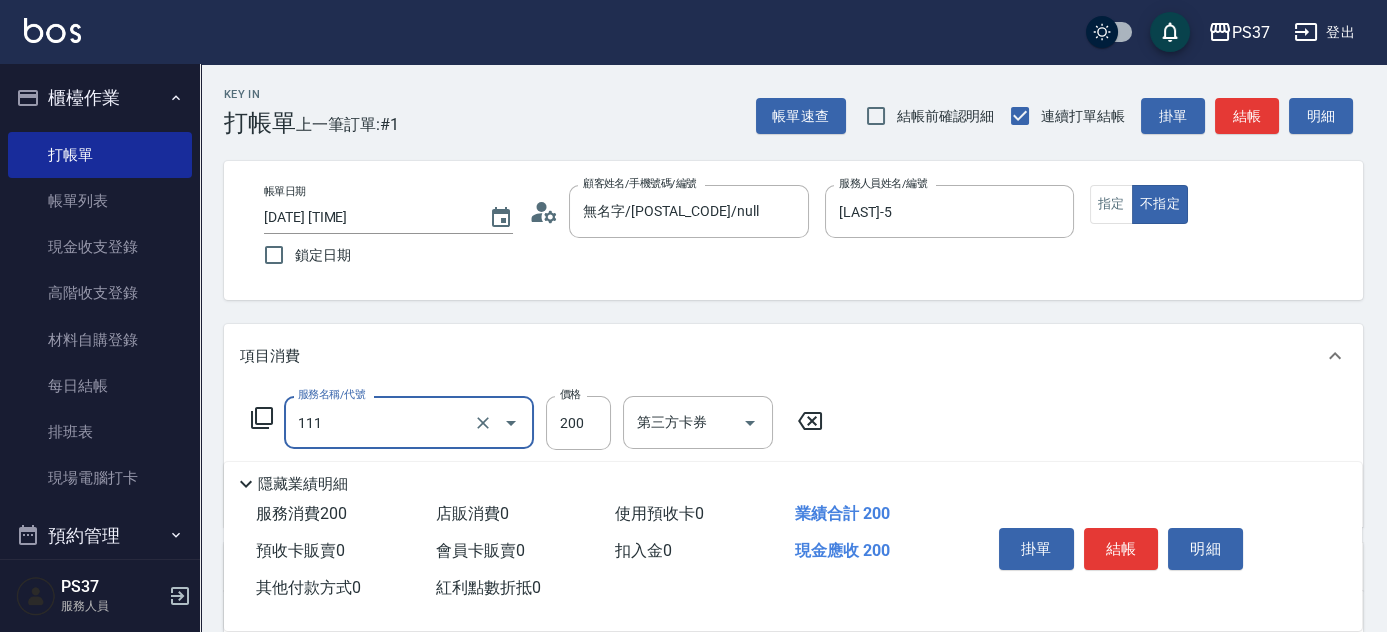 type on "200(111)" 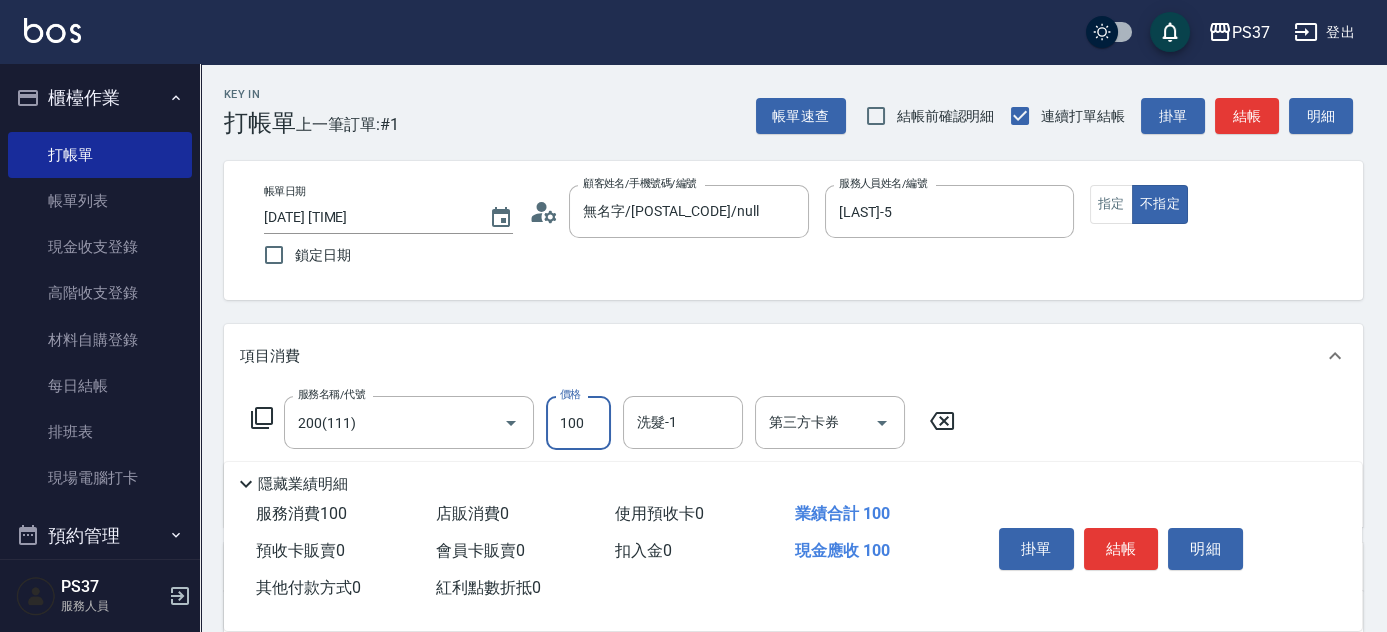 type on "100" 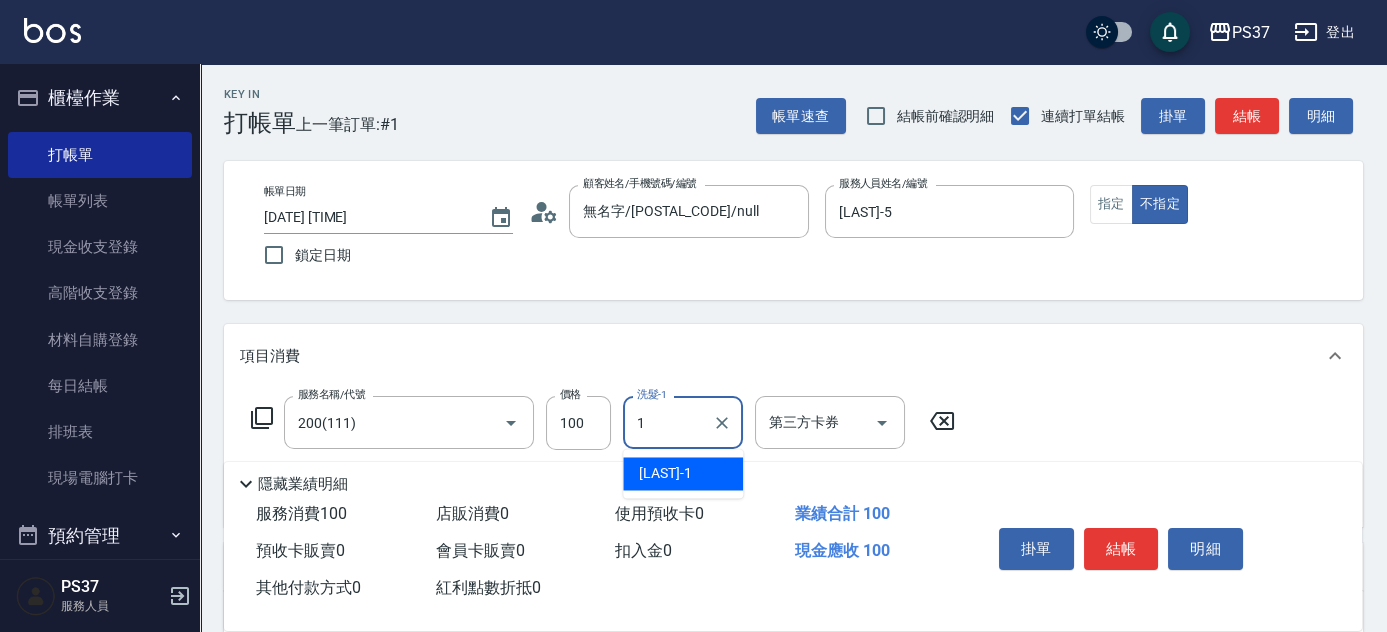 type on "[LAST]-1" 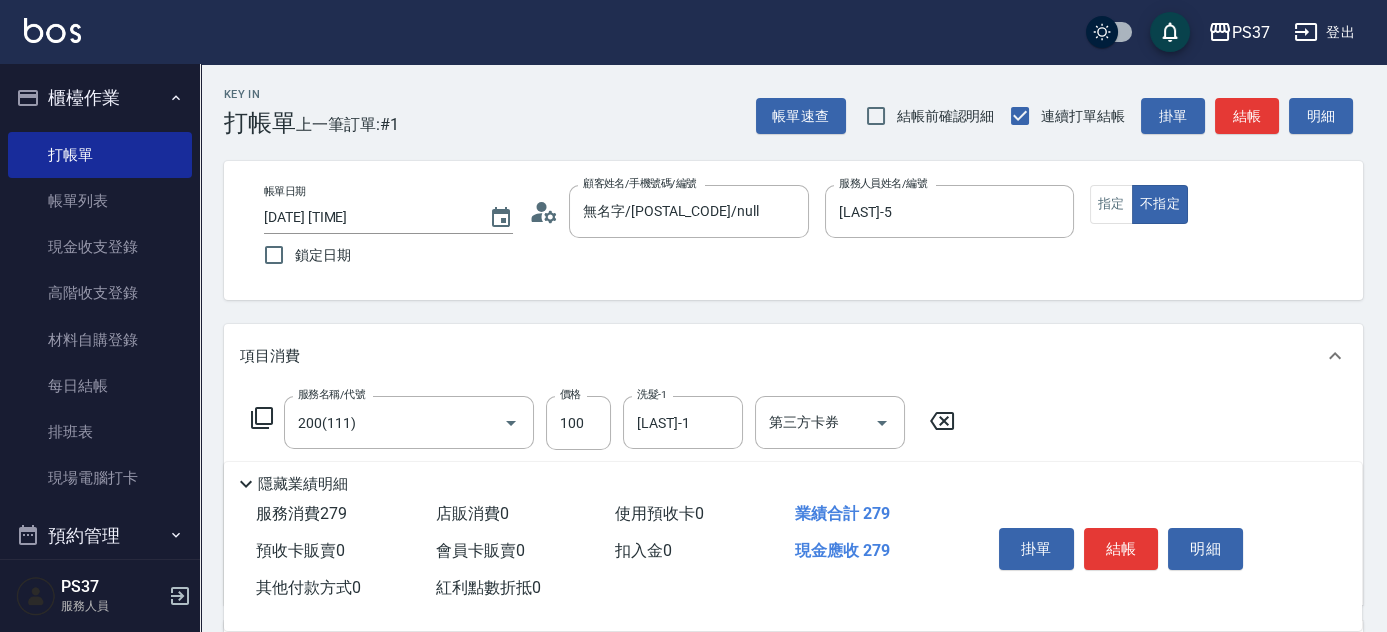 type on "剪髮(305)" 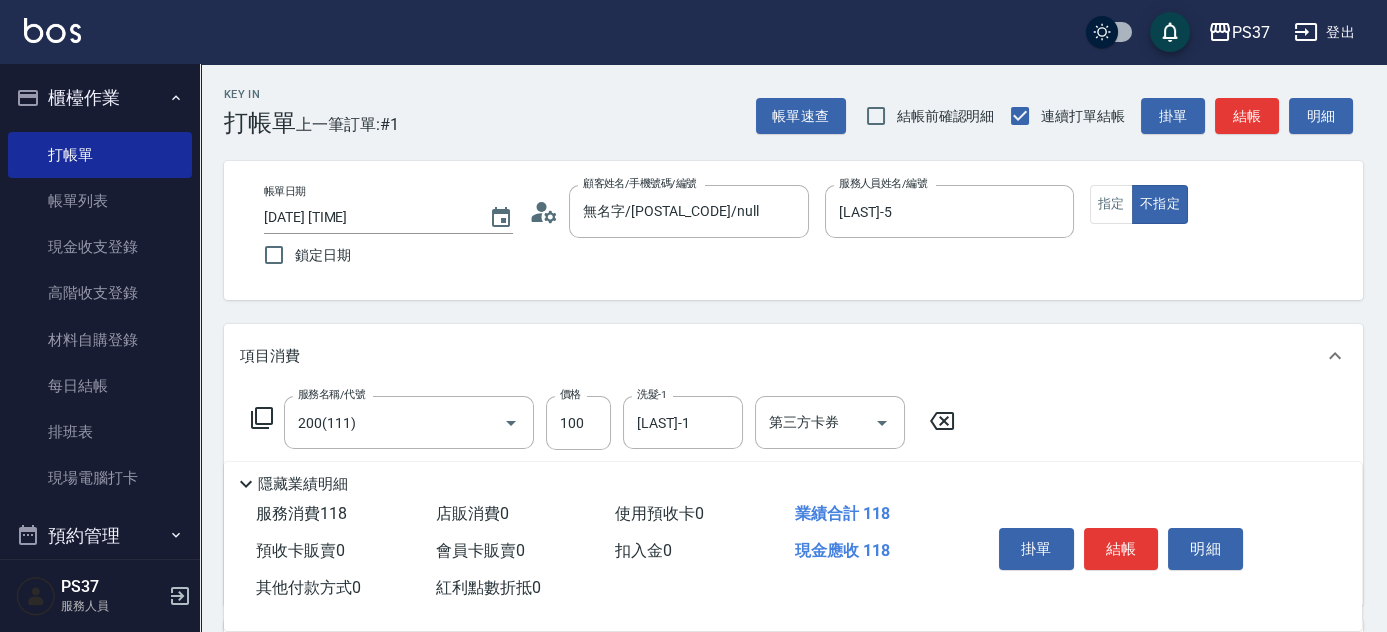type on "180" 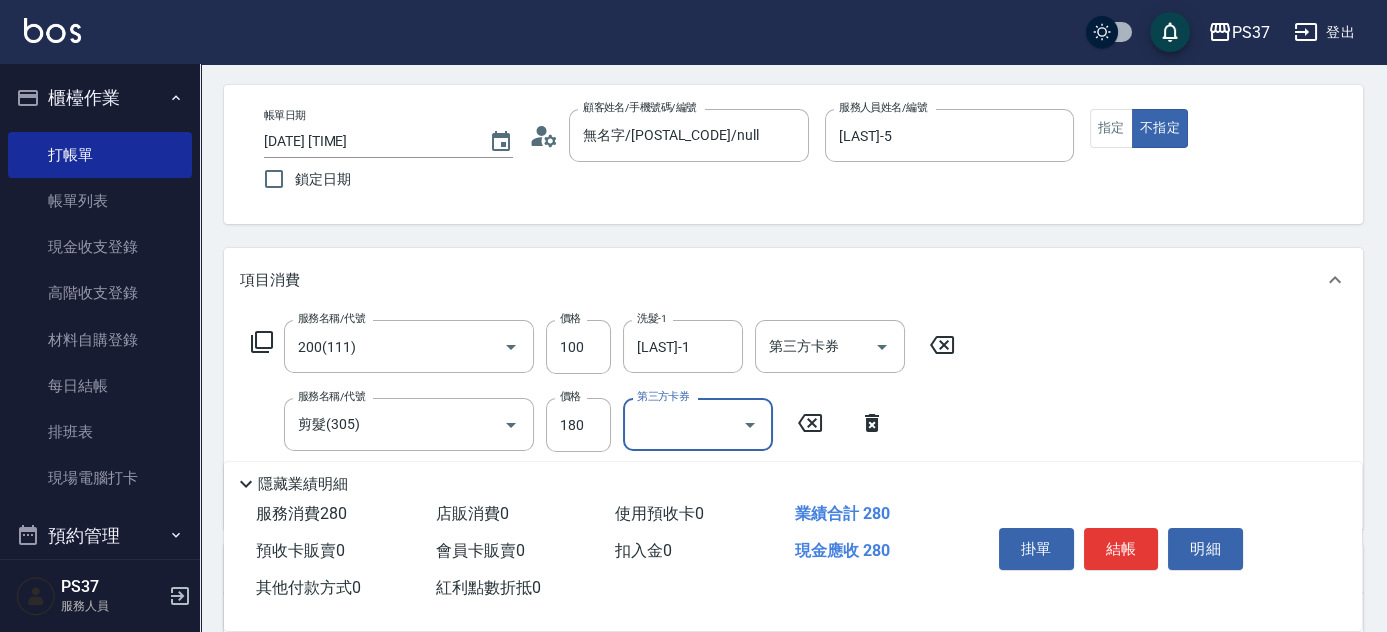 scroll, scrollTop: 181, scrollLeft: 0, axis: vertical 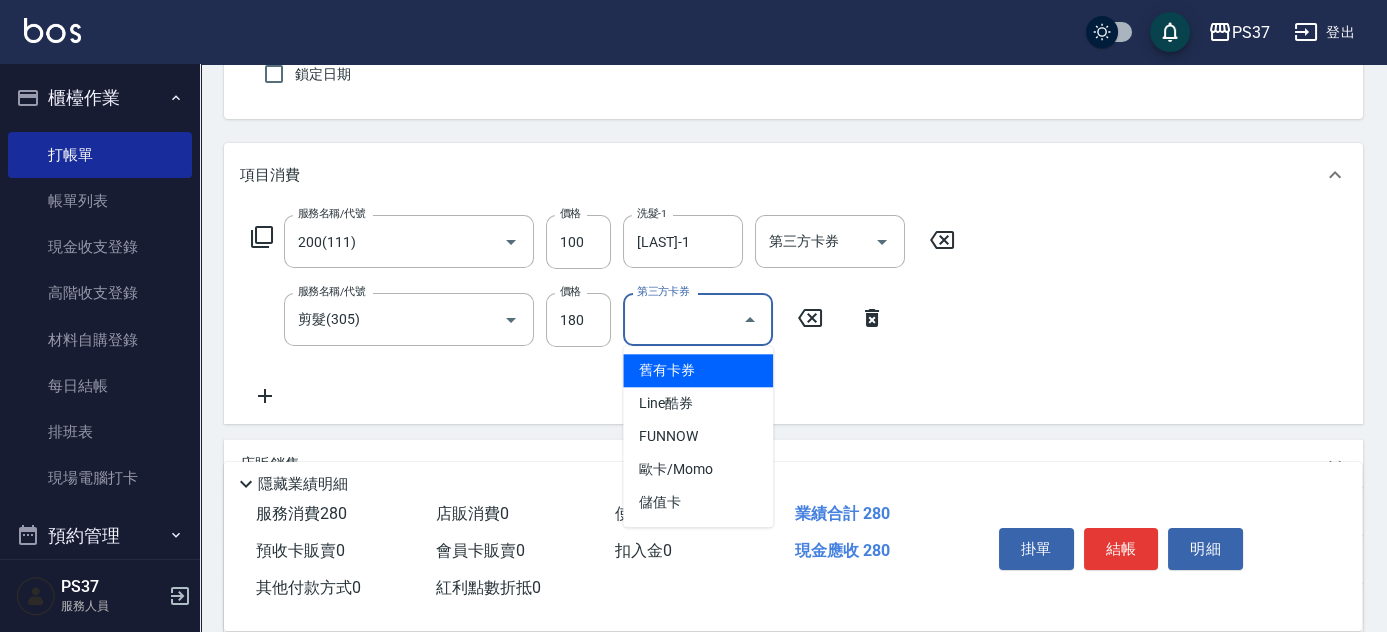 drag, startPoint x: 697, startPoint y: 322, endPoint x: 714, endPoint y: 371, distance: 51.86521 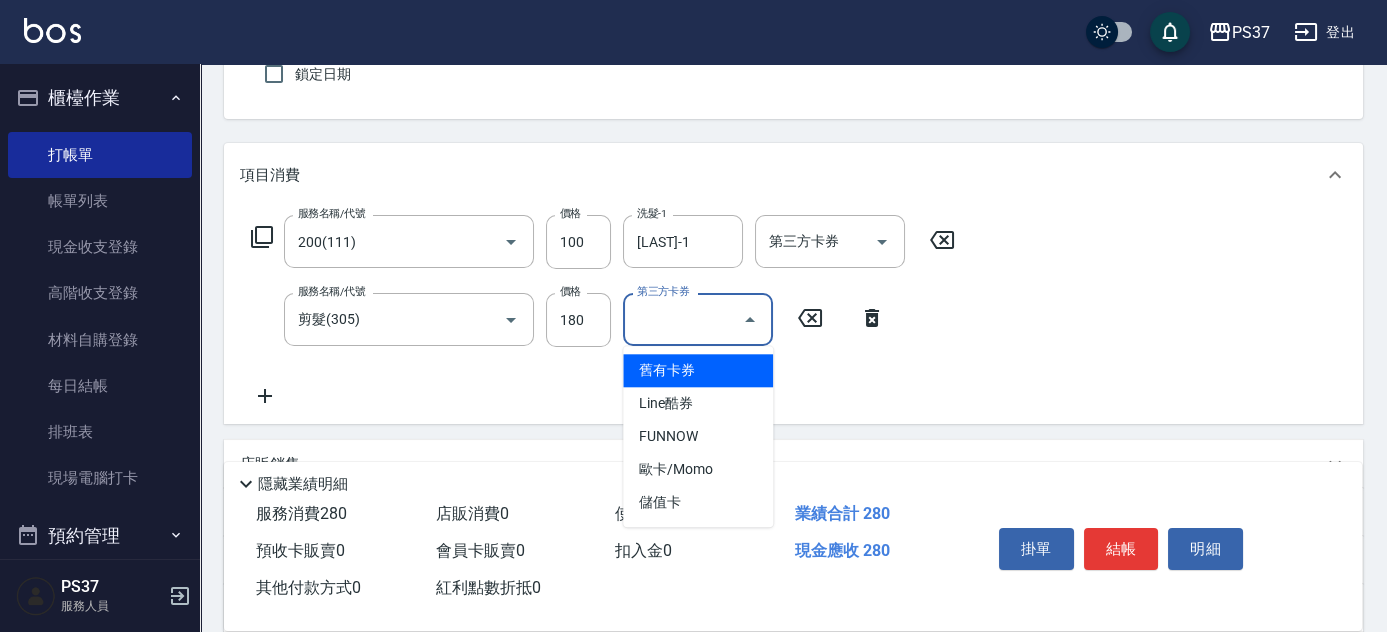click on "第三方卡券" at bounding box center [683, 319] 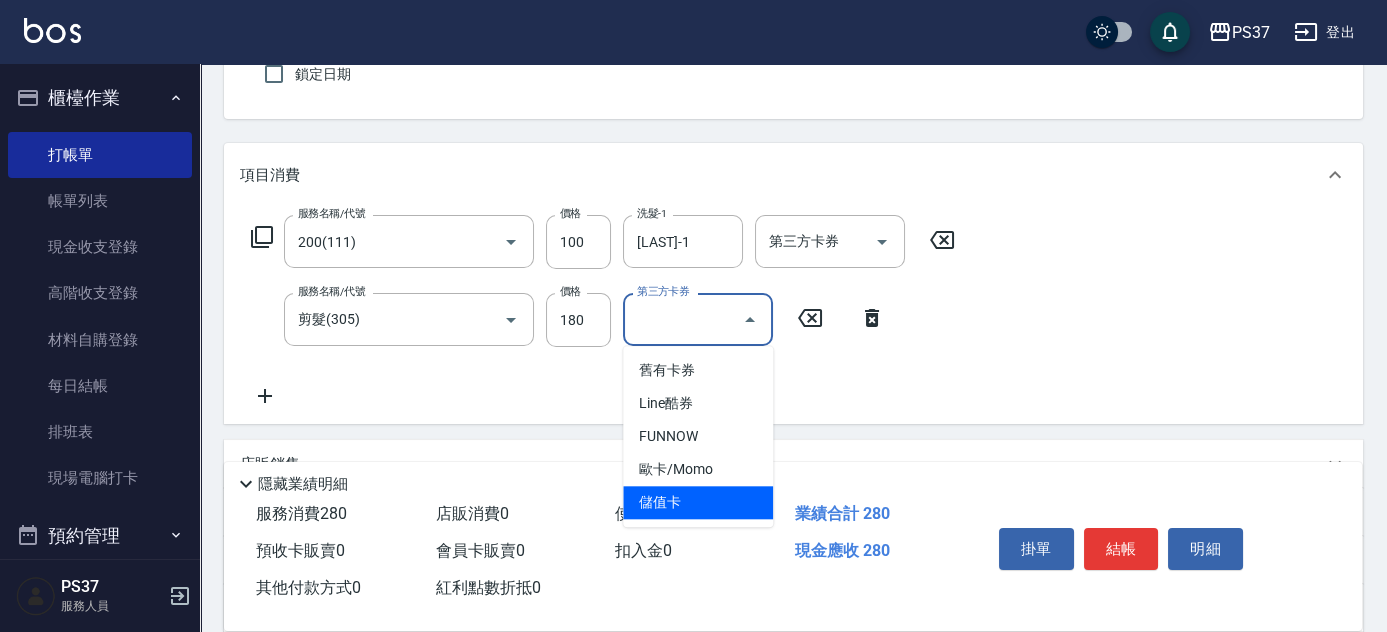 click on "儲值卡" at bounding box center [698, 502] 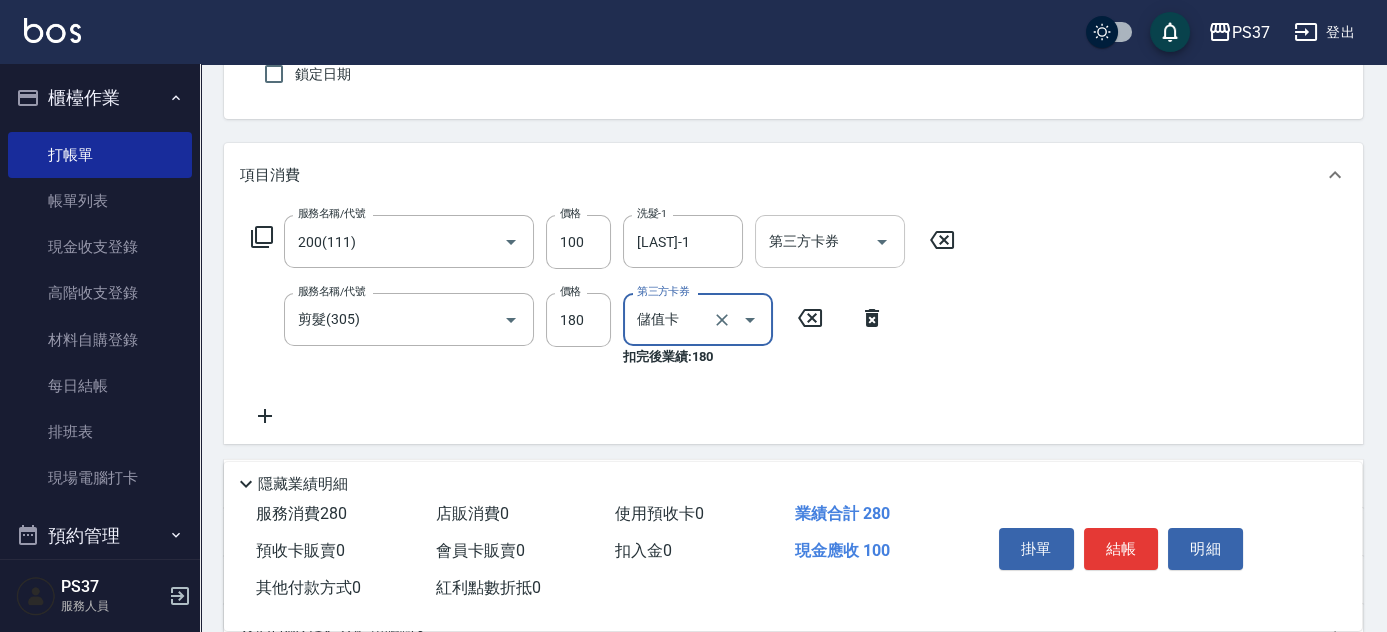 click on "第三方卡券" at bounding box center [815, 241] 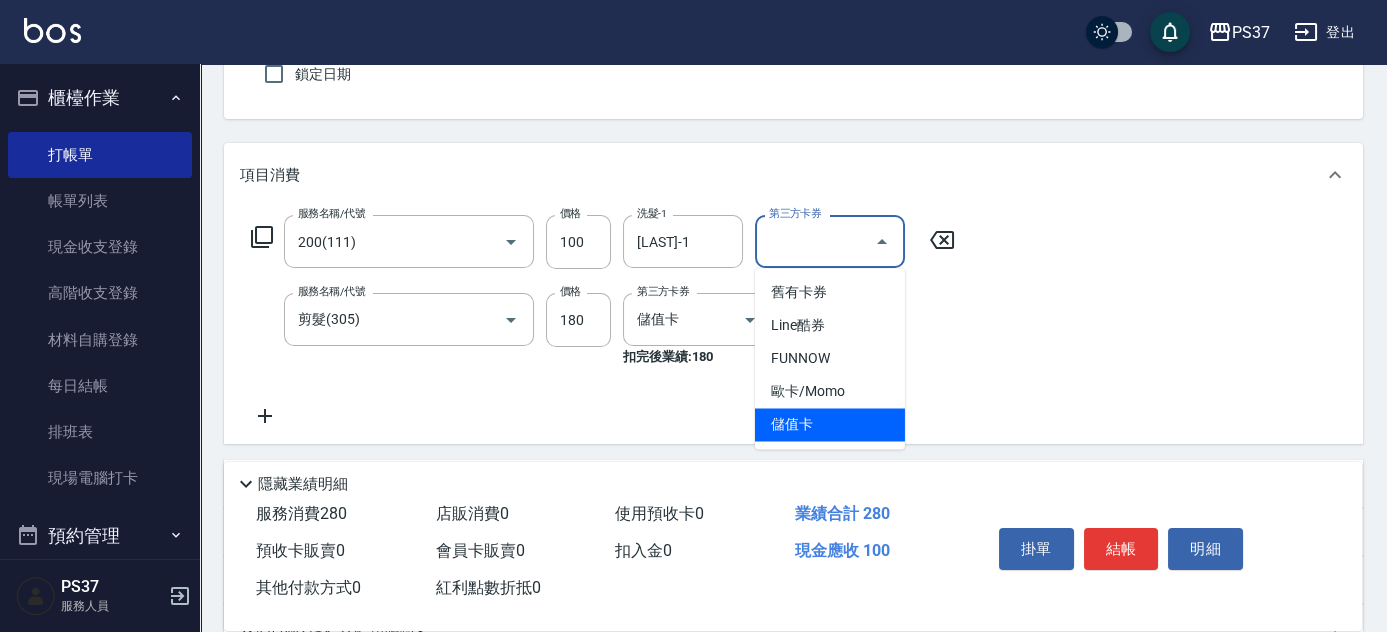 click on "儲值卡" at bounding box center [830, 424] 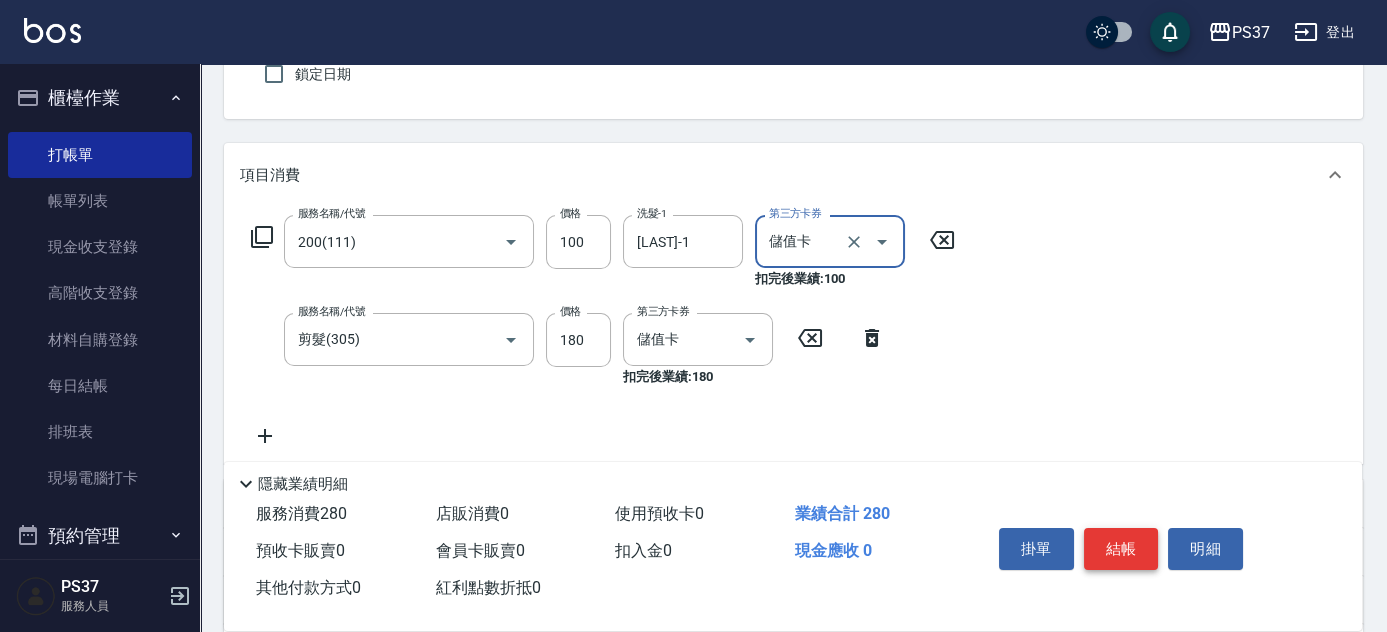 click on "結帳" at bounding box center [1121, 549] 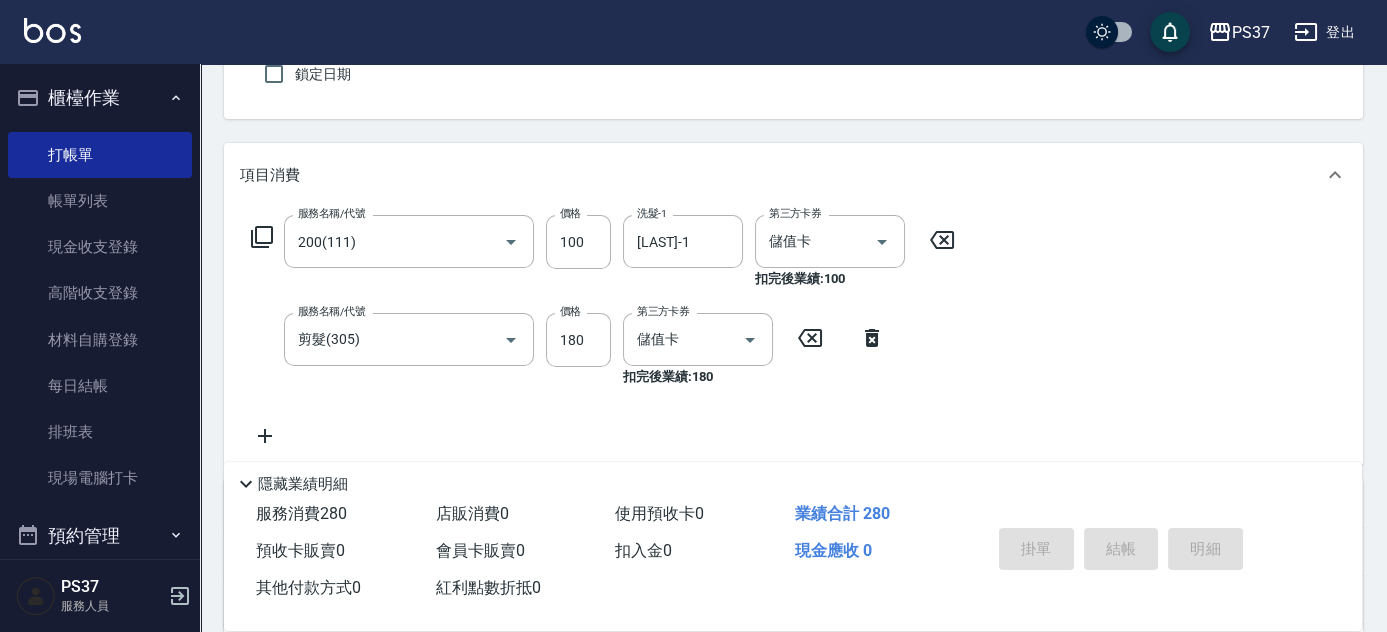 type 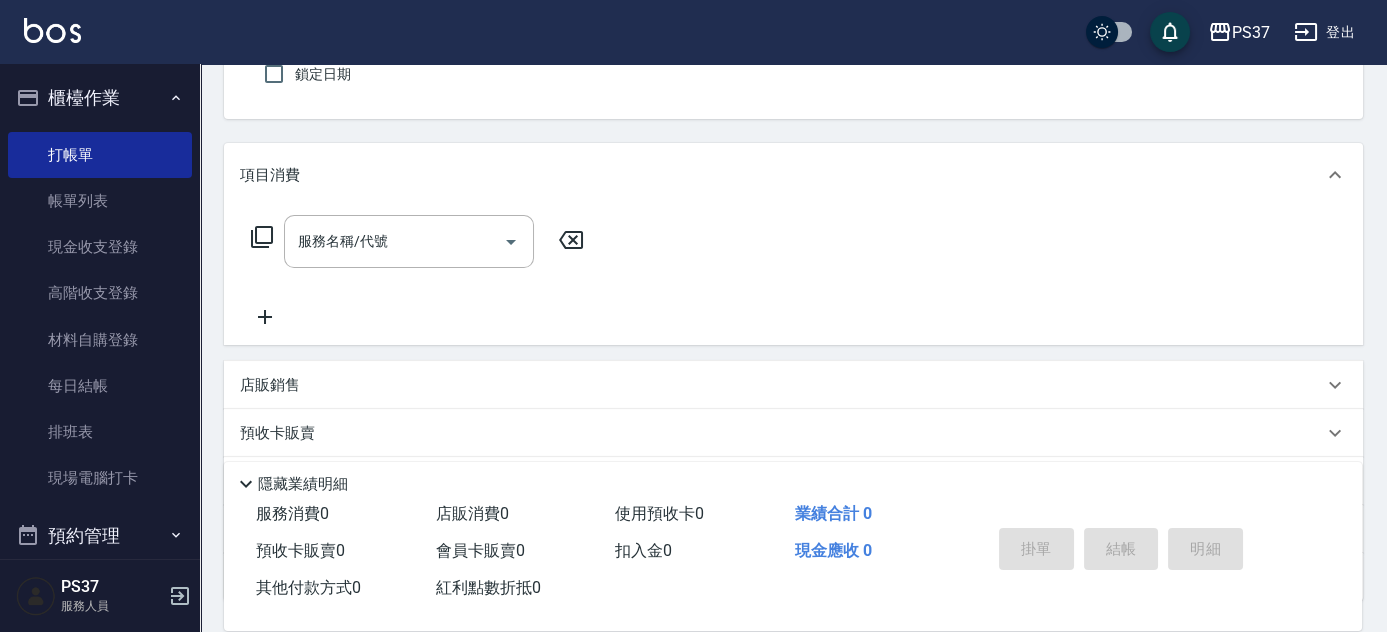 scroll, scrollTop: 0, scrollLeft: 0, axis: both 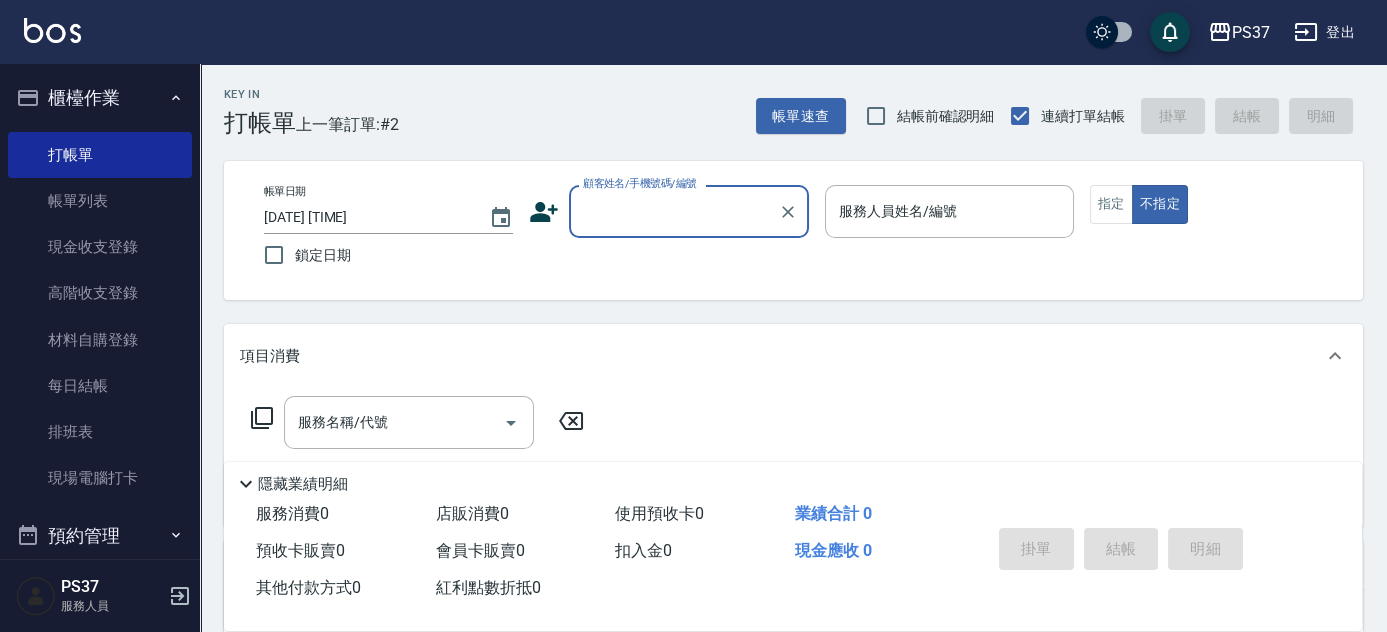 click on "顧客姓名/手機號碼/編號" at bounding box center [674, 211] 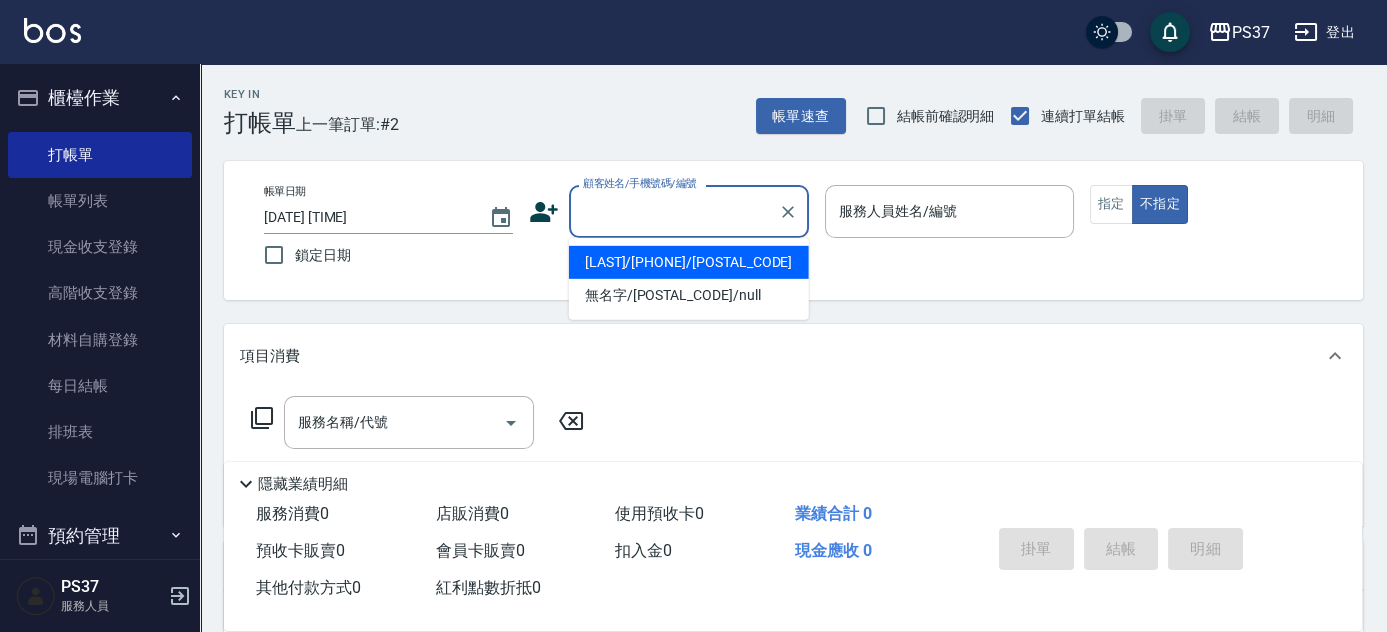 click on "顧客姓名/手機號碼/編號" at bounding box center (674, 211) 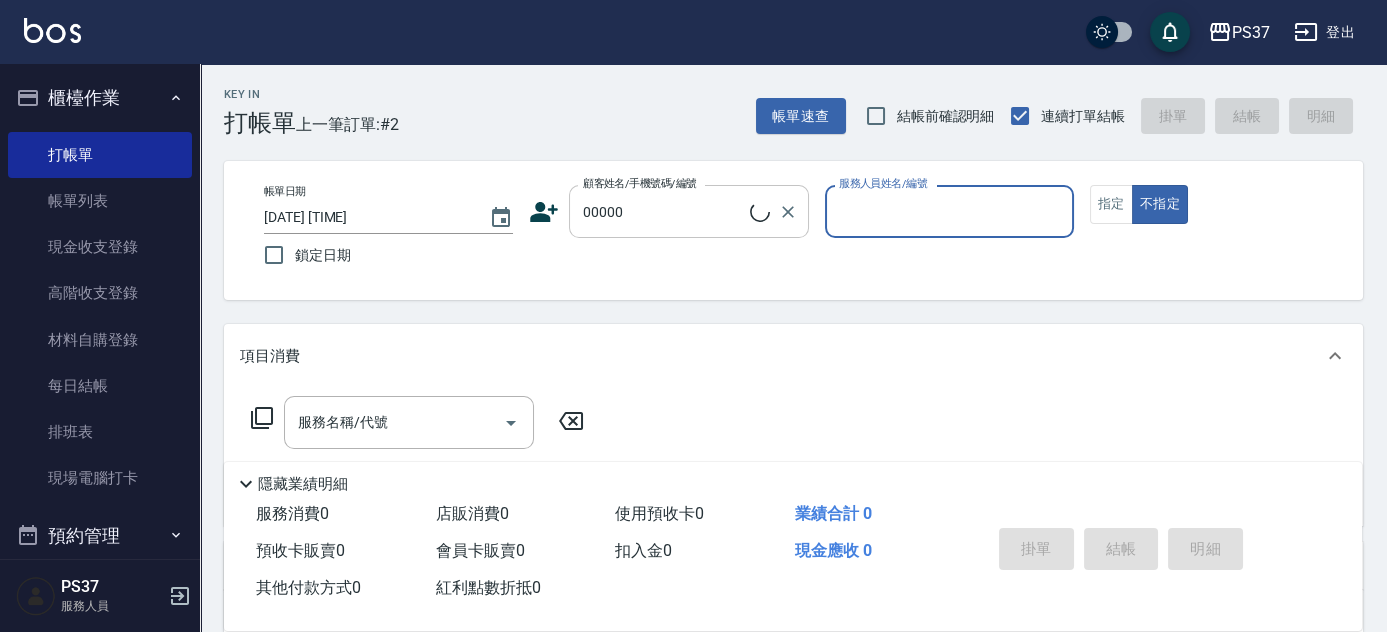 type on "新客人 姓名未設定/00000/null" 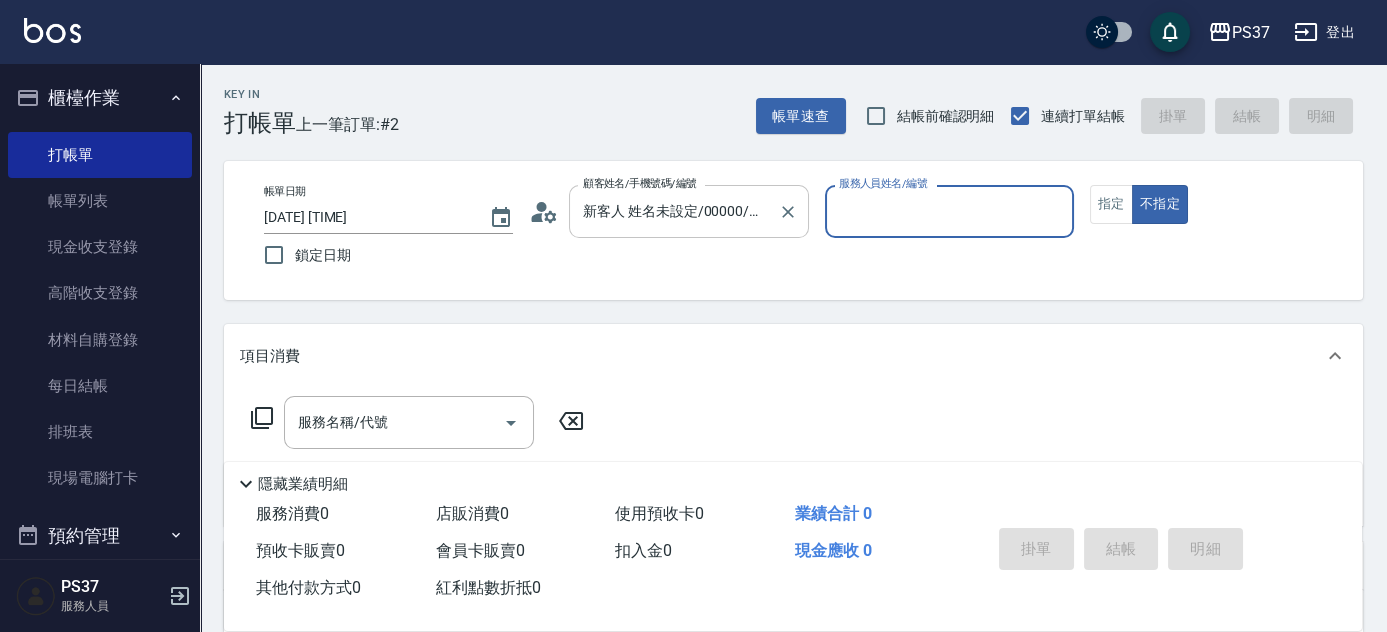 type on "5" 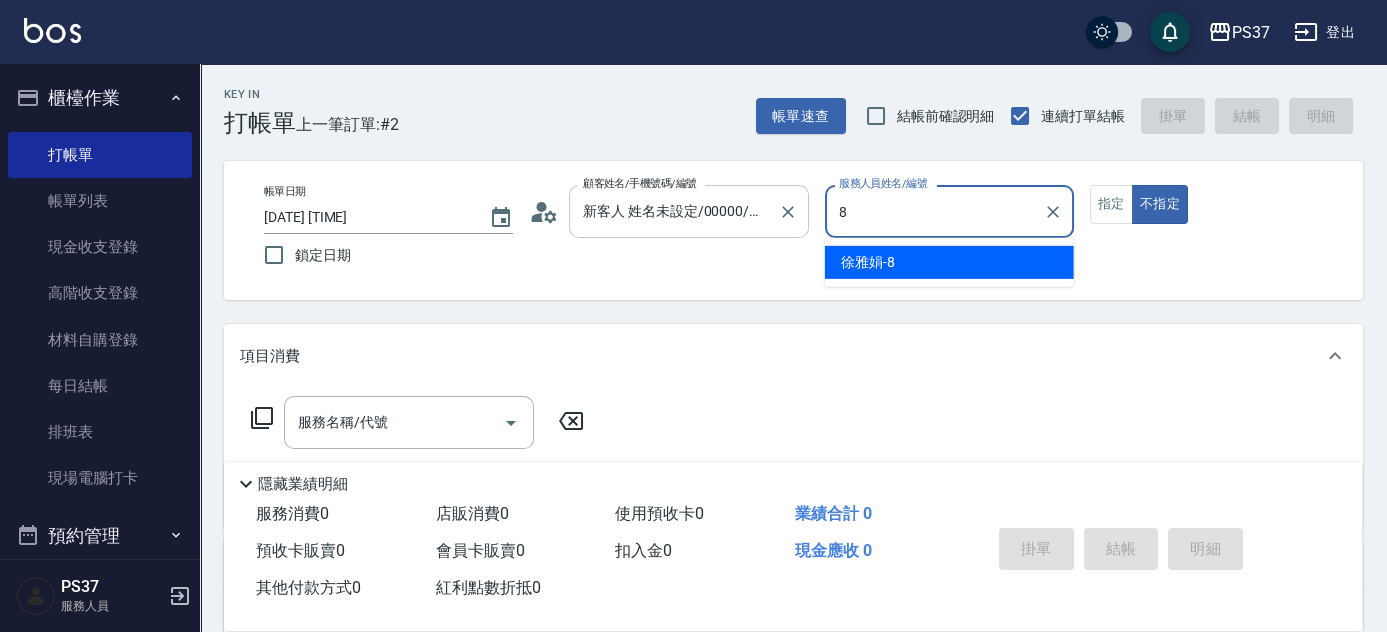 type on "[LAST]-8" 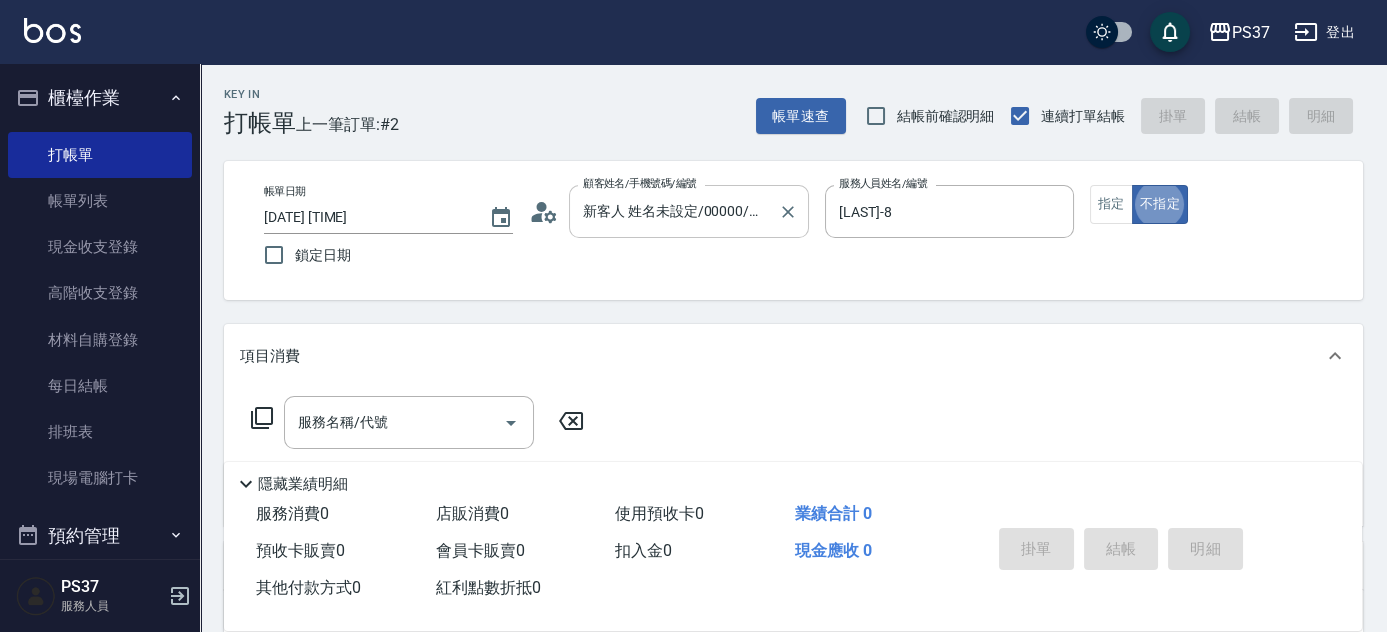 type on "false" 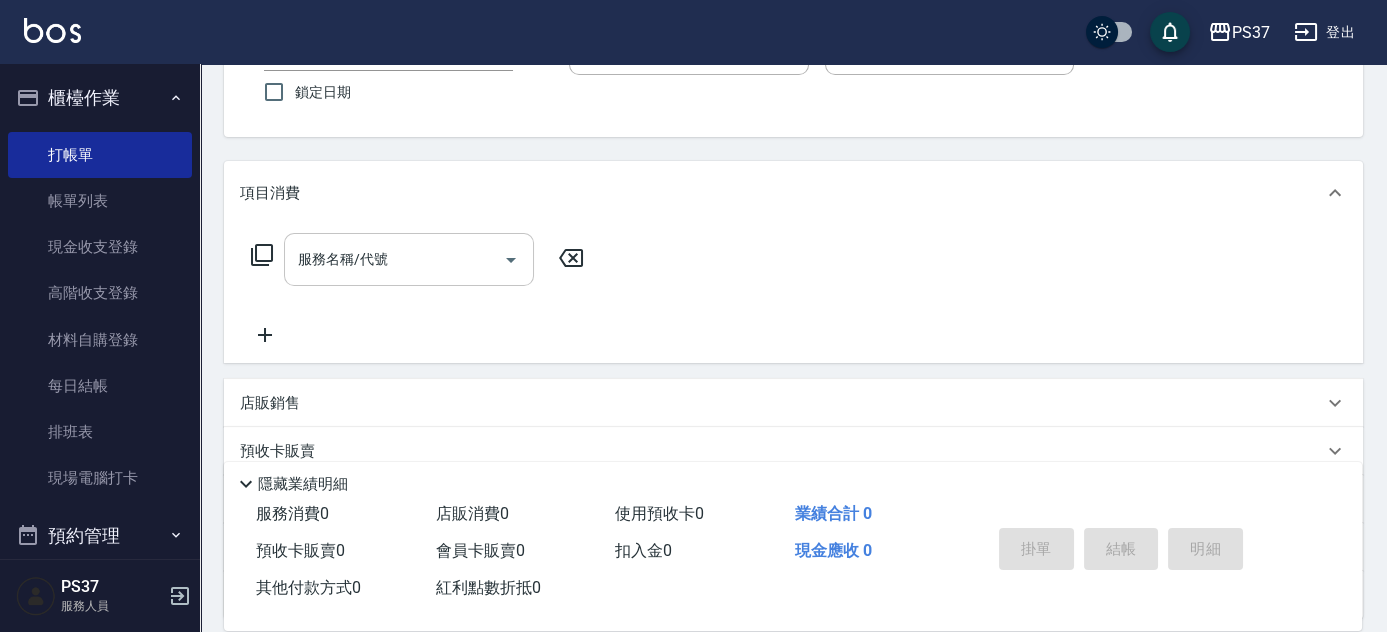 scroll, scrollTop: 181, scrollLeft: 0, axis: vertical 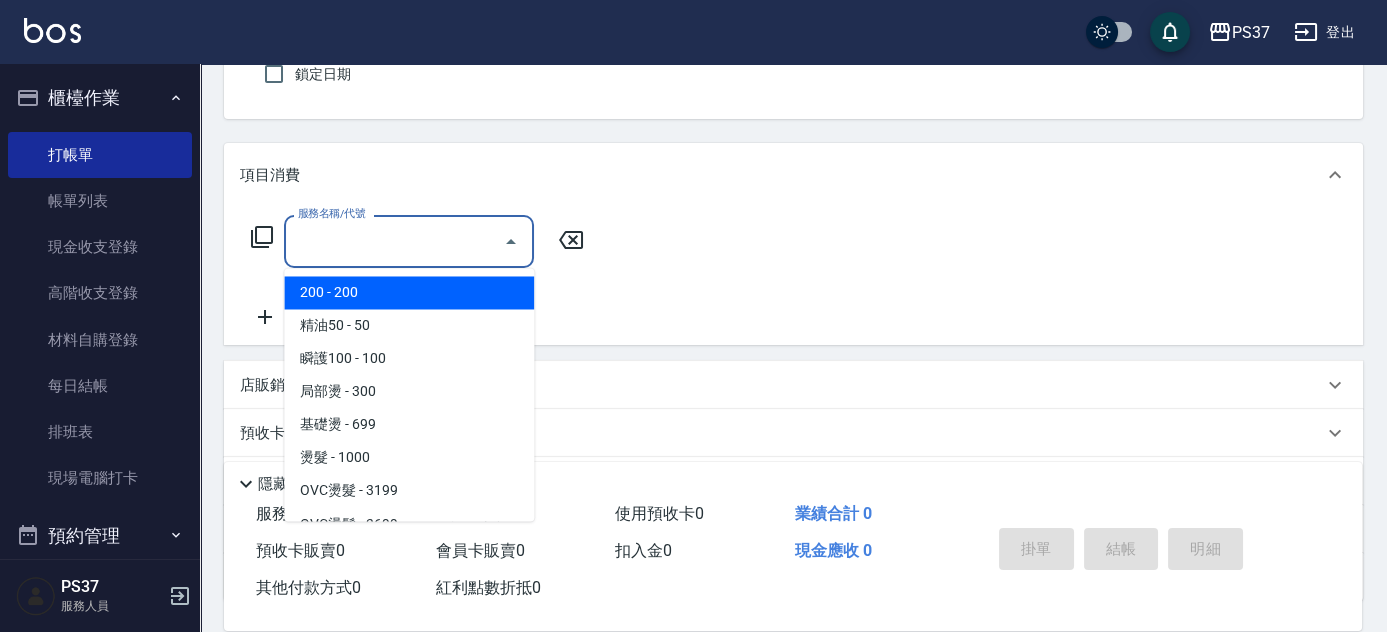 click on "服務名稱/代號" at bounding box center [394, 241] 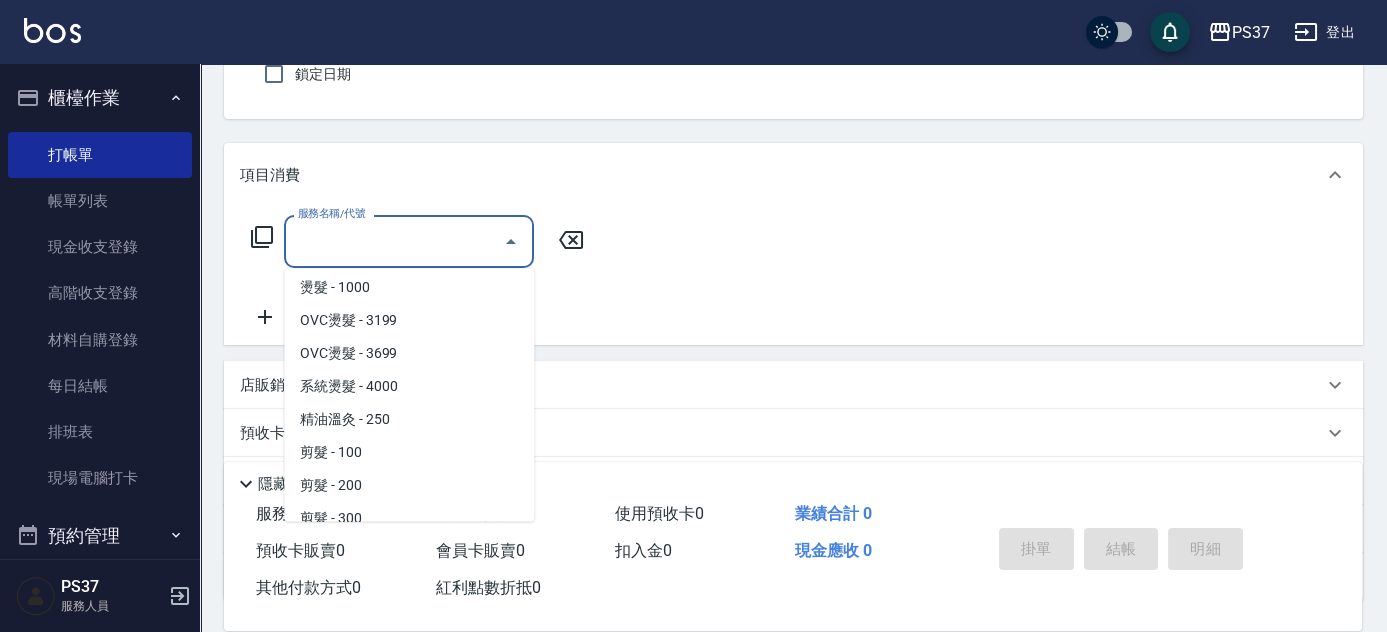 scroll, scrollTop: 181, scrollLeft: 0, axis: vertical 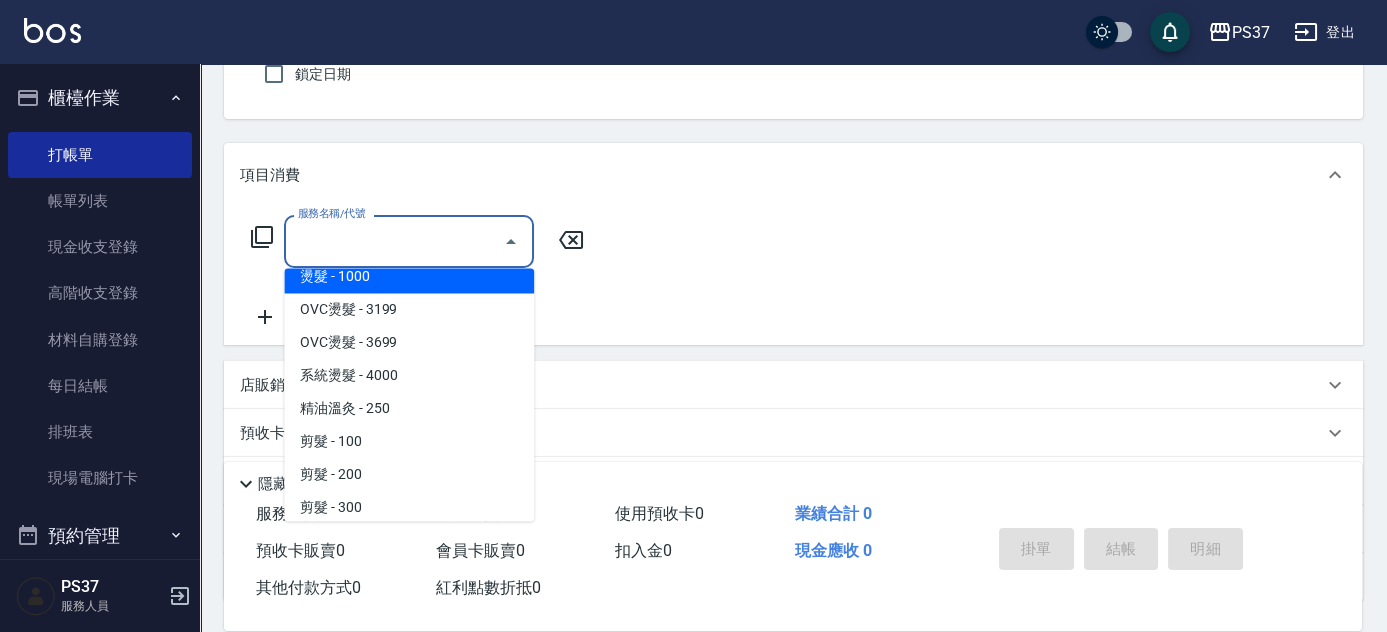 click on "服務名稱/代號" at bounding box center [394, 241] 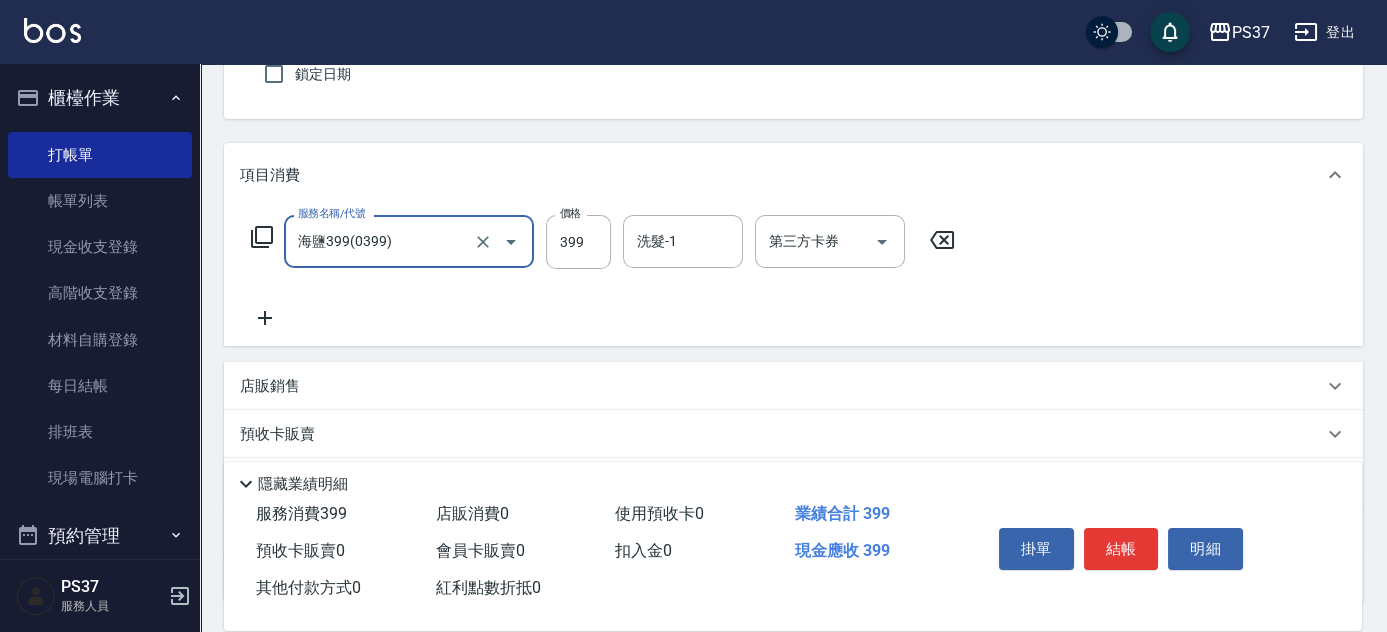 type on "海鹽399(0399)" 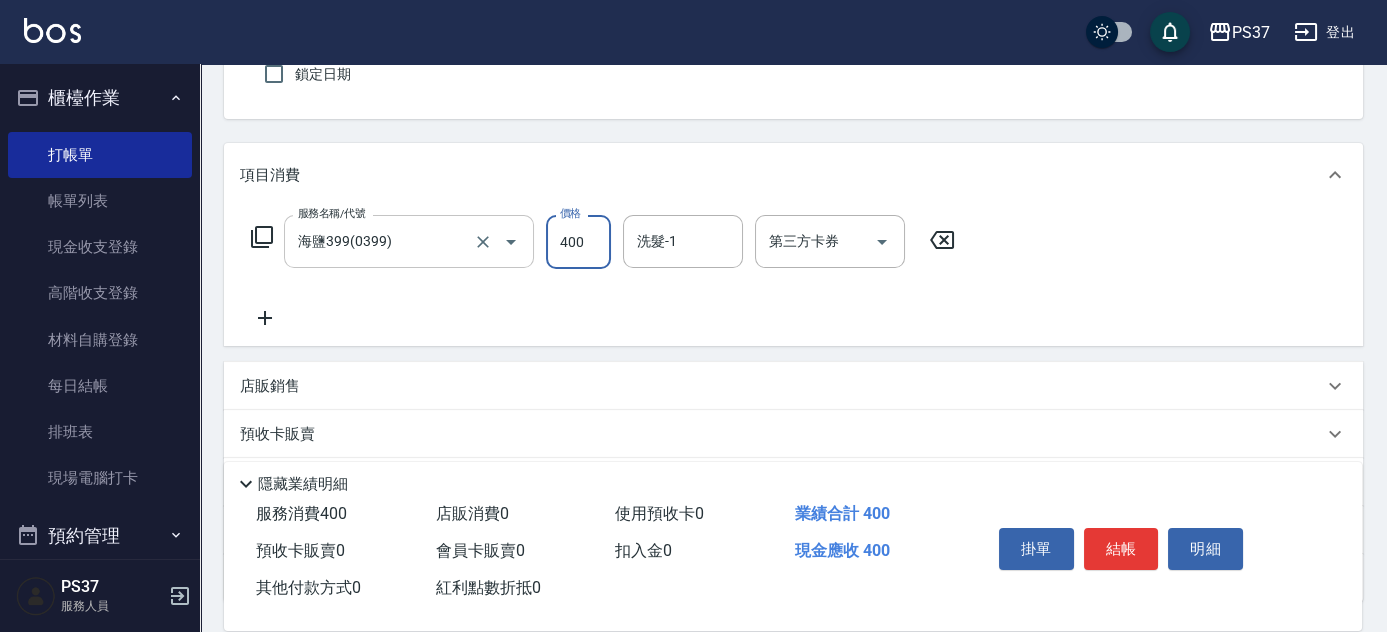 type on "400" 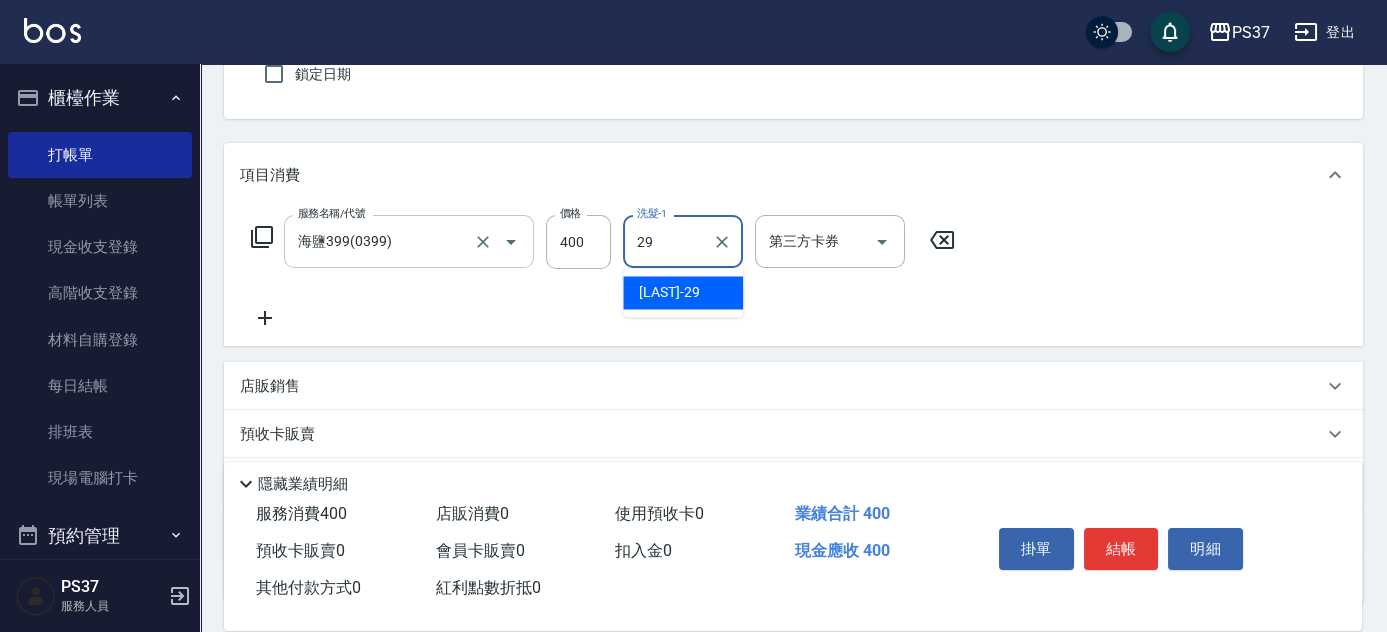 type on "[LAST]-29" 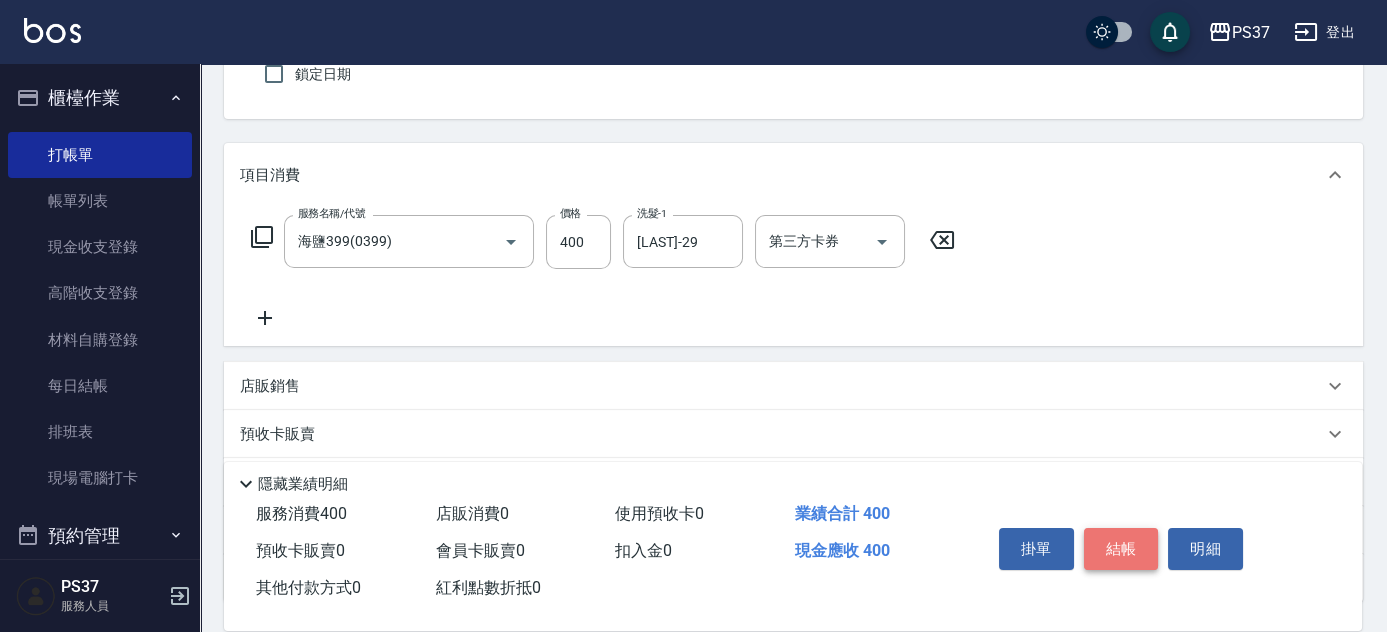 click on "結帳" at bounding box center [1121, 549] 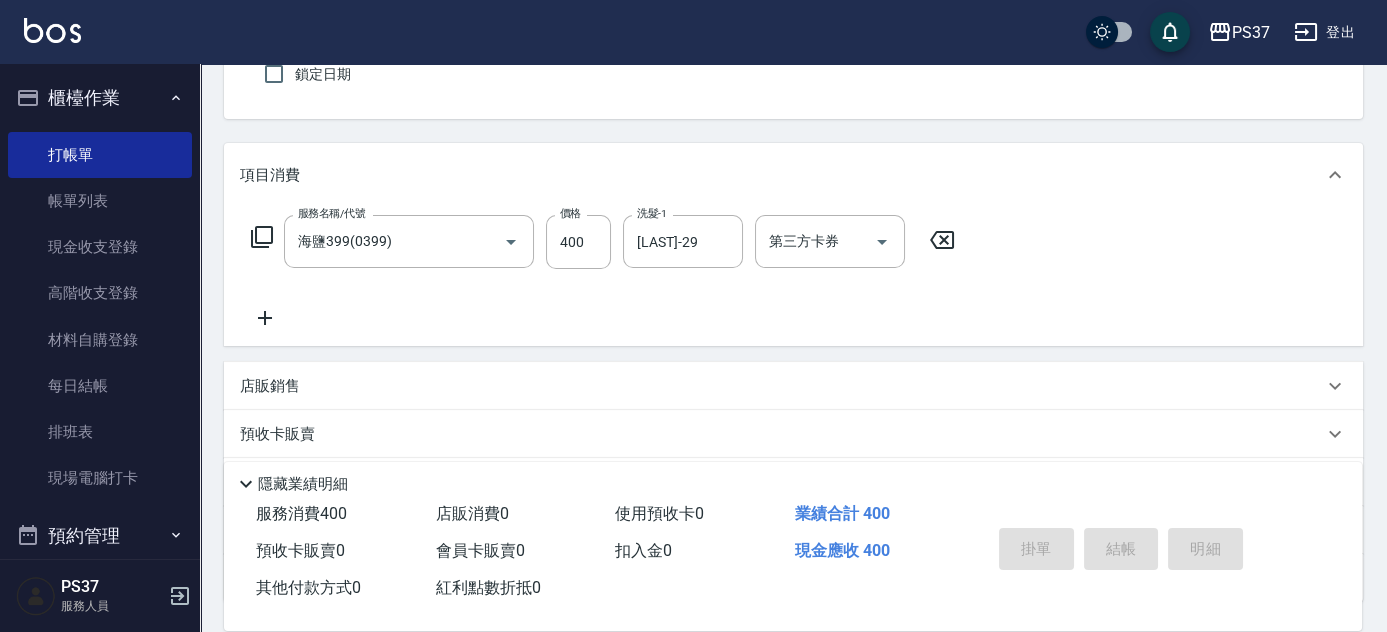 type on "2025/08/08 16:47" 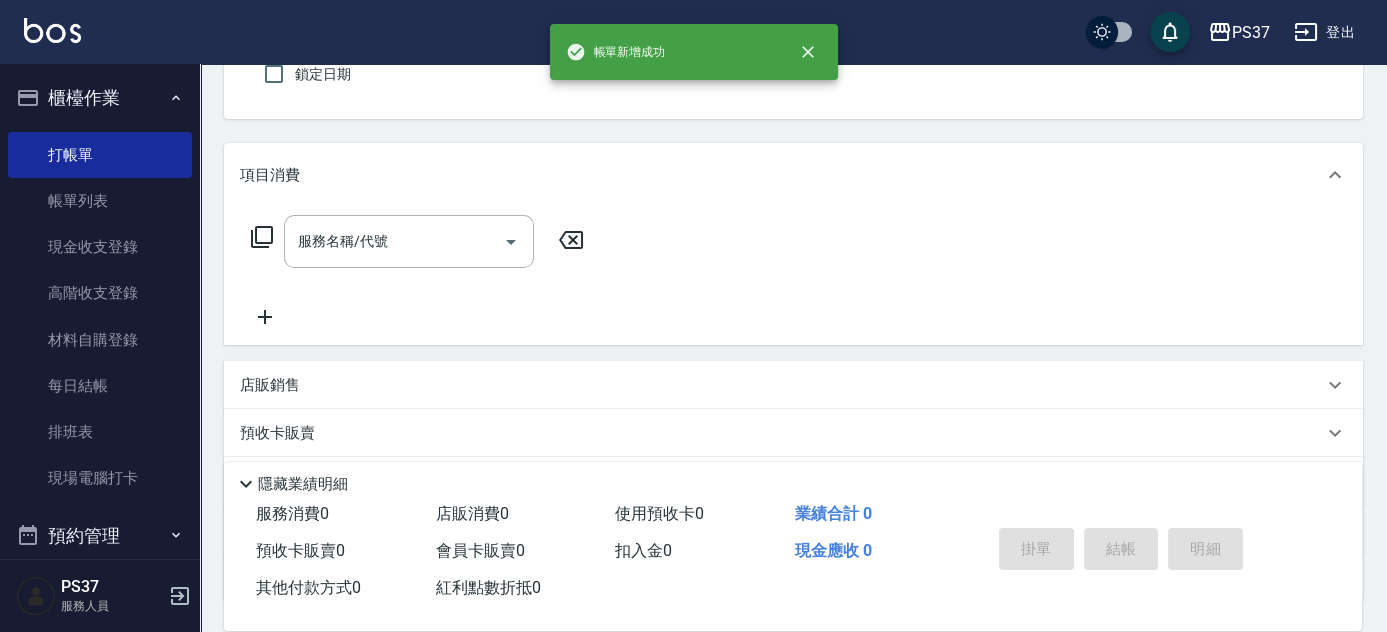 scroll, scrollTop: 0, scrollLeft: 0, axis: both 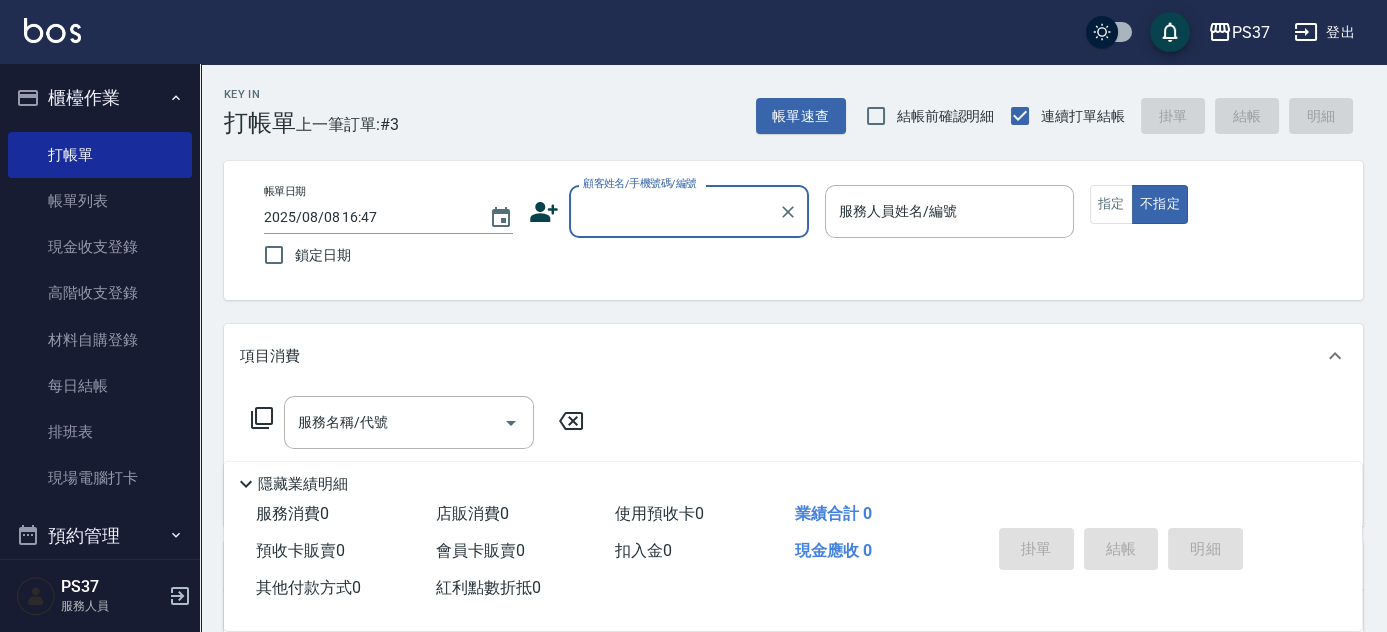 click on "顧客姓名/手機號碼/編號" at bounding box center (674, 211) 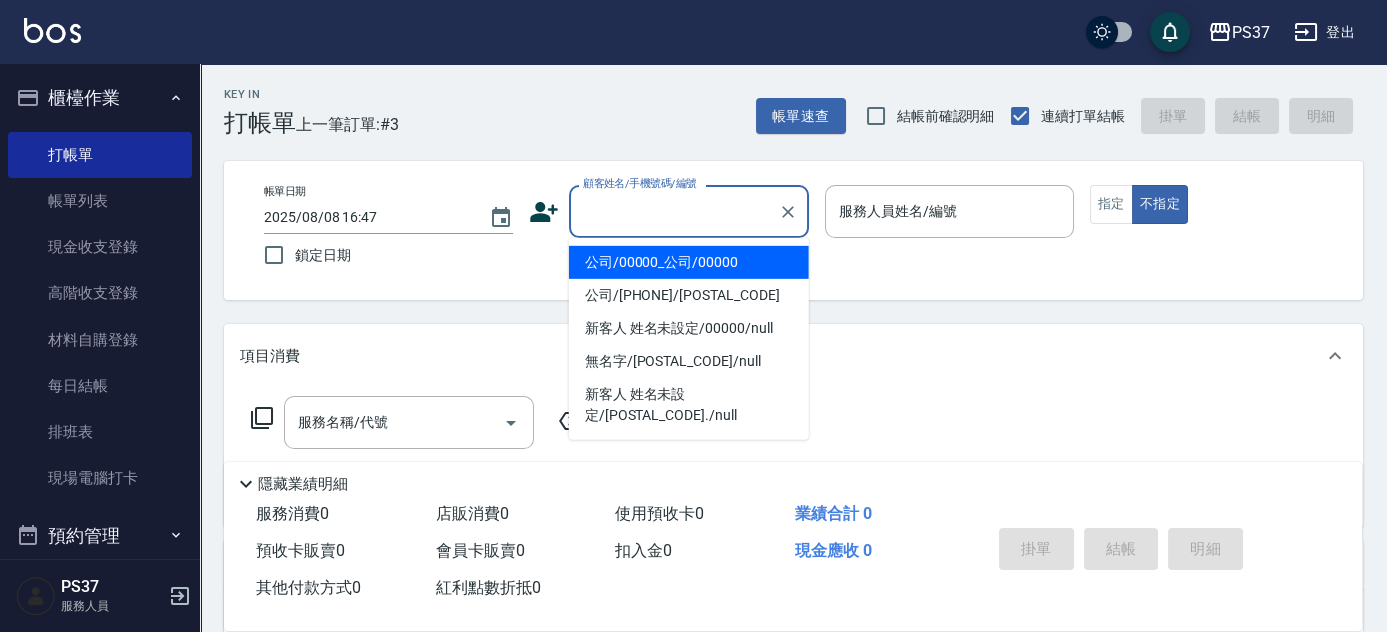 click on "公司/00000_公司/00000" at bounding box center [689, 262] 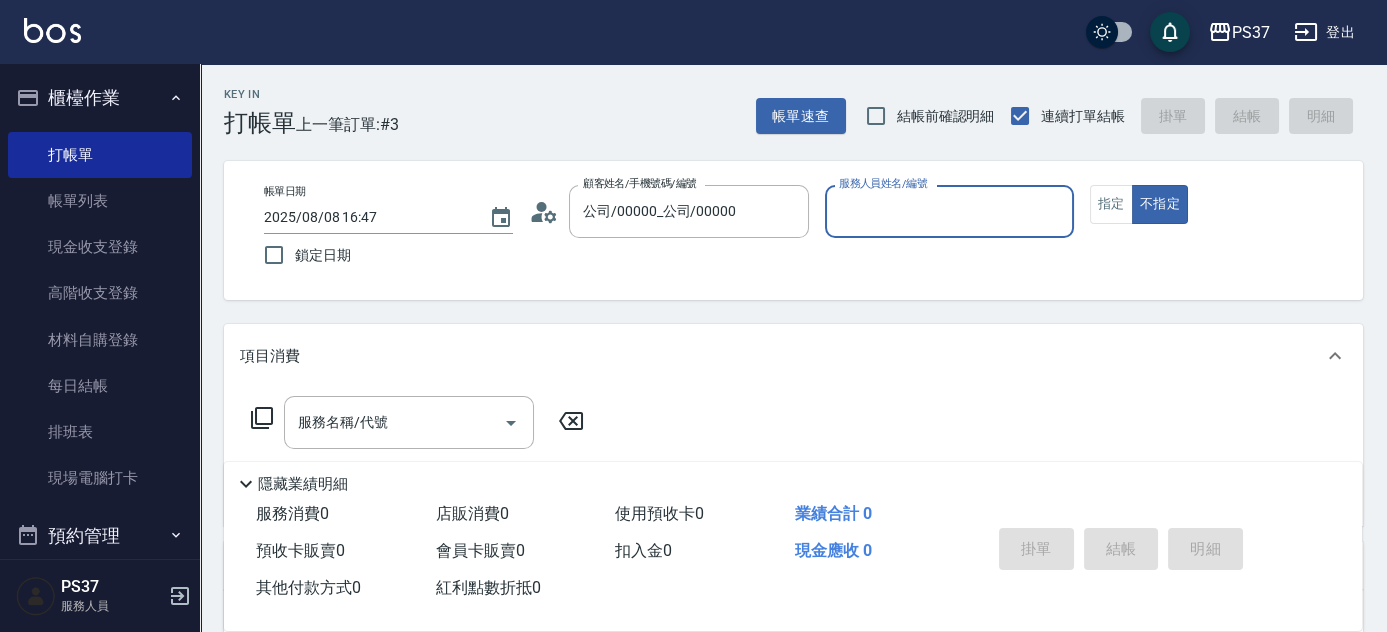 click on "服務人員姓名/編號" at bounding box center (949, 211) 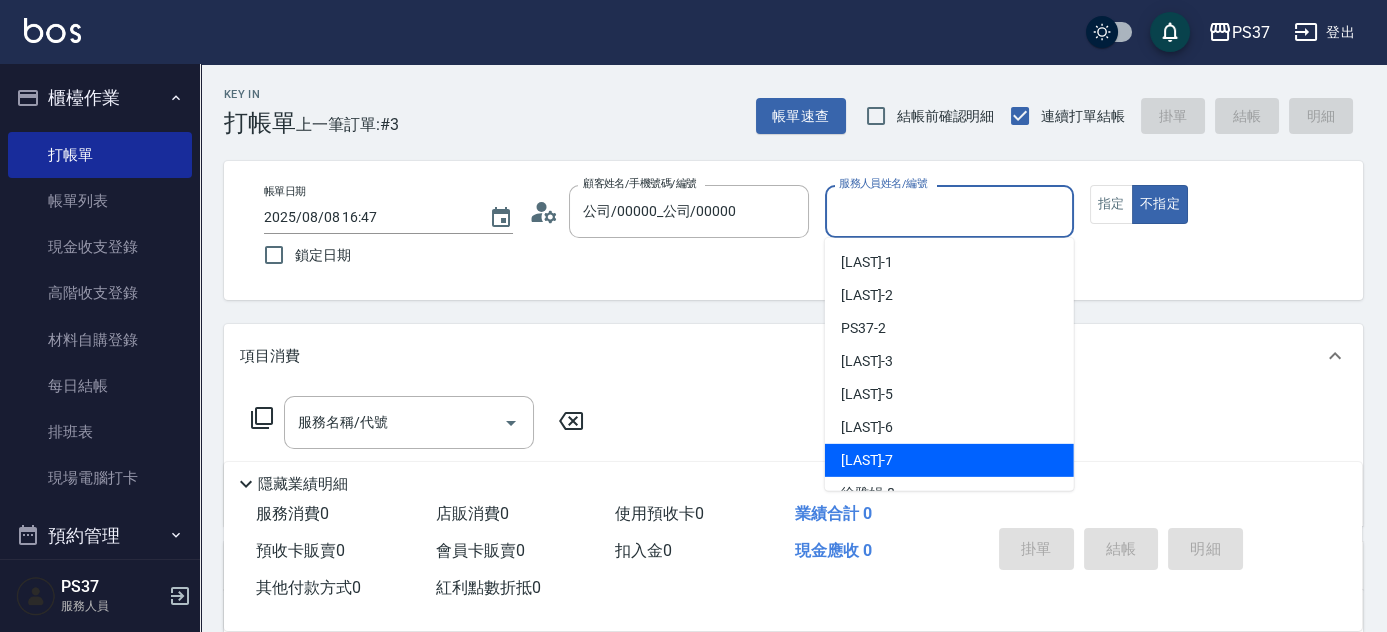 click on "[LAST]-7" at bounding box center [949, 460] 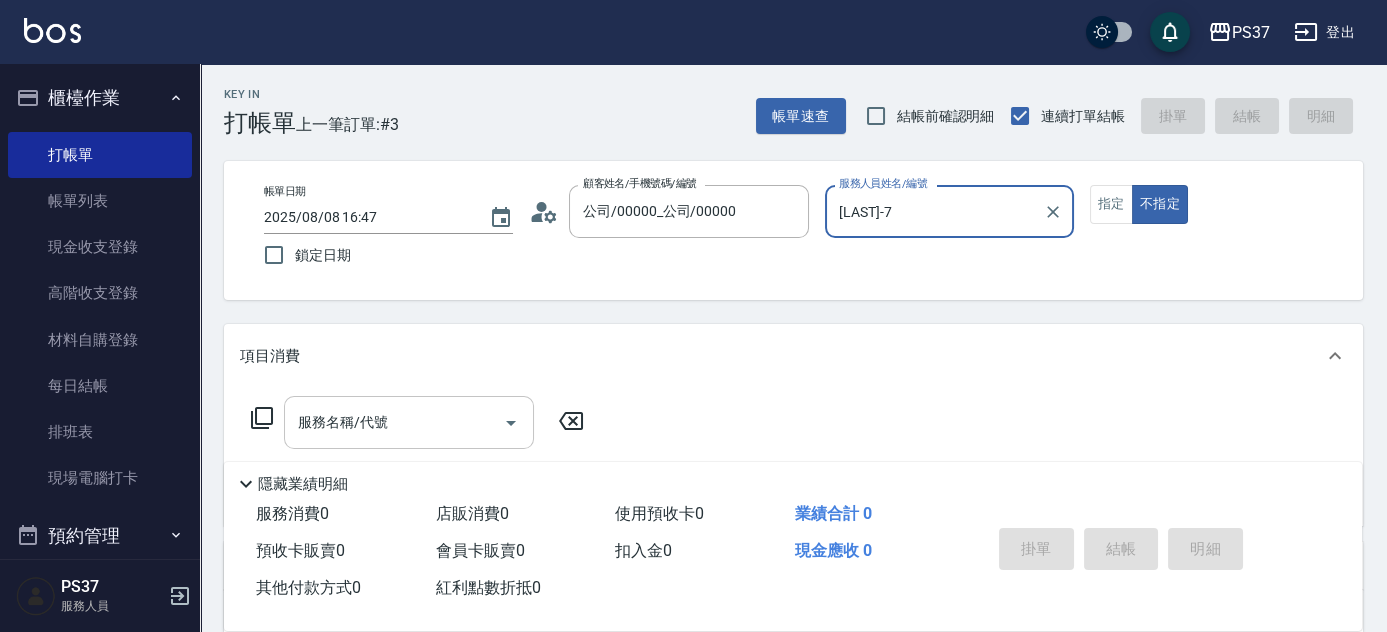 click on "服務名稱/代號" at bounding box center [394, 422] 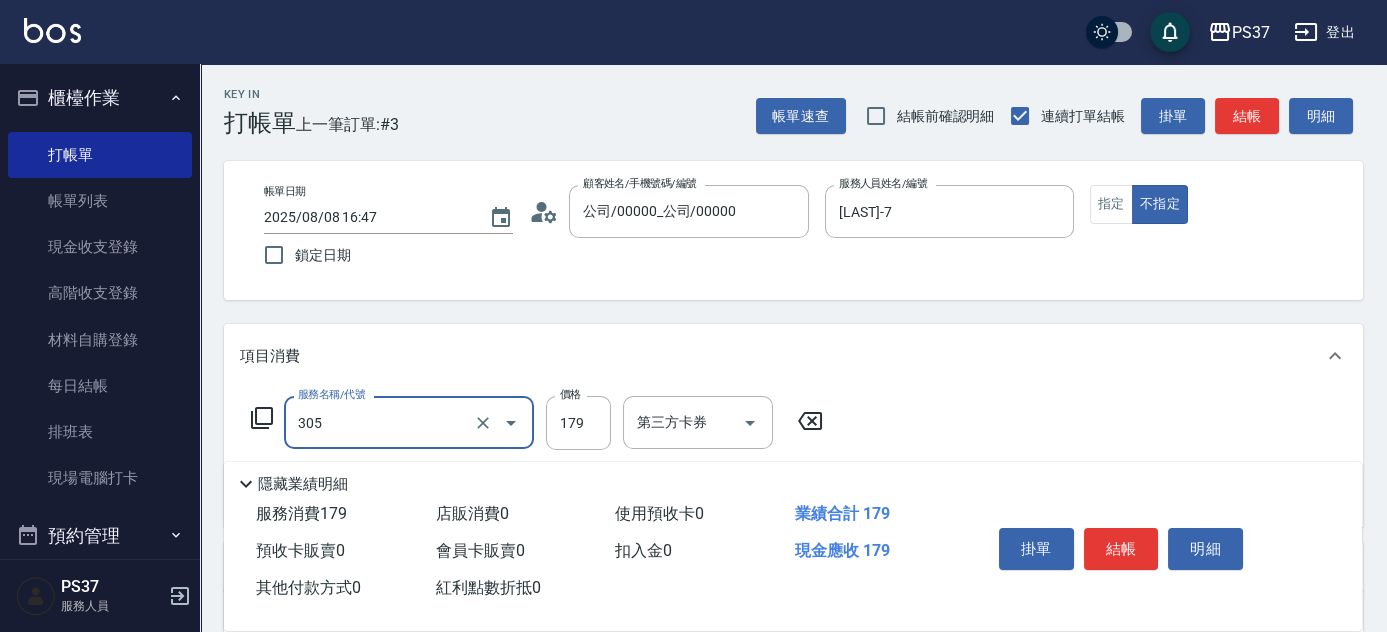 type on "剪髮(305)" 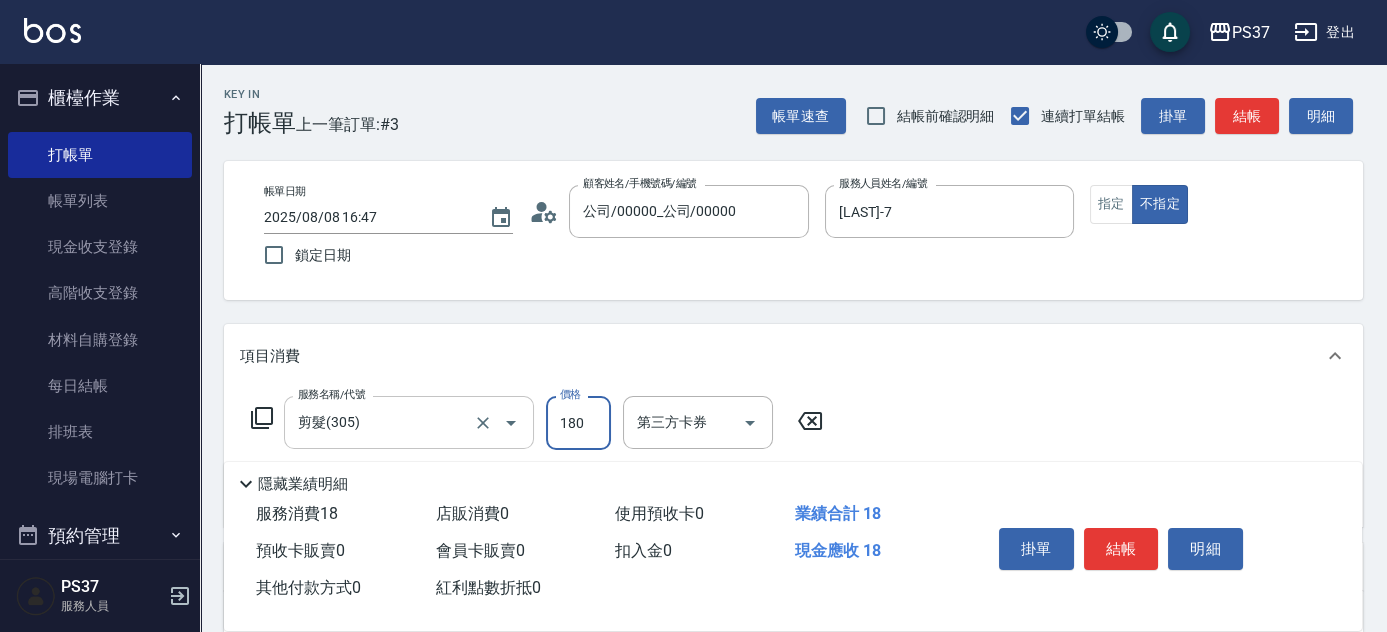 type on "180" 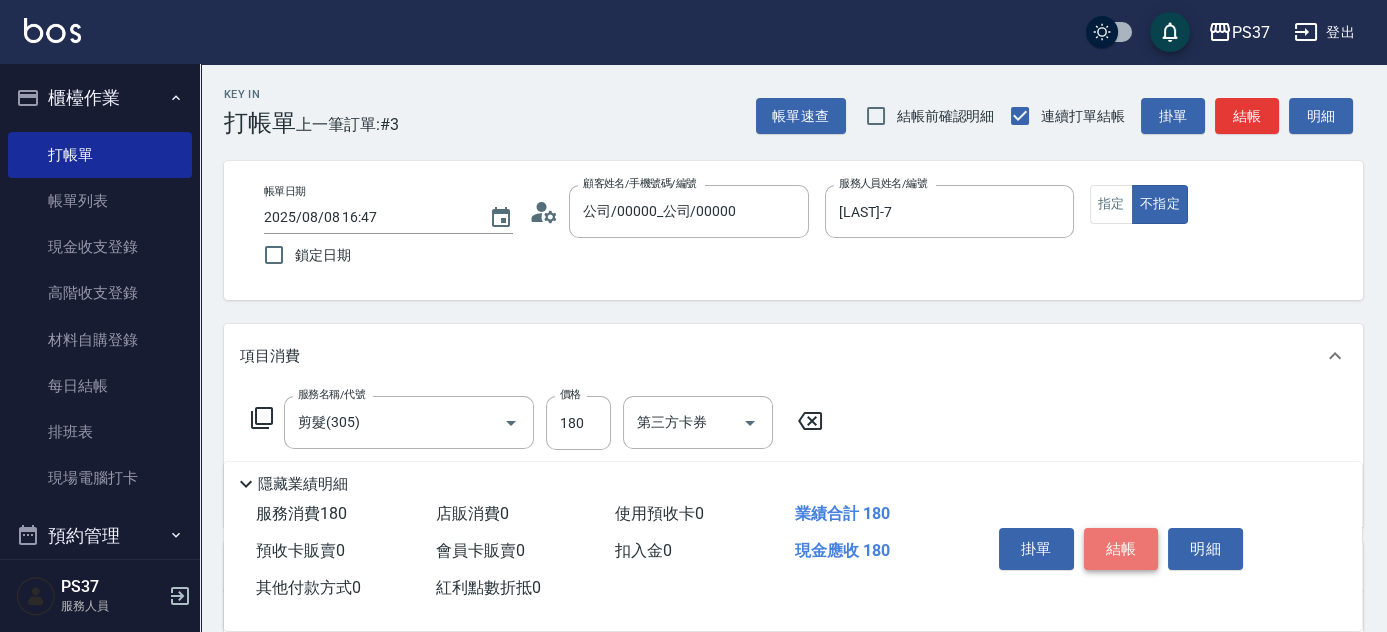 click on "結帳" at bounding box center (1121, 549) 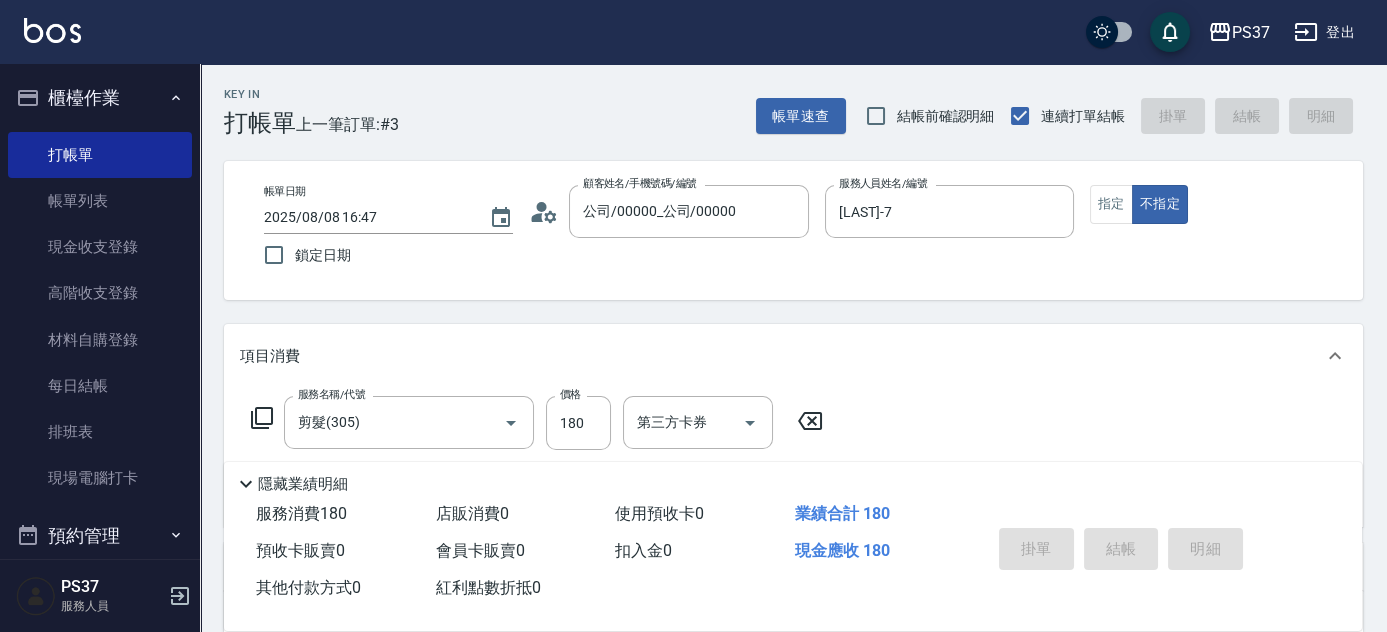 type 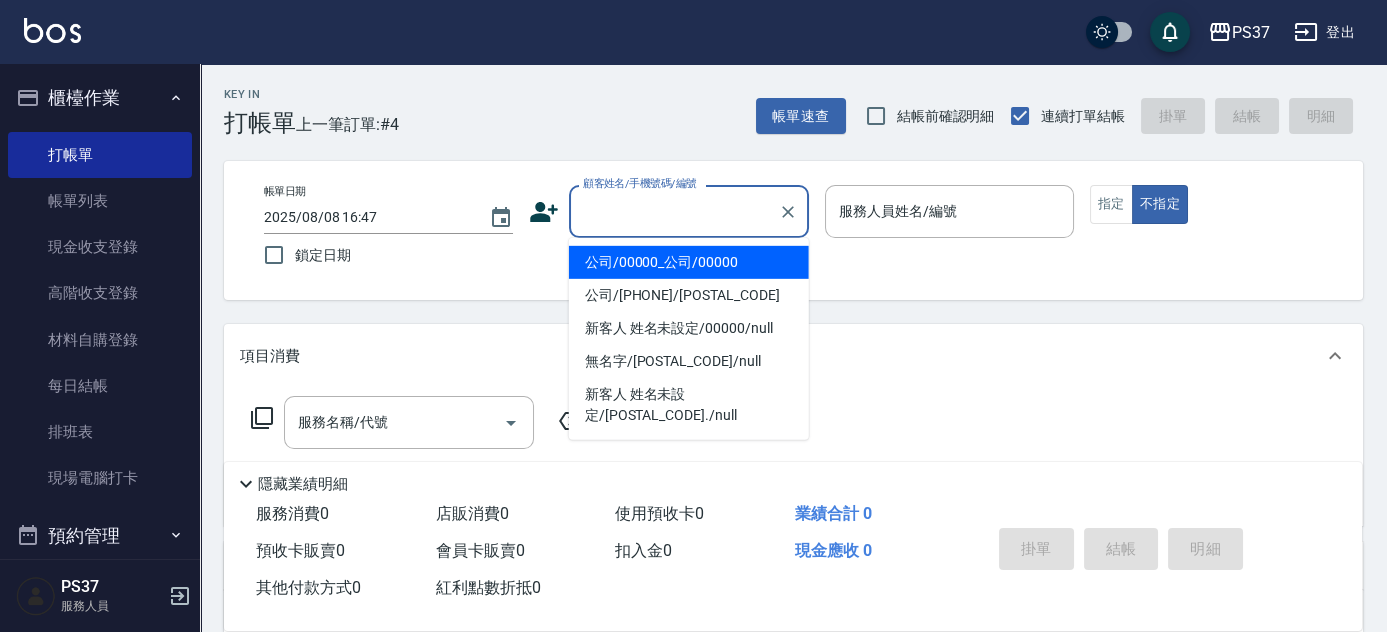 click on "顧客姓名/手機號碼/編號" at bounding box center [674, 211] 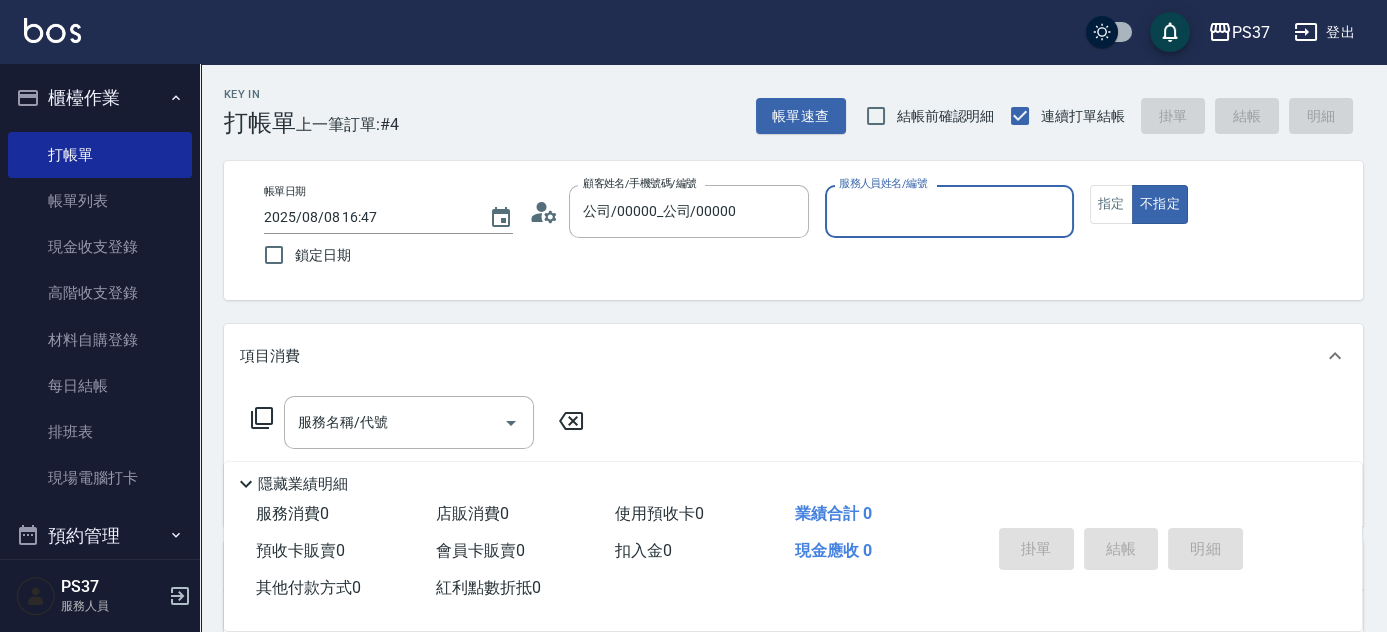 click on "服務人員姓名/編號" at bounding box center [949, 211] 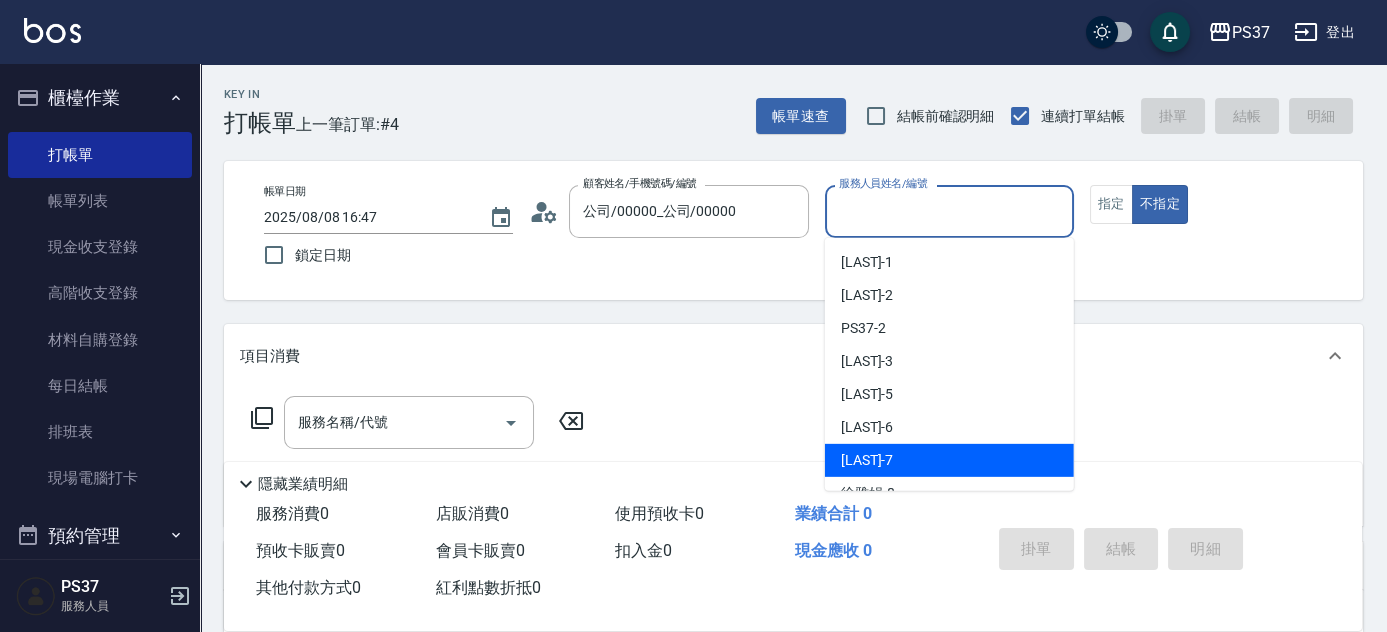 click on "[LAST]-7" at bounding box center (949, 460) 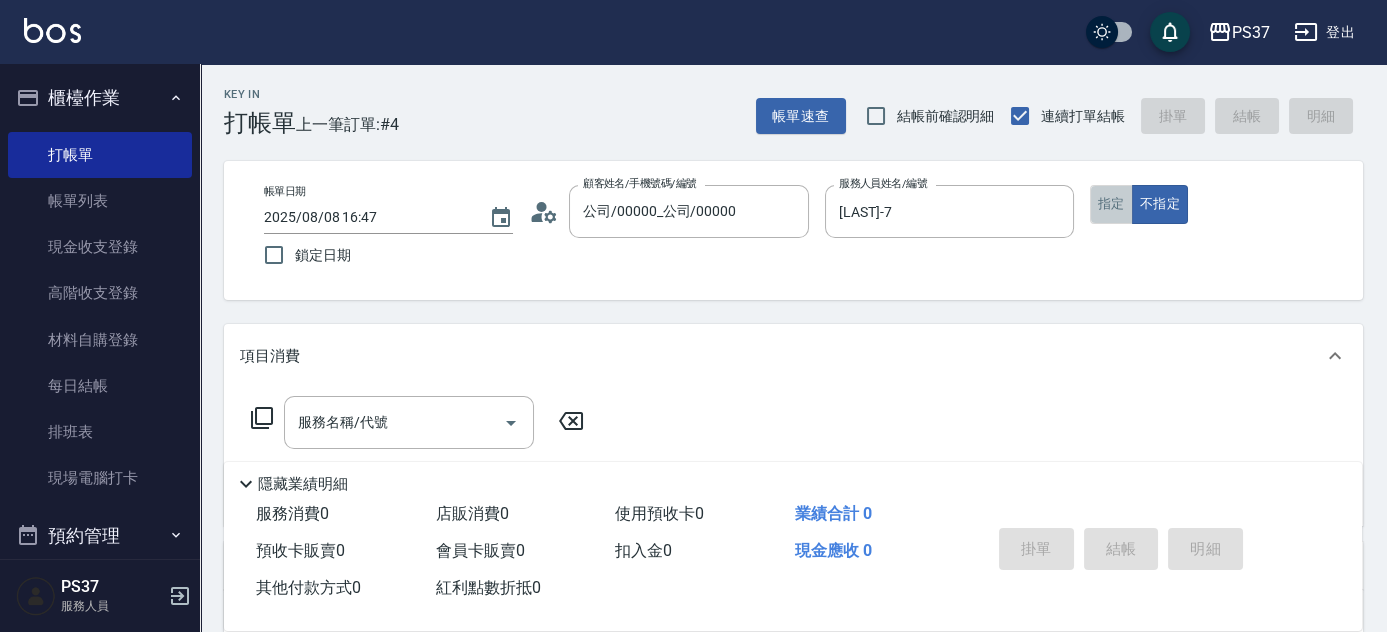 click on "指定" at bounding box center (1111, 204) 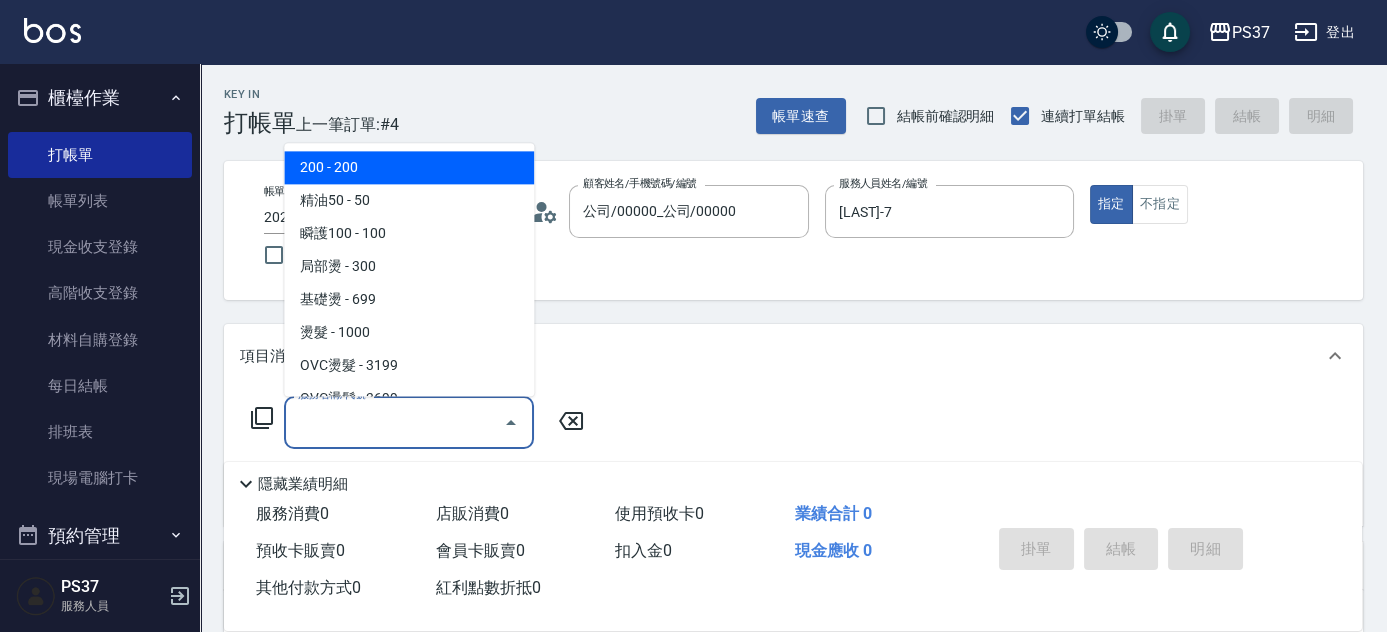 click on "服務名稱/代號" at bounding box center [394, 422] 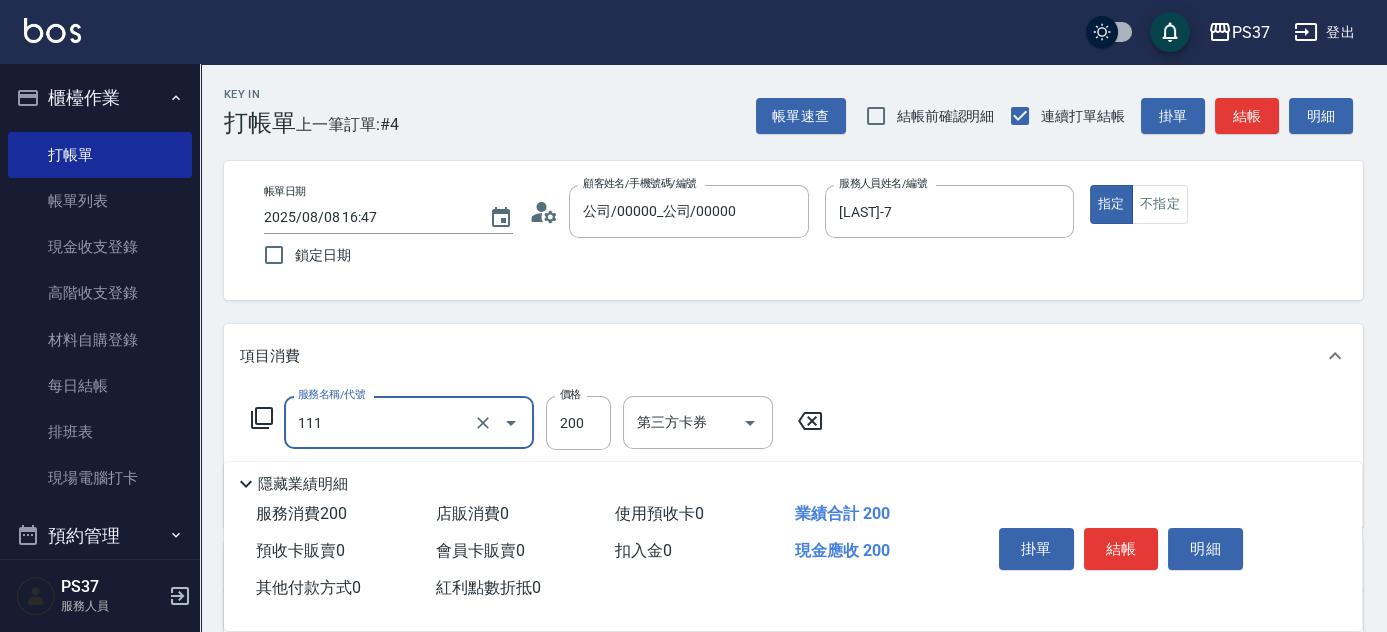 type on "200(111)" 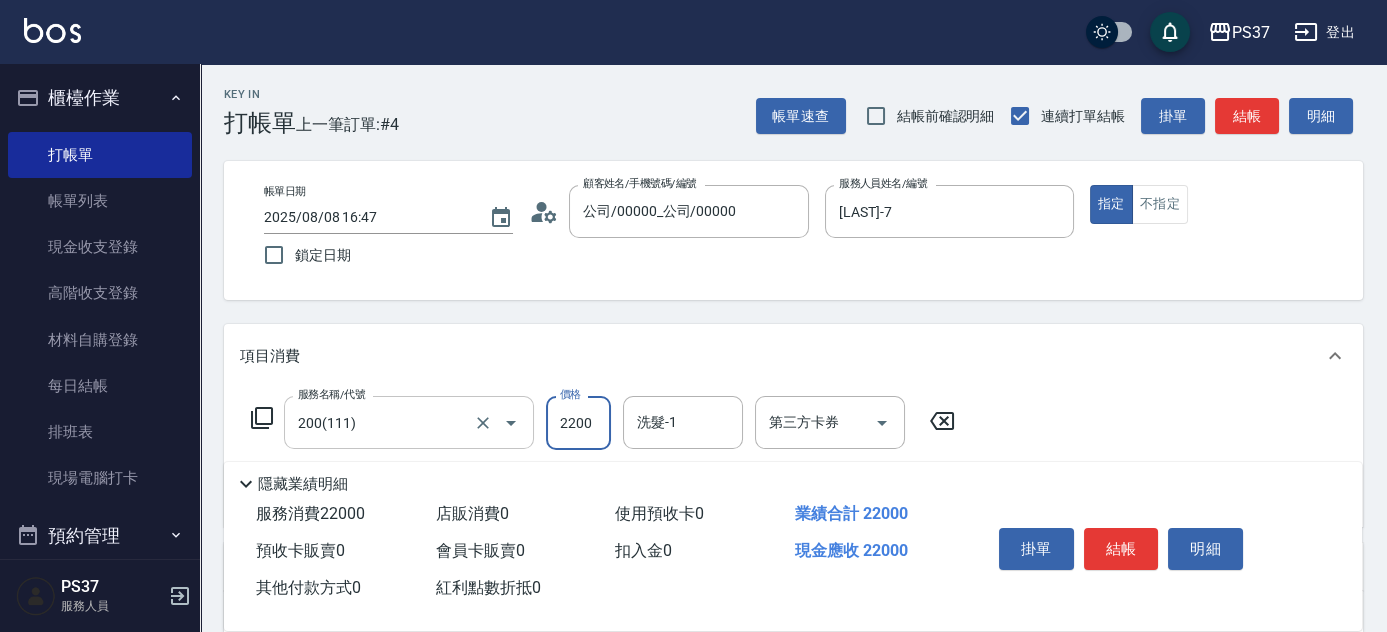 scroll, scrollTop: 0, scrollLeft: 0, axis: both 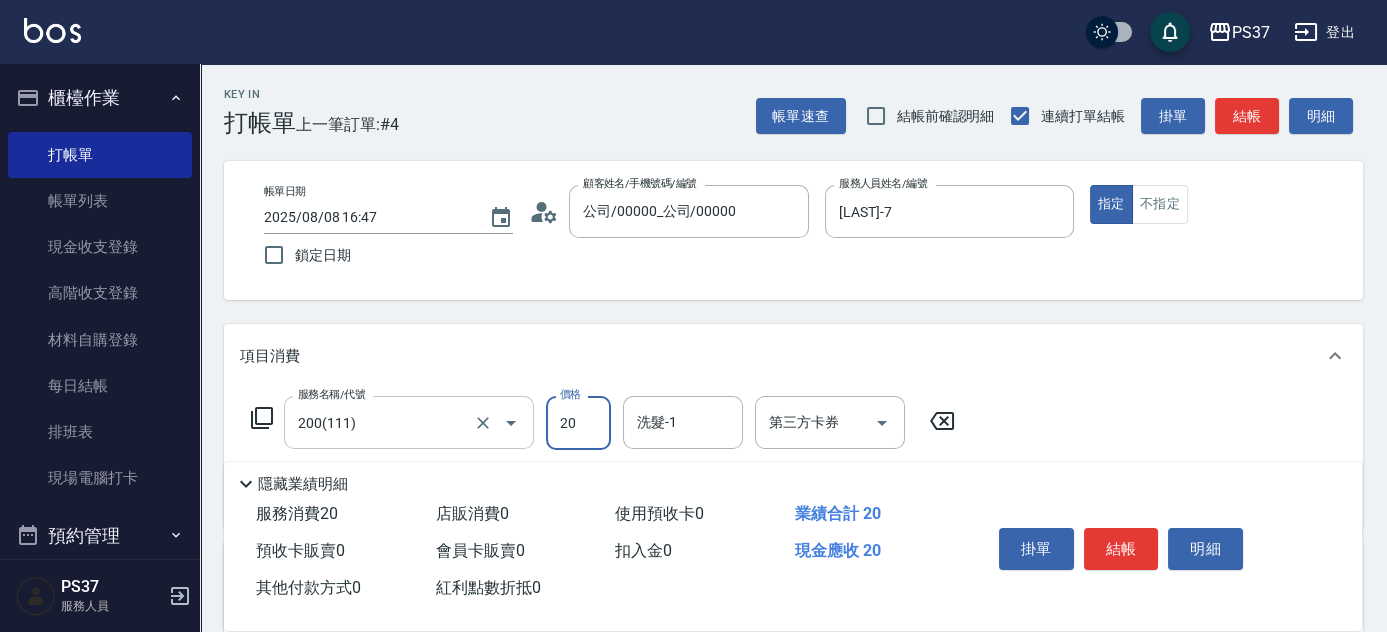 type on "200" 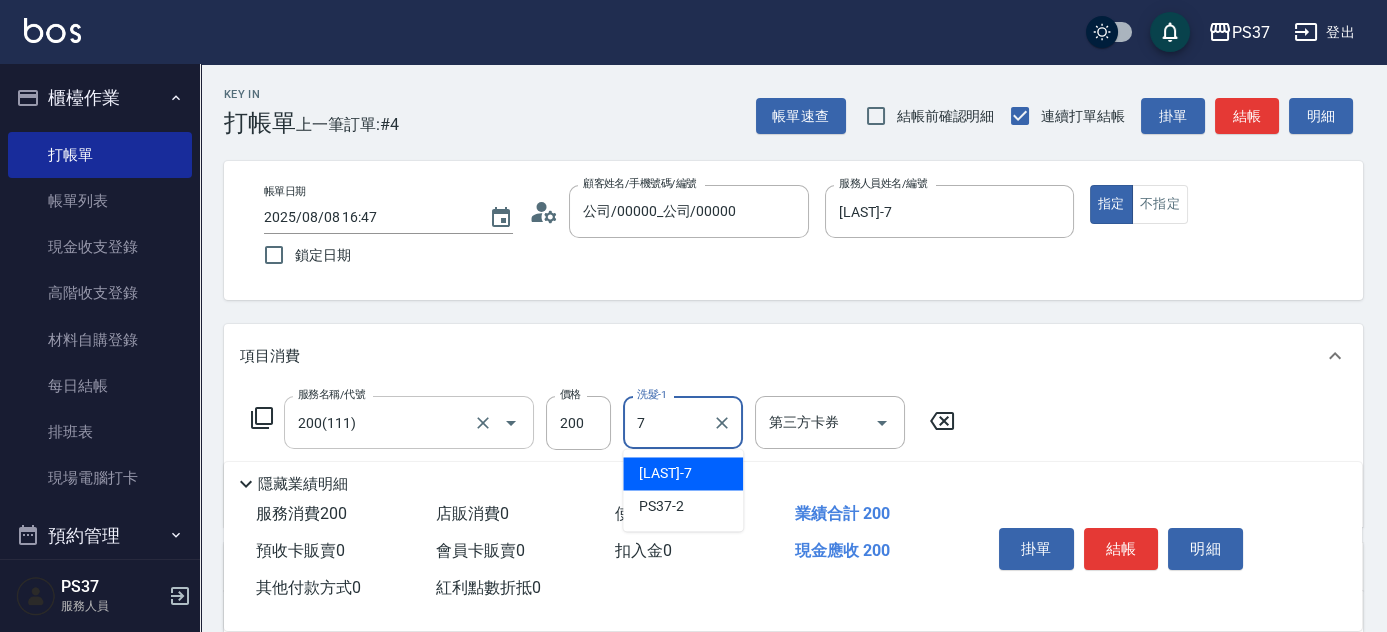 type on "[LAST]-7" 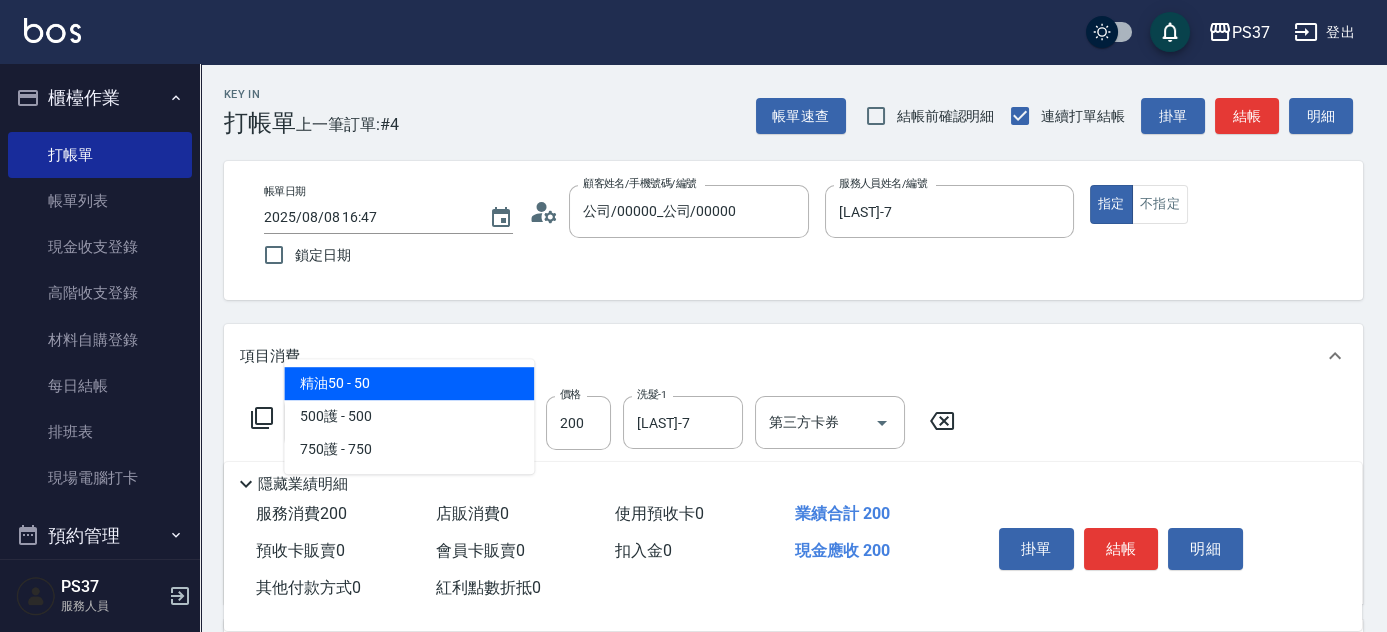 type on "精油50(112)" 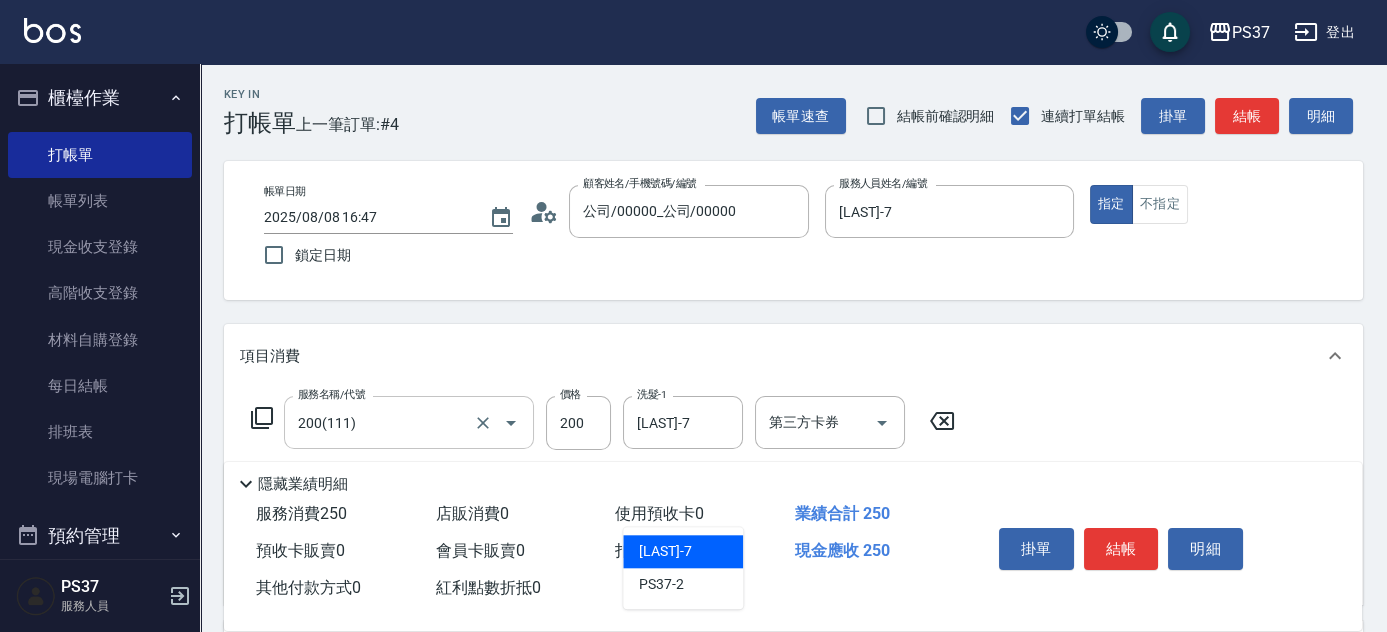 type on "[LAST]-7" 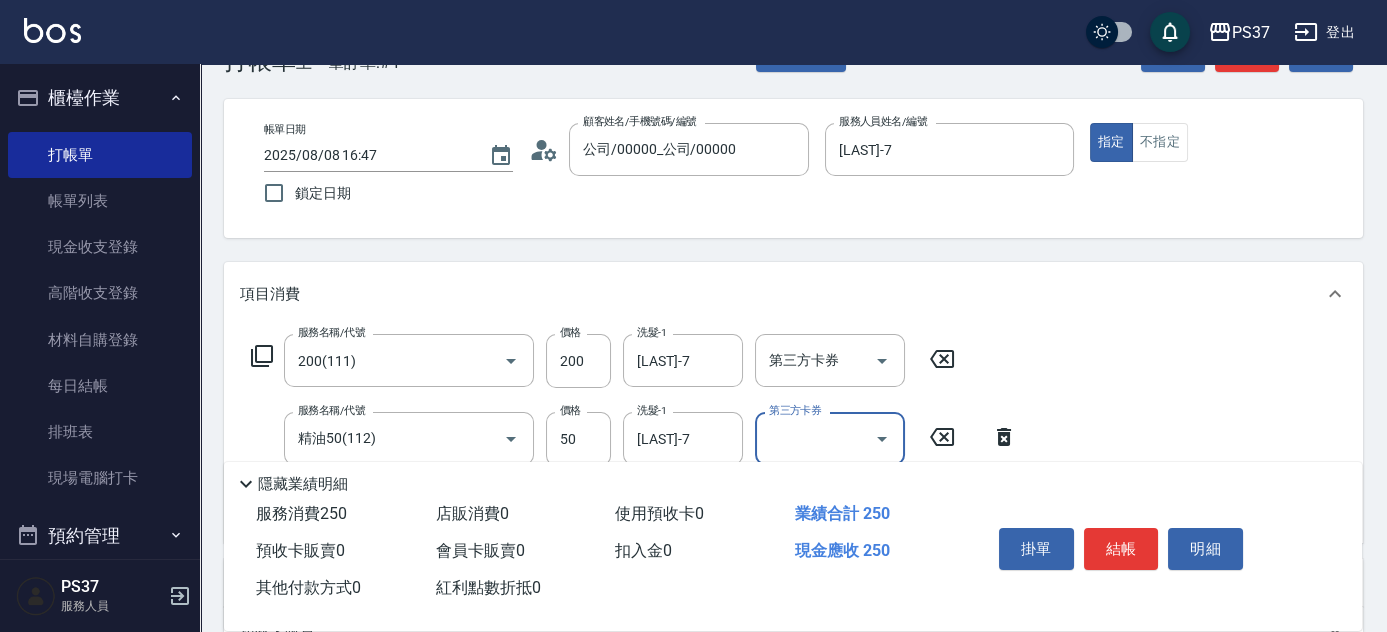 scroll, scrollTop: 90, scrollLeft: 0, axis: vertical 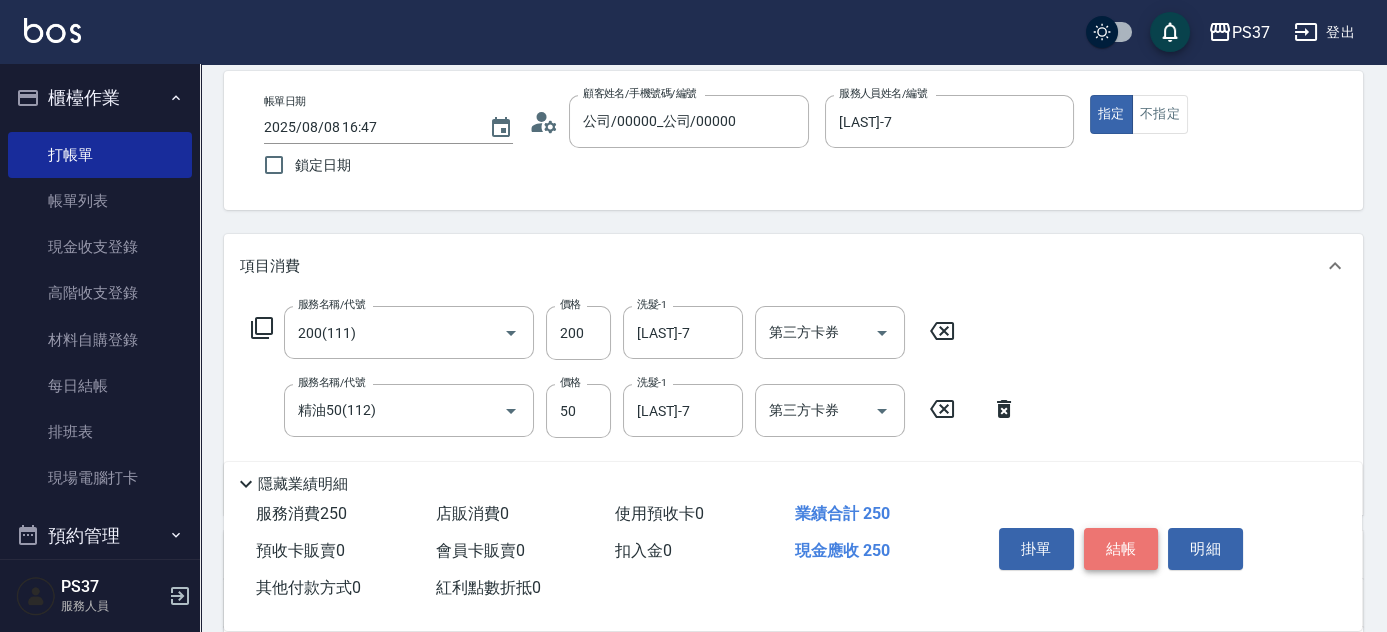click on "結帳" at bounding box center [1121, 549] 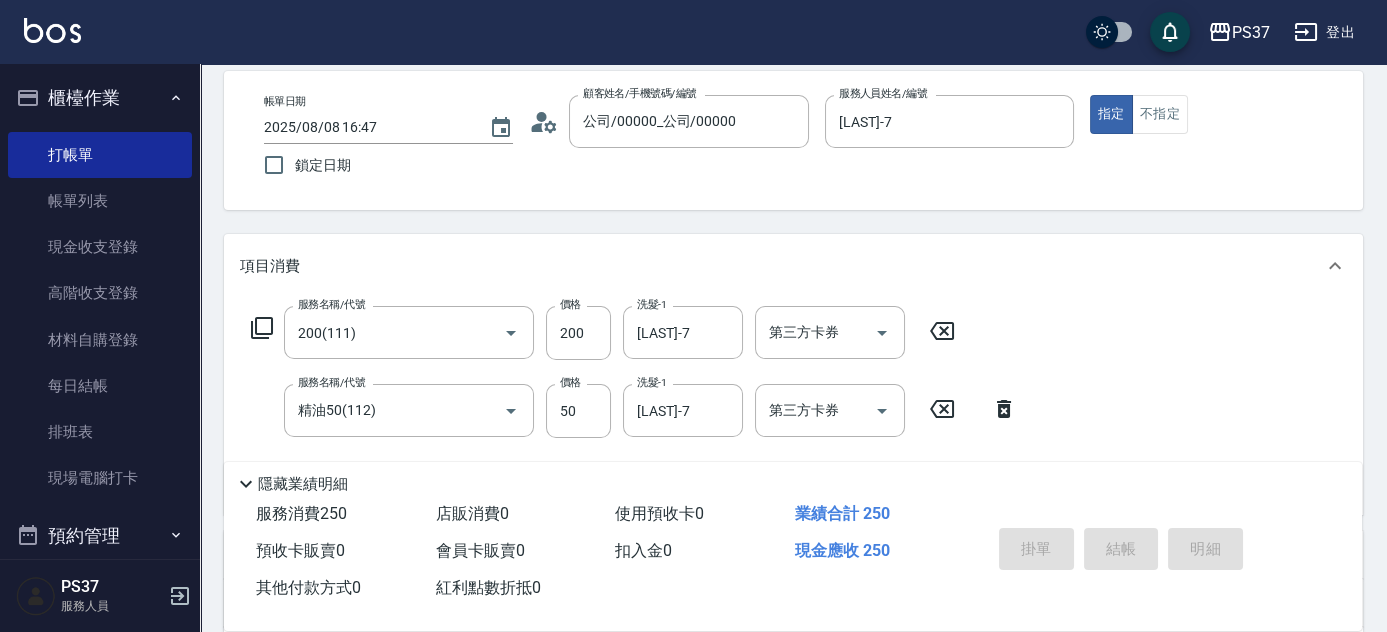 type 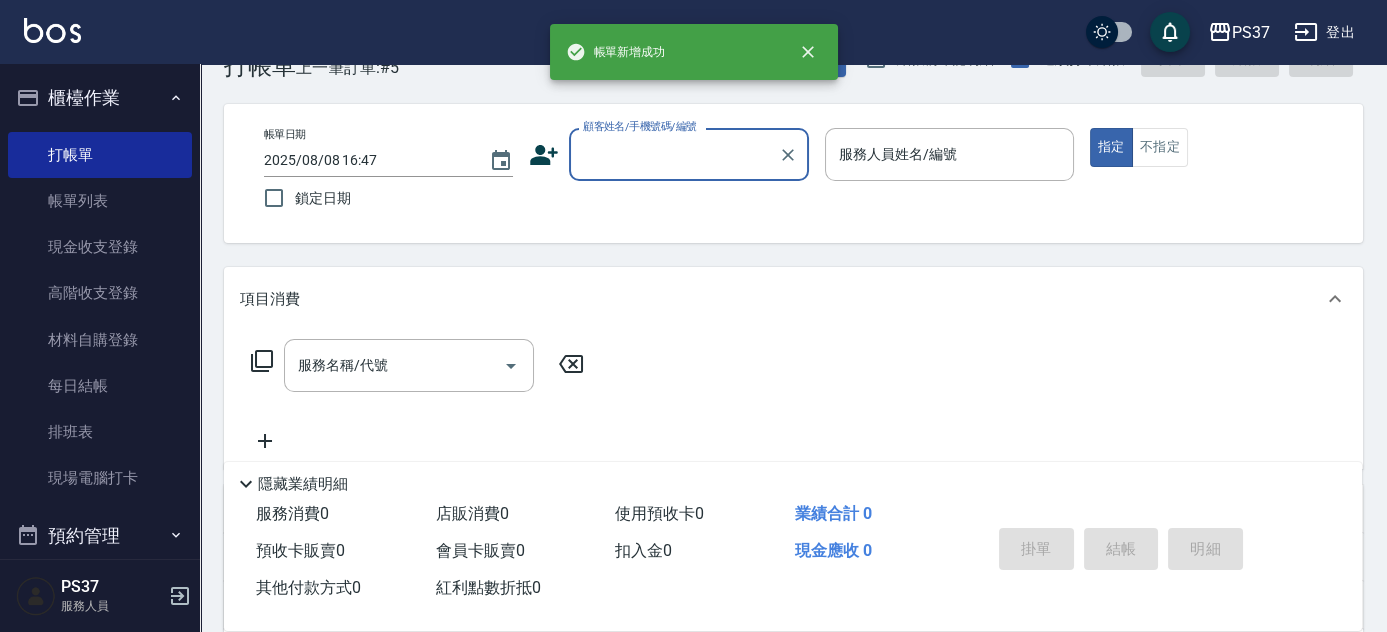 scroll, scrollTop: 0, scrollLeft: 0, axis: both 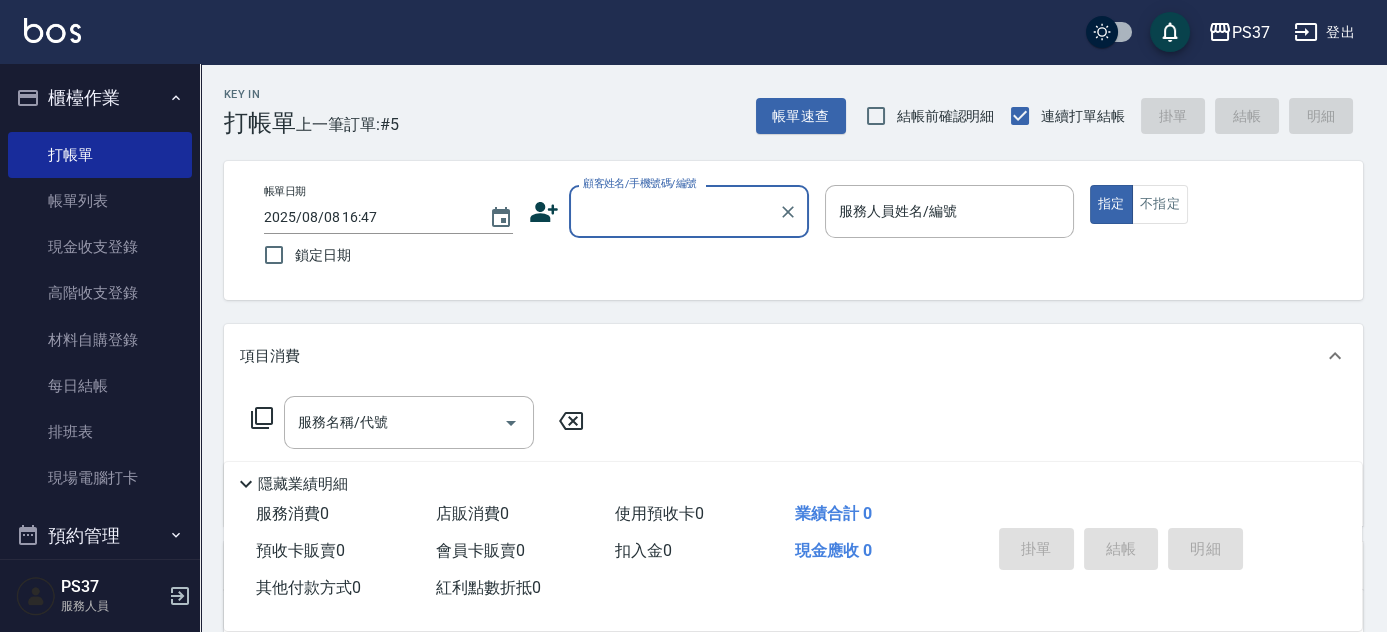 click on "顧客姓名/手機號碼/編號" at bounding box center (674, 211) 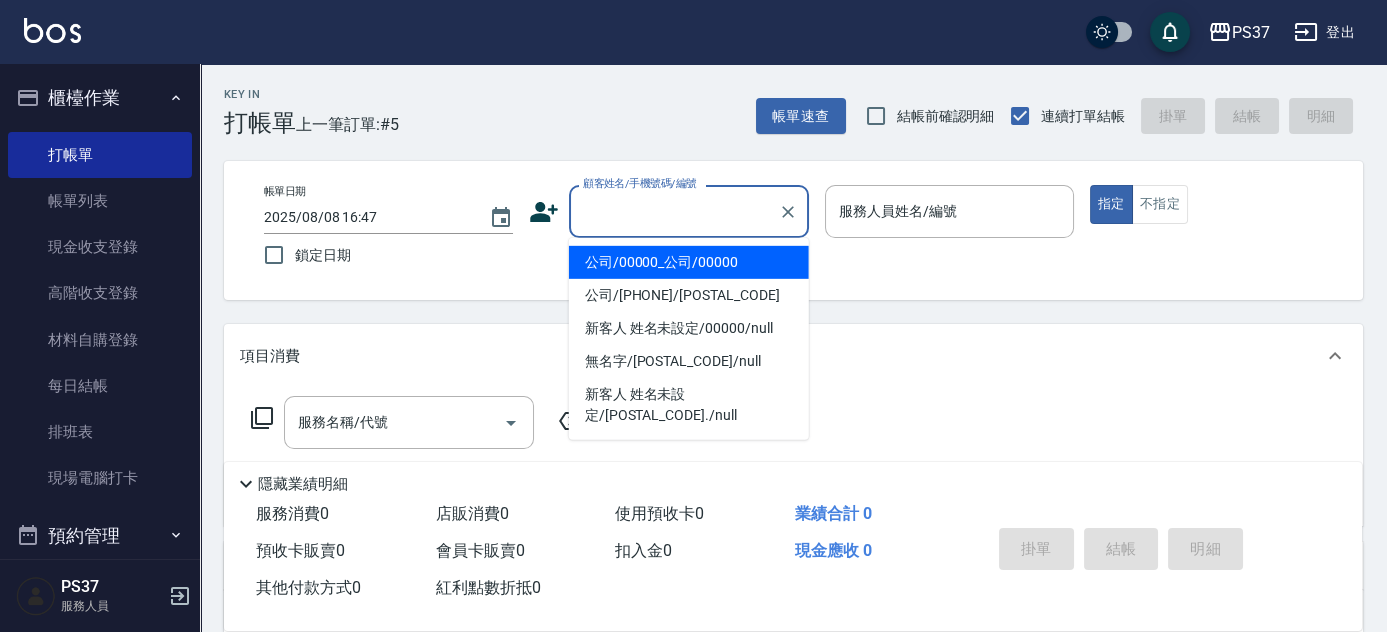 click on "公司/00000_公司/00000" at bounding box center (689, 262) 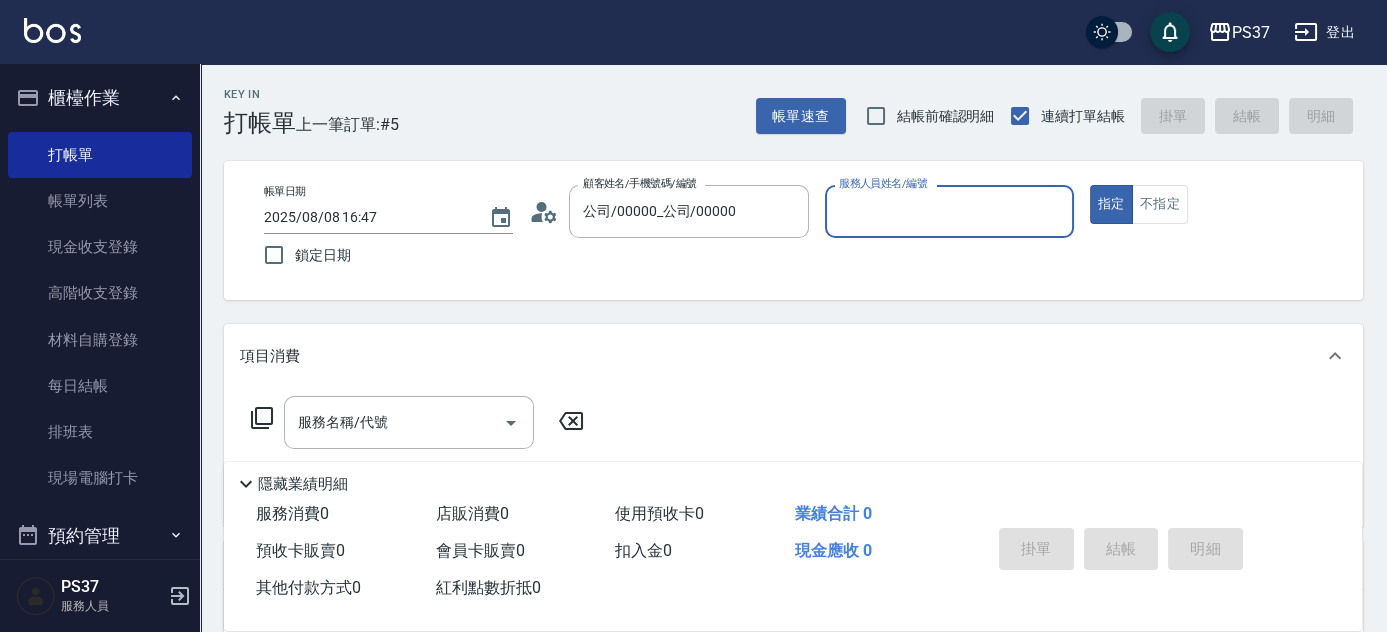 click on "服務人員姓名/編號" at bounding box center [949, 211] 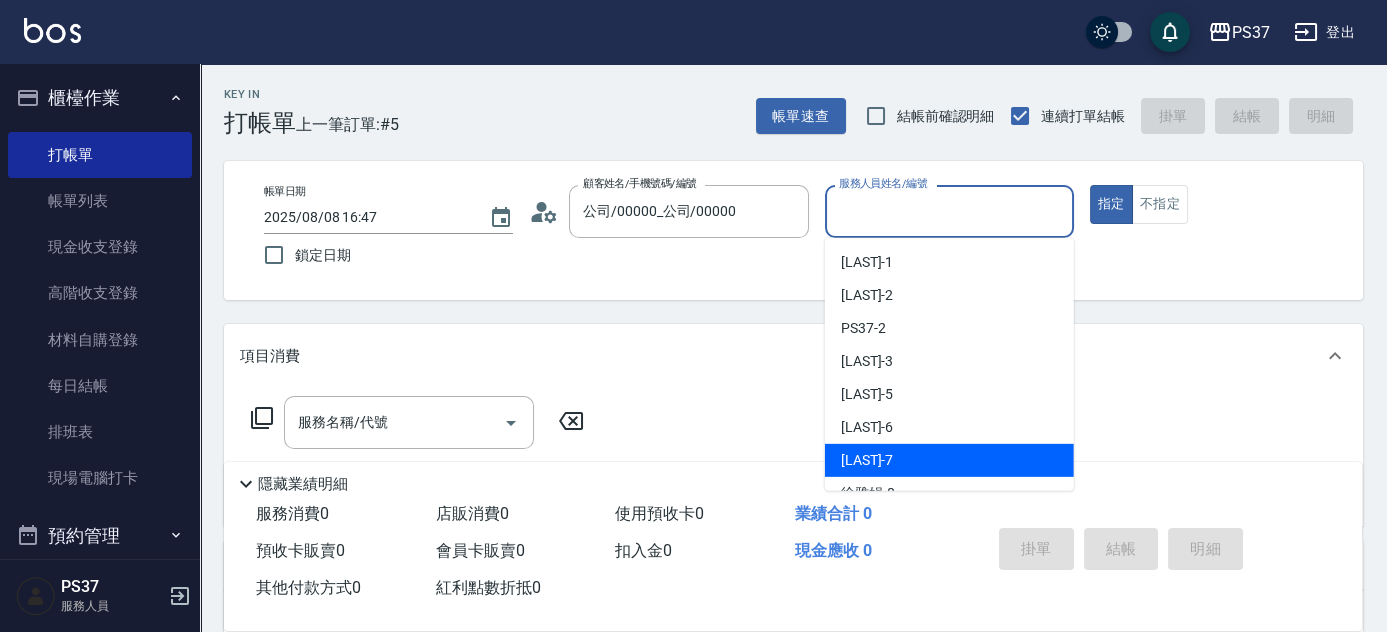 click on "[LAST]-7" at bounding box center (867, 460) 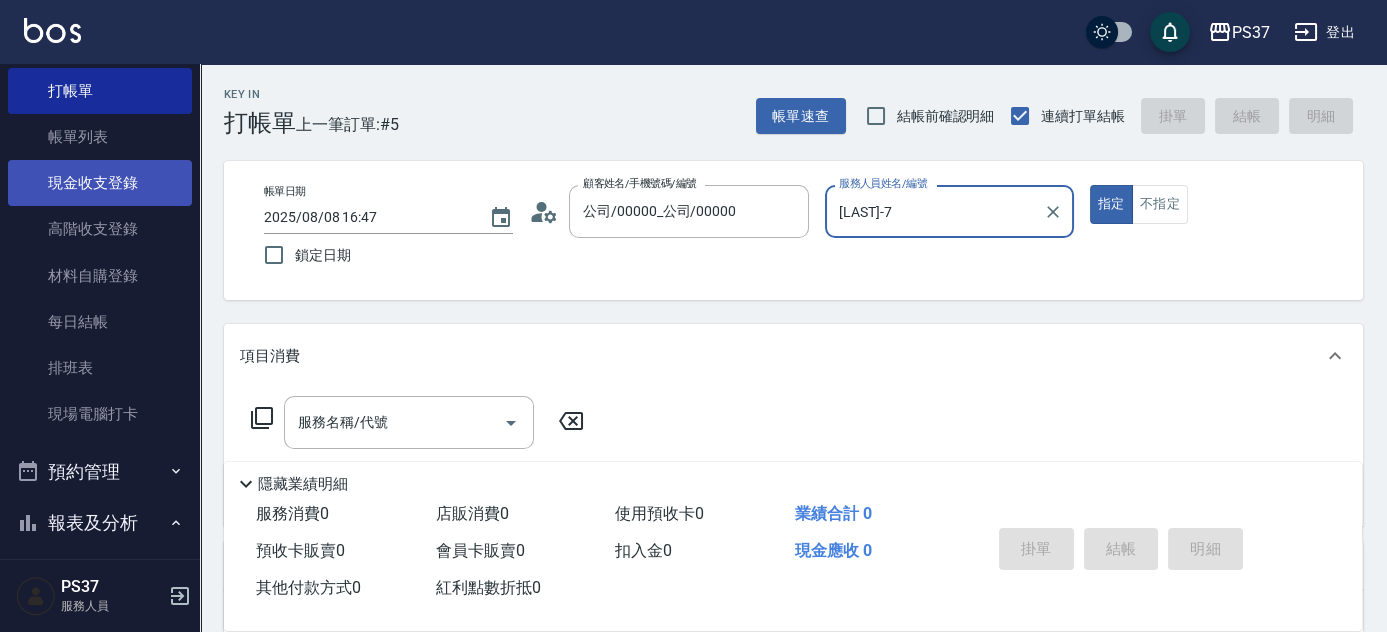 scroll, scrollTop: 90, scrollLeft: 0, axis: vertical 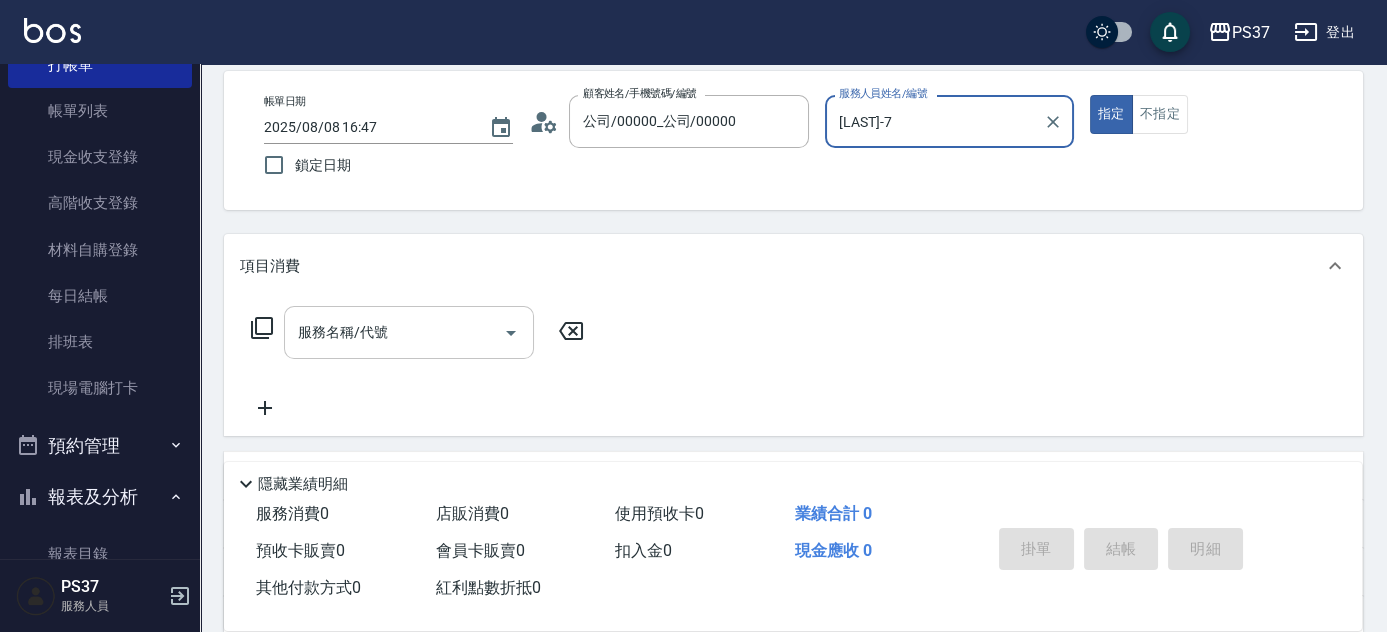 click on "服務名稱/代號" at bounding box center [394, 332] 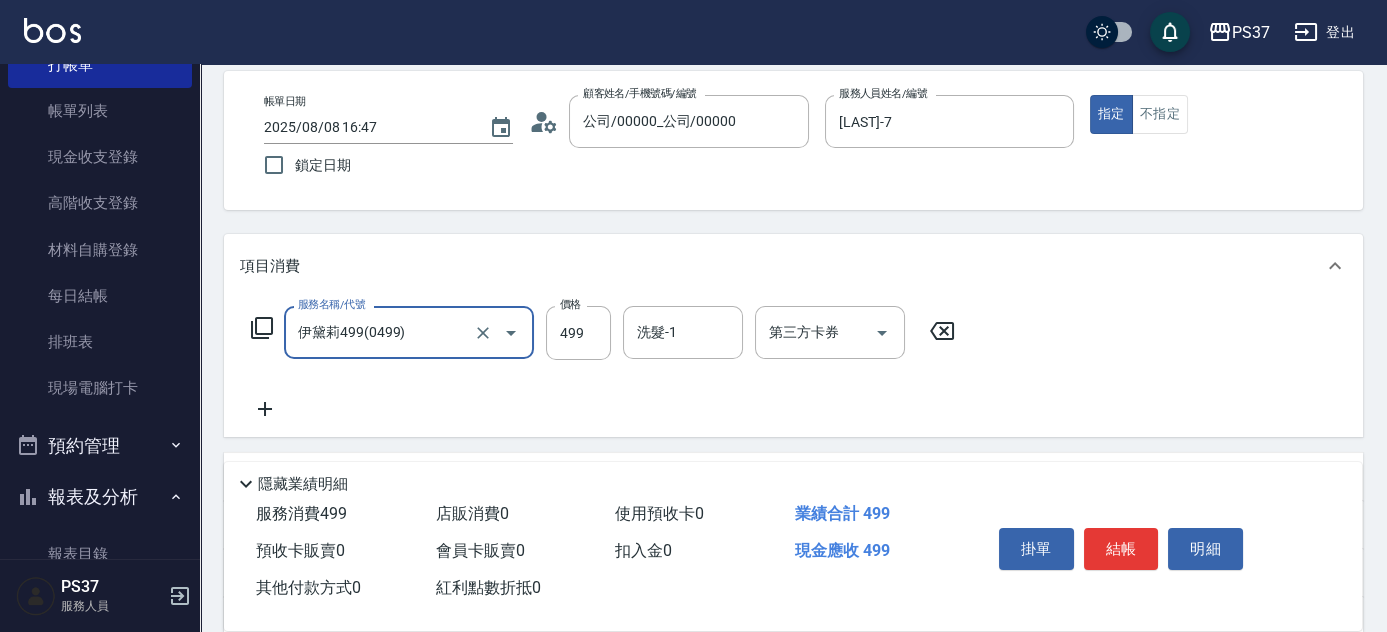 type on "伊黛莉499(0499)" 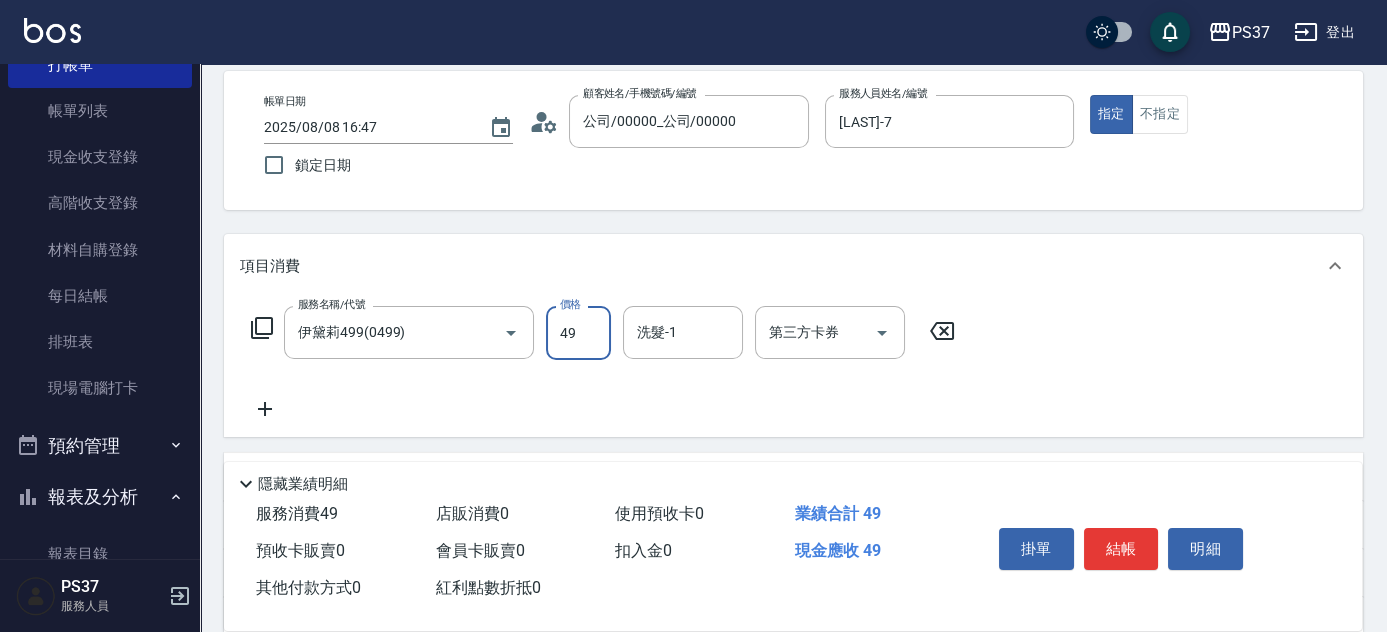 type on "499" 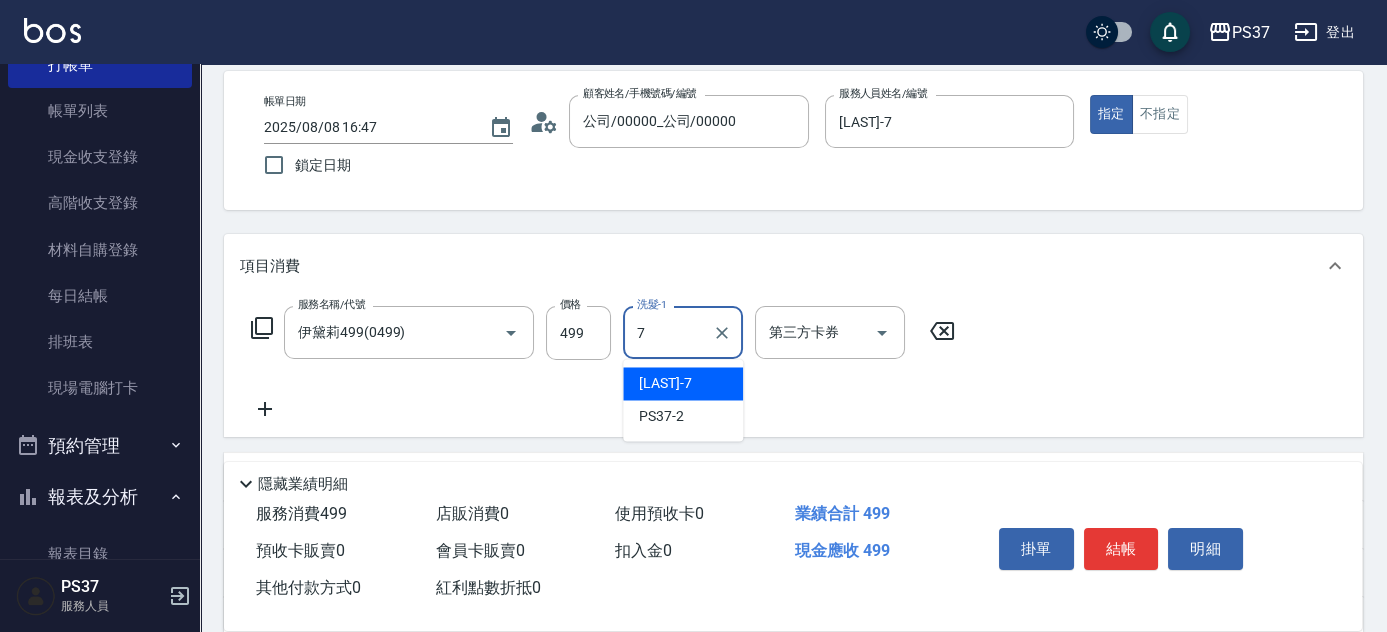 type on "[LAST]-7" 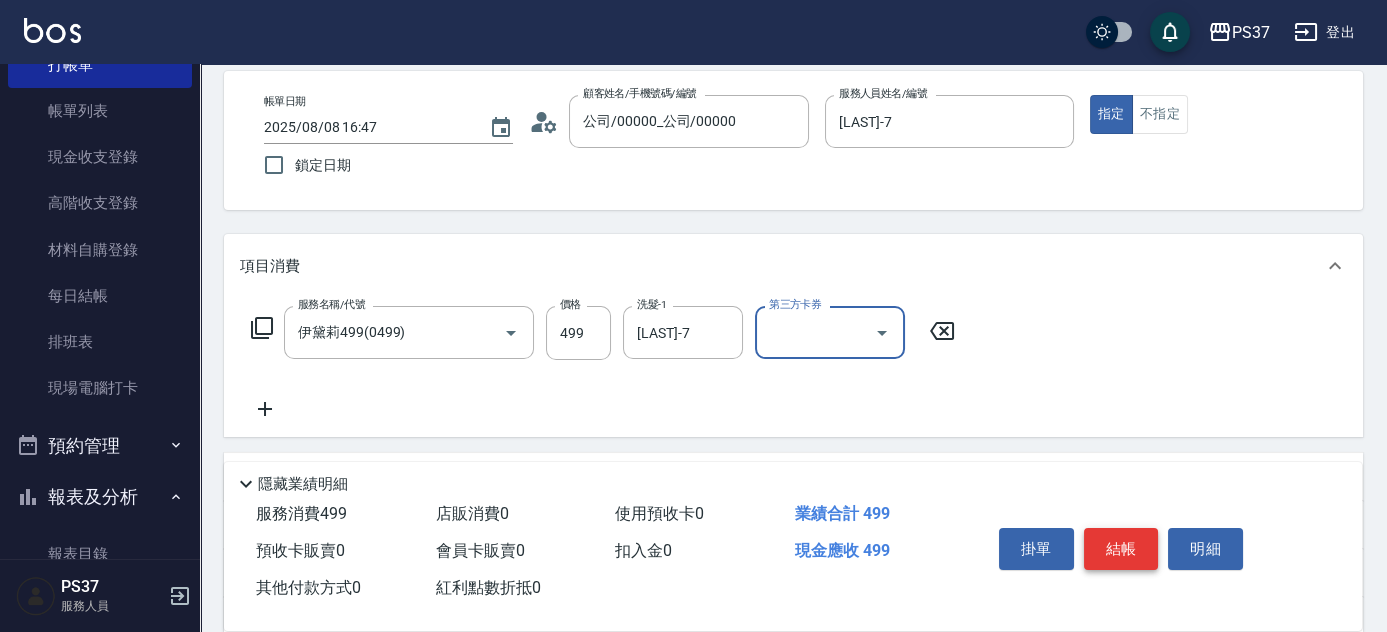 click on "結帳" at bounding box center (1121, 549) 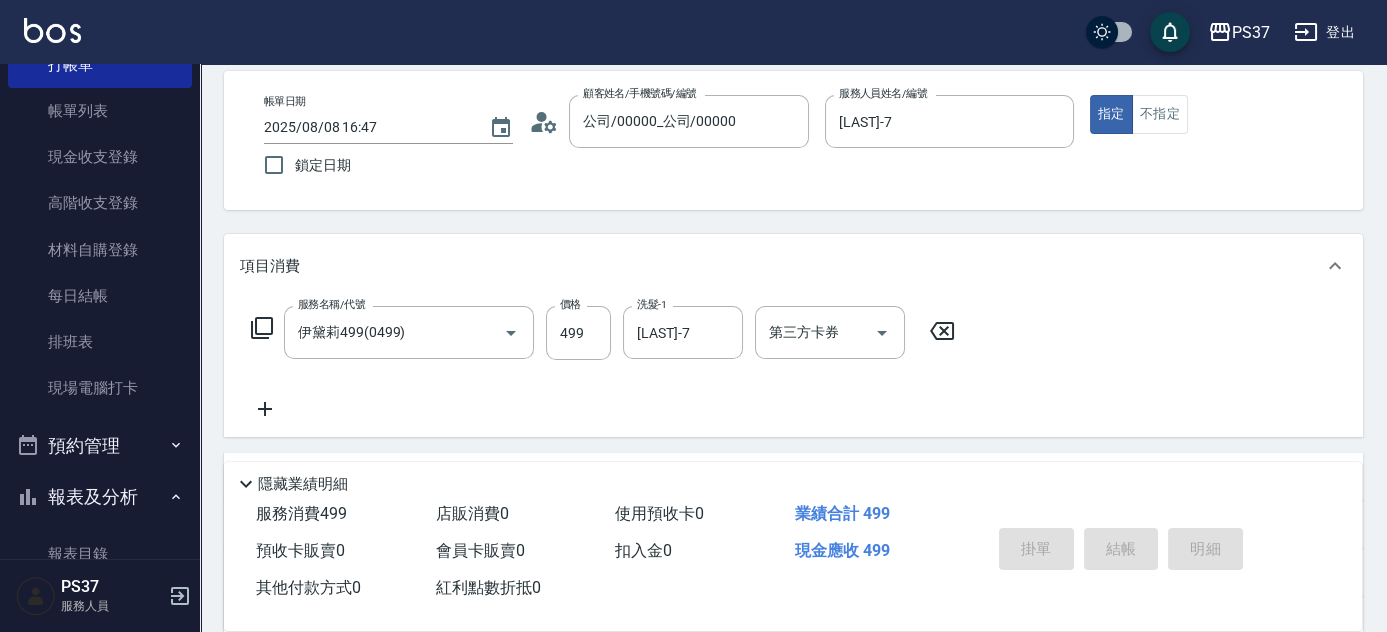 type on "2025/08/08 16:48" 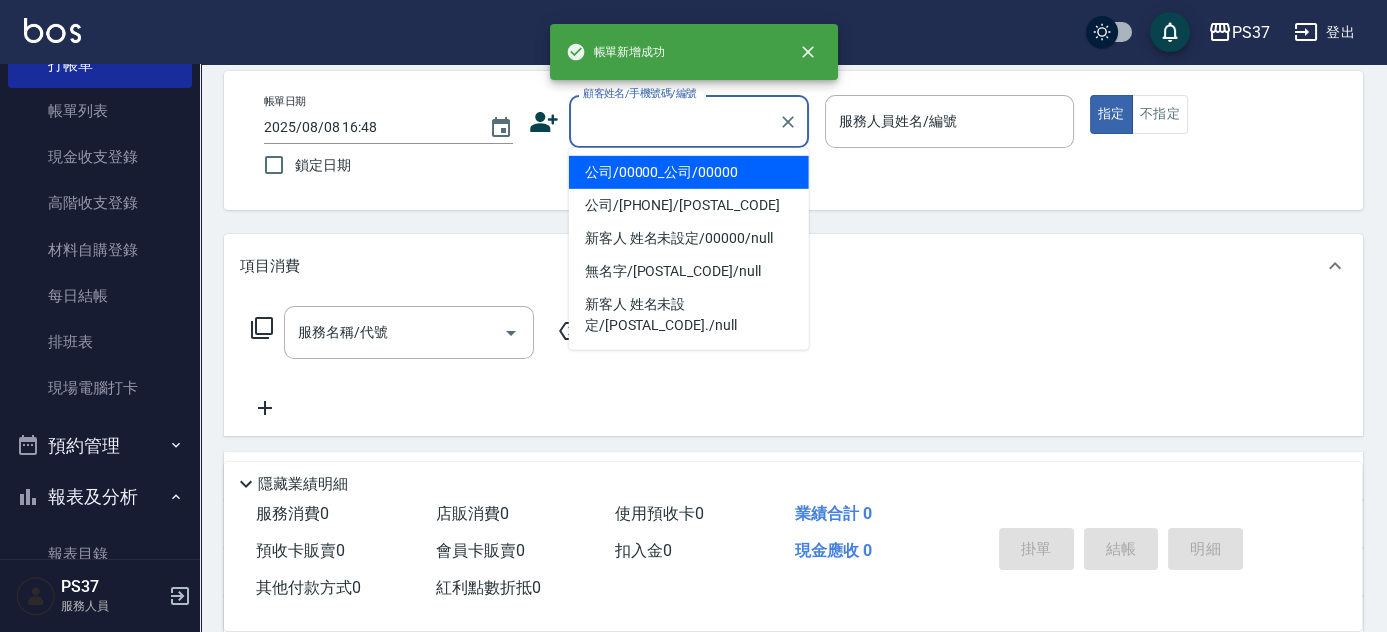 click on "顧客姓名/手機號碼/編號" at bounding box center (674, 121) 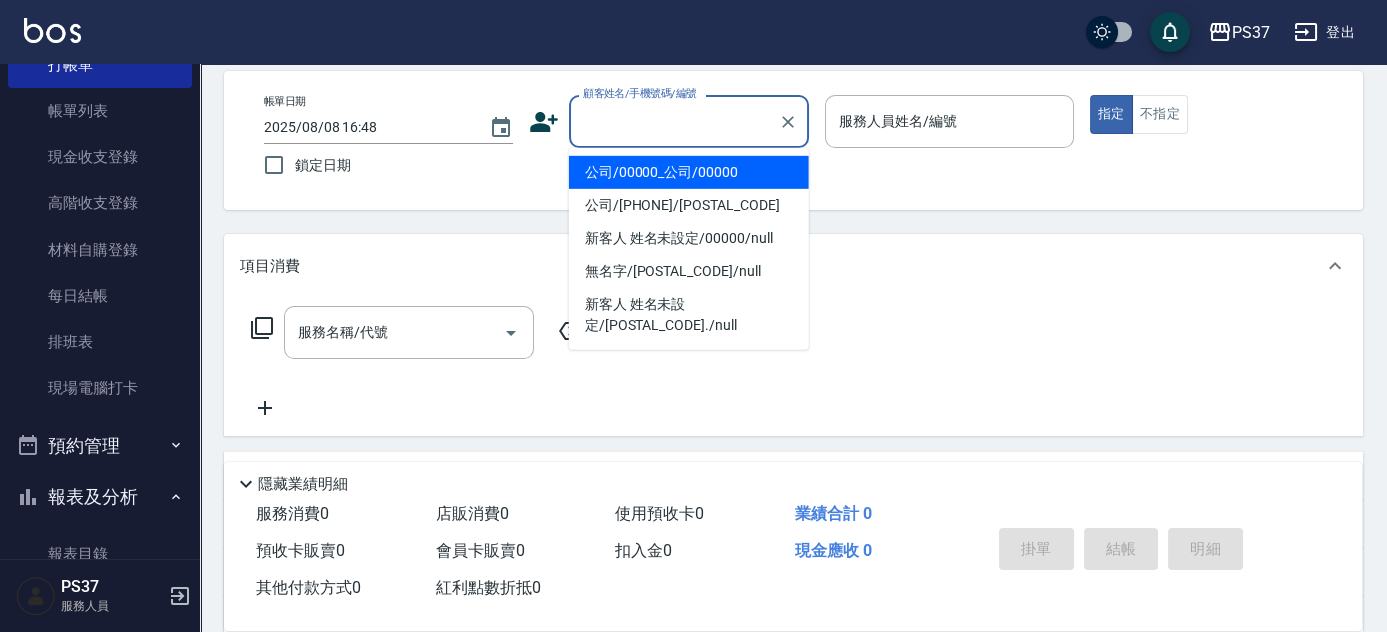 click on "公司/00000_公司/00000" at bounding box center (689, 172) 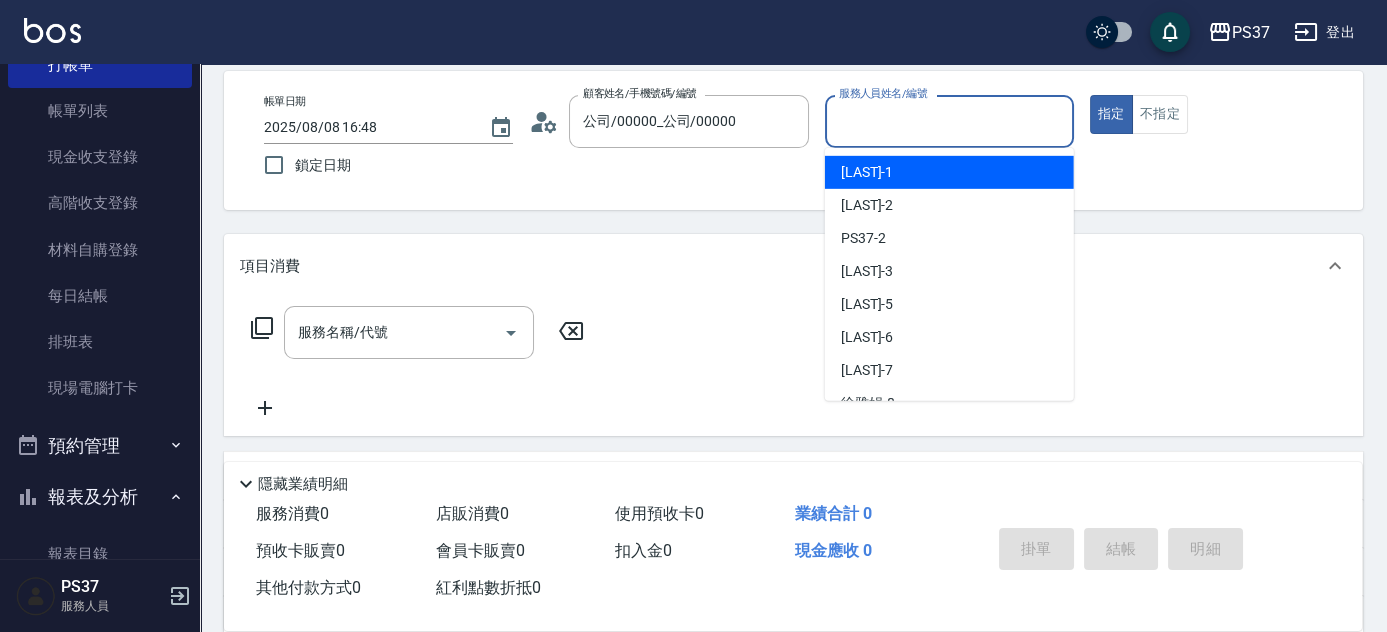 click on "服務人員姓名/編號" at bounding box center (949, 121) 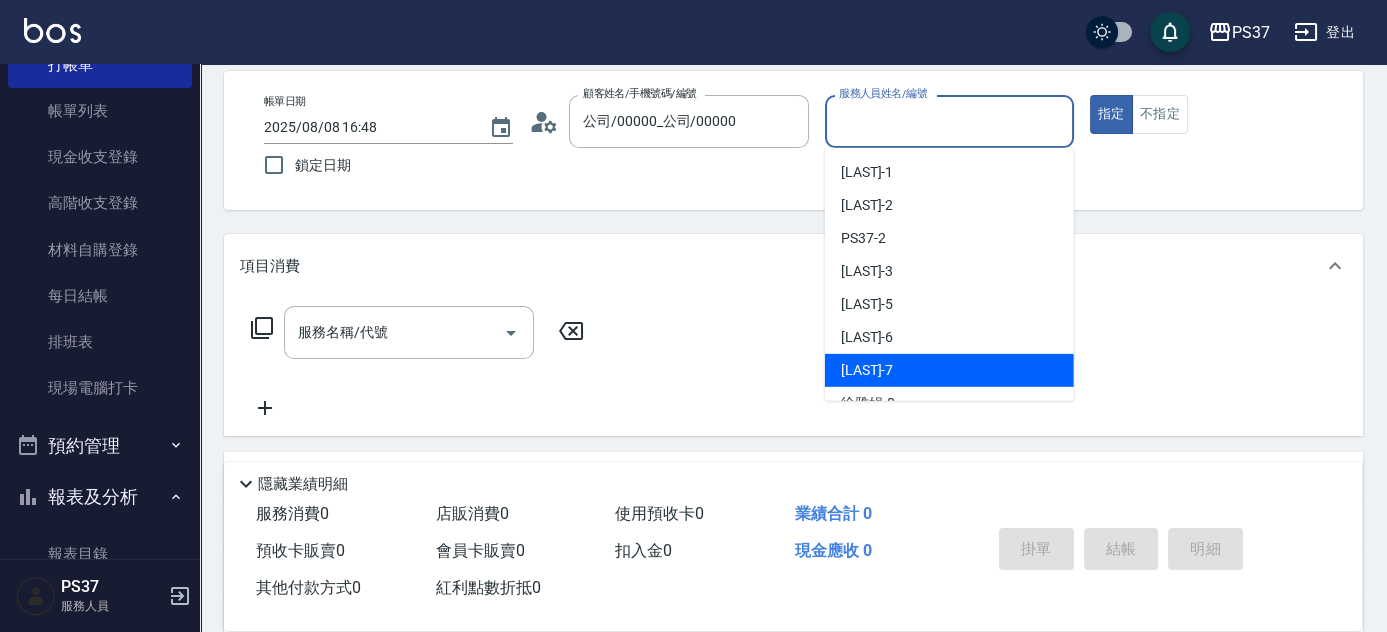 click on "[LAST]-7" at bounding box center [867, 370] 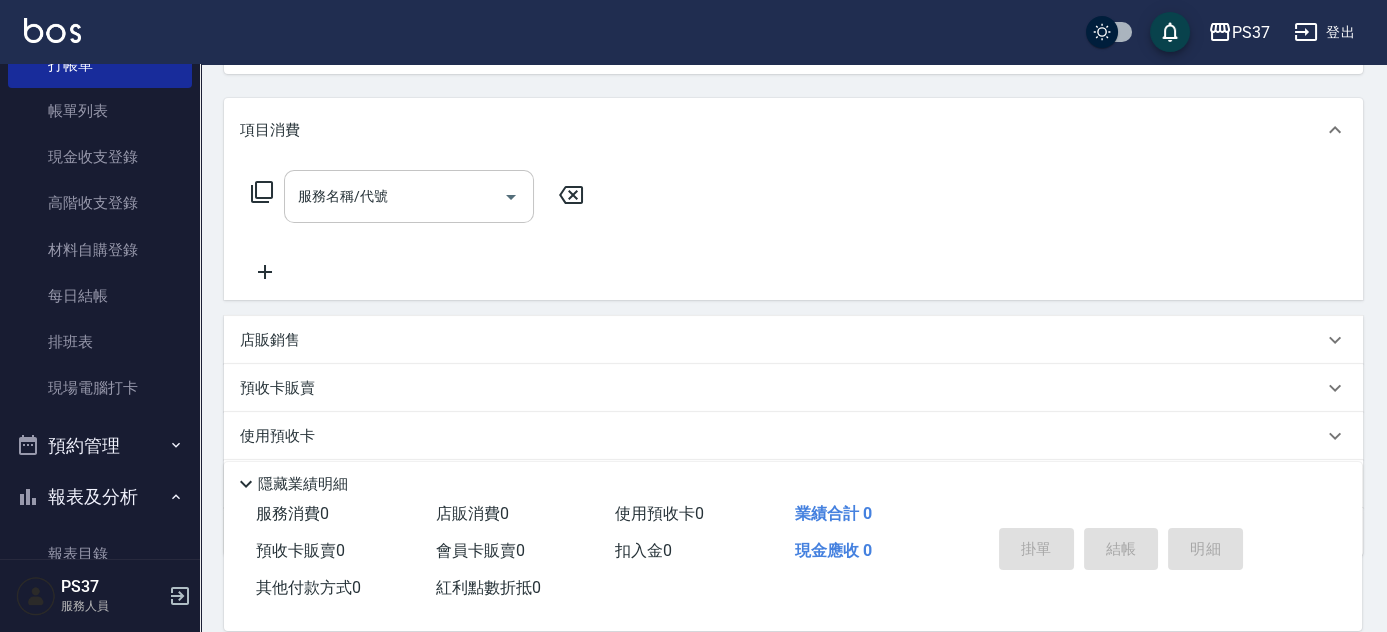 scroll, scrollTop: 272, scrollLeft: 0, axis: vertical 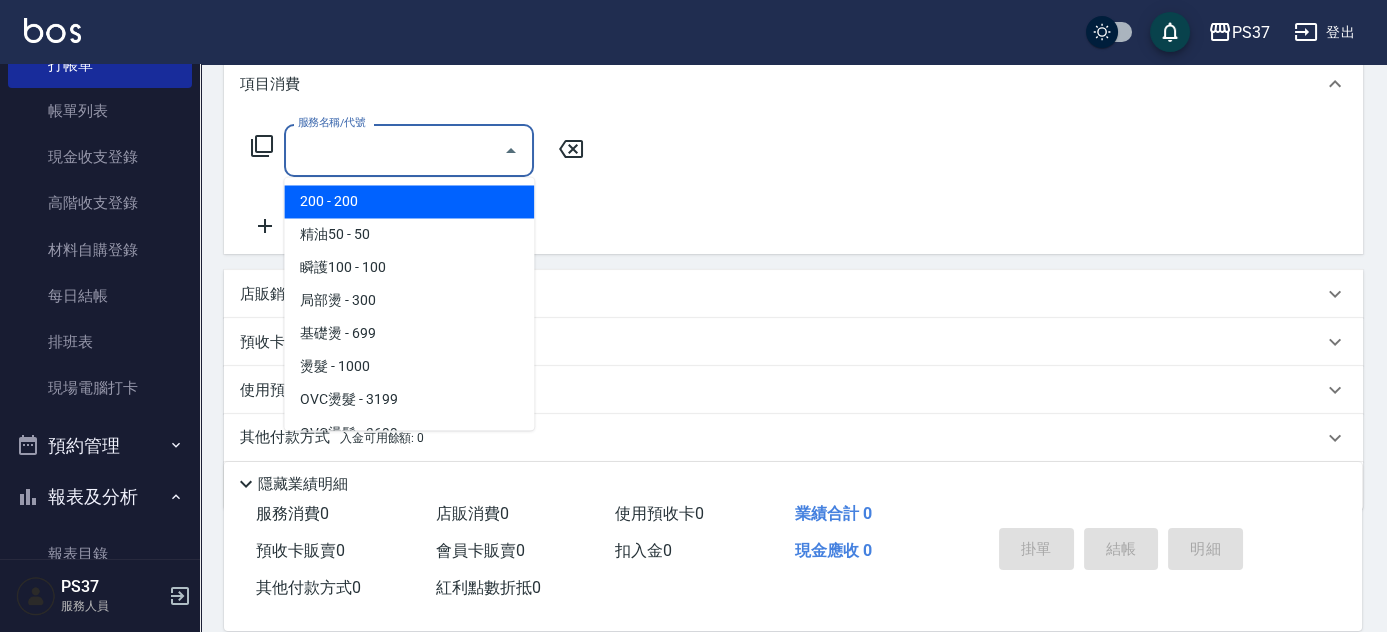 click on "服務名稱/代號" at bounding box center [394, 150] 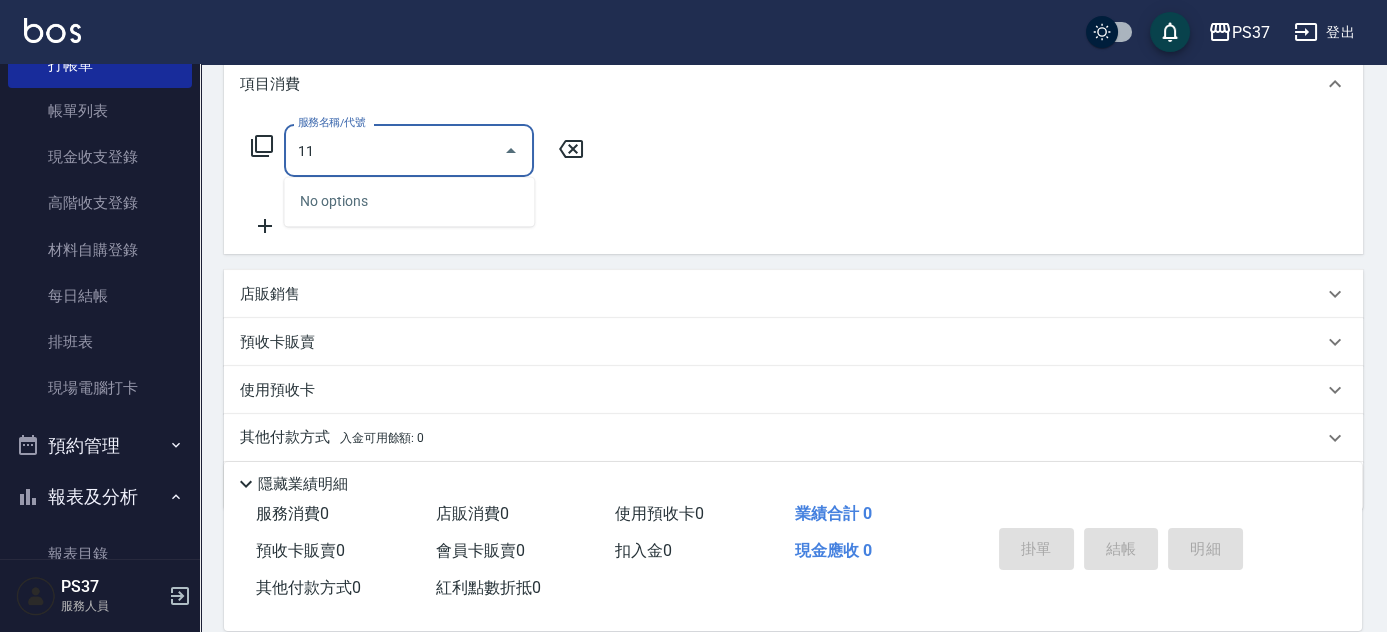 type on "1" 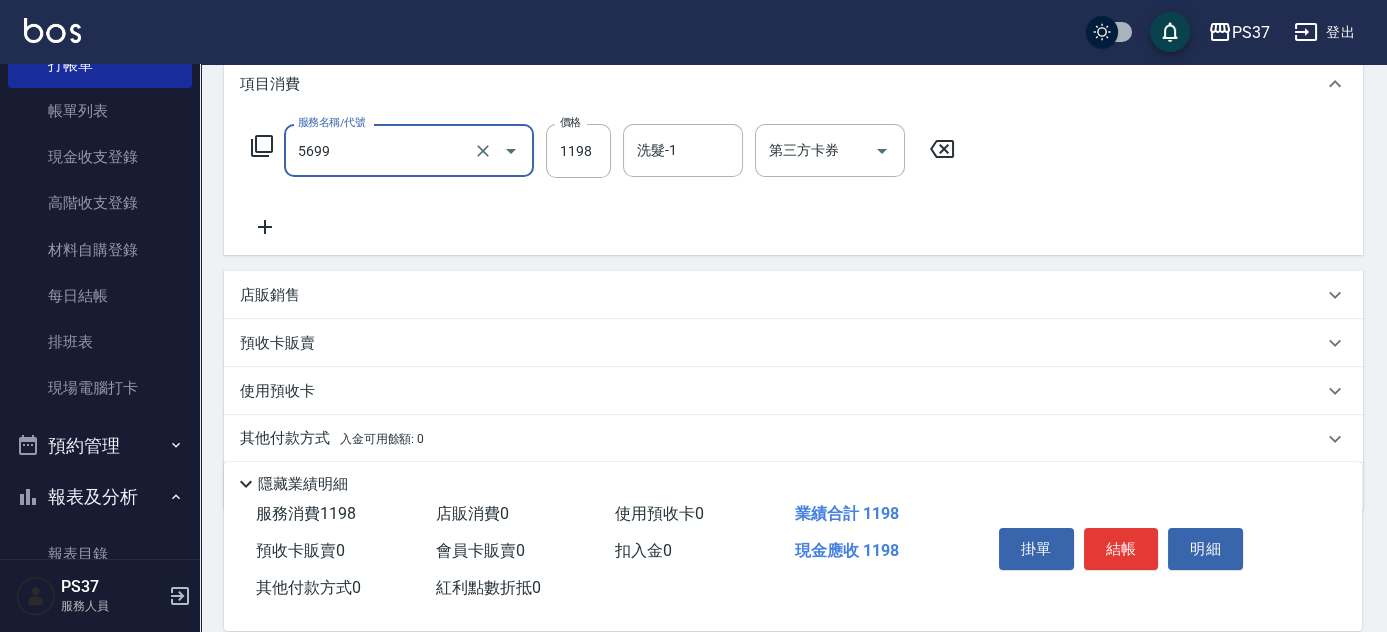 type on "水沁涼套餐(5699)" 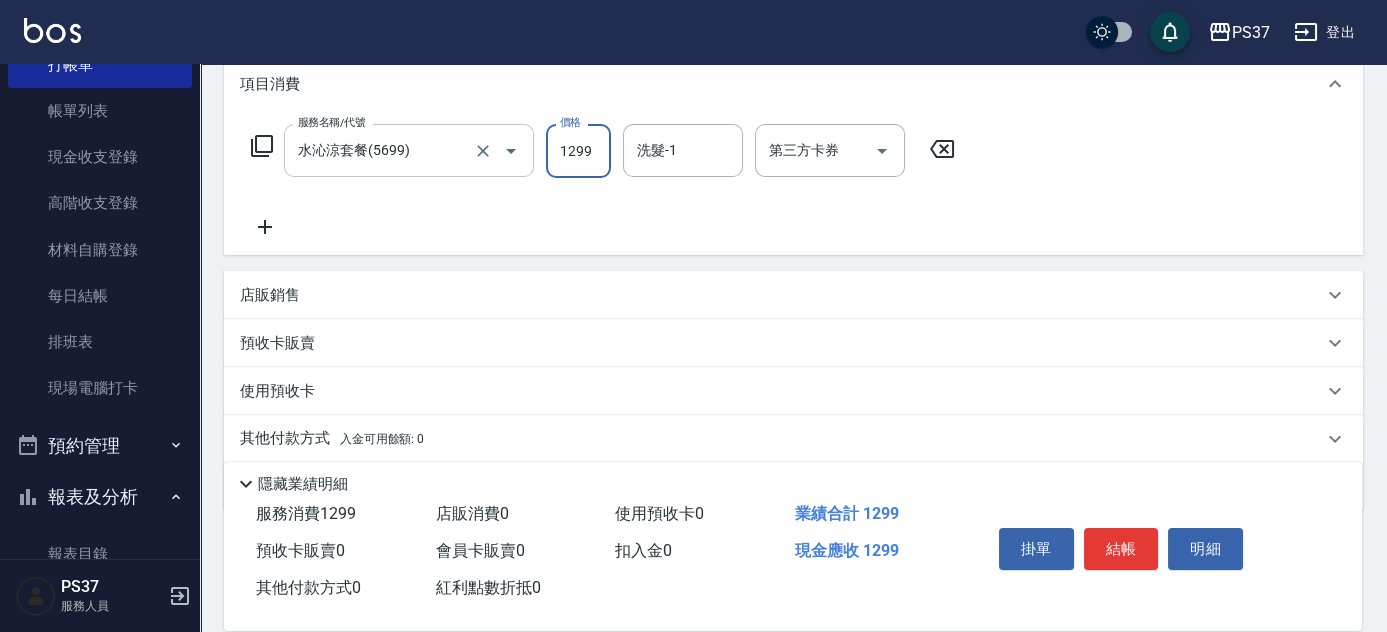 type on "1299" 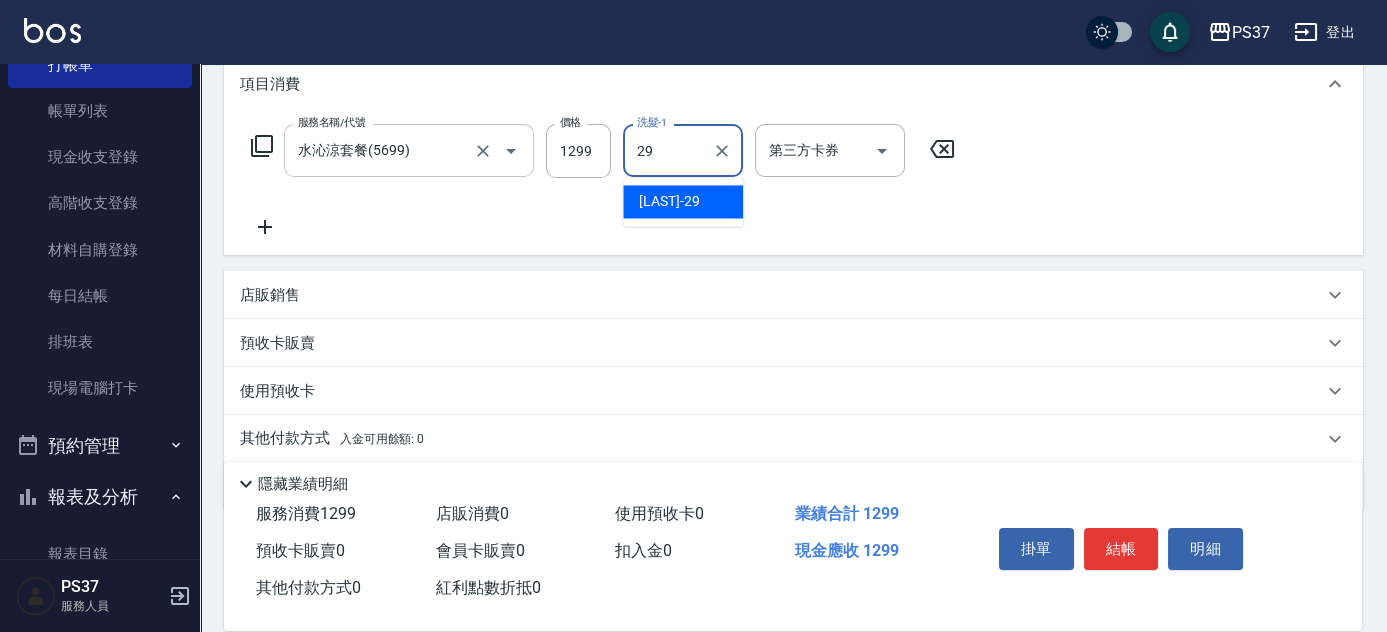 type on "[LAST]-29" 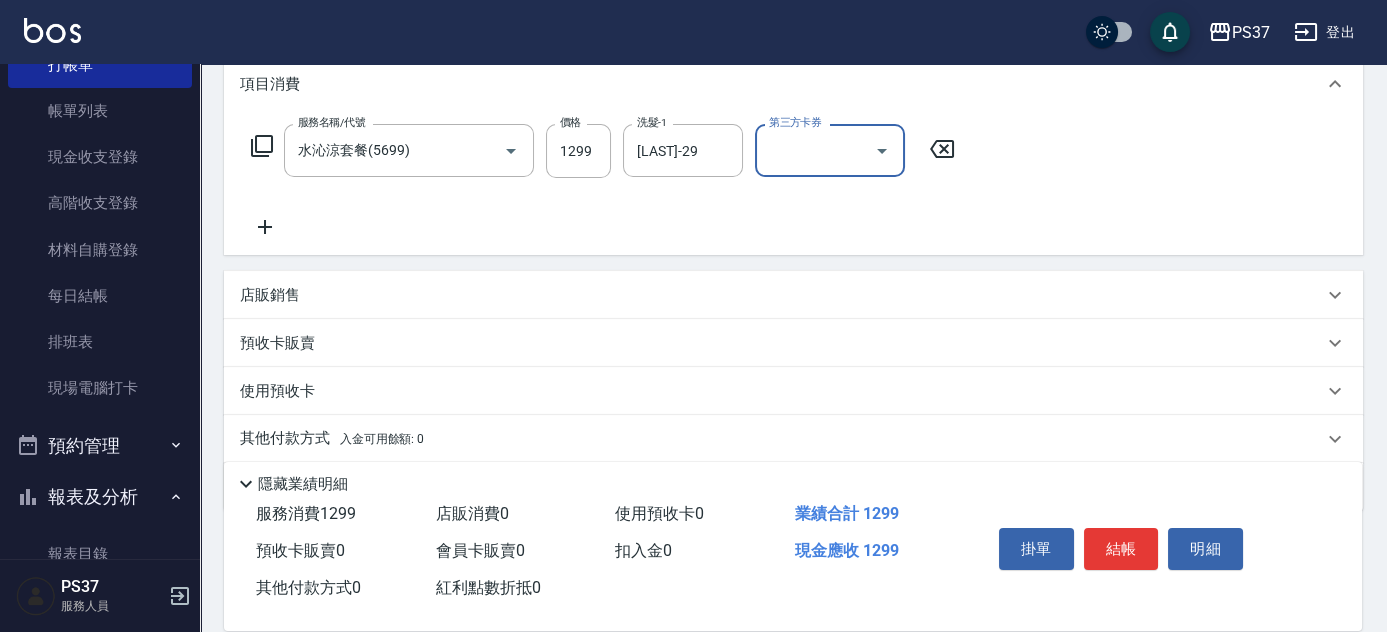 click on "店販銷售" at bounding box center (781, 295) 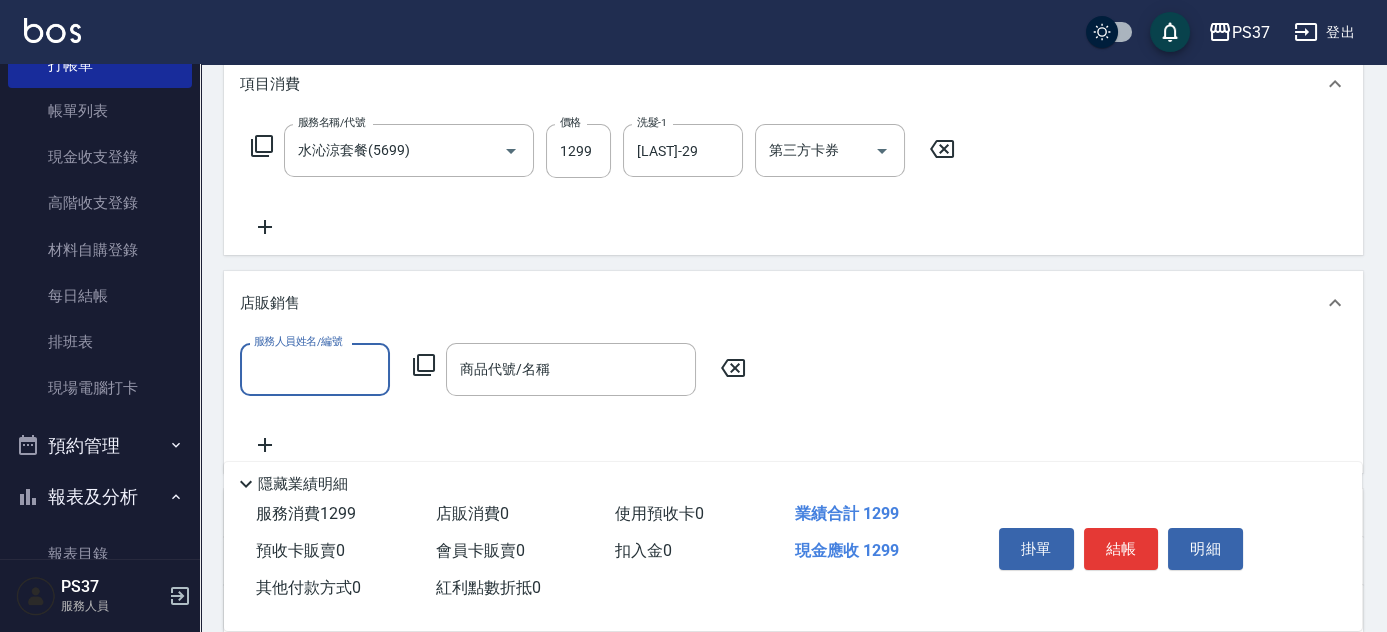scroll, scrollTop: 0, scrollLeft: 0, axis: both 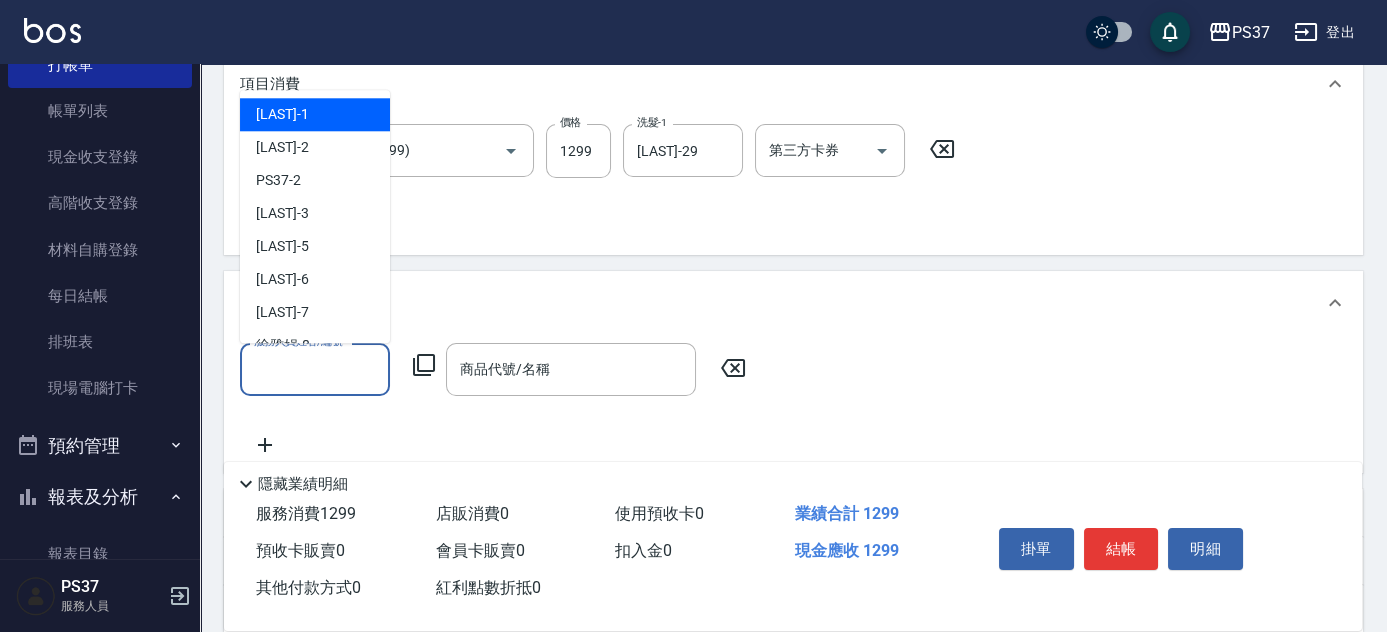 click on "服務人員姓名/編號" at bounding box center (315, 369) 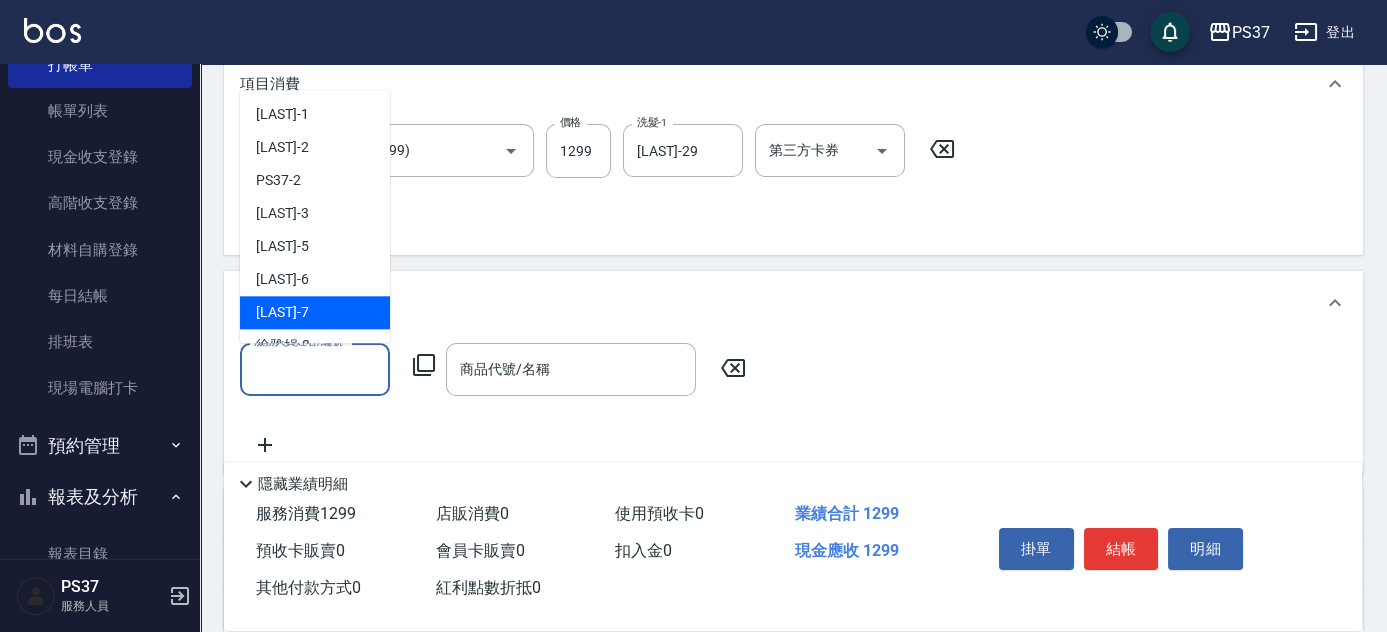 click on "[LAST]-7" at bounding box center (315, 312) 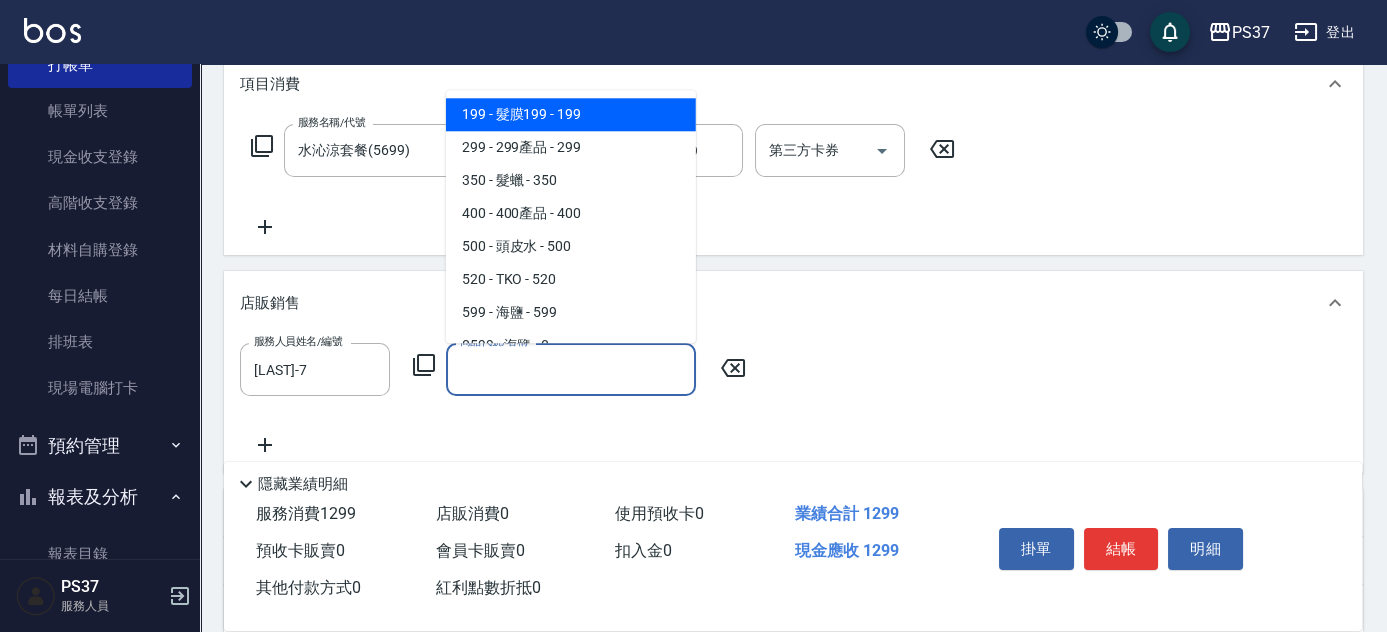 click on "商品代號/名稱" at bounding box center [571, 369] 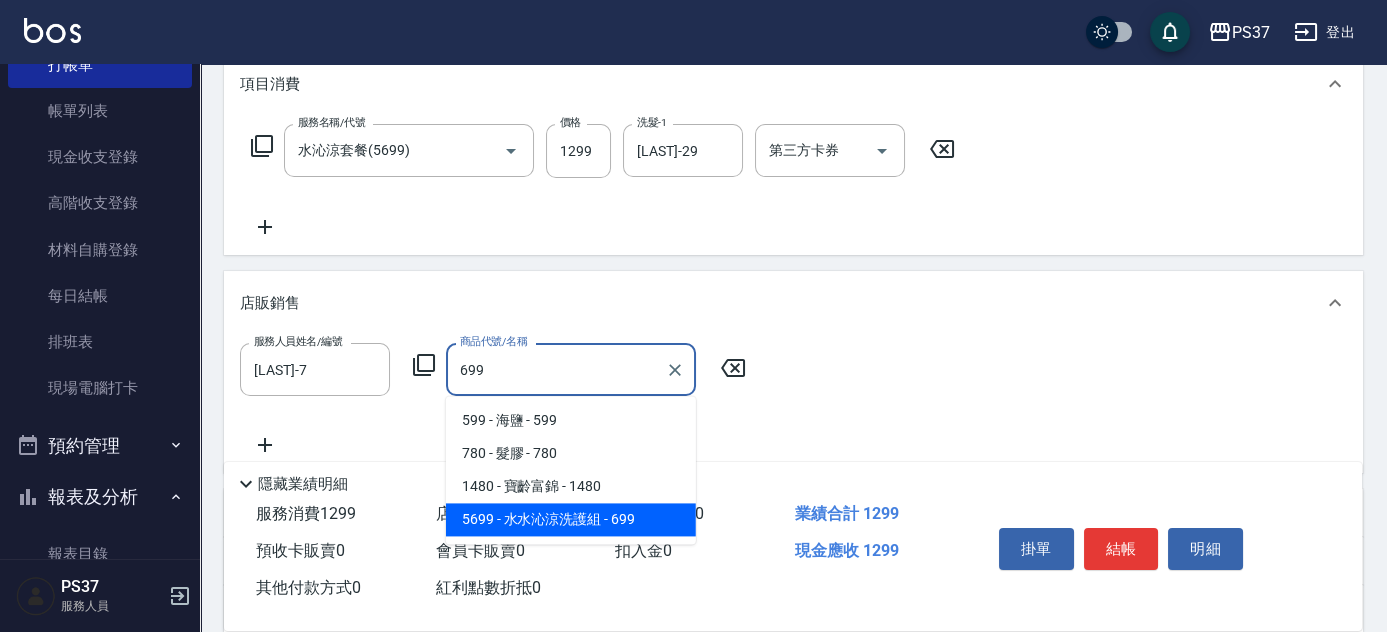 type on "水水沁涼洗護組" 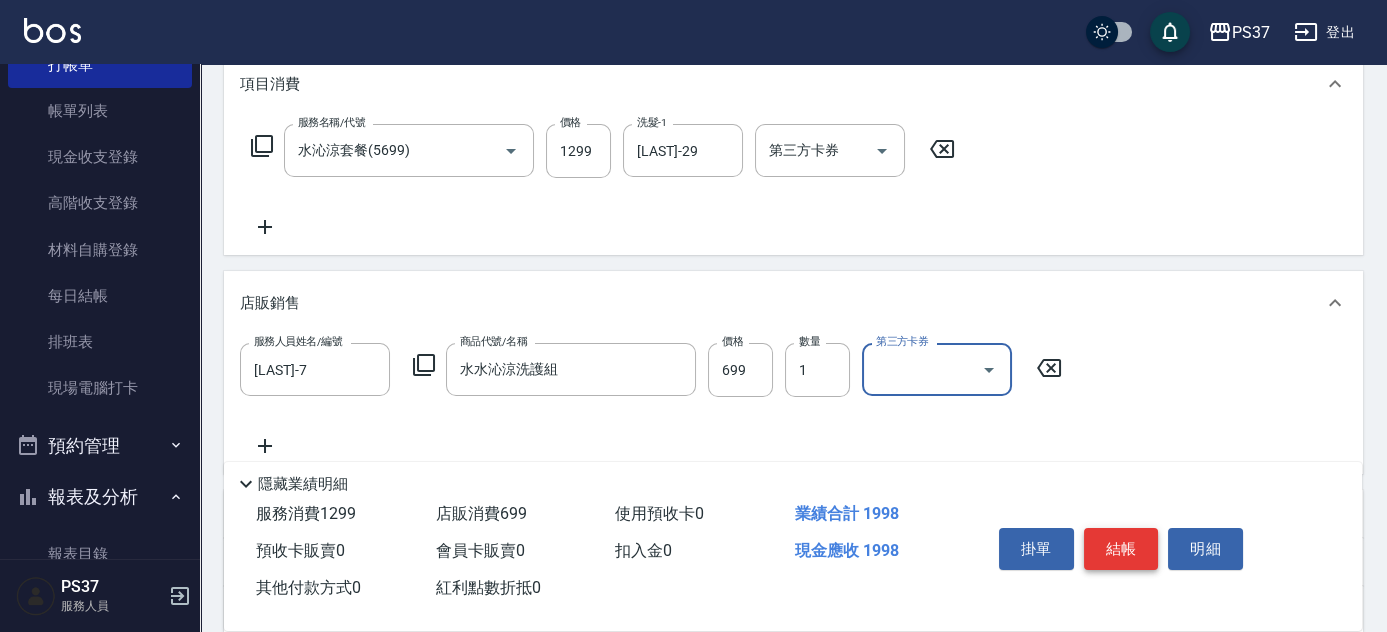 click on "結帳" at bounding box center (1121, 549) 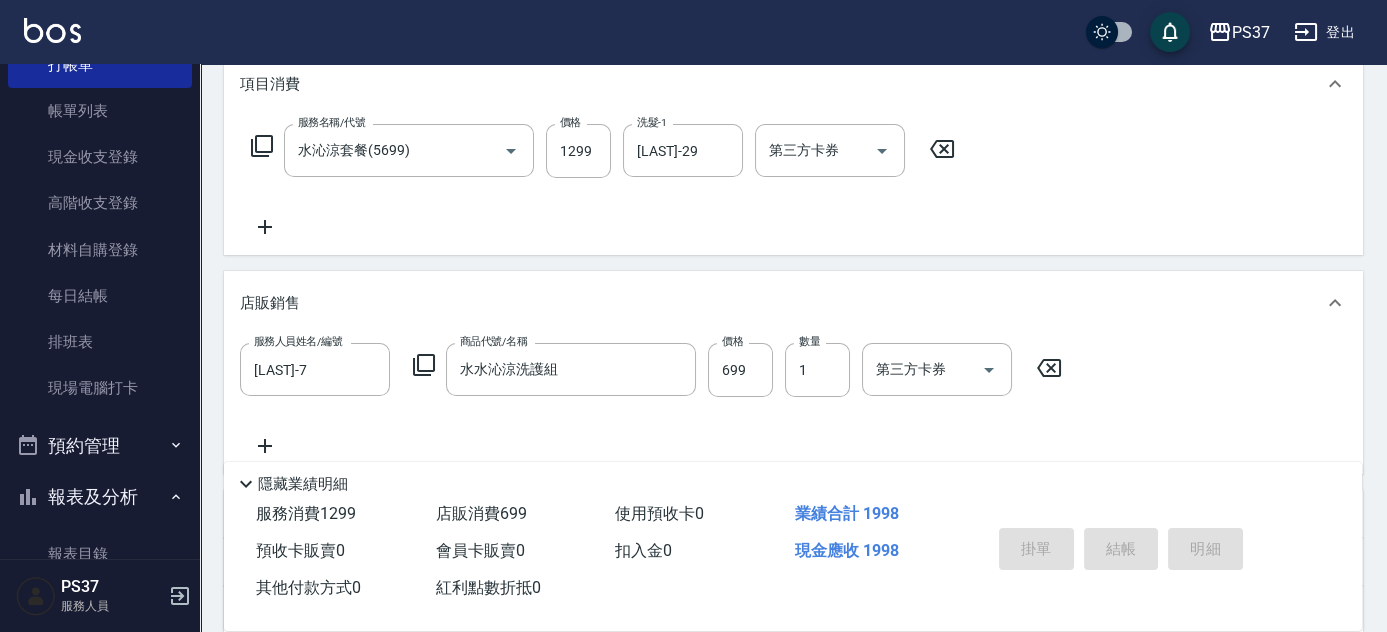 type on "[DATE] [TIME]" 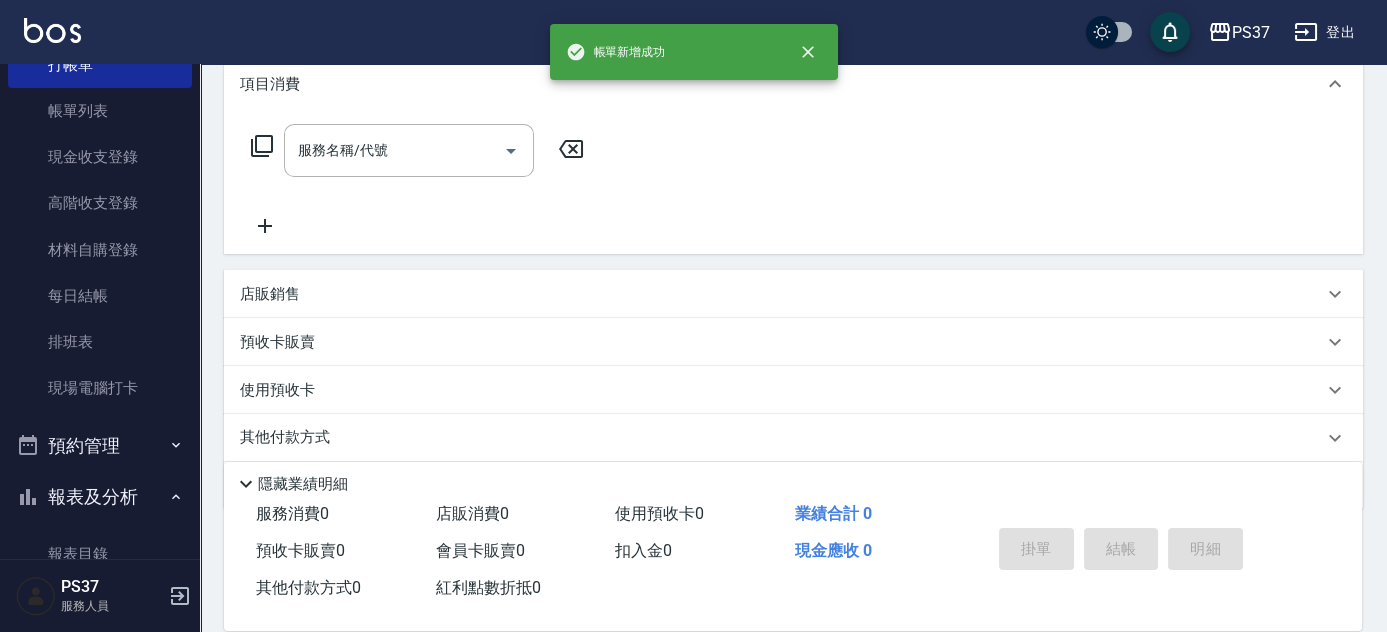 scroll, scrollTop: 0, scrollLeft: 0, axis: both 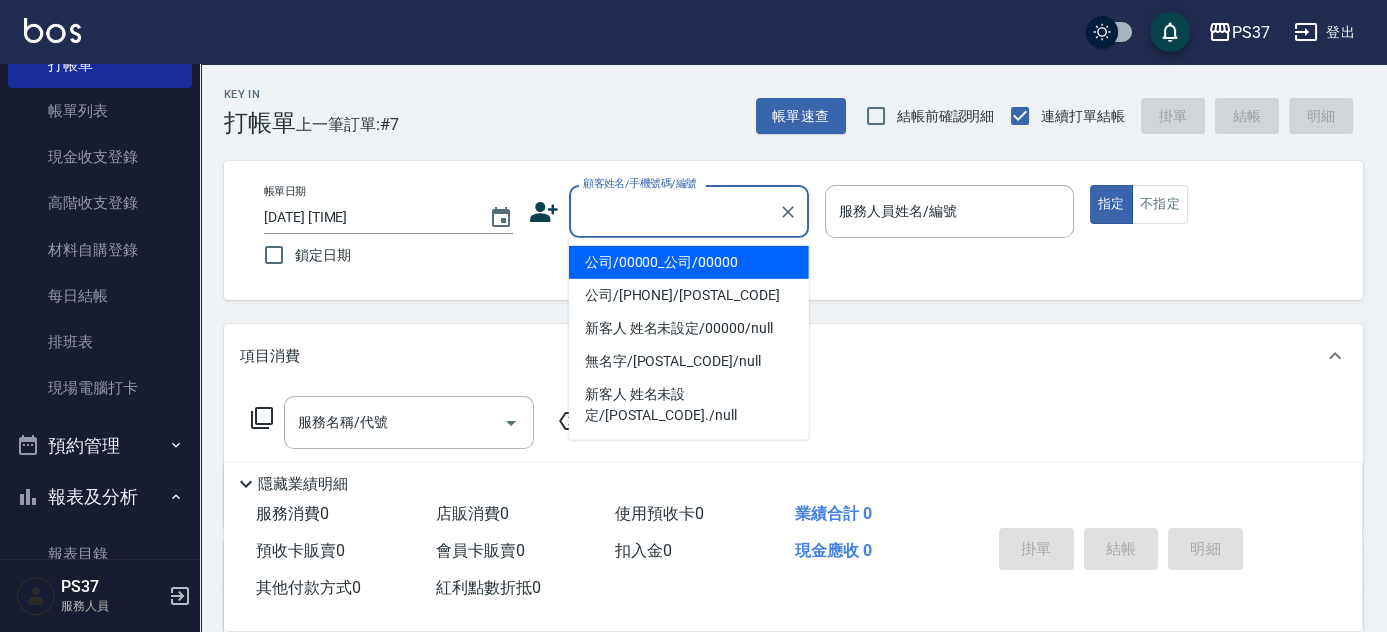 click on "顧客姓名/手機號碼/編號" at bounding box center [674, 211] 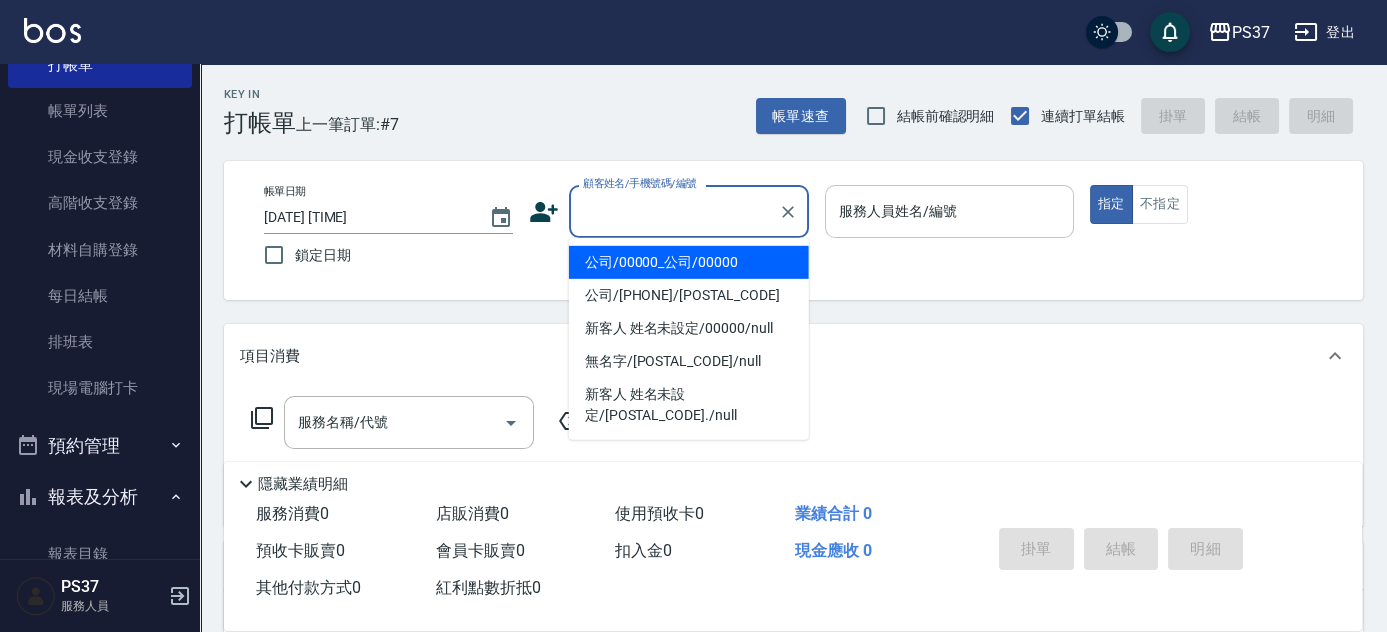drag, startPoint x: 665, startPoint y: 252, endPoint x: 829, endPoint y: 188, distance: 176.04546 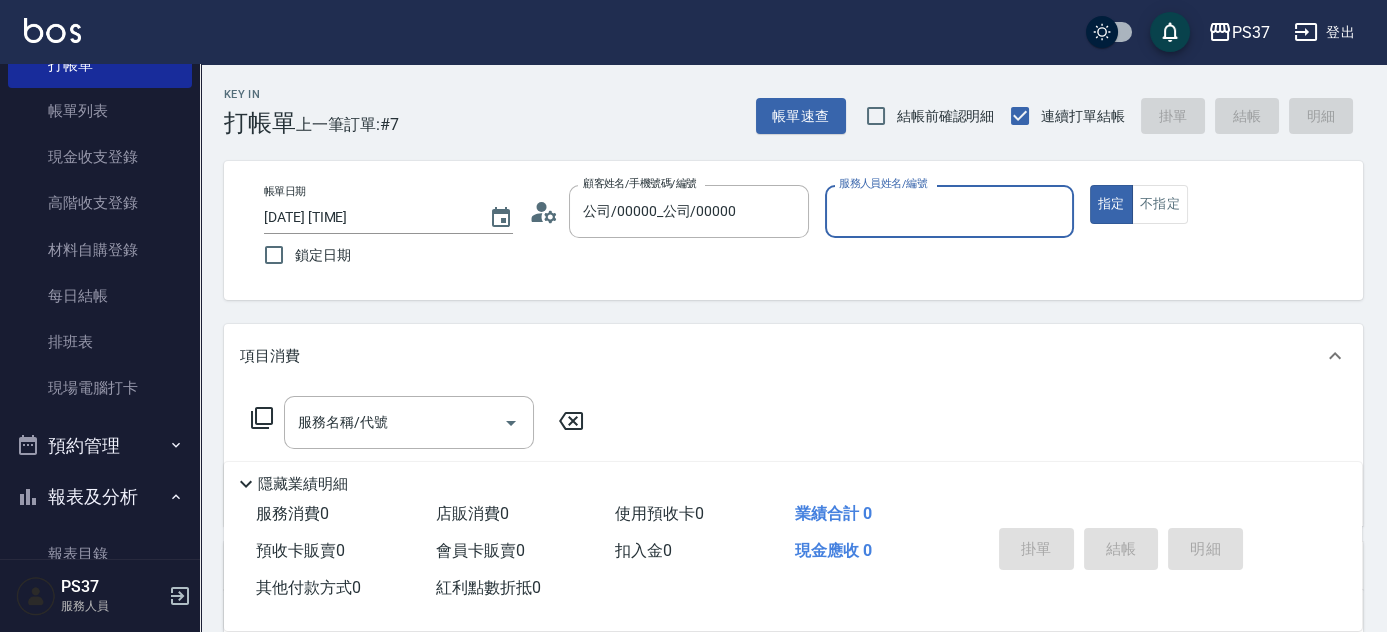 click on "服務人員姓名/編號" at bounding box center [949, 211] 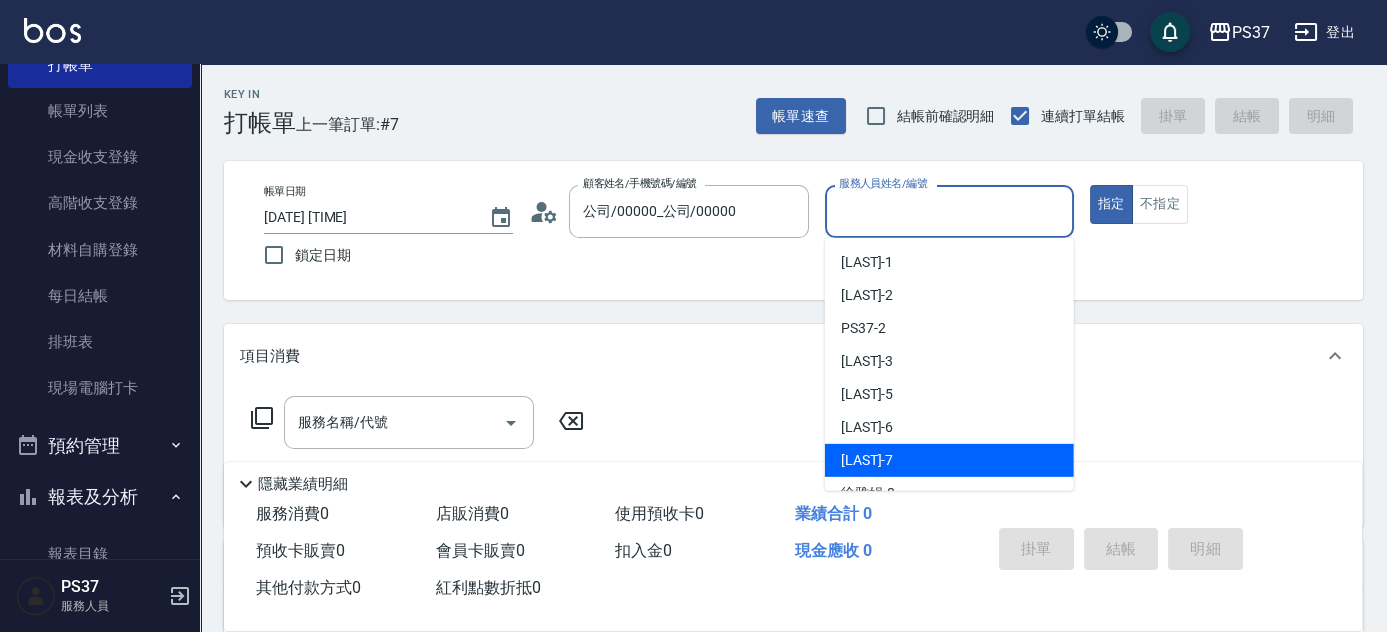 click on "[LAST]-7" at bounding box center (867, 460) 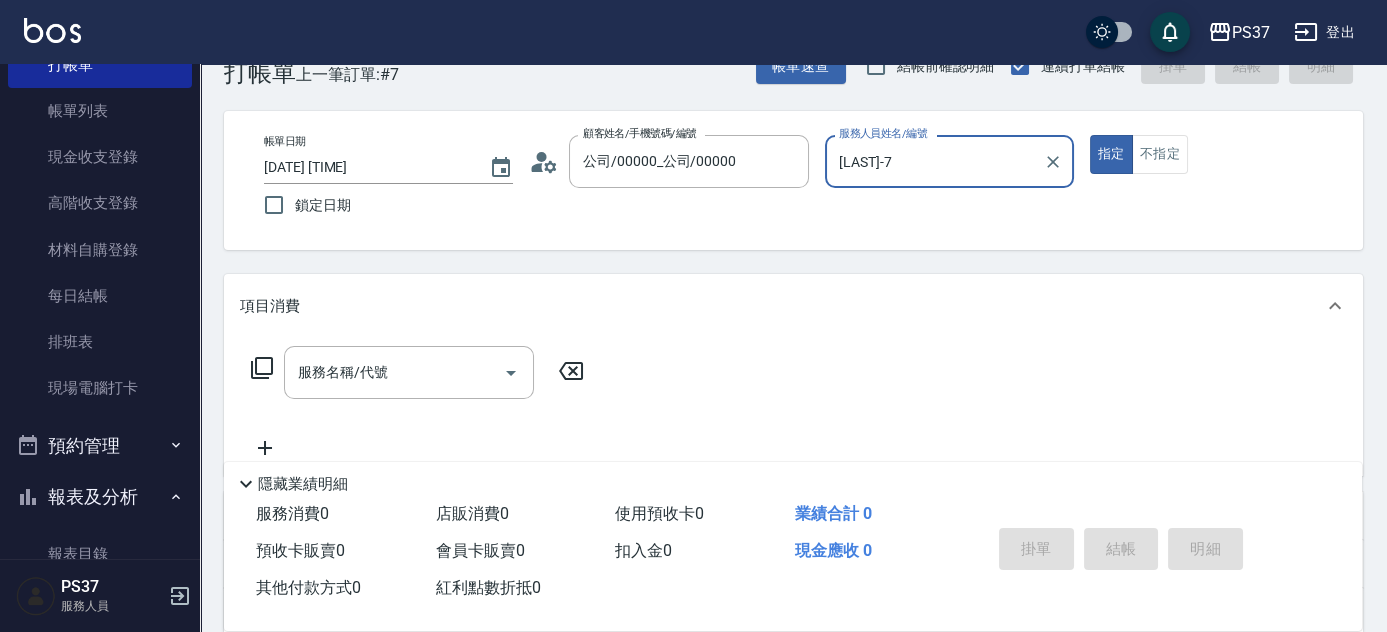 scroll, scrollTop: 90, scrollLeft: 0, axis: vertical 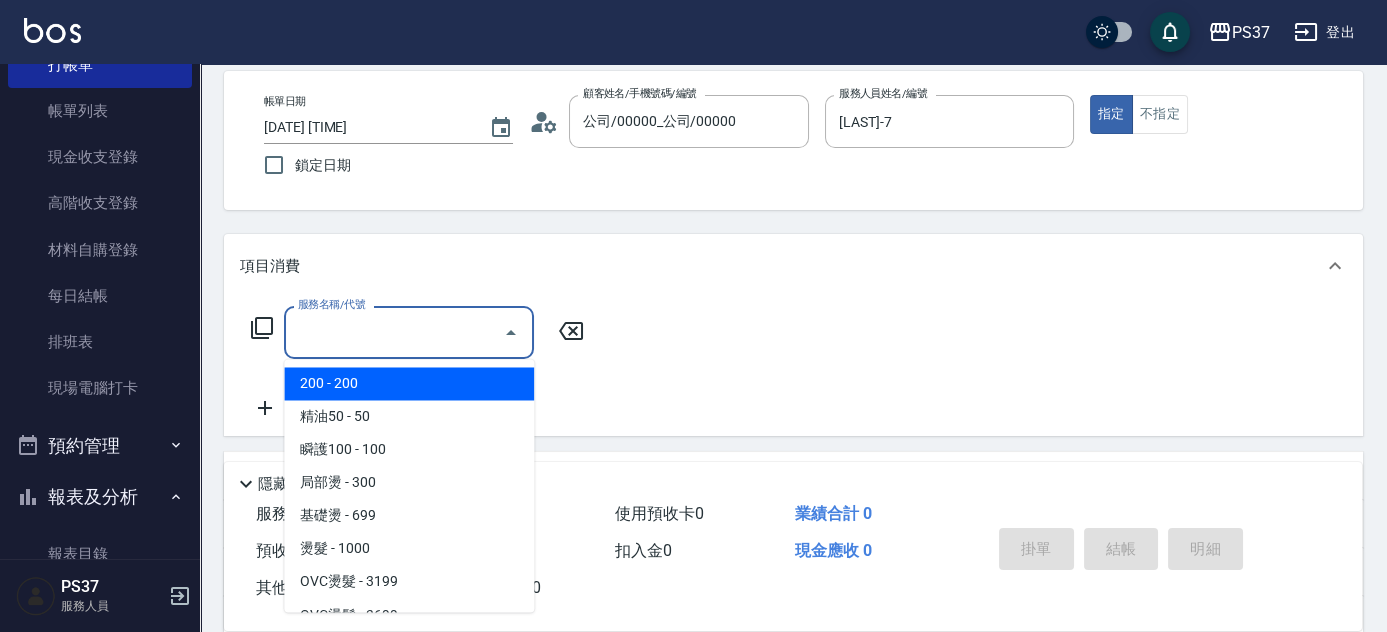 click on "服務名稱/代號" at bounding box center (394, 332) 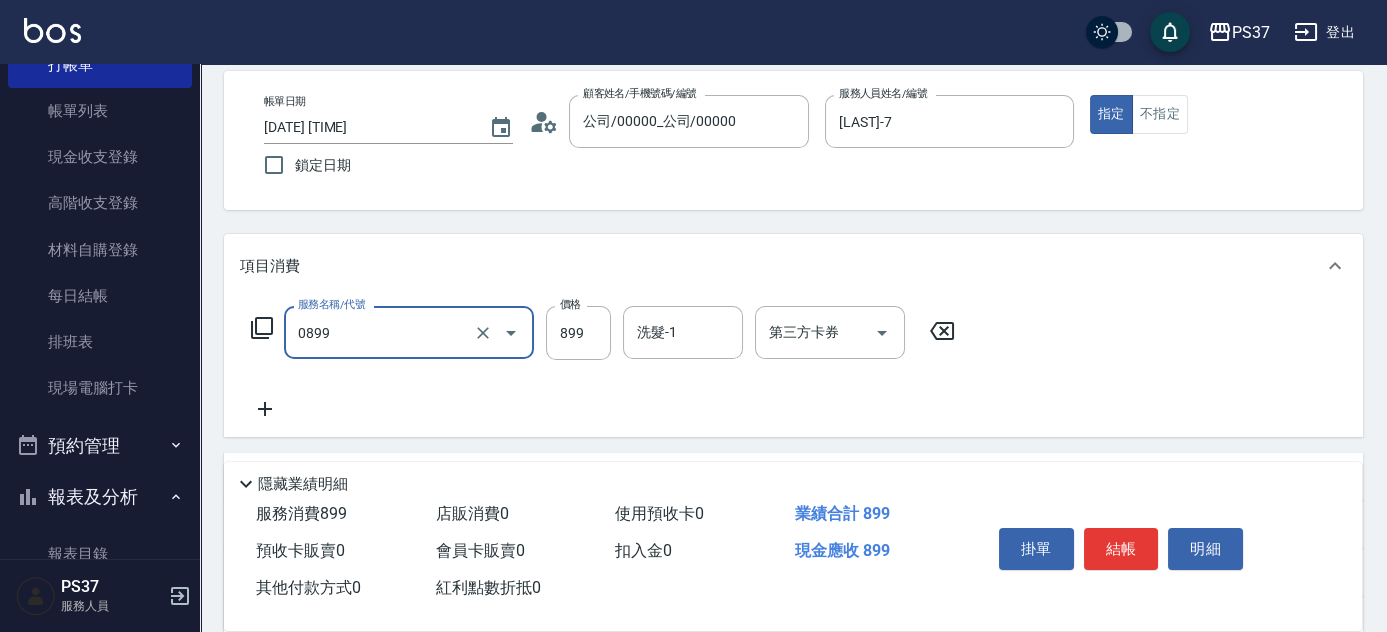 type on "排毒SPA(0899)" 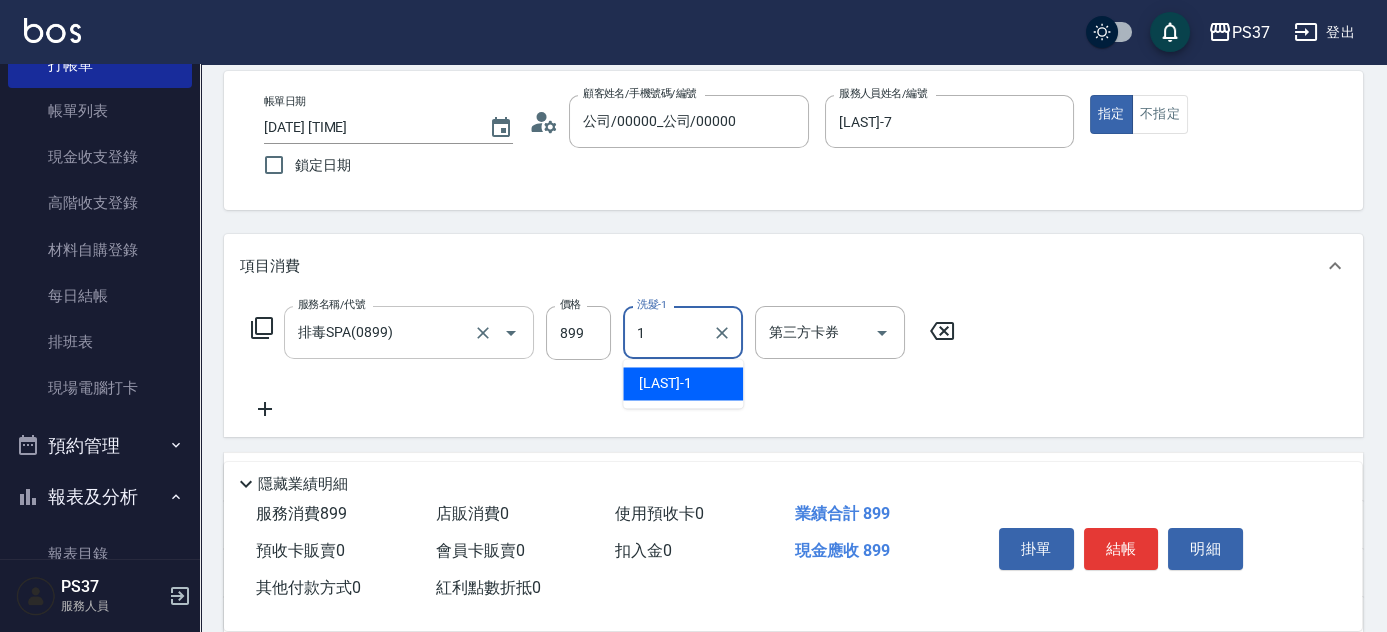 type on "[LAST]-1" 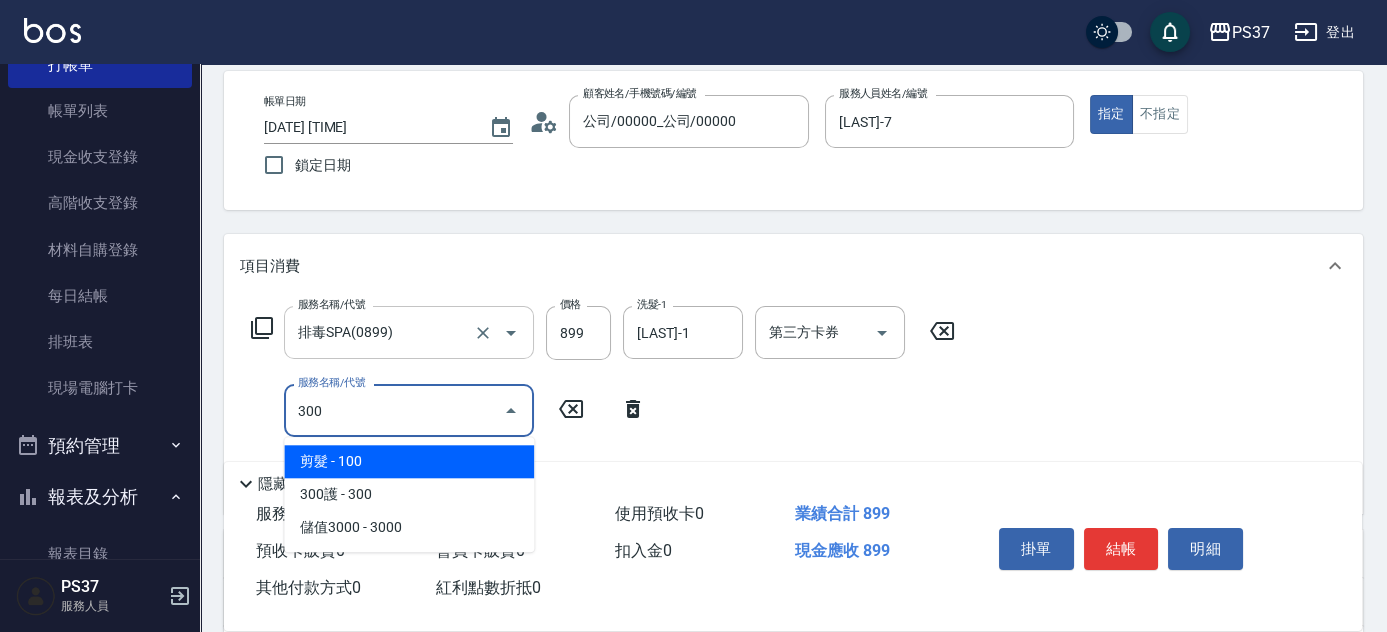 type on "剪髮(300)" 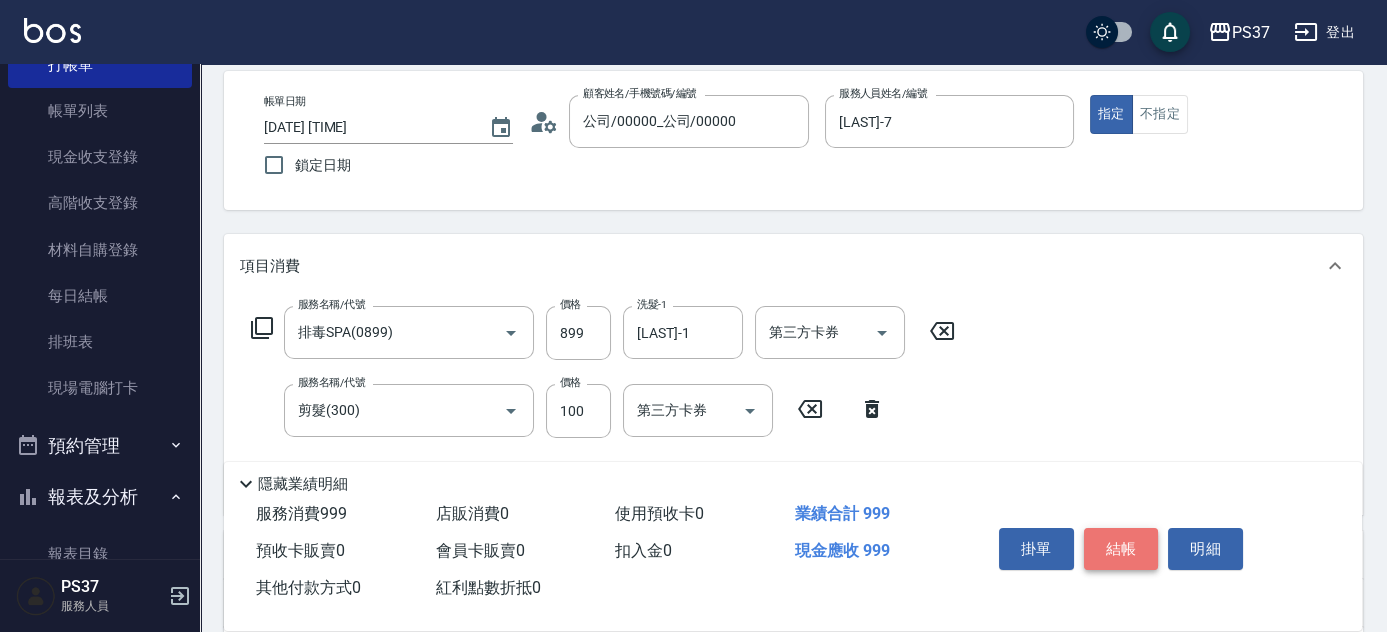 click on "結帳" at bounding box center (1121, 549) 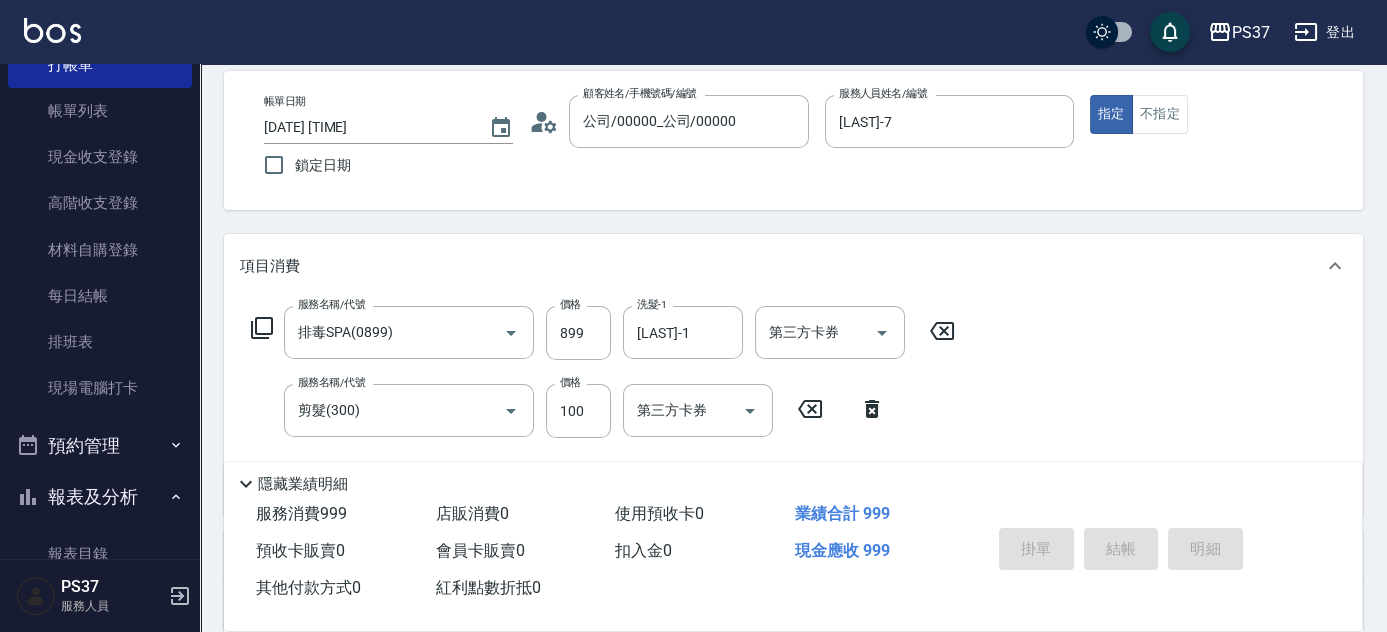 type 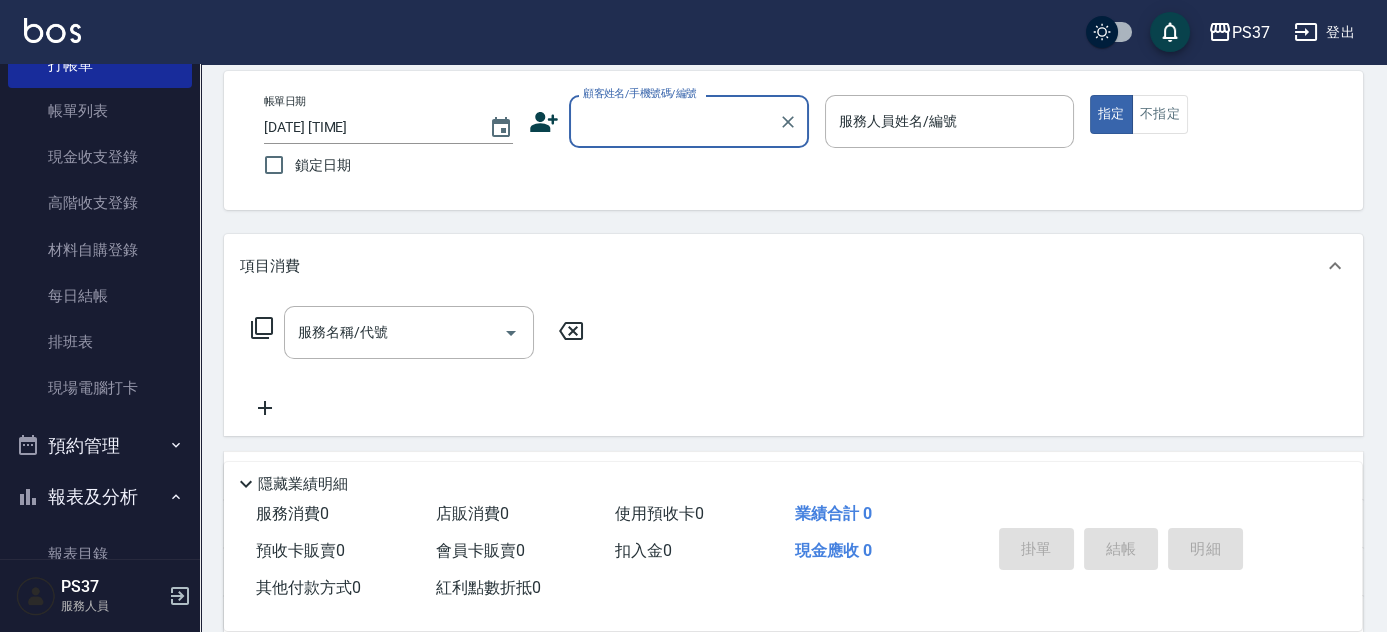 click on "顧客姓名/手機號碼/編號" at bounding box center (674, 121) 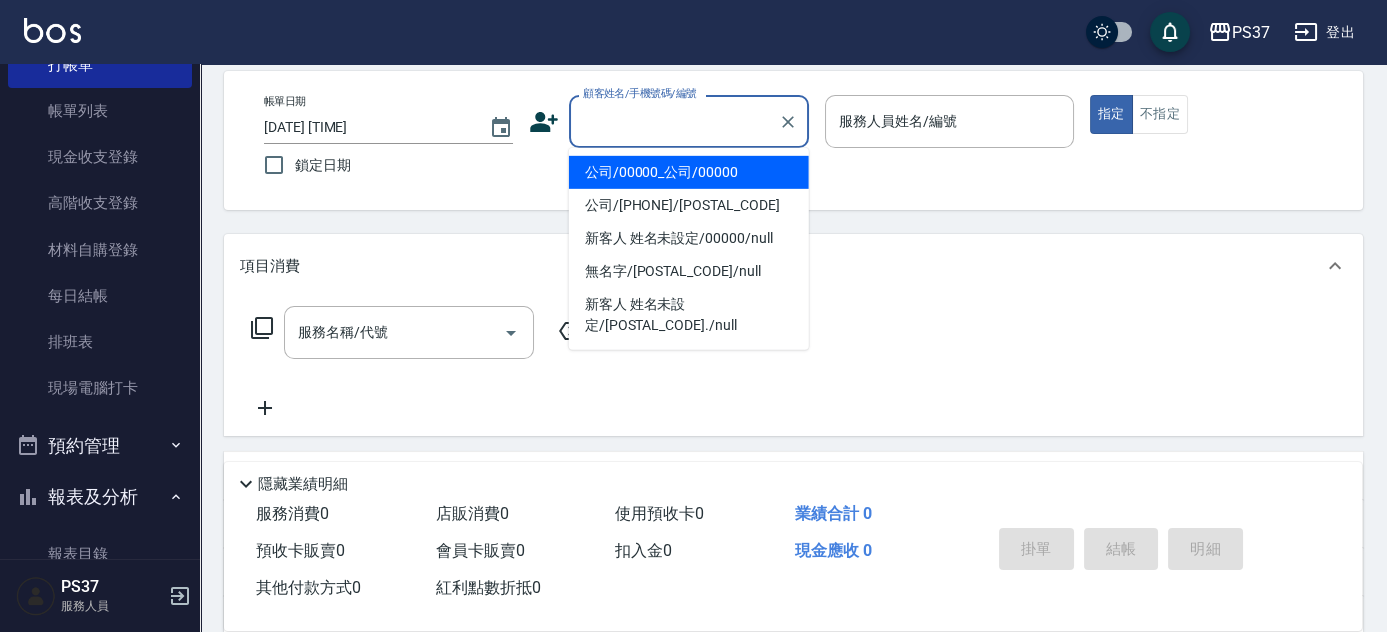 click on "公司/00000_公司/00000" at bounding box center (689, 172) 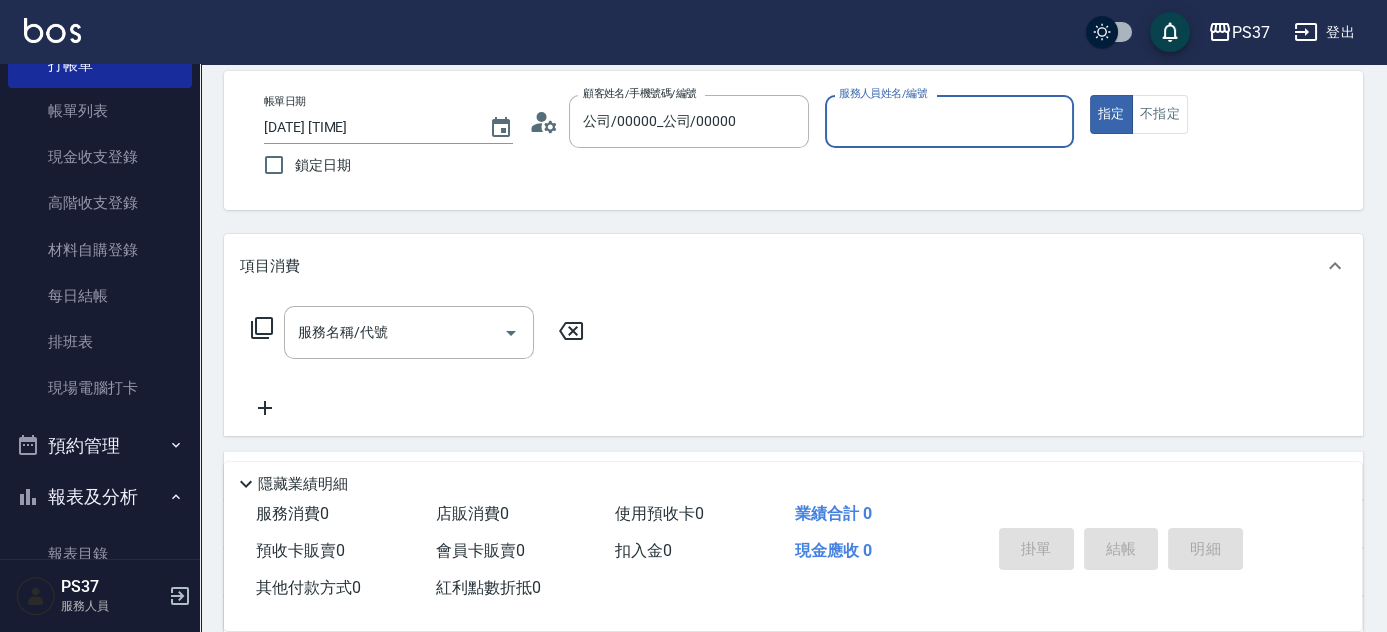 click on "服務人員姓名/編號" at bounding box center (949, 121) 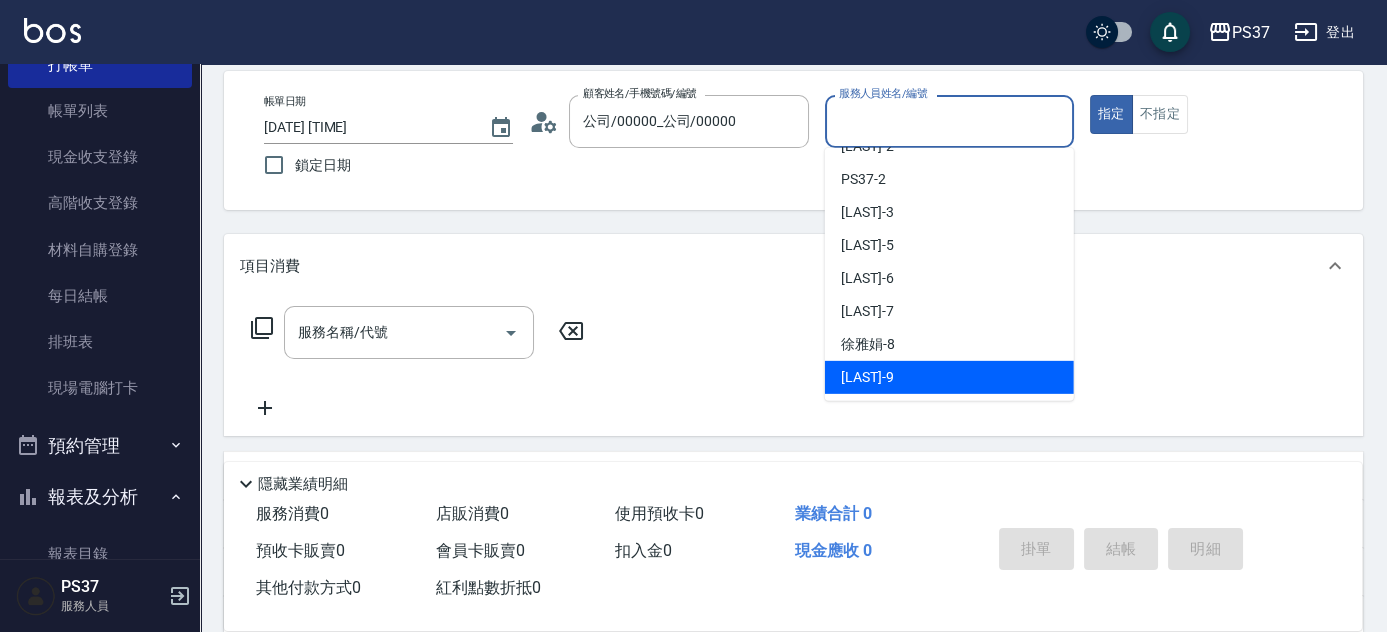 scroll, scrollTop: 90, scrollLeft: 0, axis: vertical 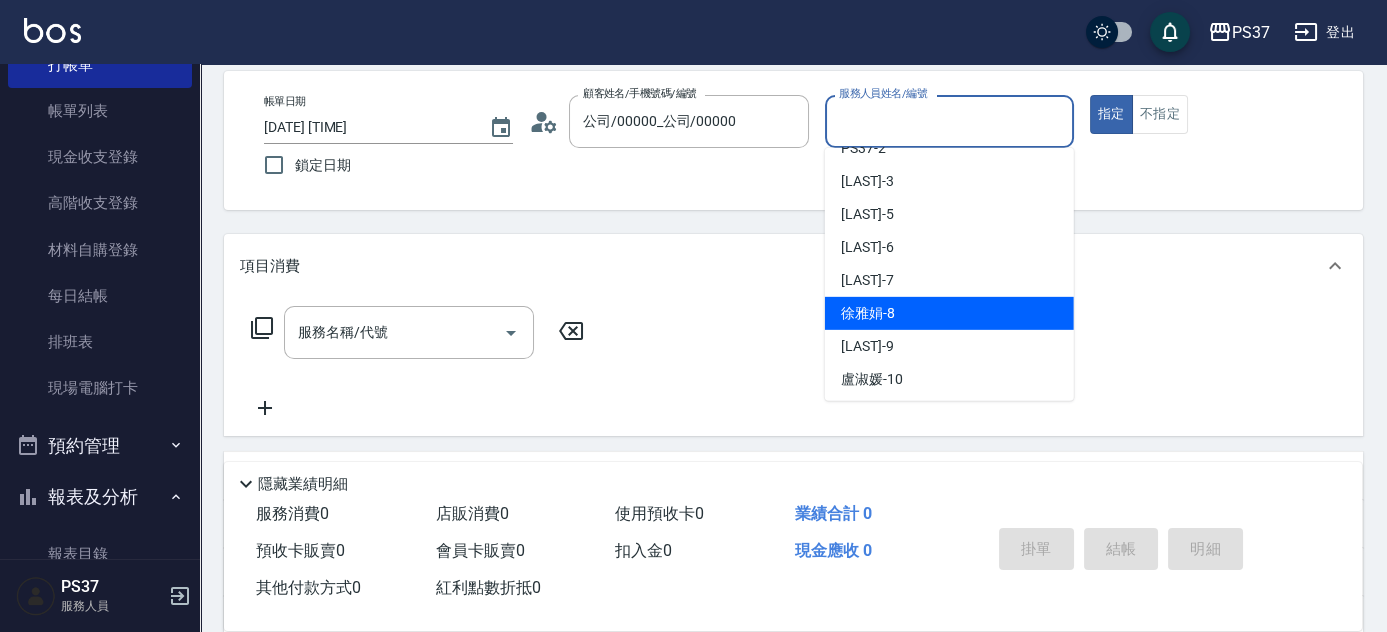 click on "[LAST] -8" at bounding box center (949, 313) 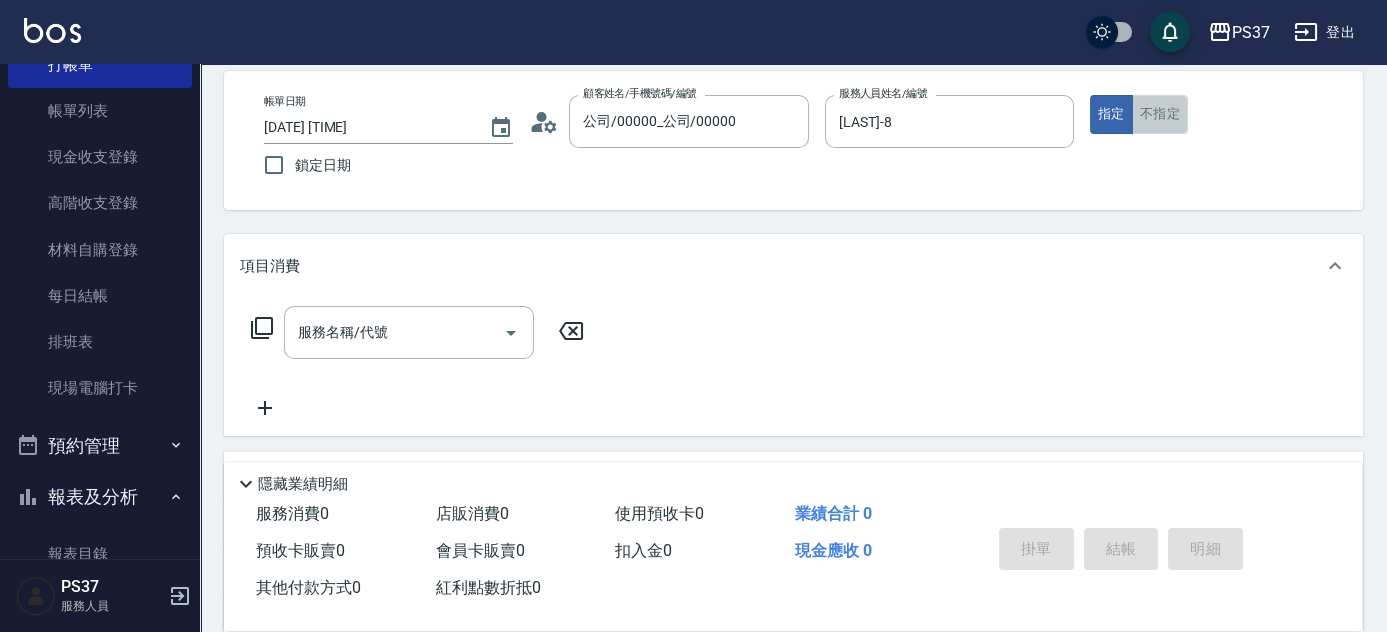 click on "不指定" at bounding box center [1160, 114] 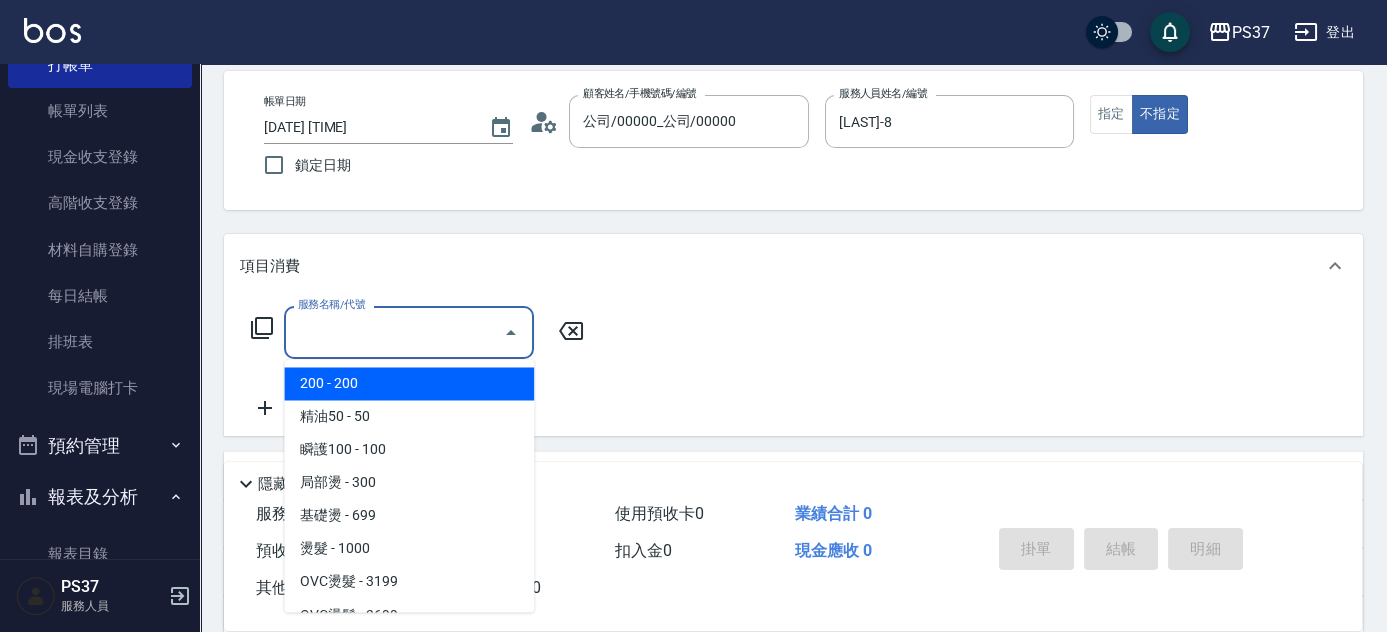 click on "服務名稱/代號" at bounding box center (394, 332) 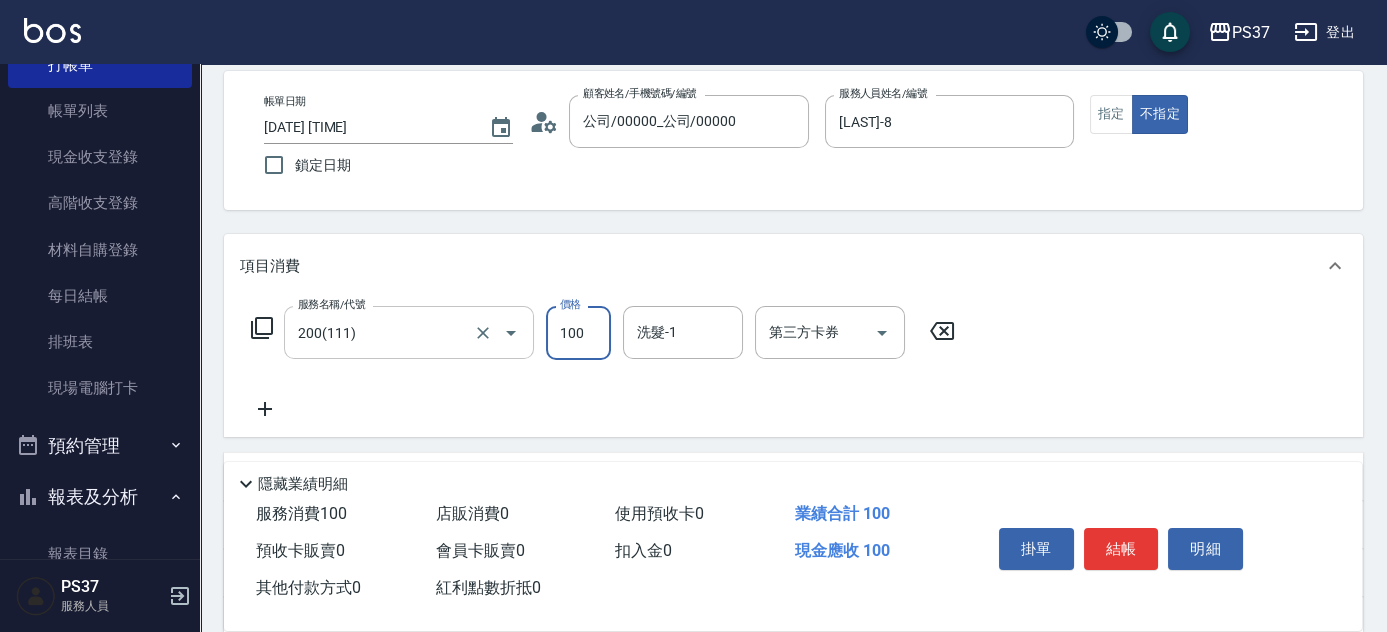 type on "100" 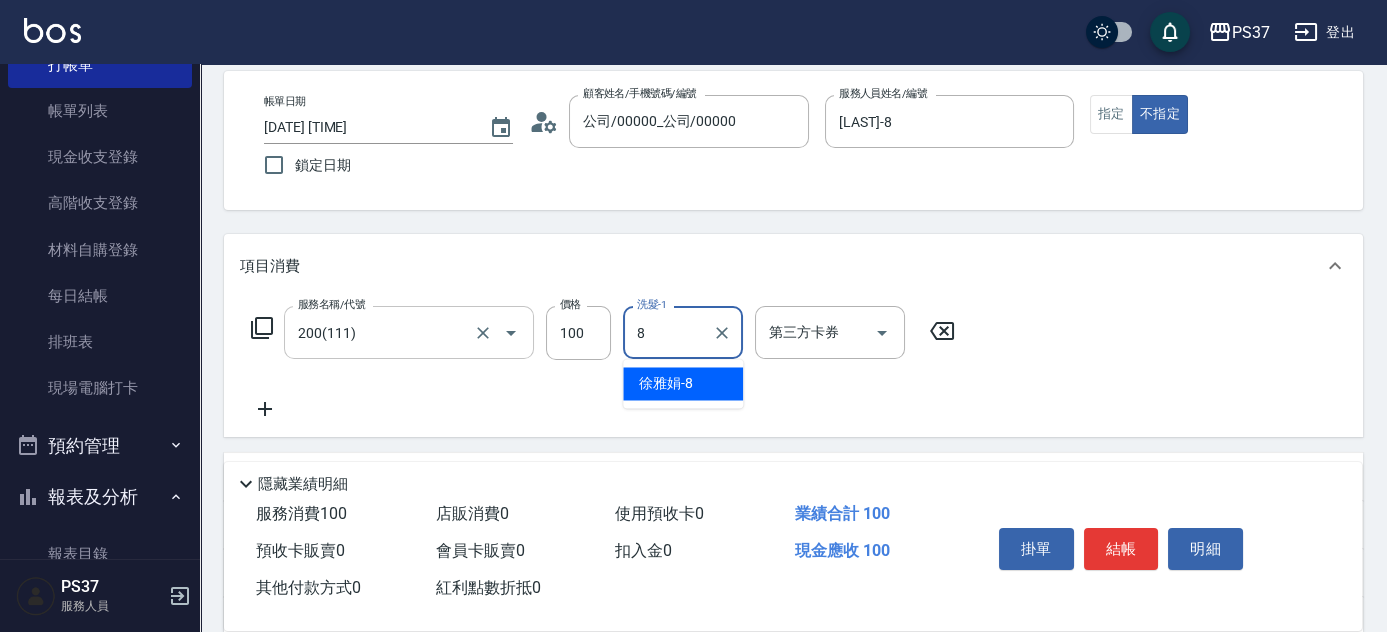 type on "[LAST]-8" 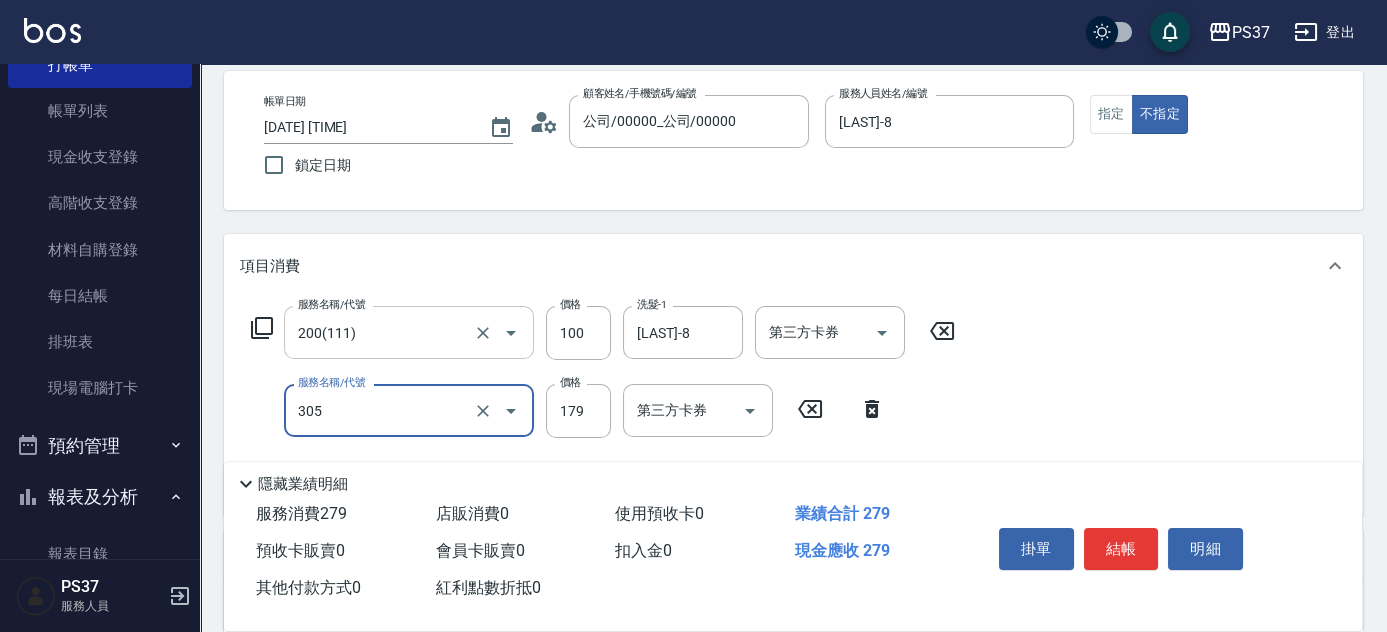 type on "剪髮(305)" 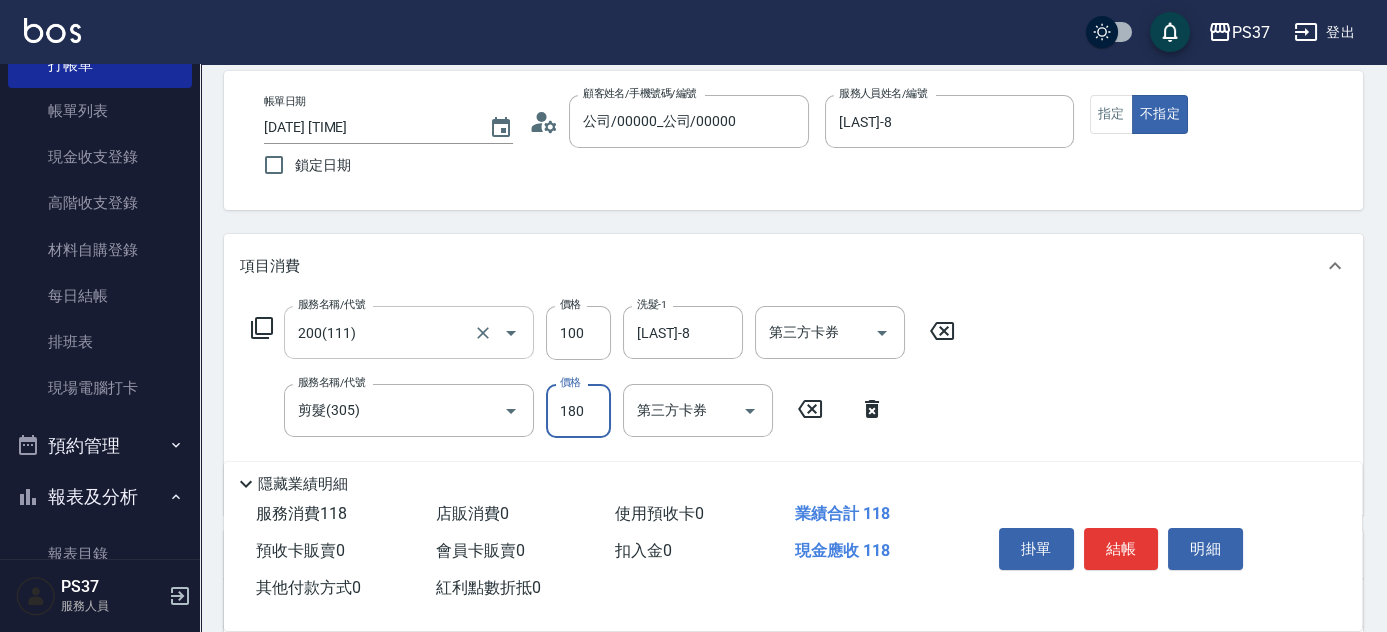 type on "180" 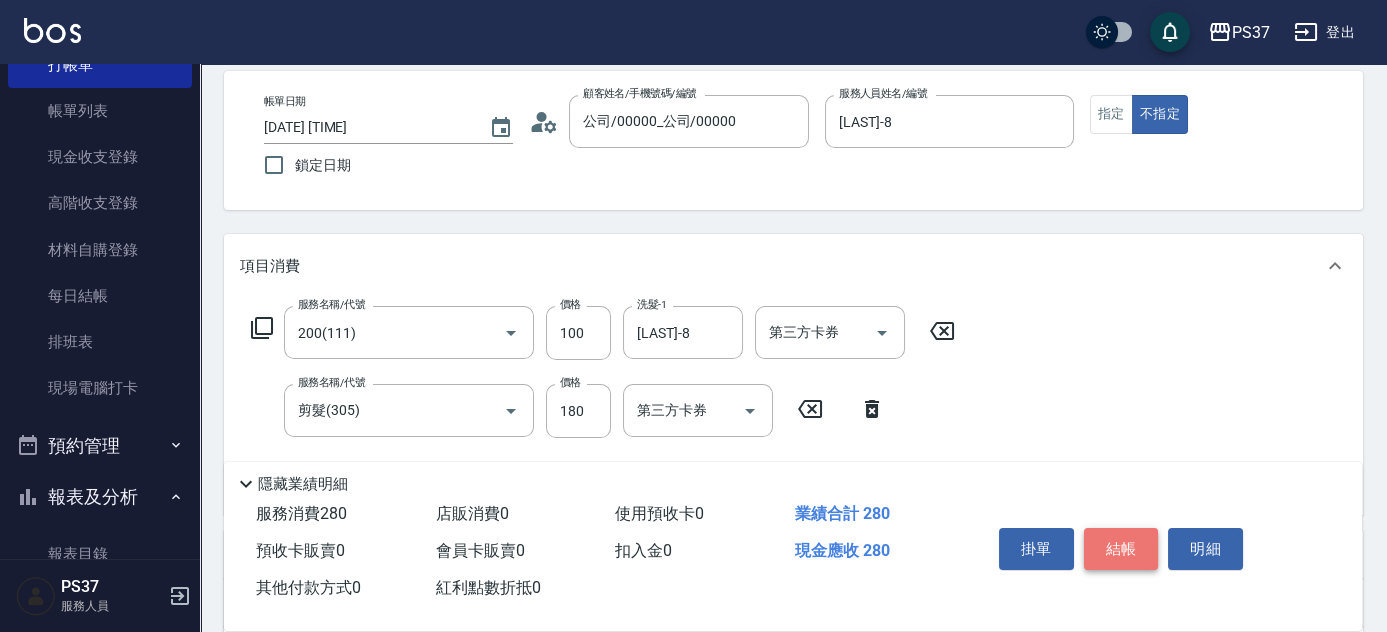 click on "結帳" at bounding box center [1121, 549] 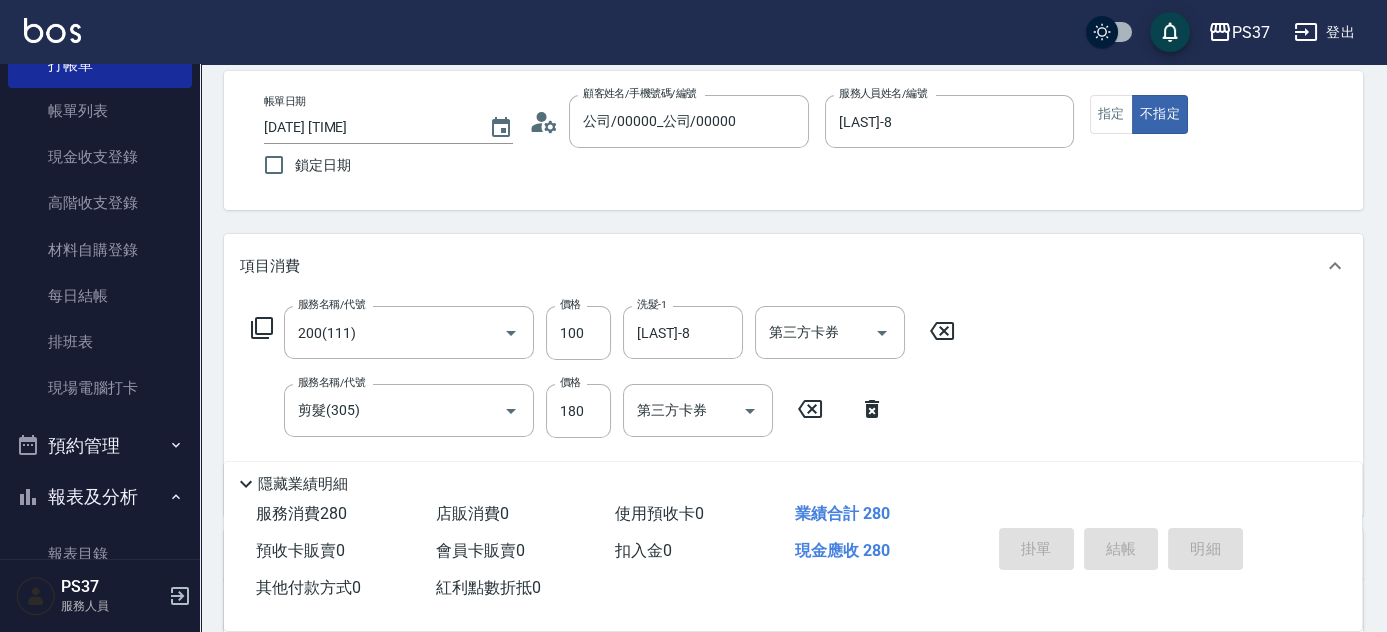 type on "[DATE] [TIME]" 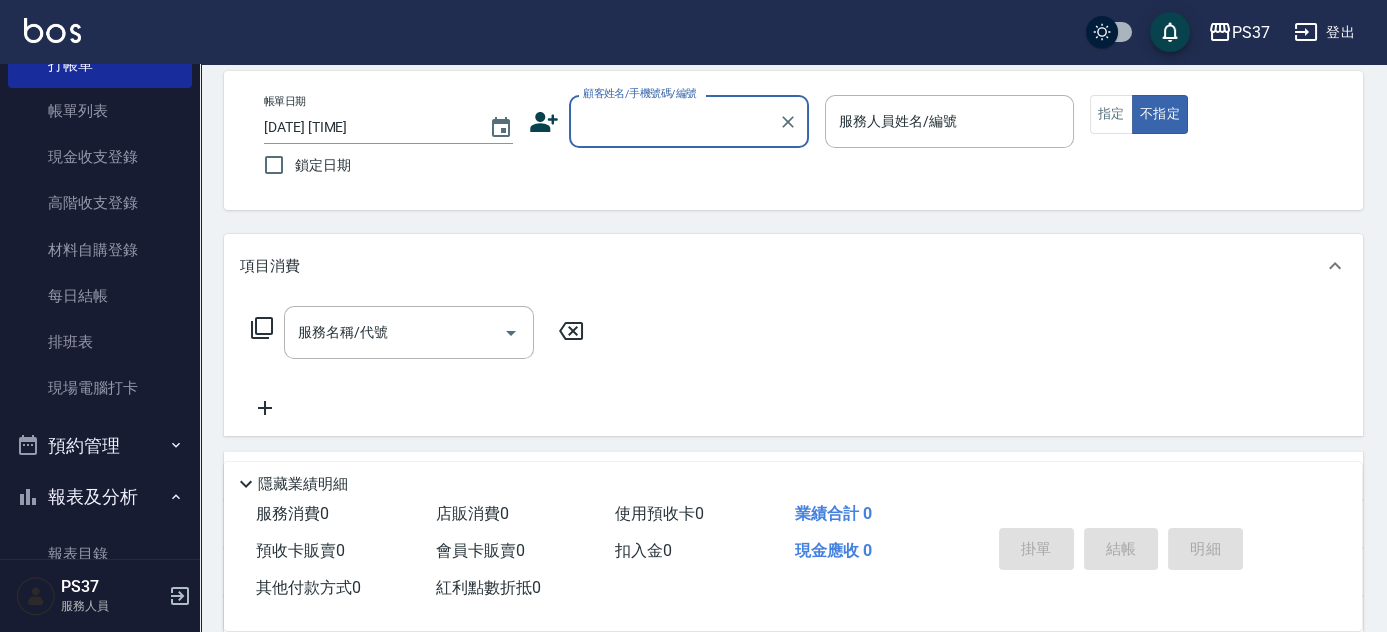 drag, startPoint x: 622, startPoint y: 97, endPoint x: 620, endPoint y: 107, distance: 10.198039 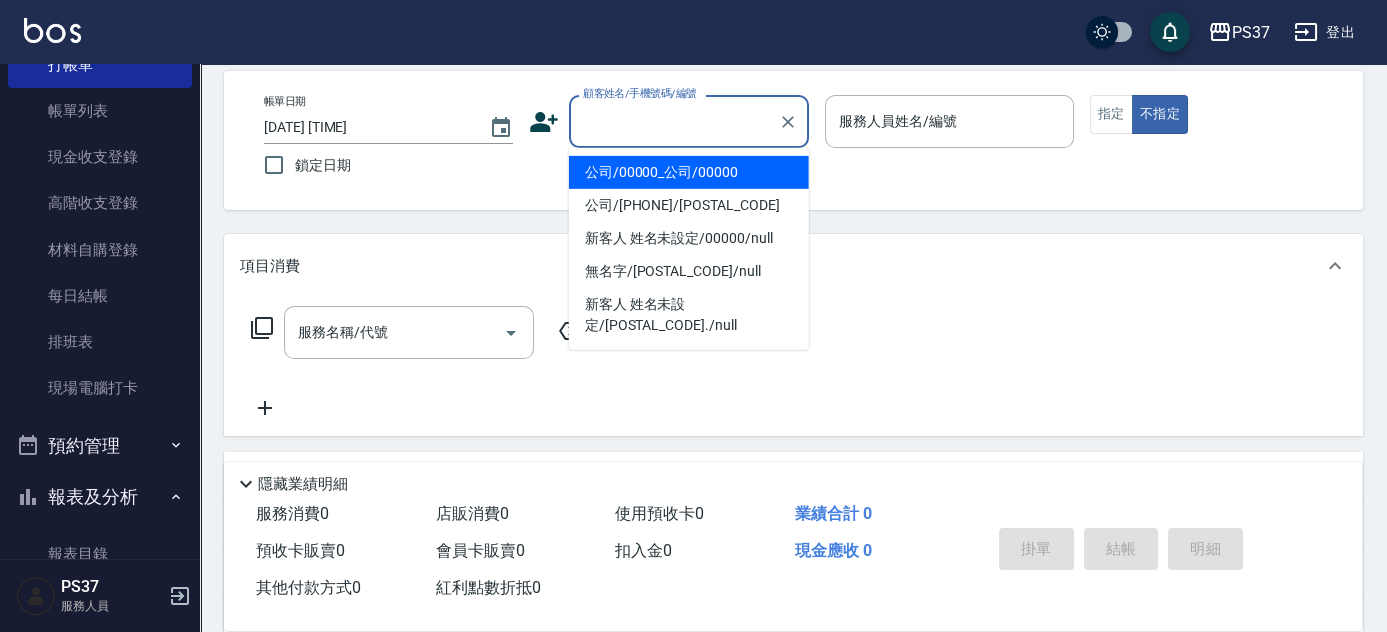 click on "顧客姓名/手機號碼/編號" at bounding box center [674, 121] 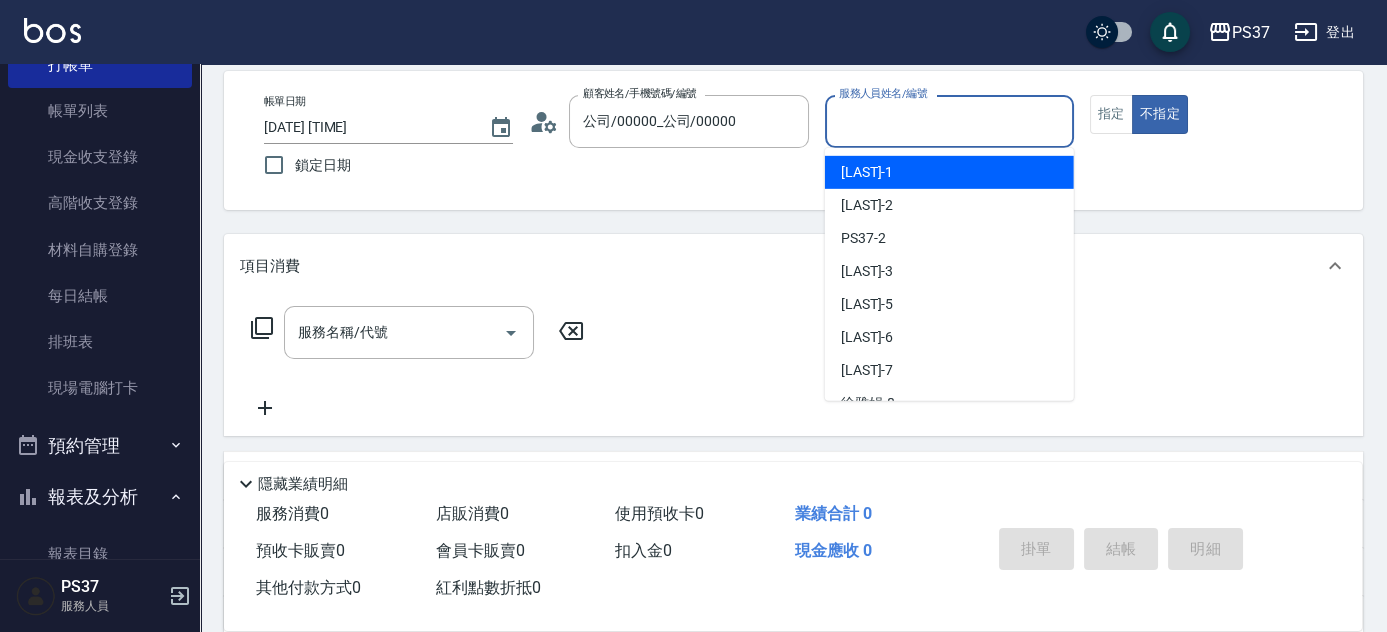 click on "服務人員姓名/編號" at bounding box center (949, 121) 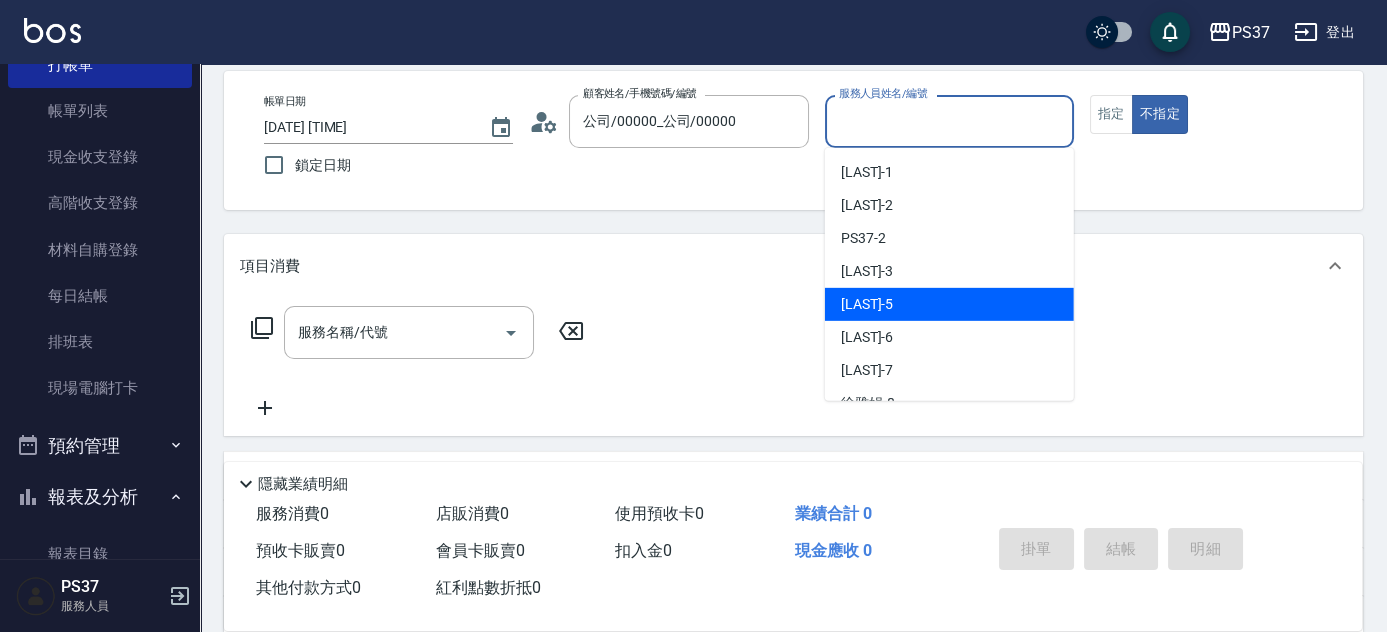 click on "[LAST] -5" at bounding box center [867, 304] 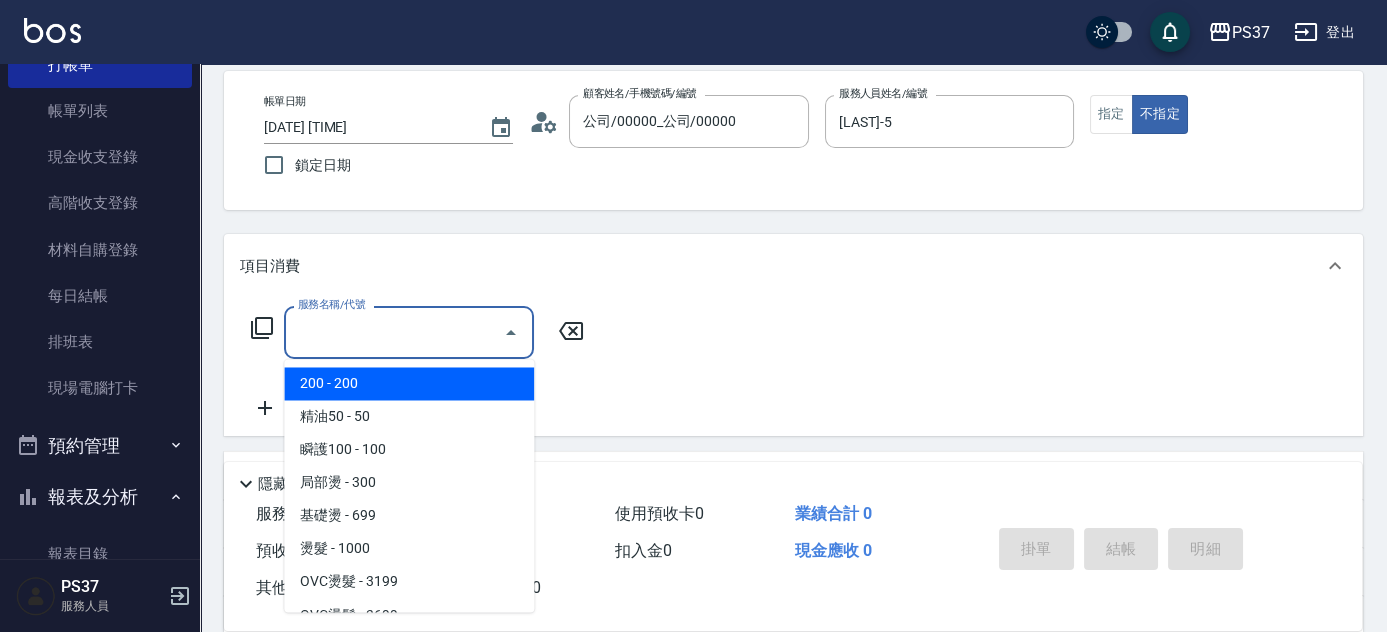 click on "服務名稱/代號" at bounding box center [394, 332] 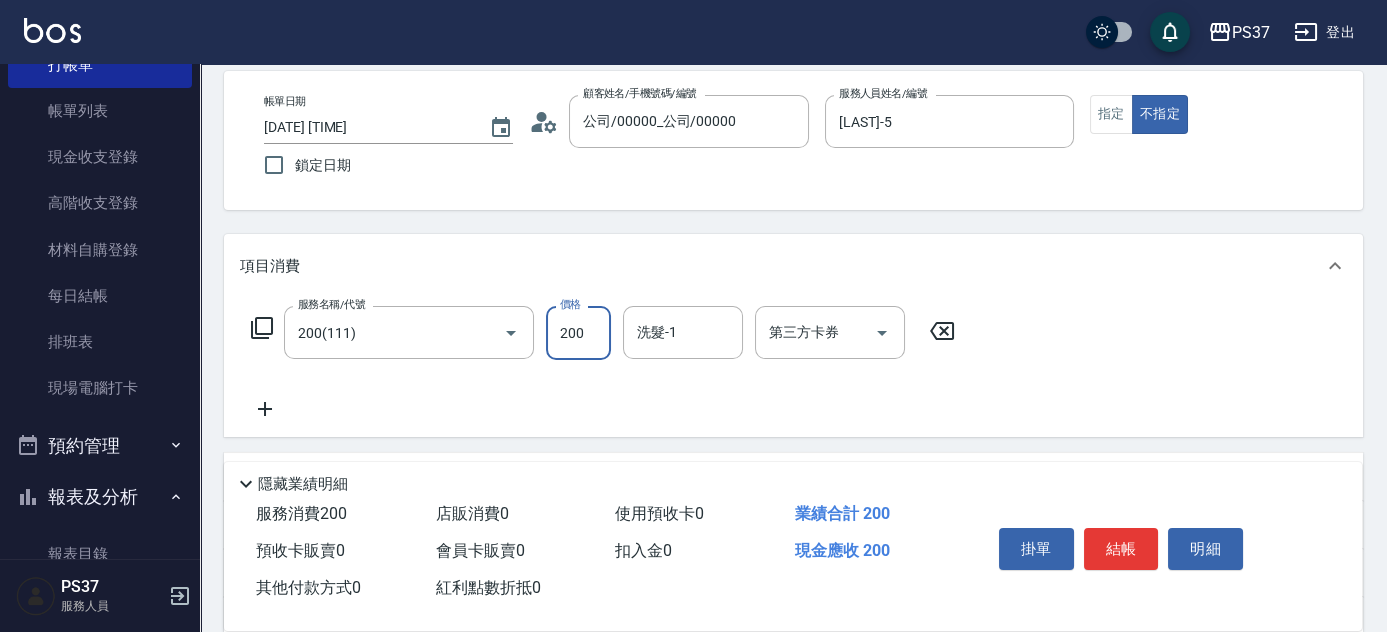 drag, startPoint x: 573, startPoint y: 327, endPoint x: 592, endPoint y: 303, distance: 30.610456 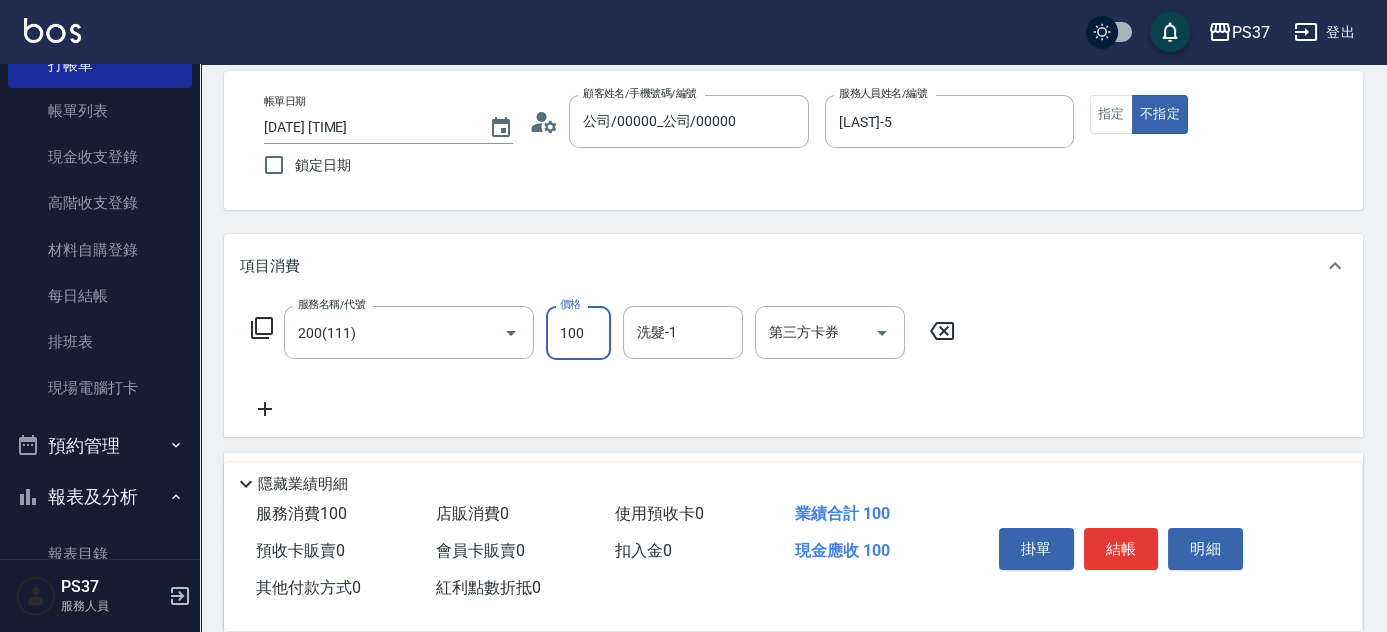 type on "100" 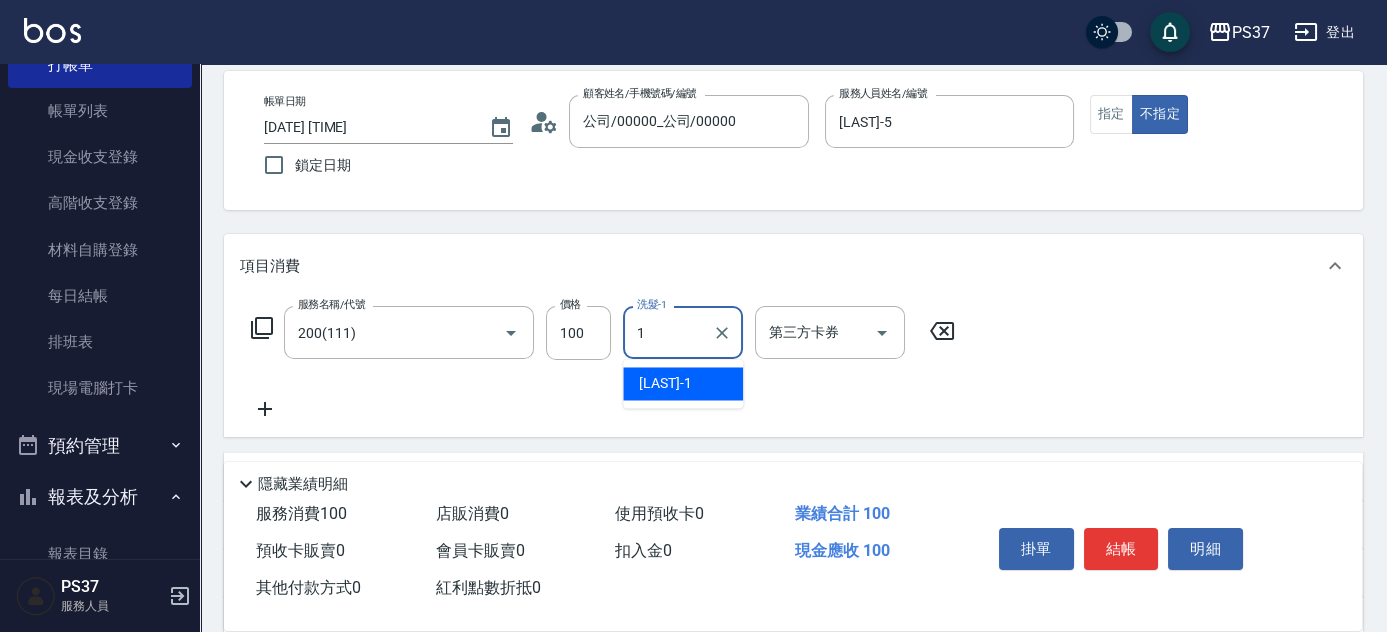 type on "[LAST]-1" 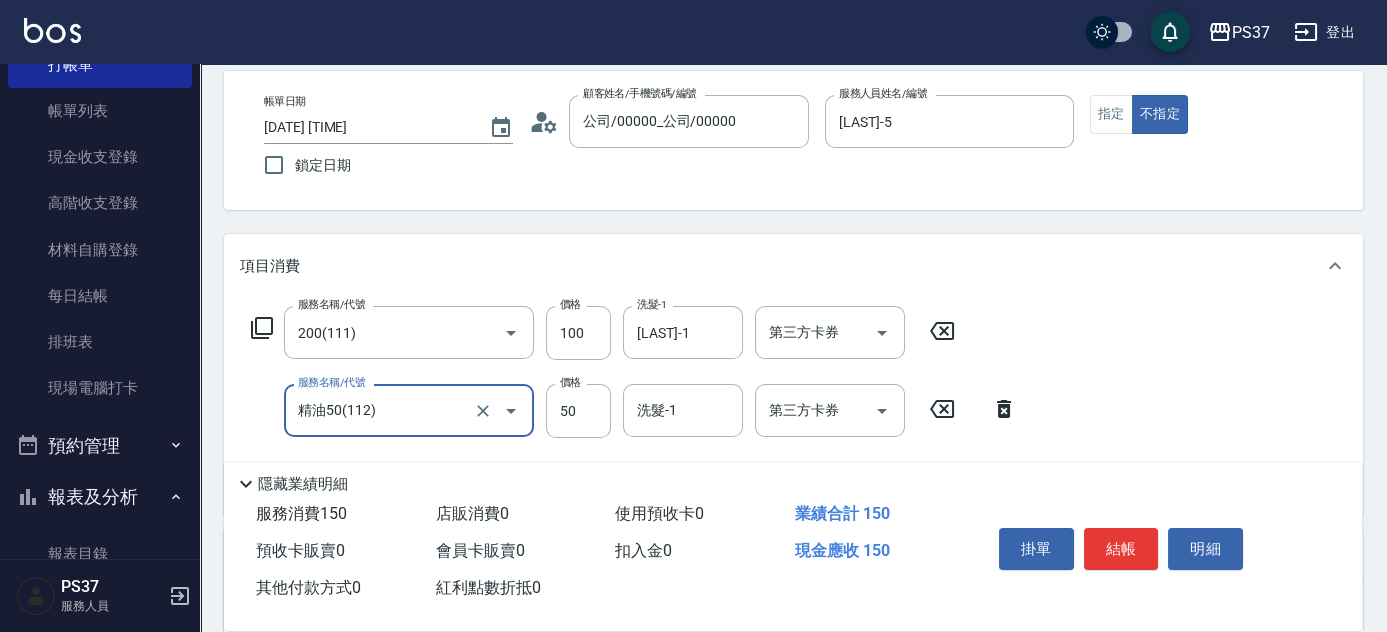 type on "精油50(112)" 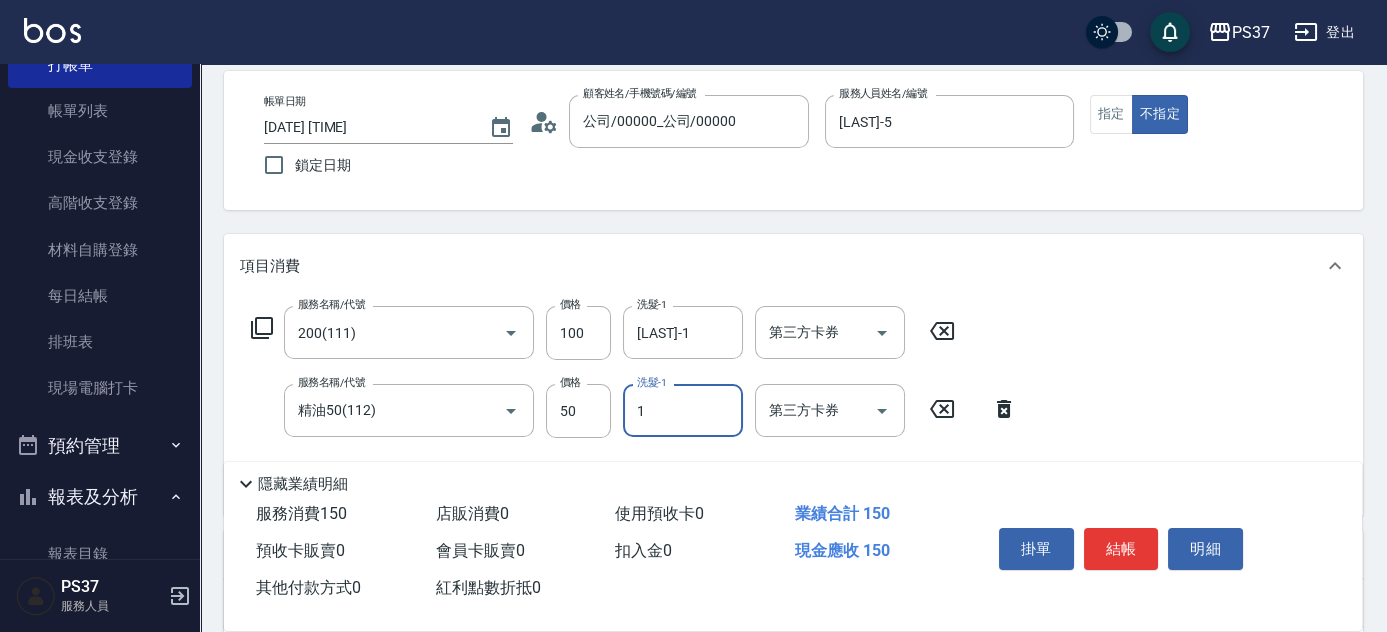 type on "[LAST]-1" 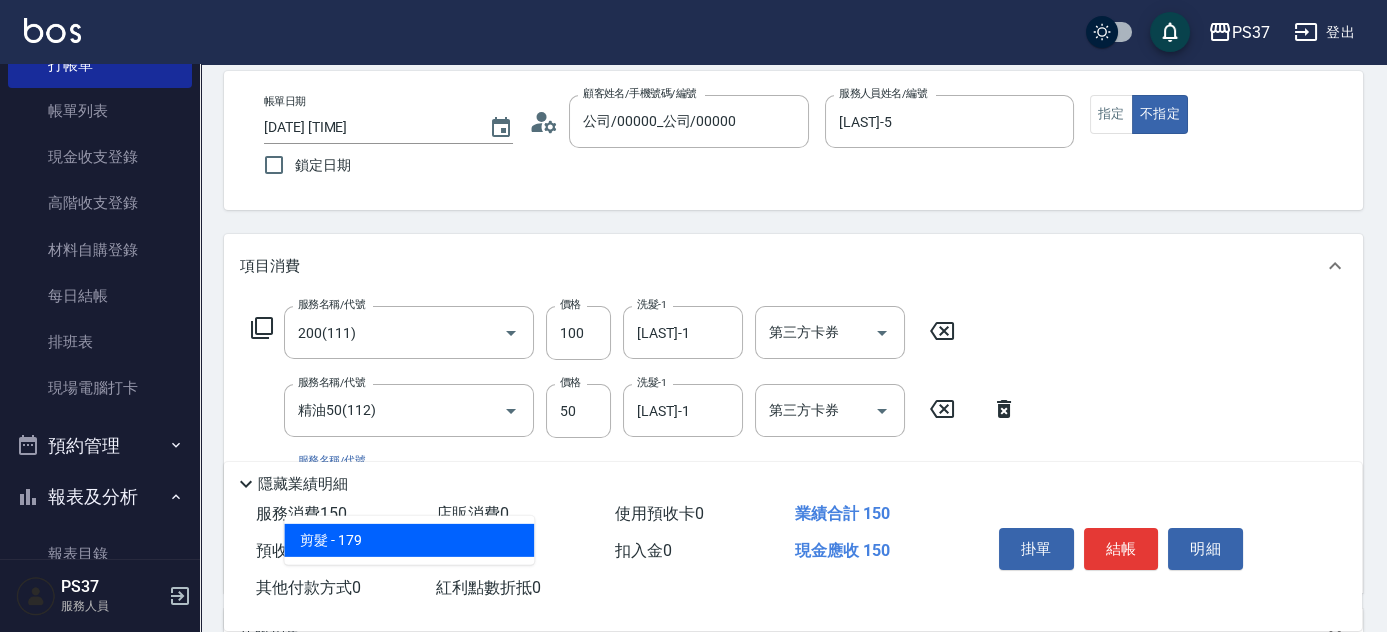 type on "剪髮(305)" 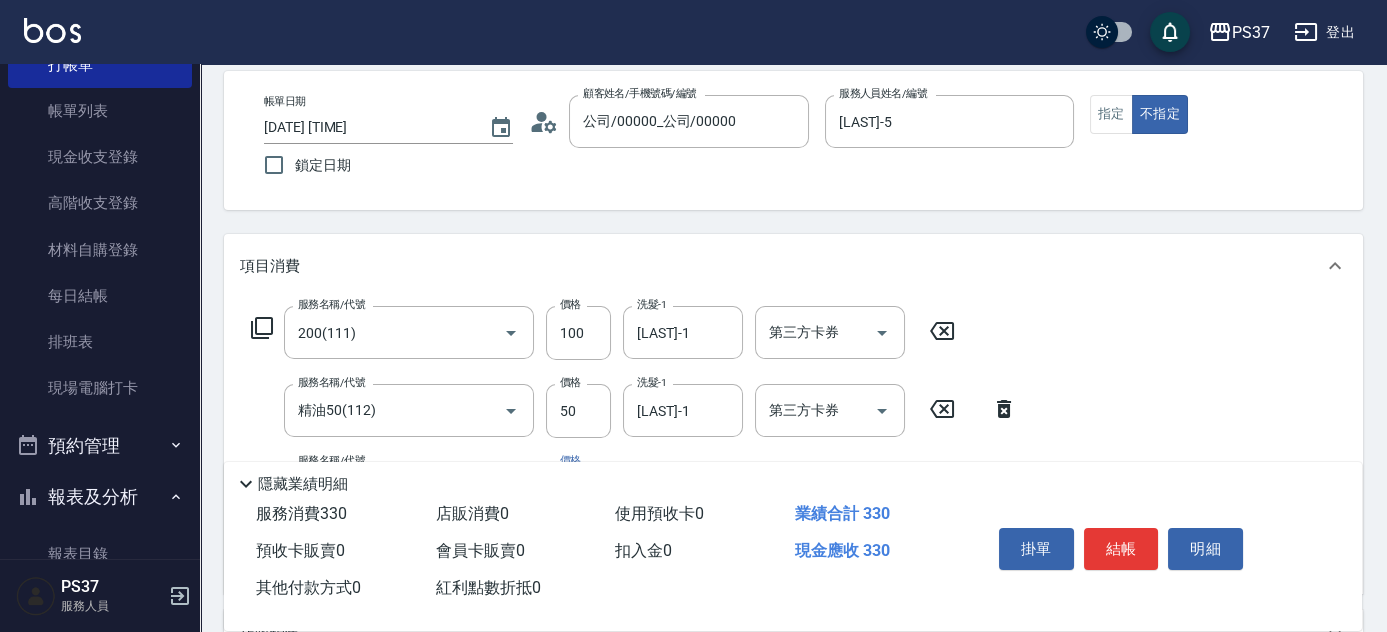 type on "180" 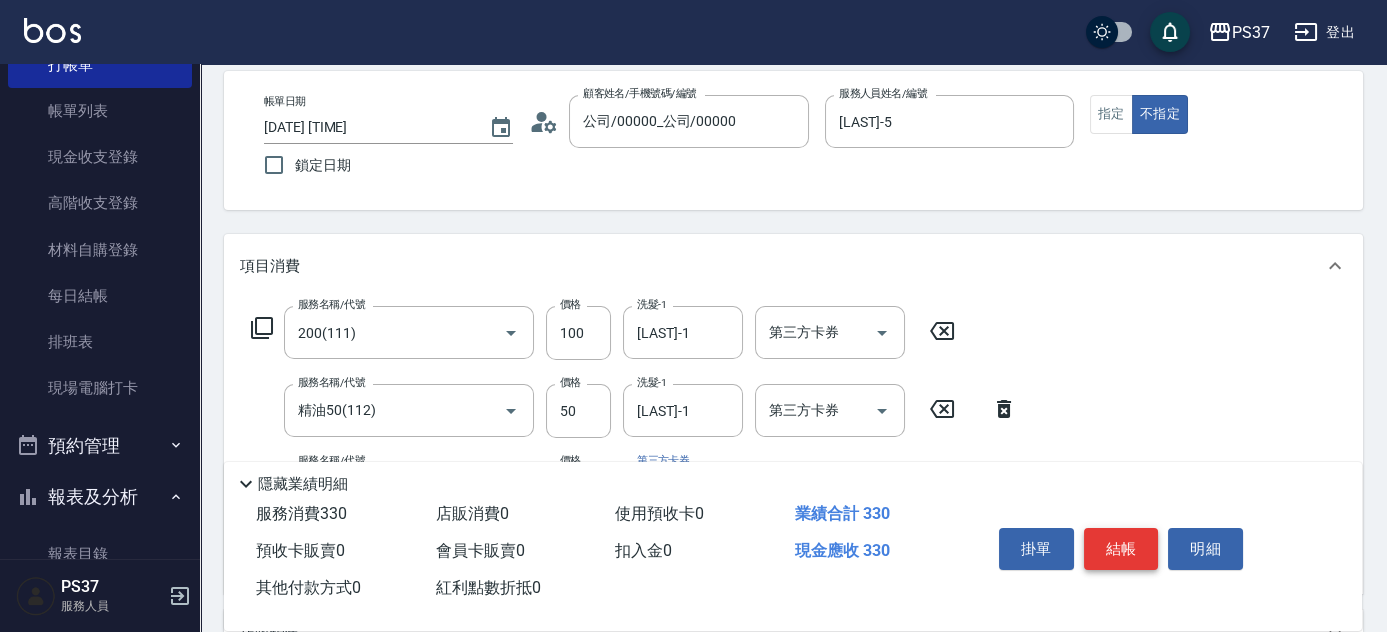 click on "結帳" at bounding box center [1121, 549] 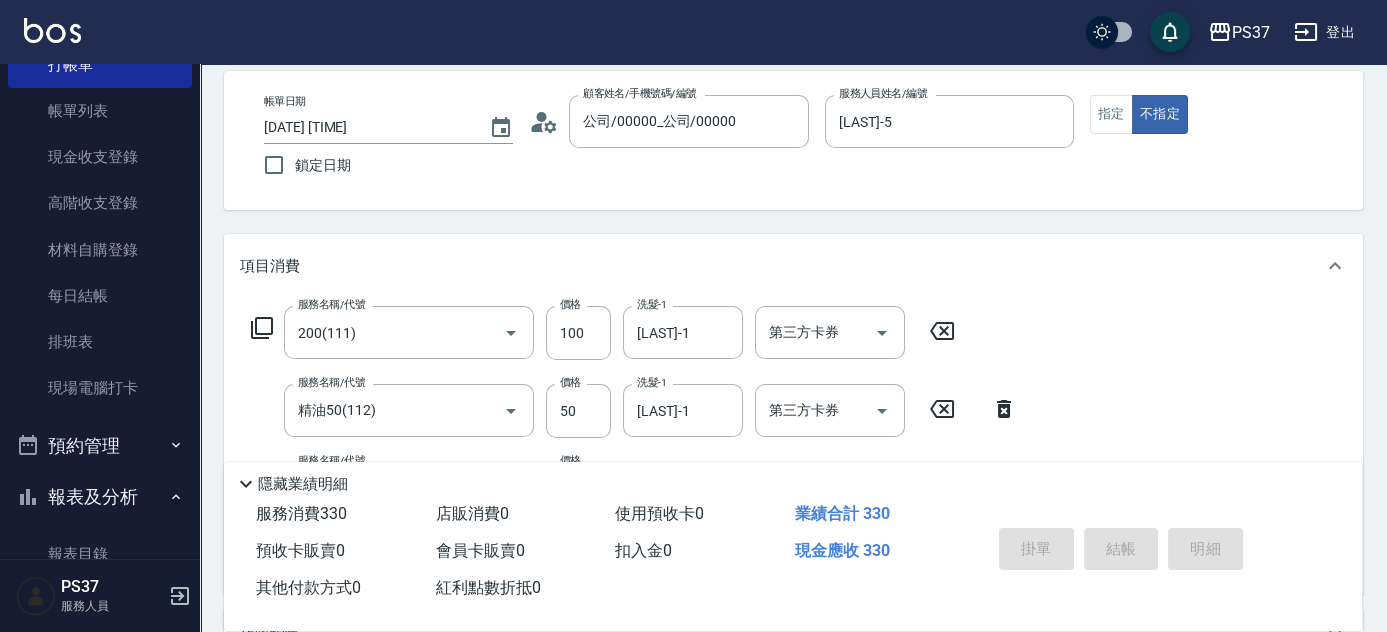 type 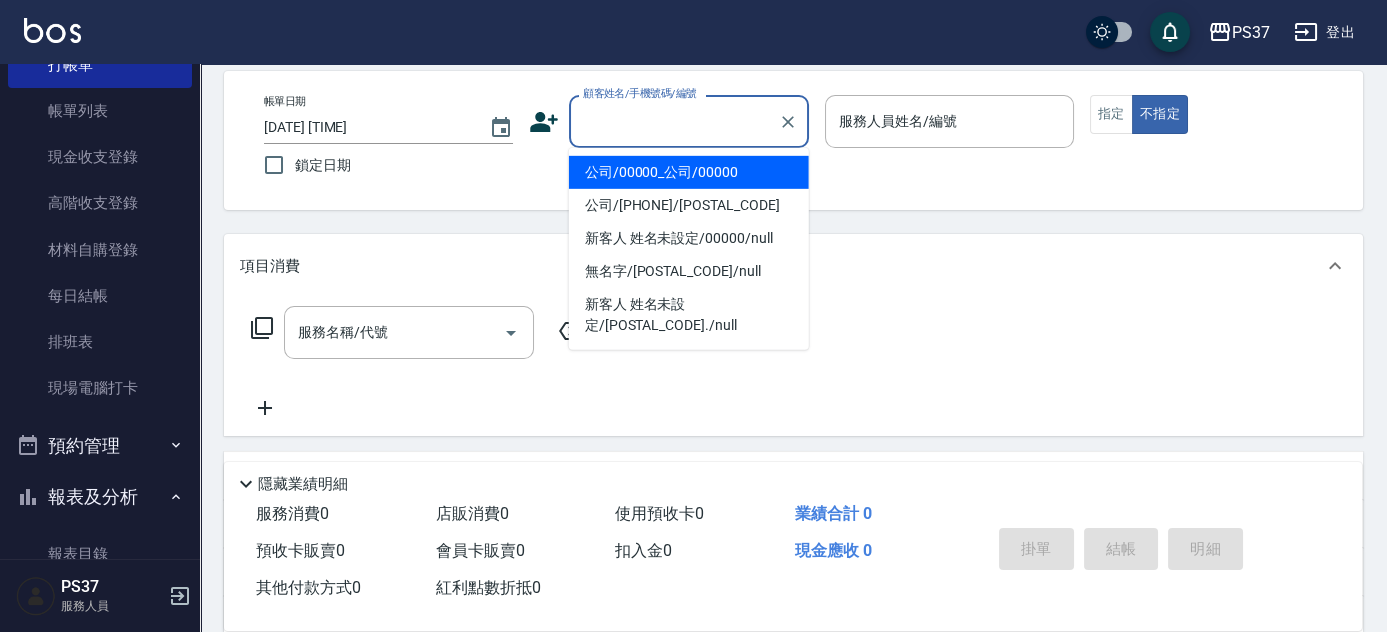 click on "顧客姓名/手機號碼/編號" at bounding box center (674, 121) 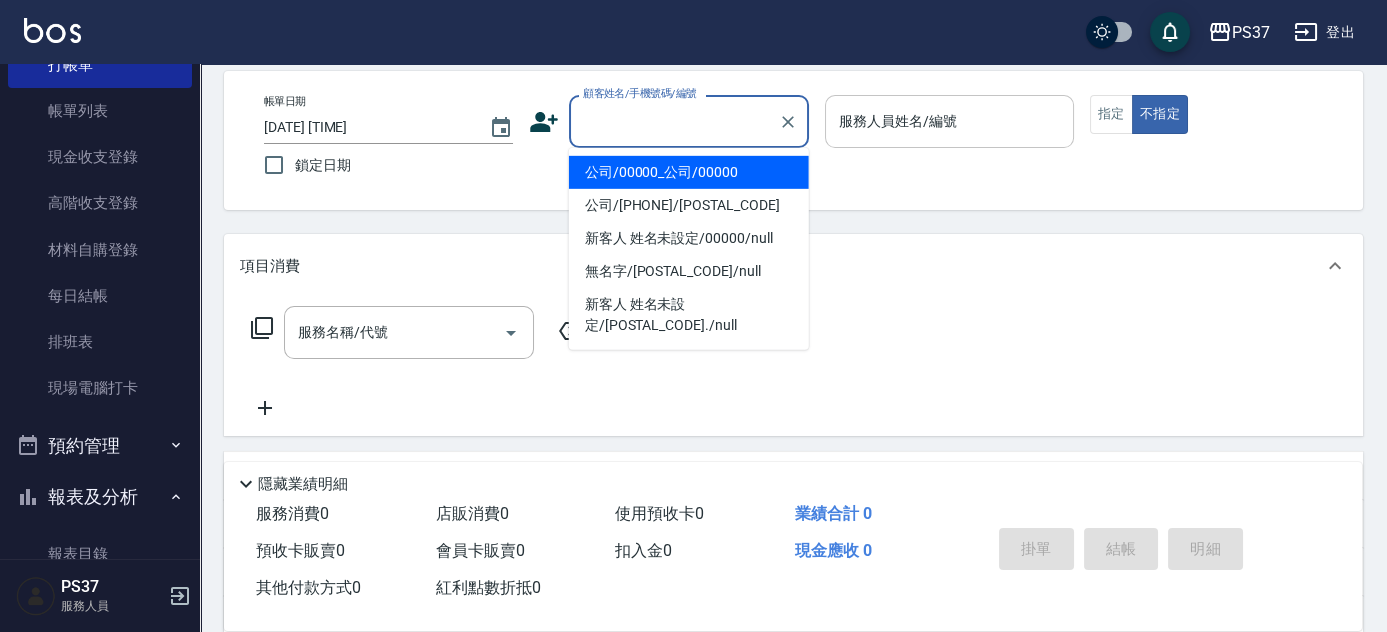 drag, startPoint x: 723, startPoint y: 157, endPoint x: 835, endPoint y: 140, distance: 113.28283 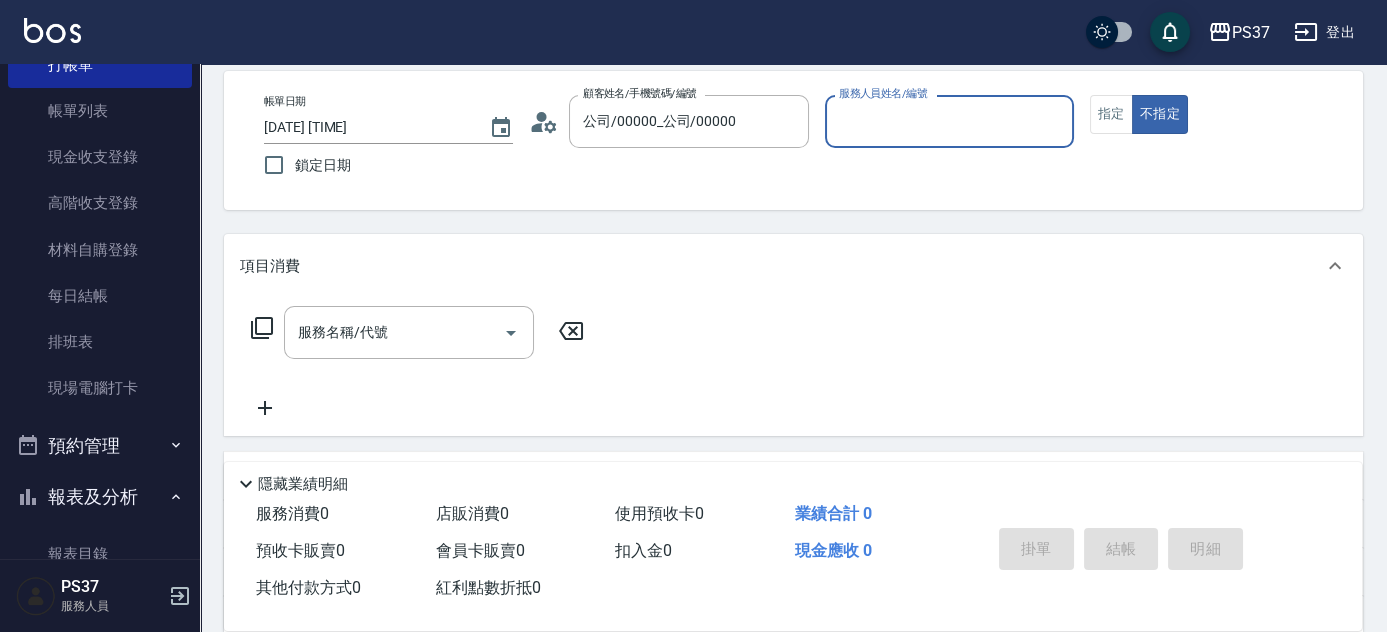 click on "服務人員姓名/編號" at bounding box center [949, 121] 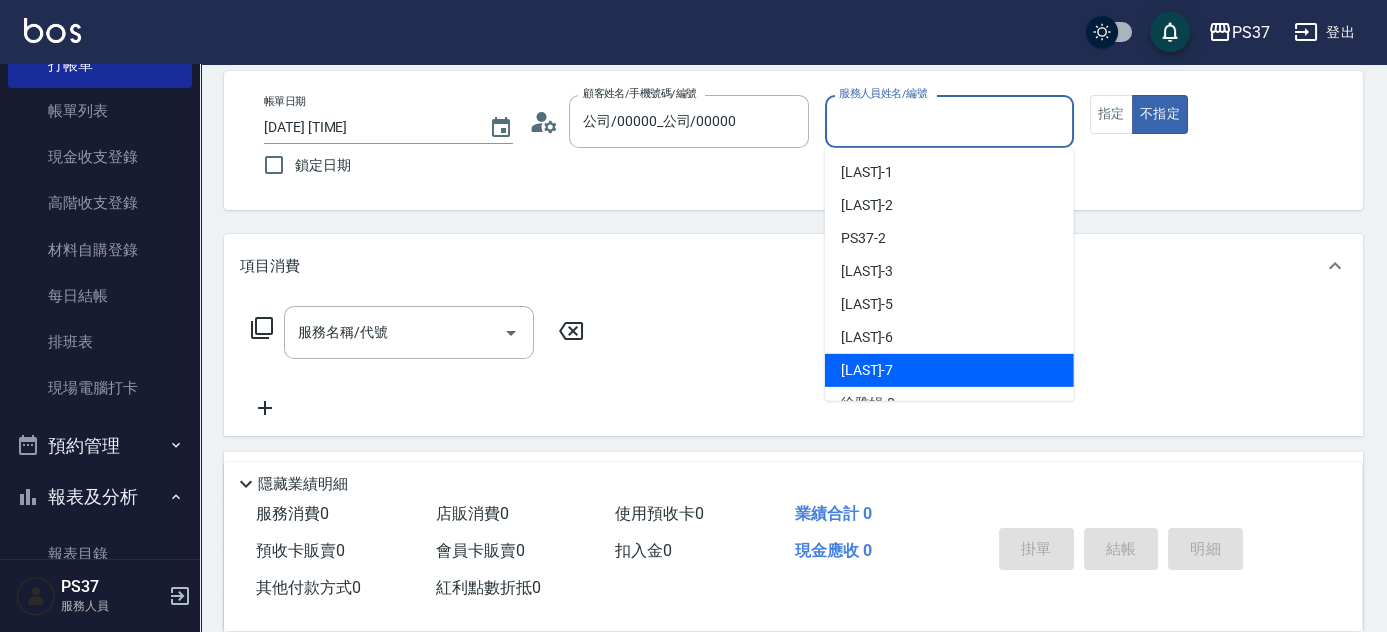 click on "[LAST]-7" at bounding box center (867, 370) 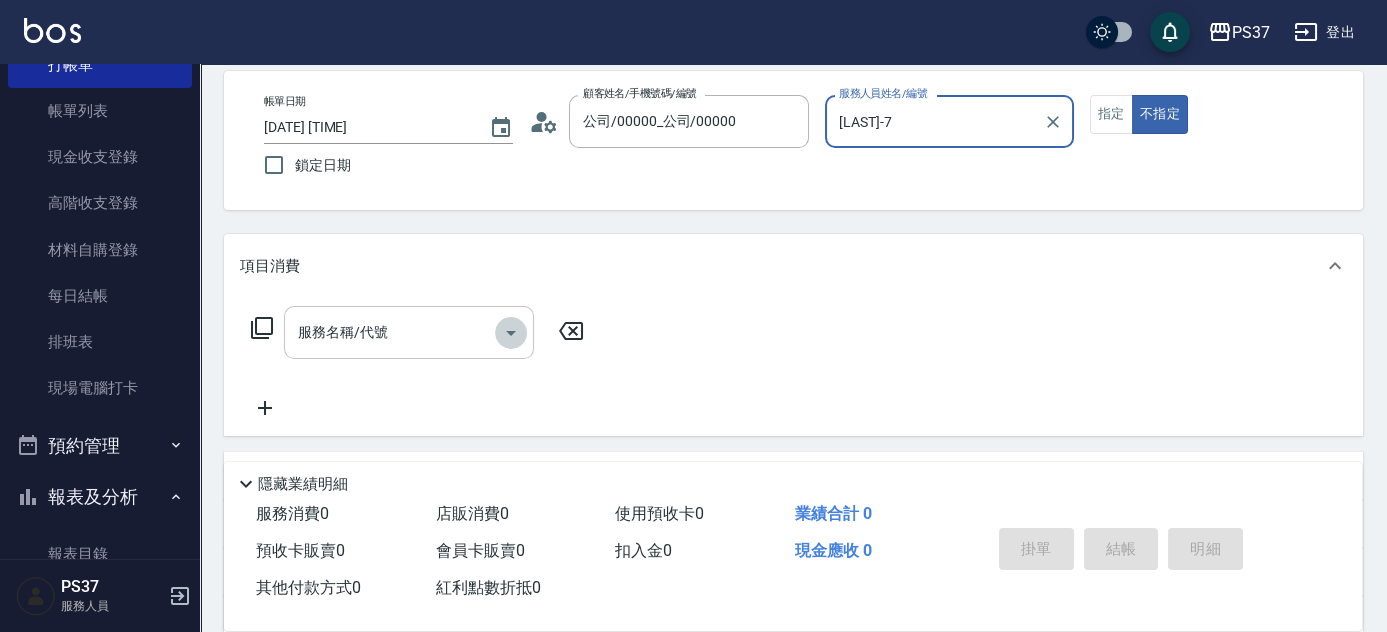 click 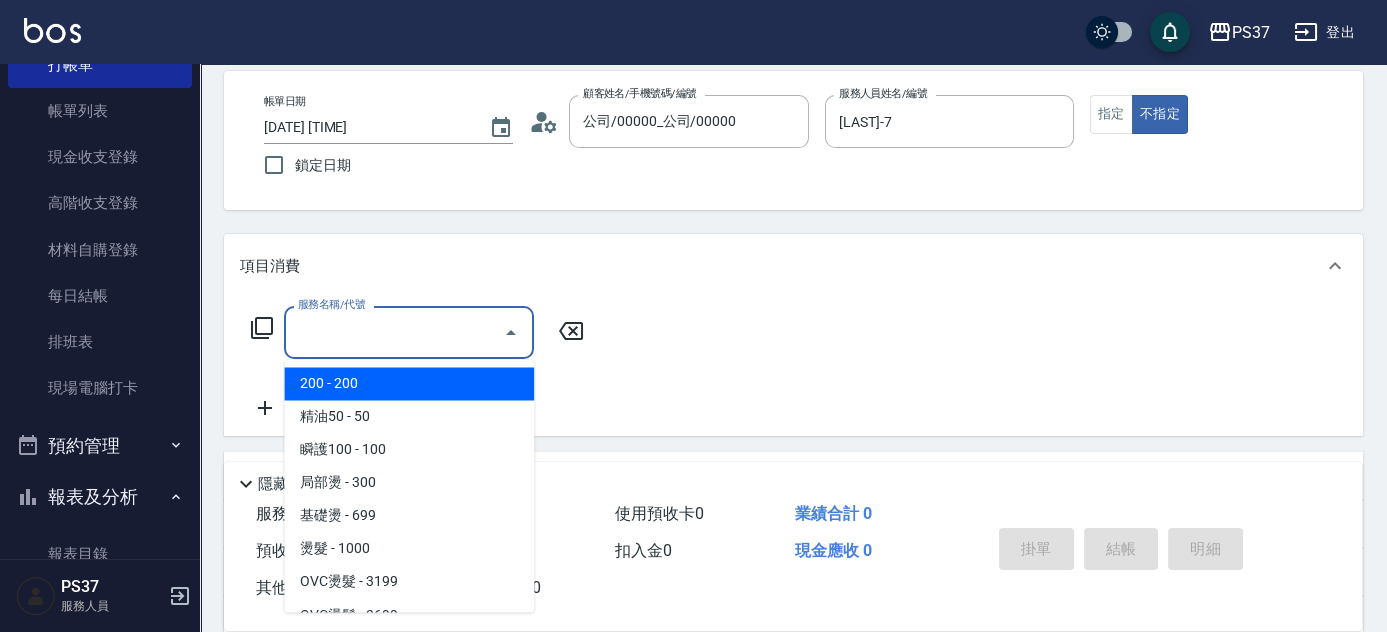 drag, startPoint x: 404, startPoint y: 380, endPoint x: 415, endPoint y: 374, distance: 12.529964 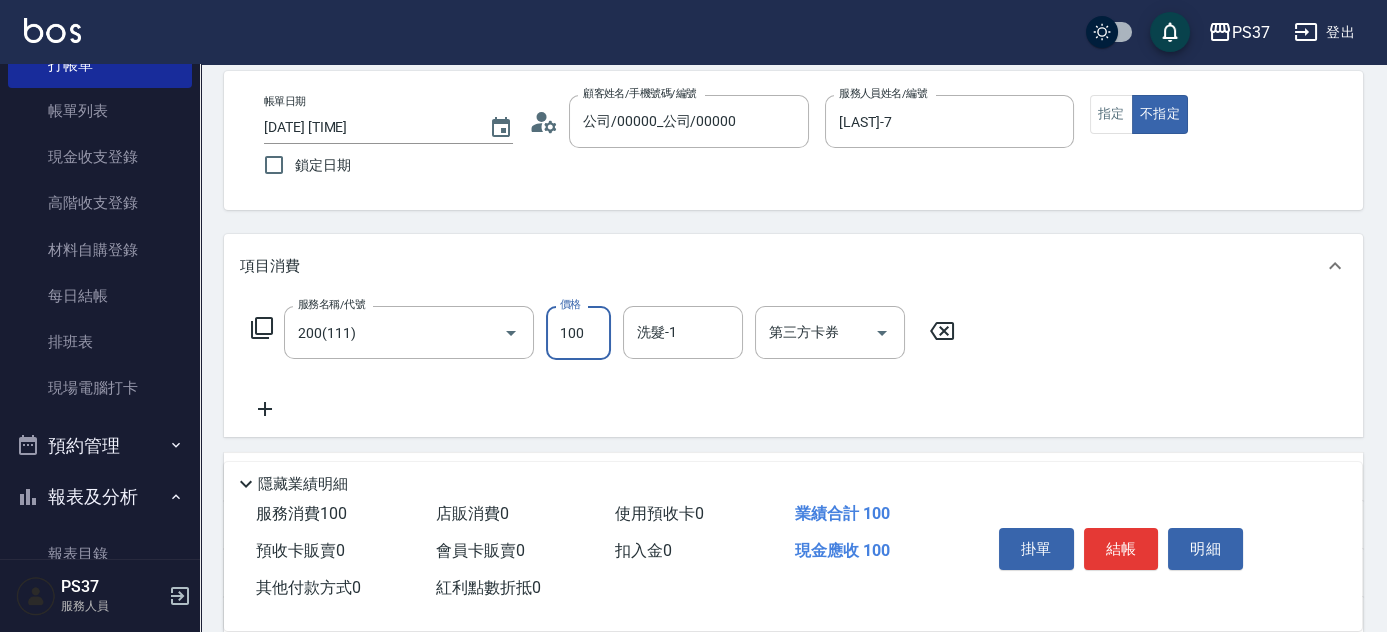 type on "100" 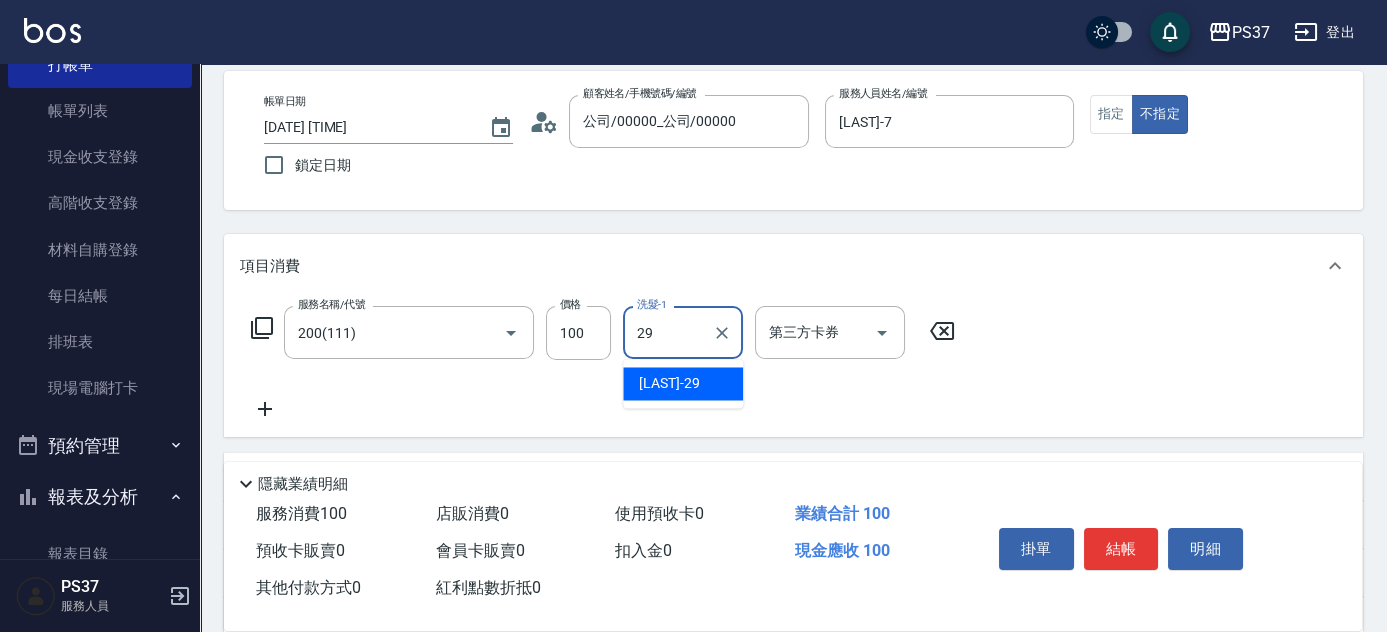type on "[LAST]-29" 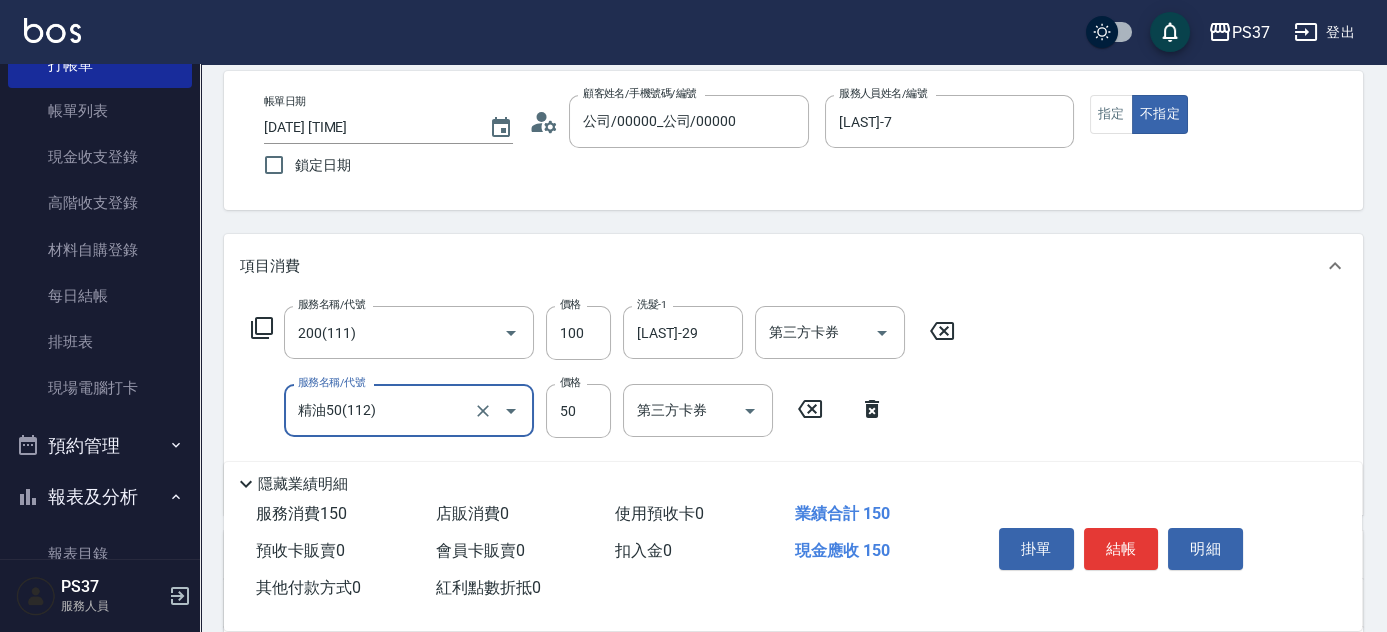 type on "精油50(112)" 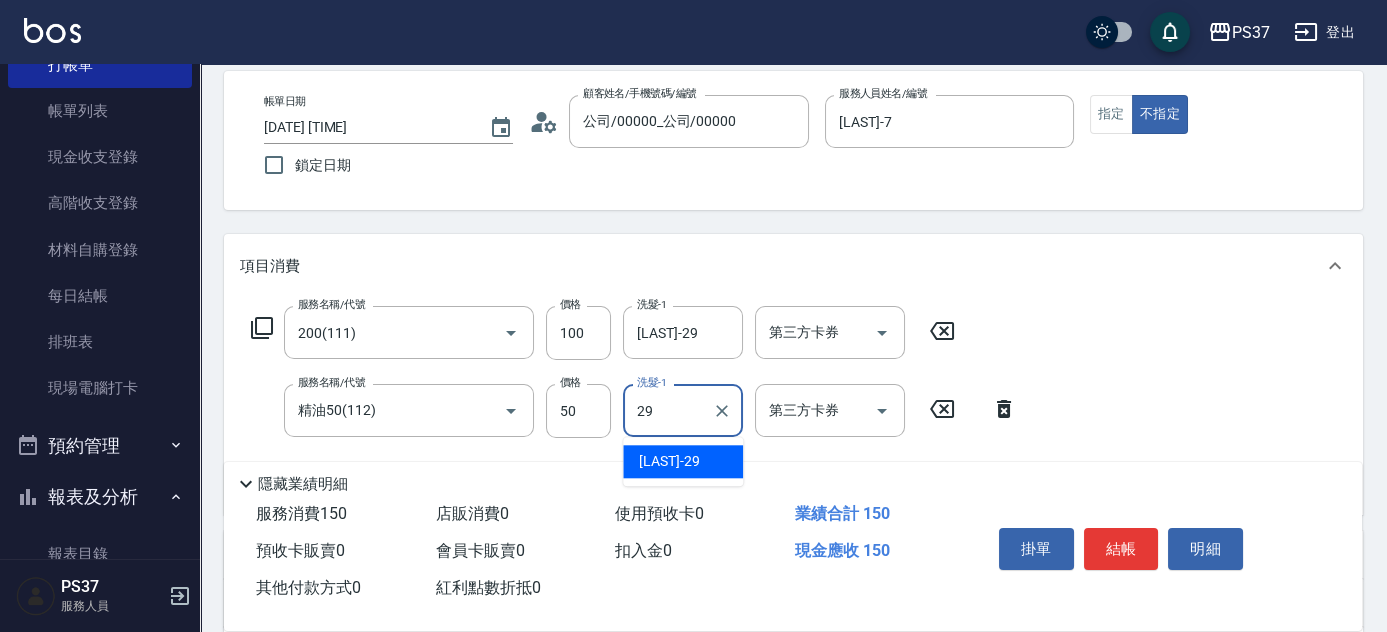 type on "[LAST]-29" 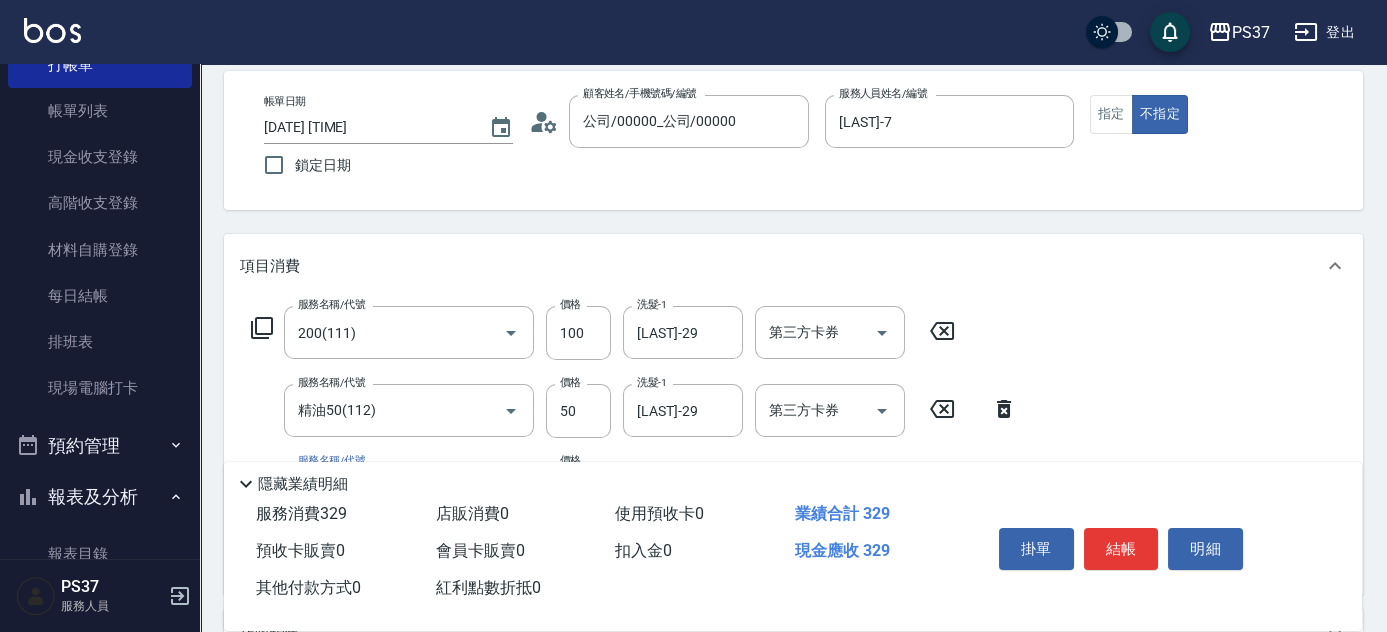 type on "剪髮(305)" 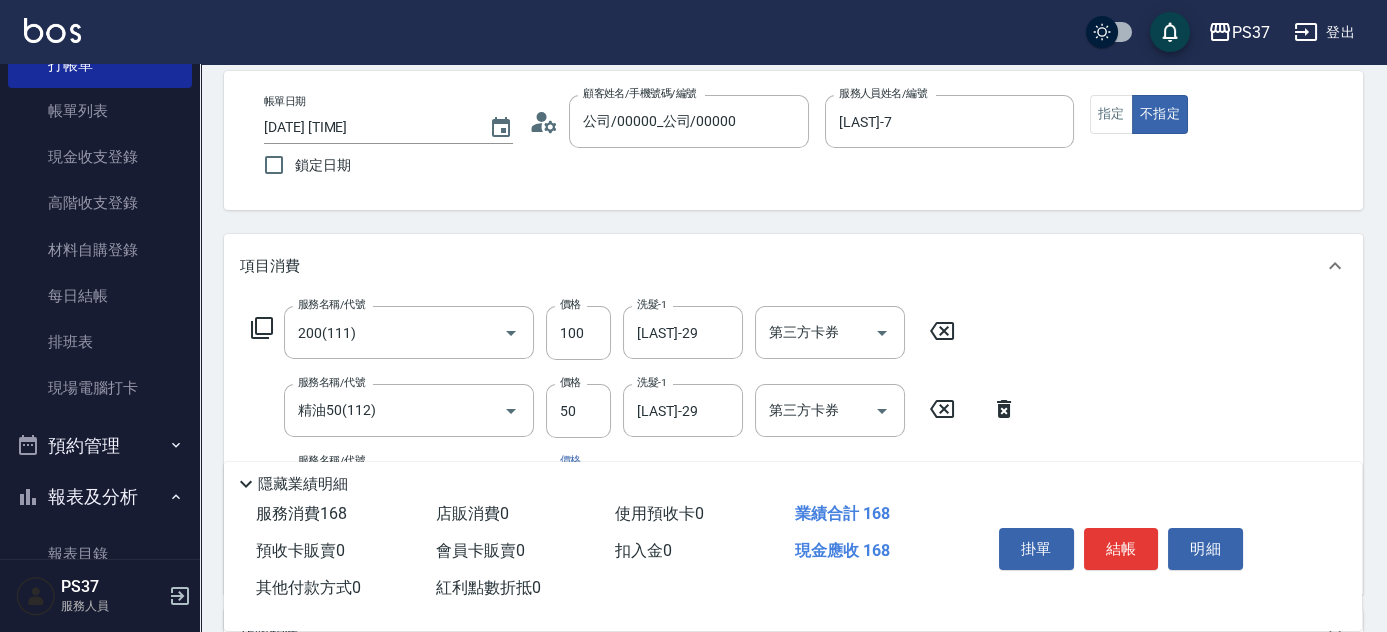 type on "180" 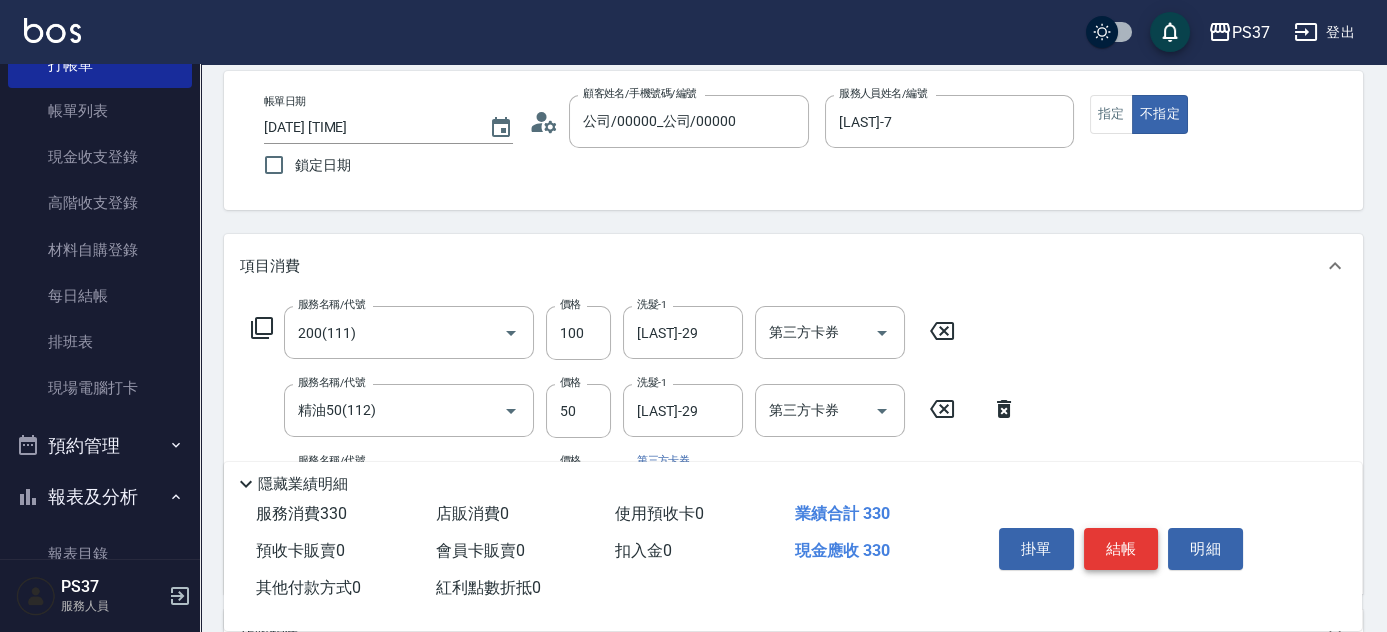 click on "結帳" at bounding box center [1121, 549] 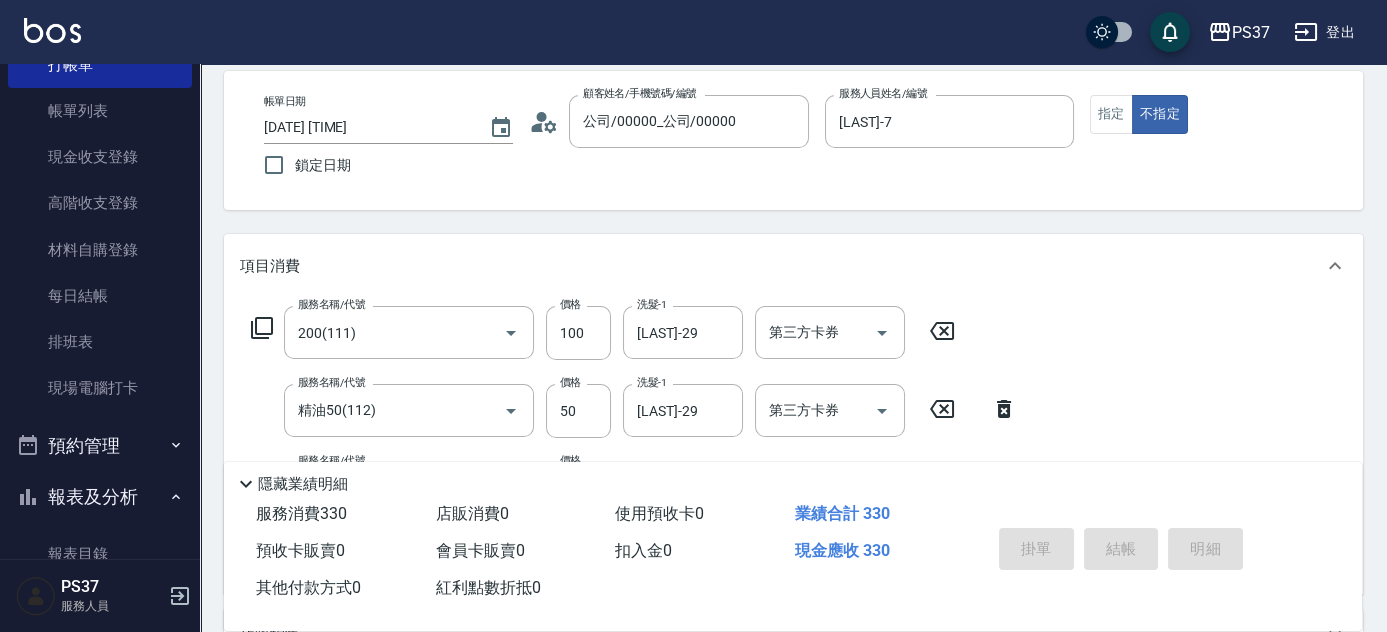 type 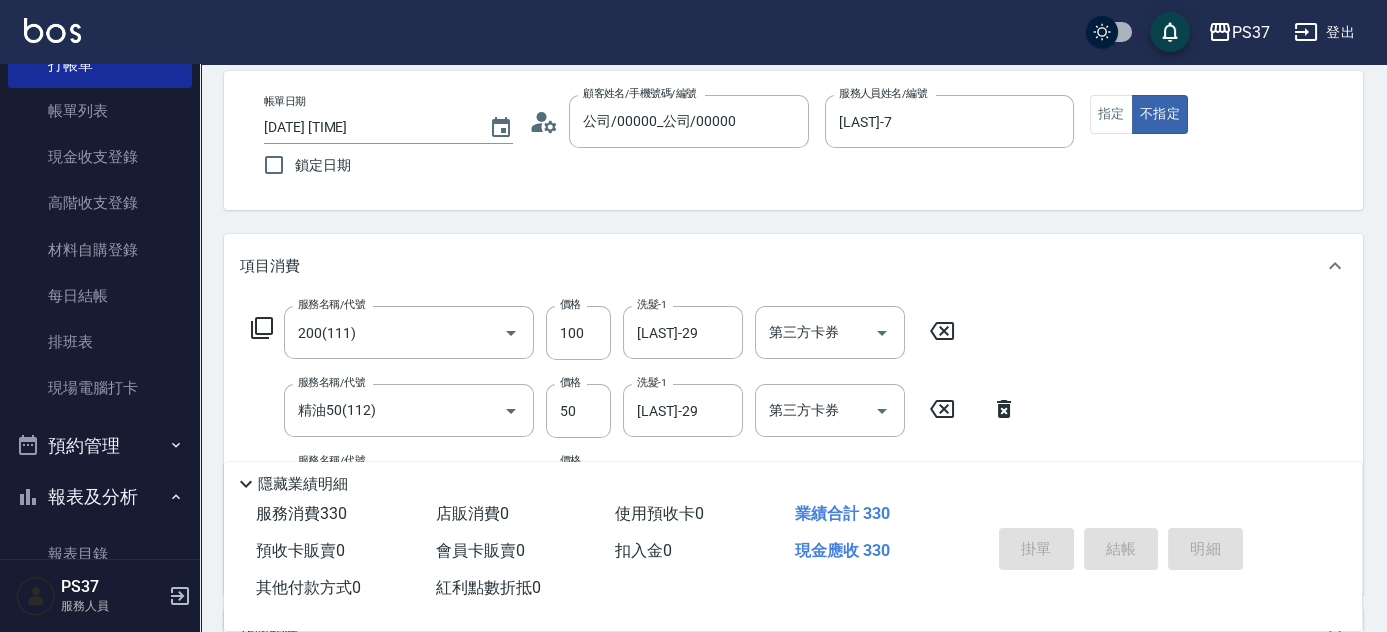 type 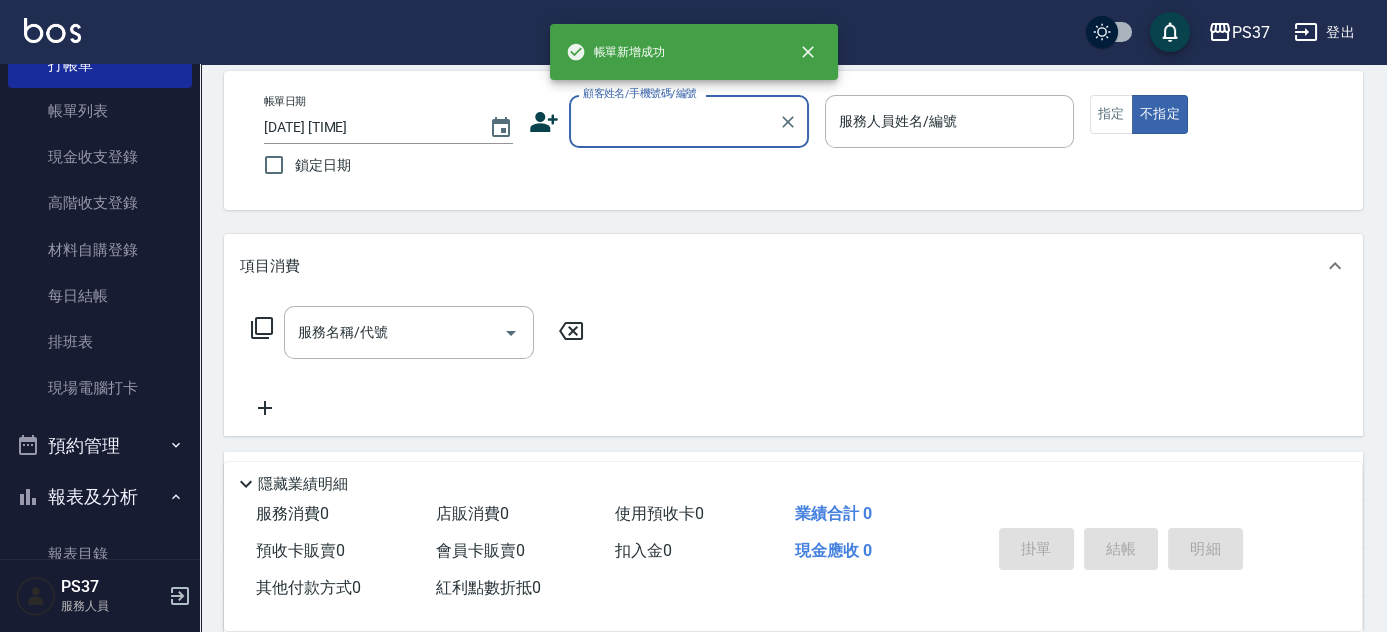 click on "顧客姓名/手機號碼/編號" at bounding box center [674, 121] 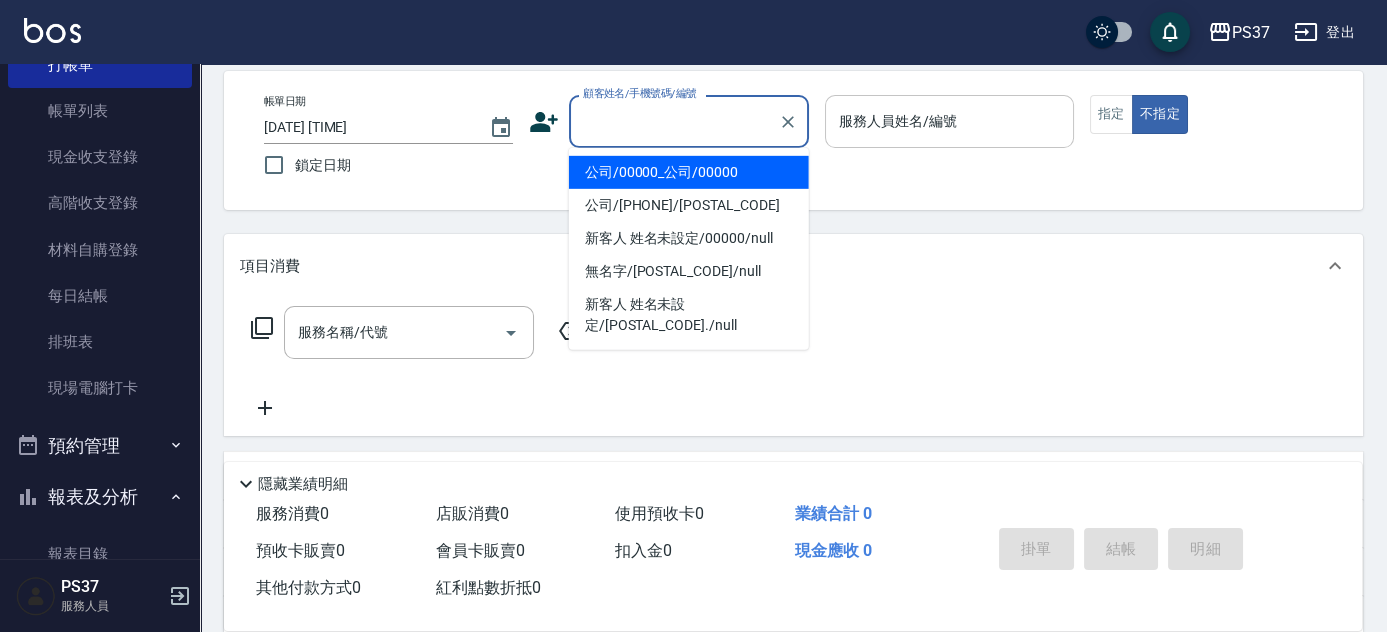 drag, startPoint x: 668, startPoint y: 169, endPoint x: 831, endPoint y: 139, distance: 165.73775 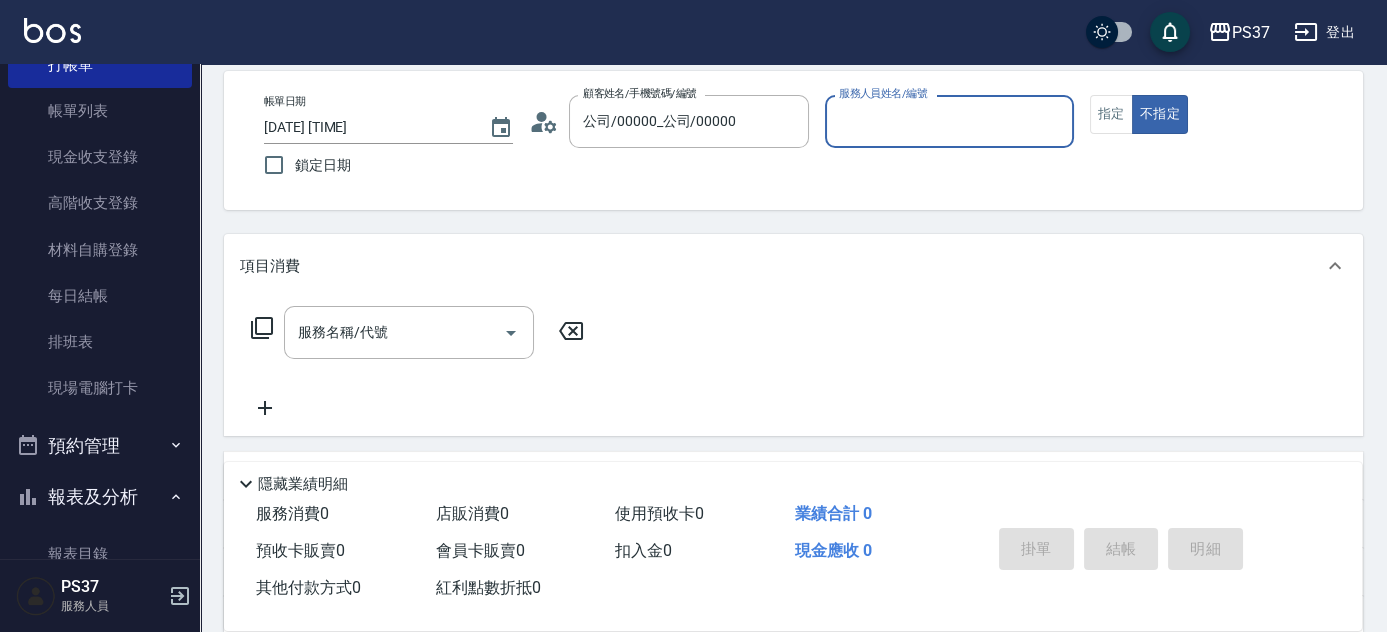 click on "服務人員姓名/編號" at bounding box center (949, 121) 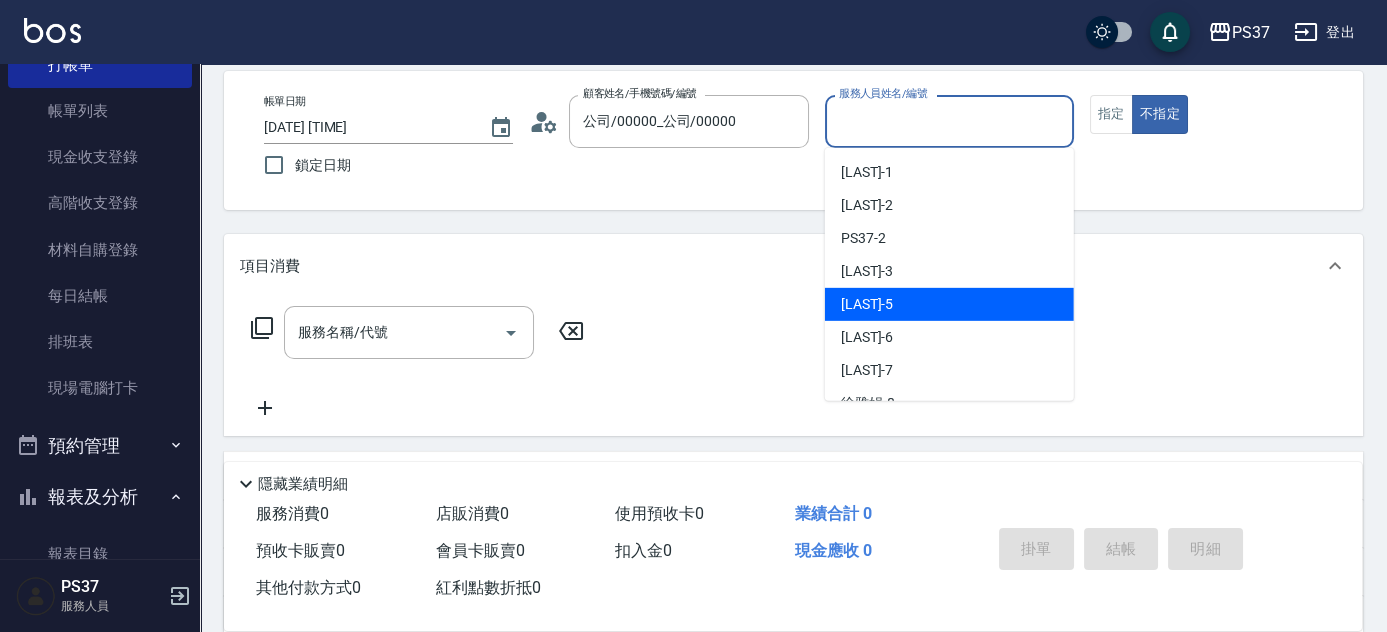 click on "[LAST] -5" at bounding box center [949, 304] 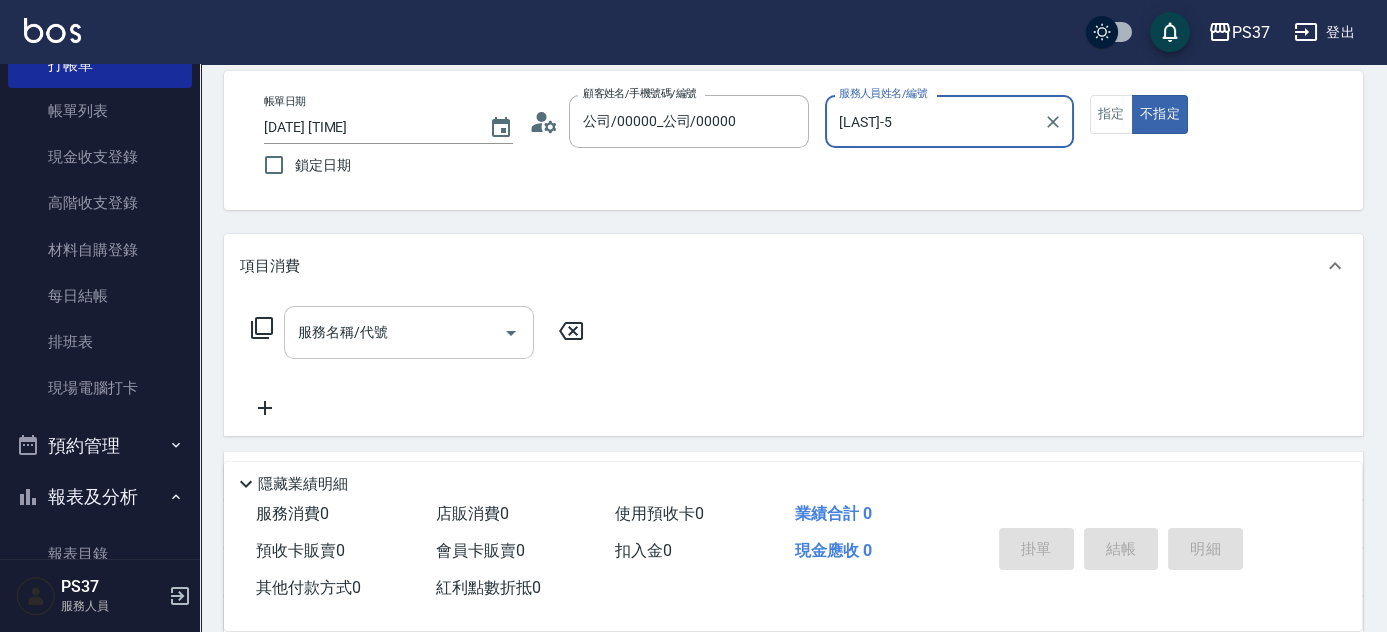 click on "服務名稱/代號" at bounding box center (394, 332) 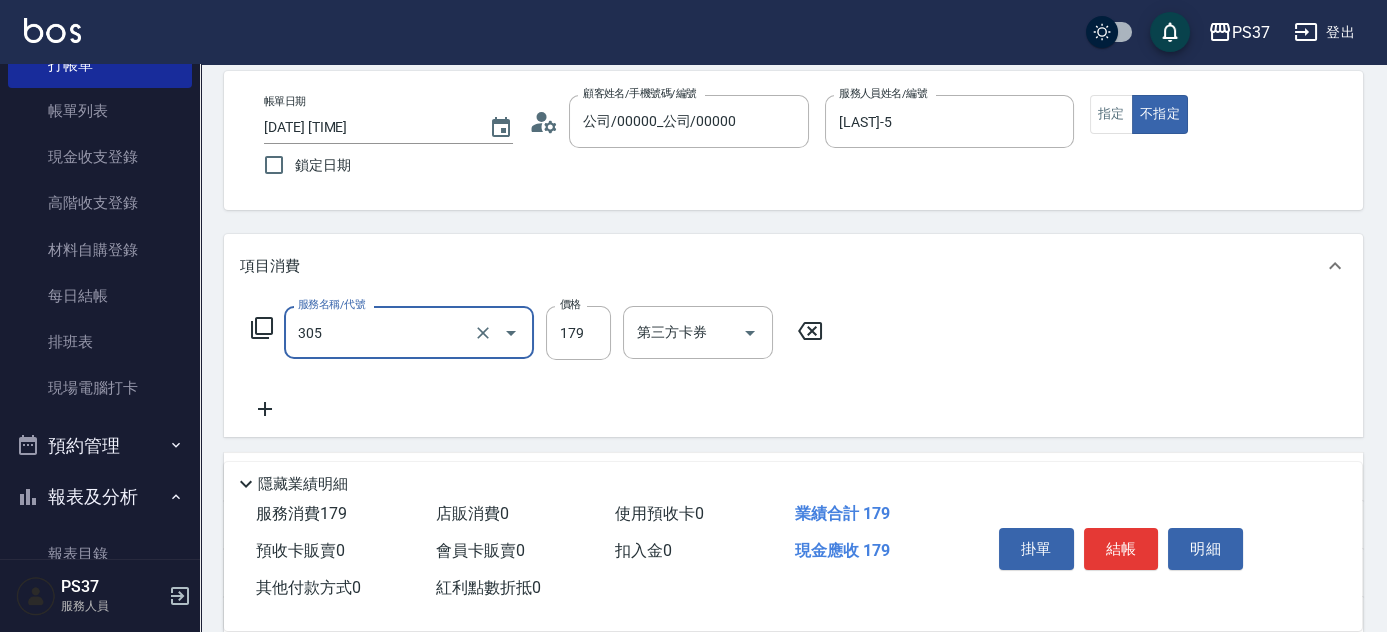type on "剪髮(305)" 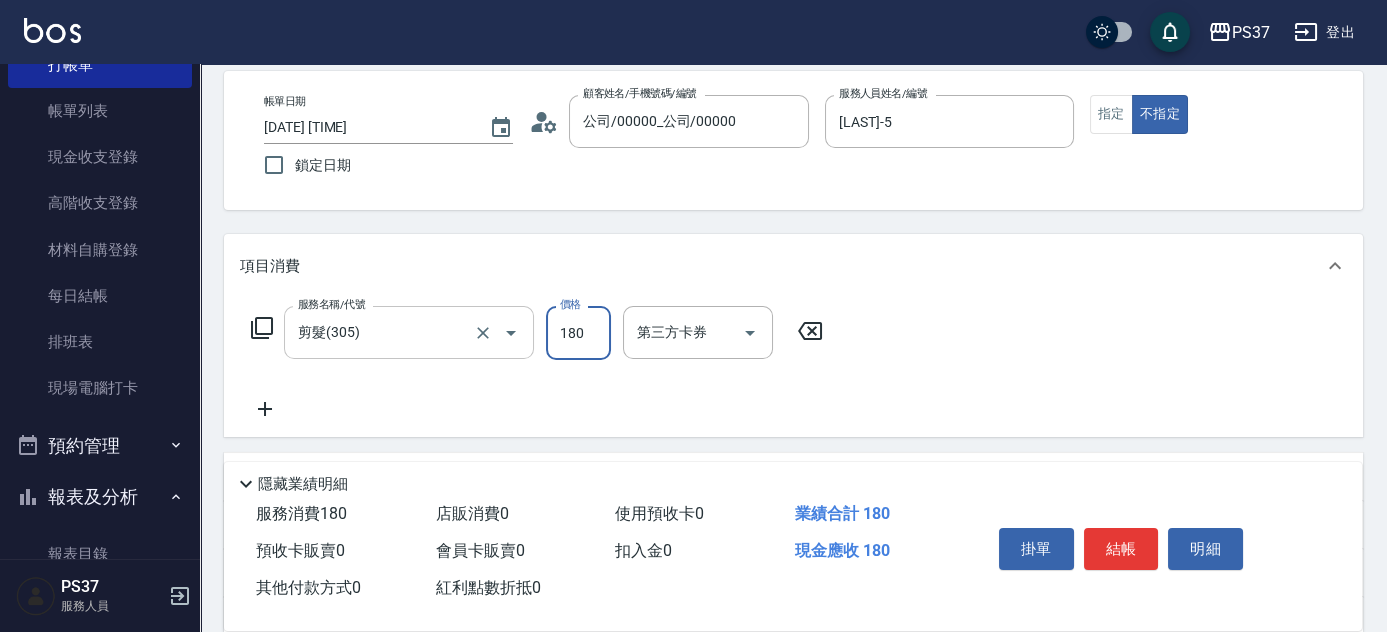 type on "180" 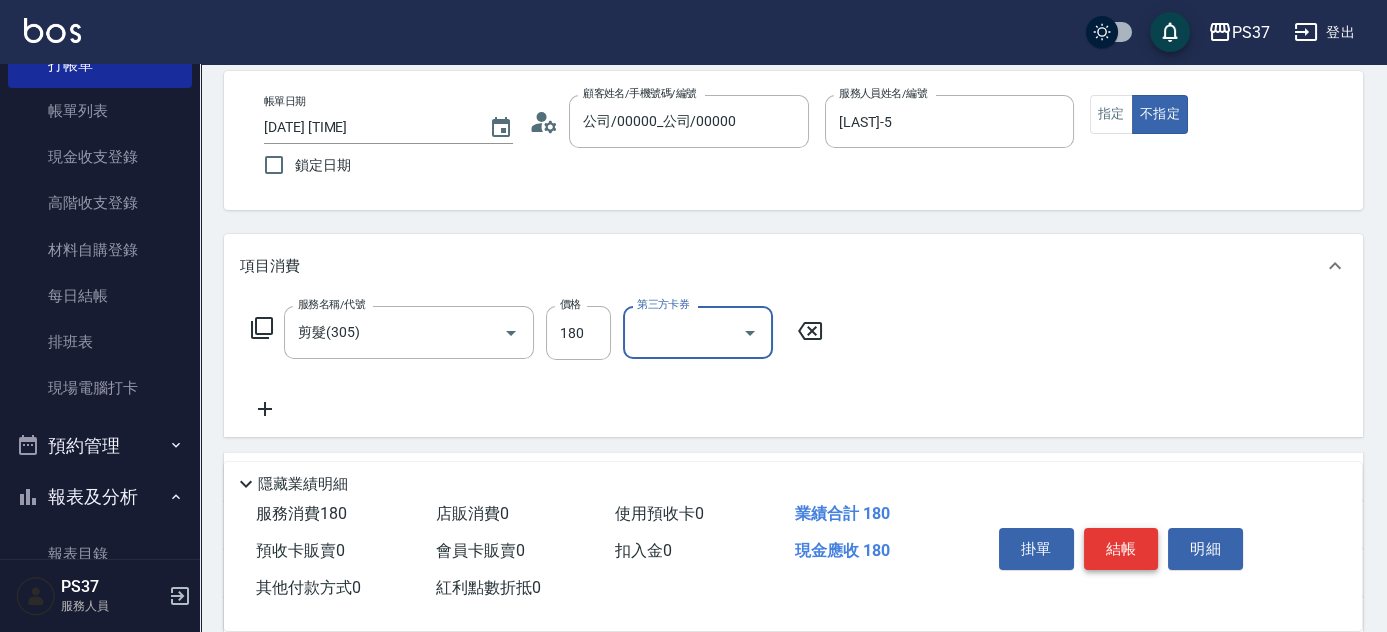 click on "結帳" at bounding box center (1121, 549) 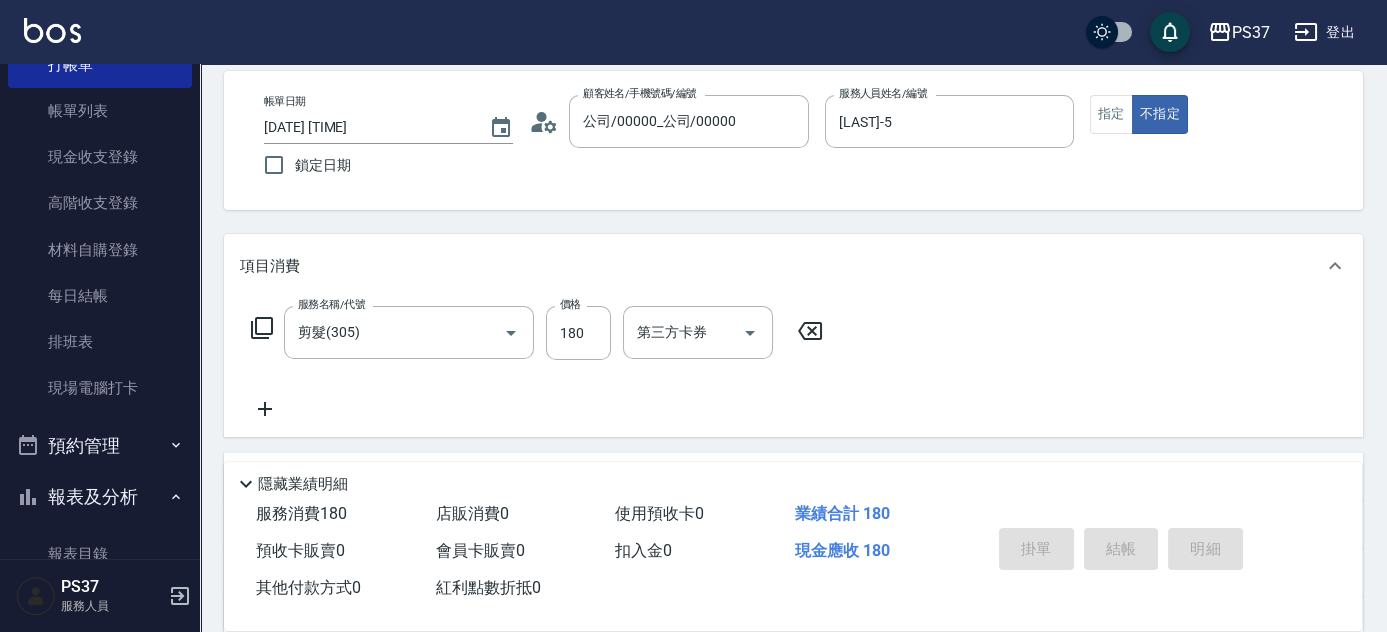 type on "2025/08/08 16:51" 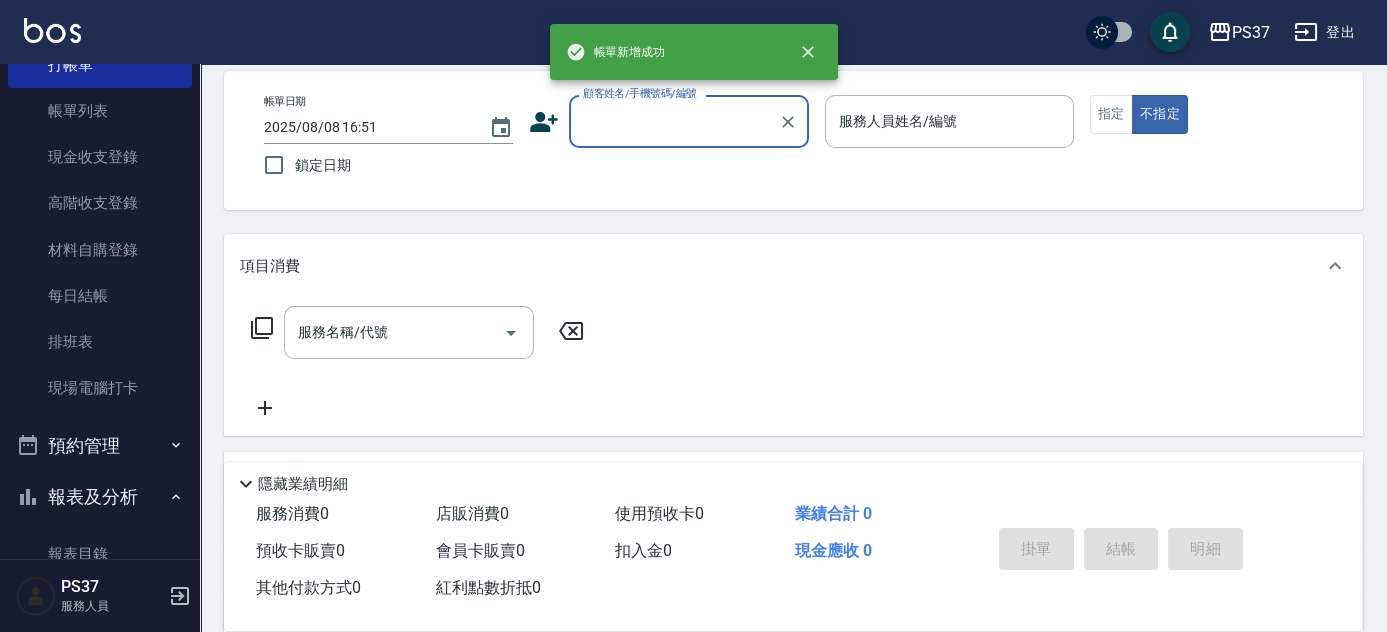 drag, startPoint x: 727, startPoint y: 119, endPoint x: 735, endPoint y: 133, distance: 16.124516 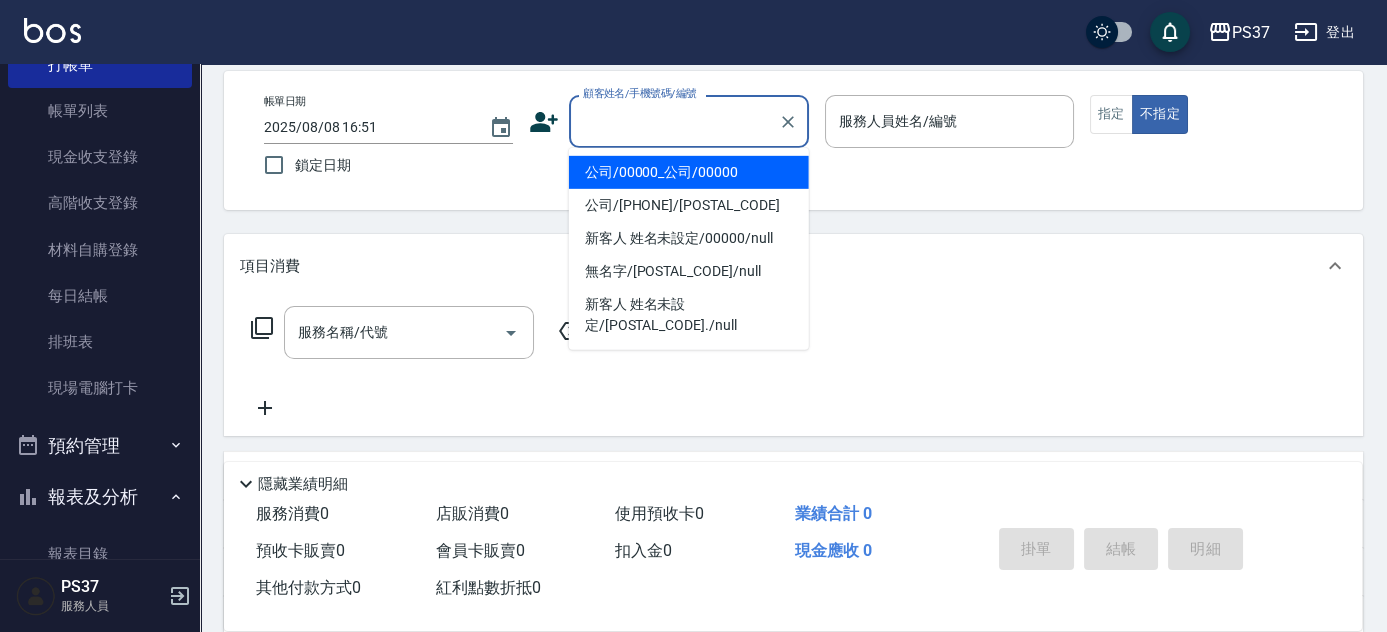 drag, startPoint x: 746, startPoint y: 160, endPoint x: 840, endPoint y: 122, distance: 101.390335 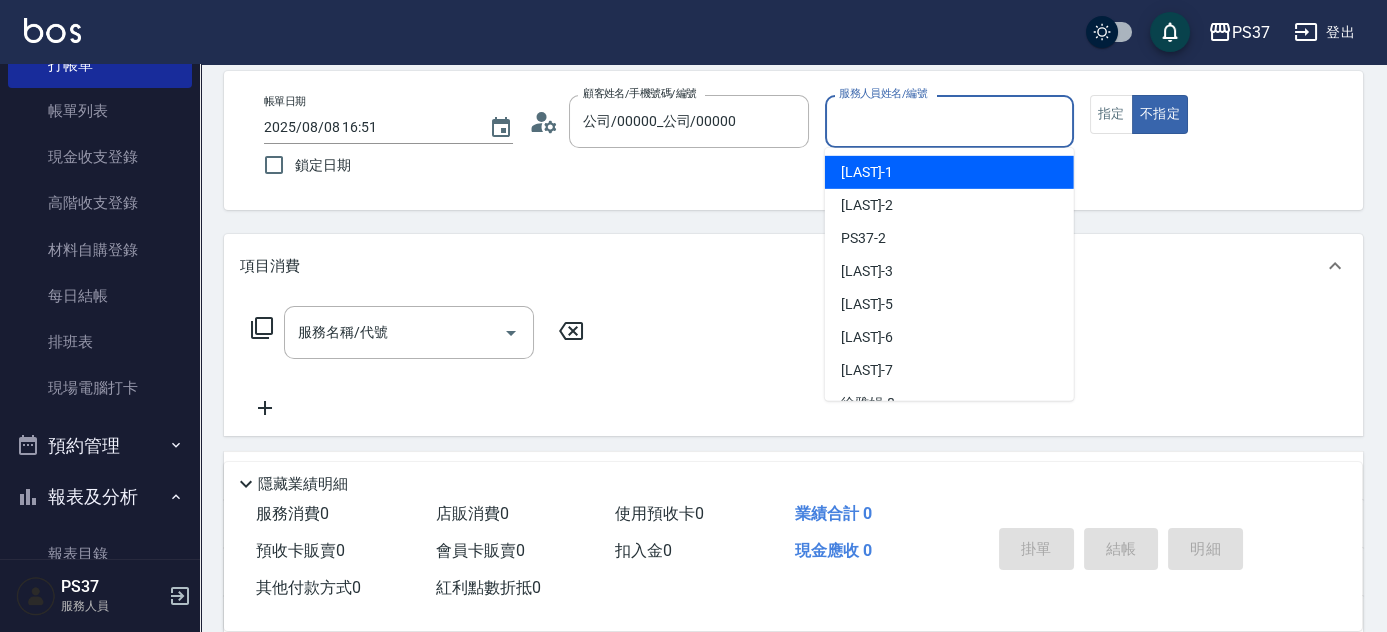 click on "服務人員姓名/編號" at bounding box center (949, 121) 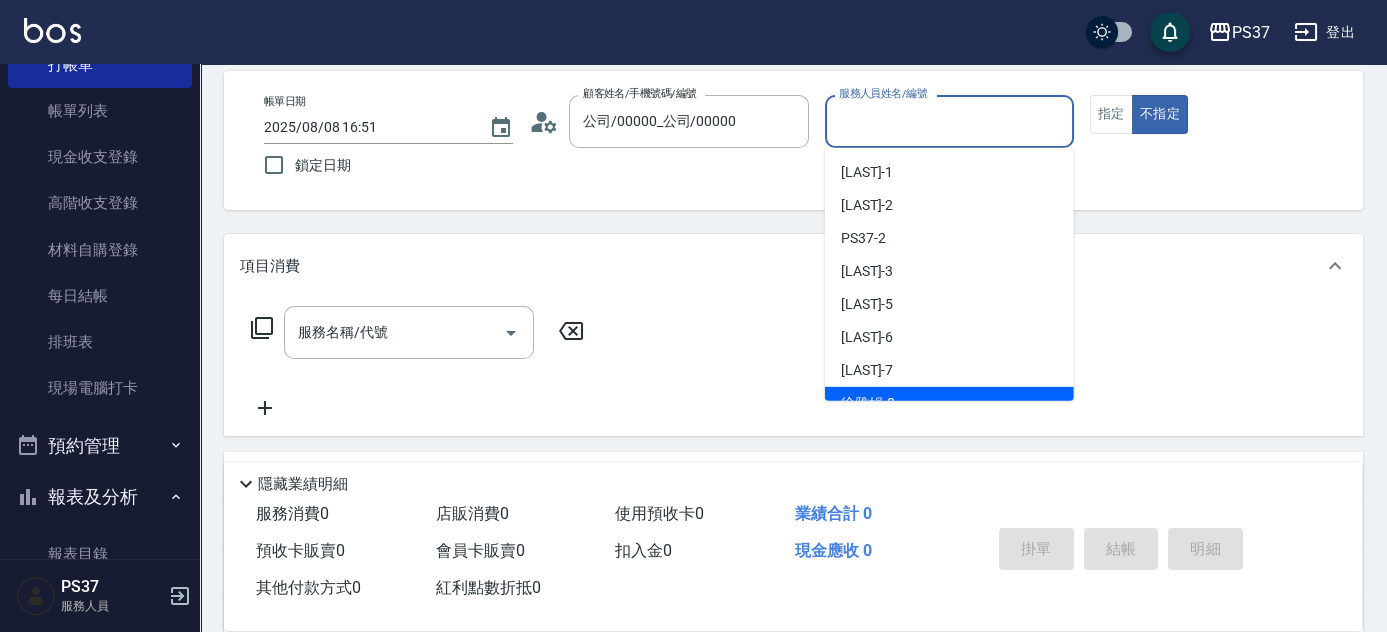 click on "[LAST] -8" at bounding box center [949, 403] 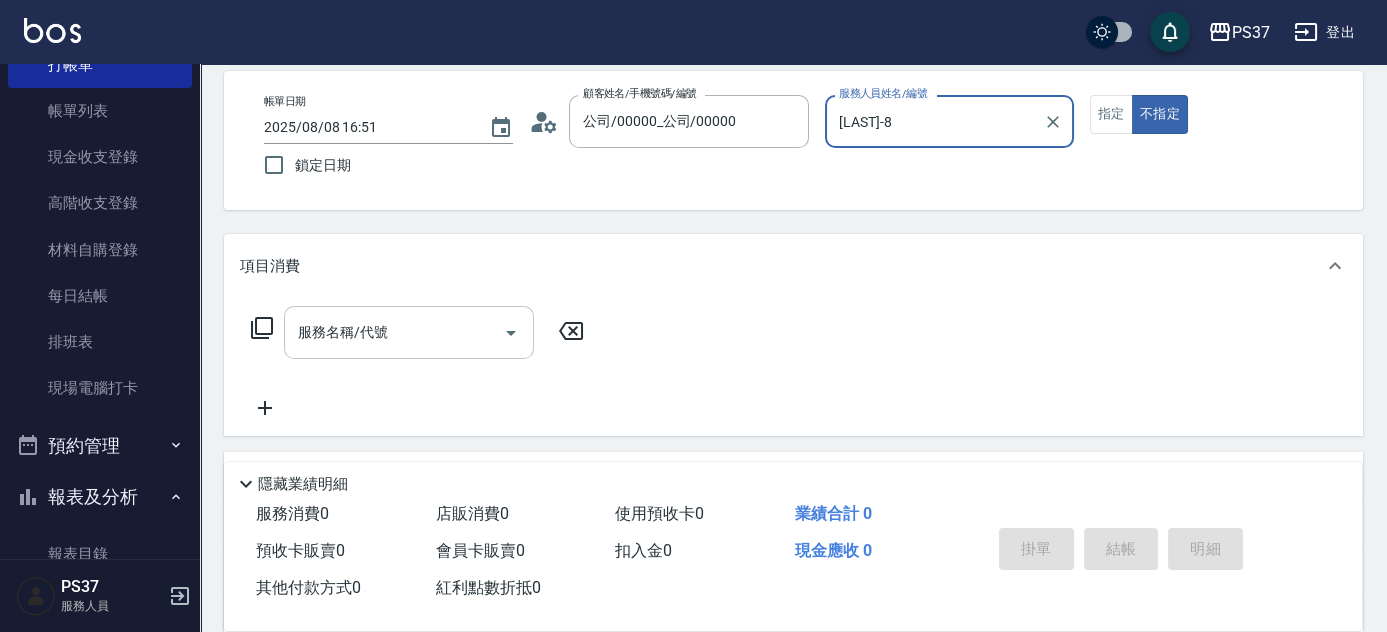click on "服務名稱/代號" at bounding box center (394, 332) 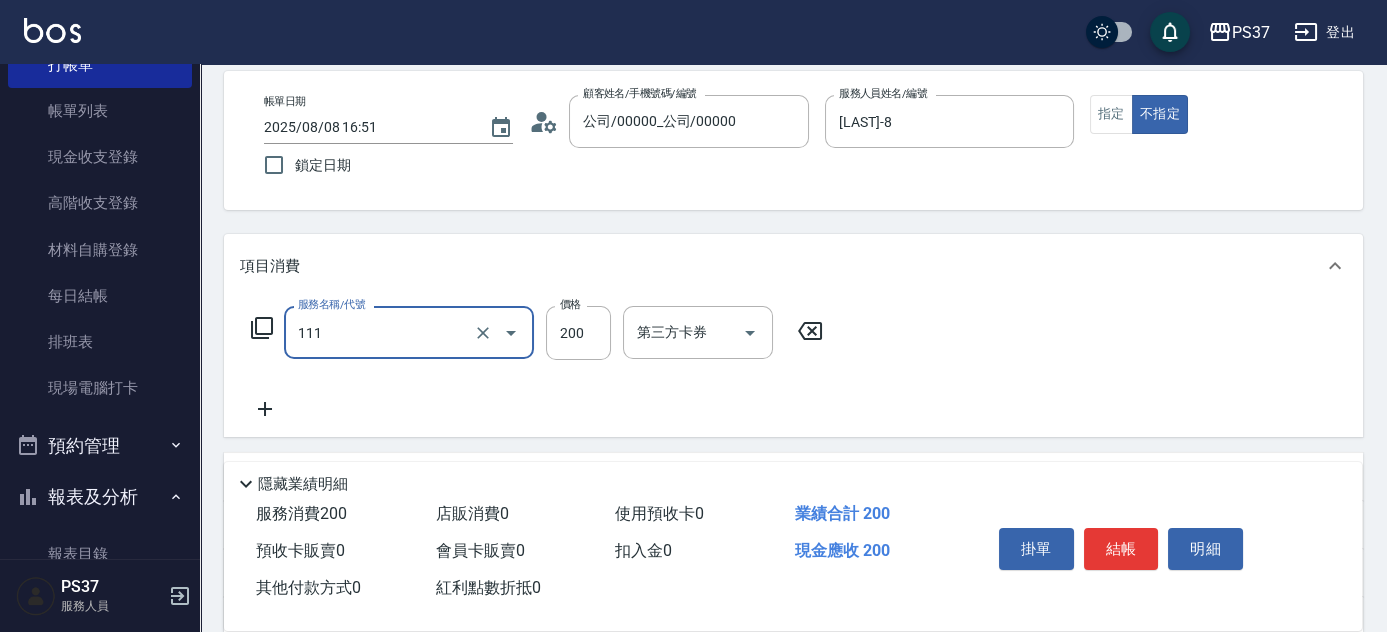 type on "200(111)" 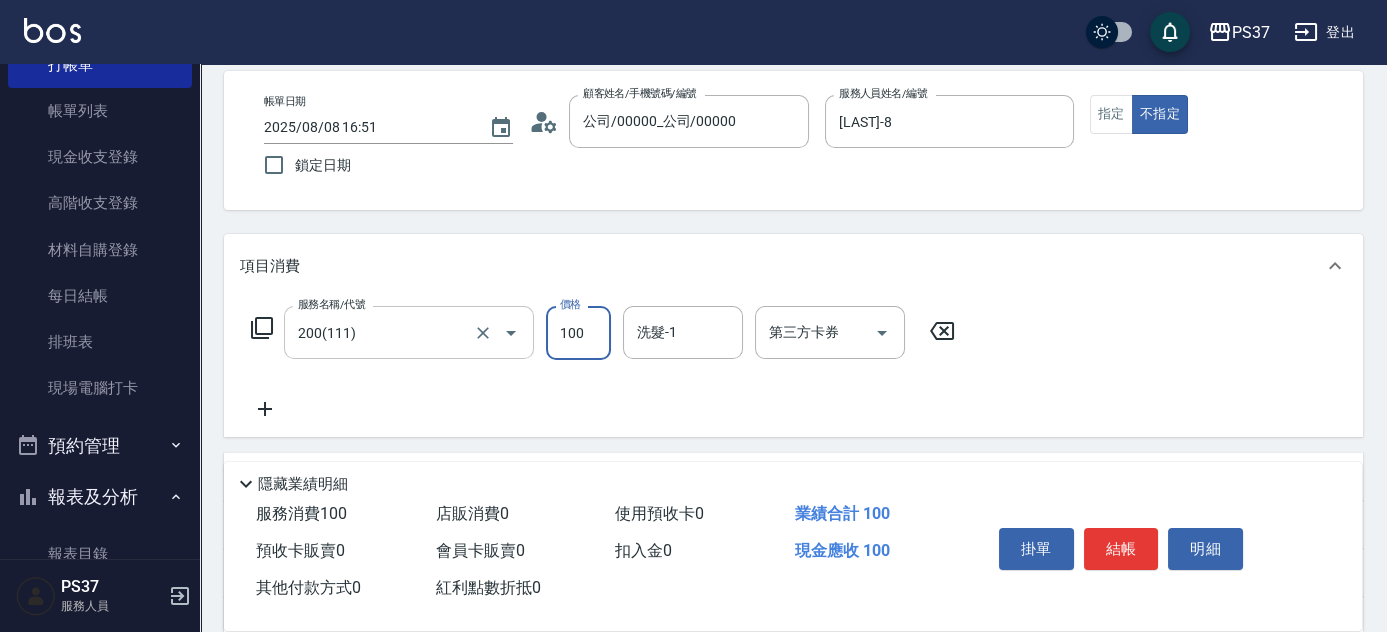 type on "100" 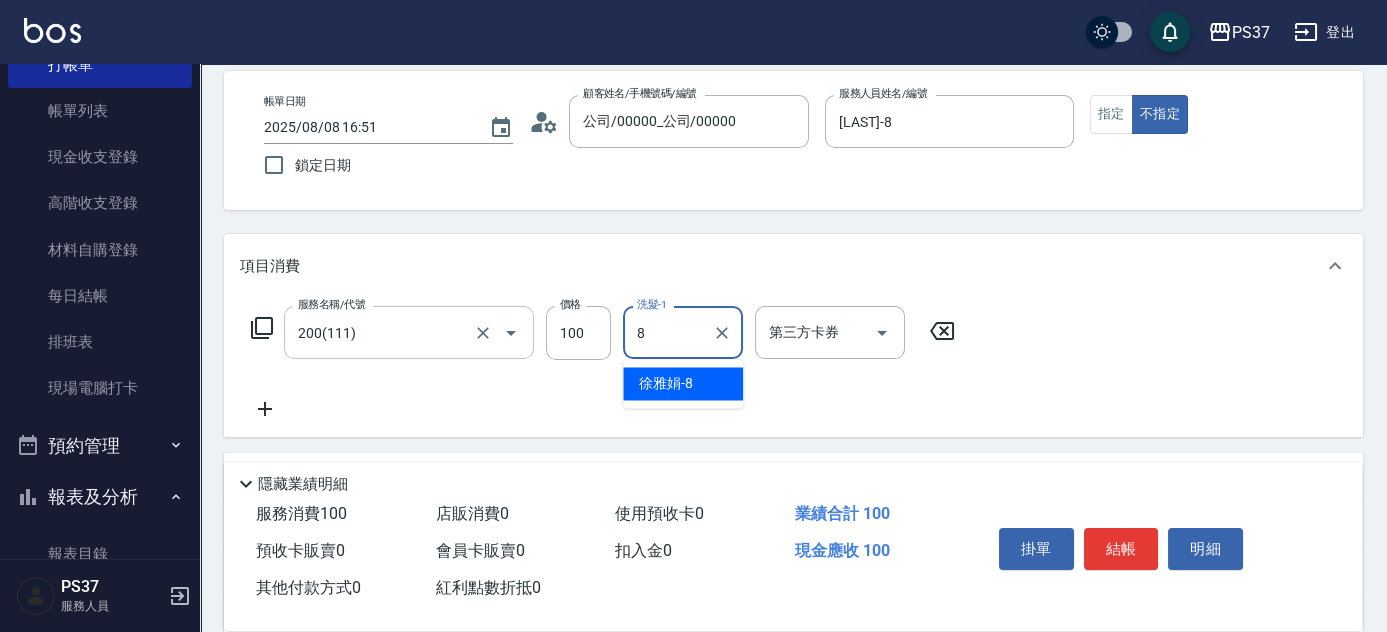 type on "[LAST]-8" 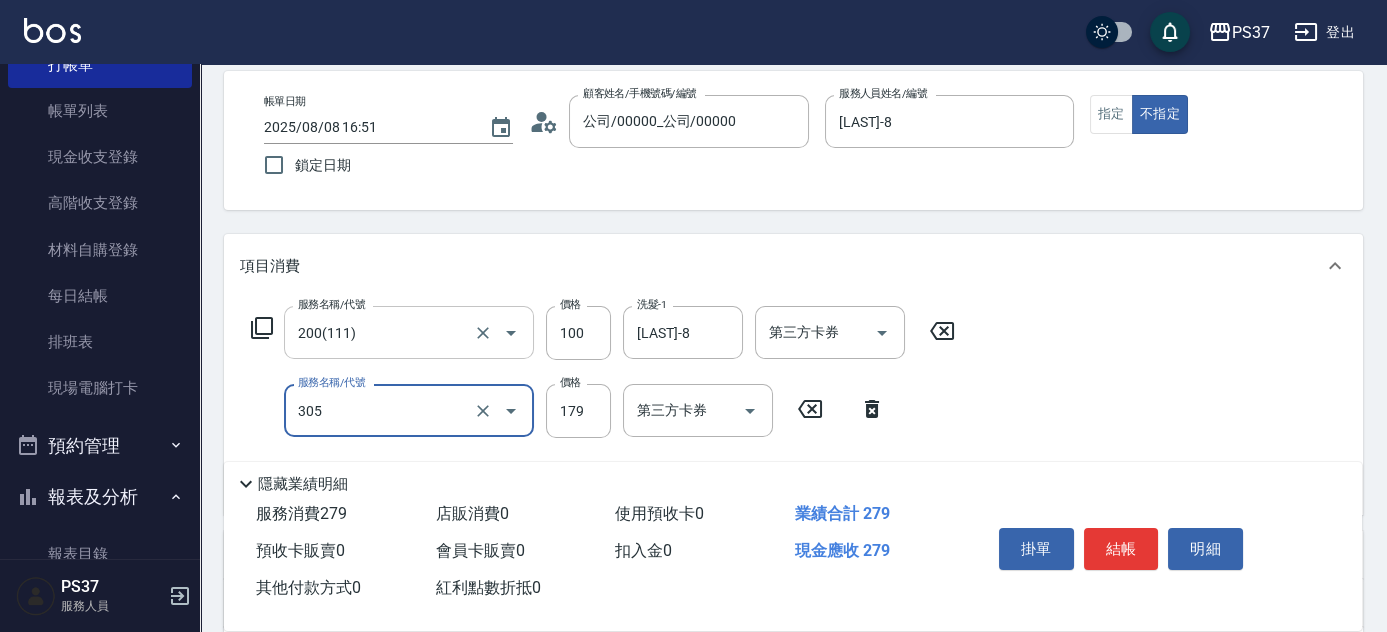 type on "剪髮(305)" 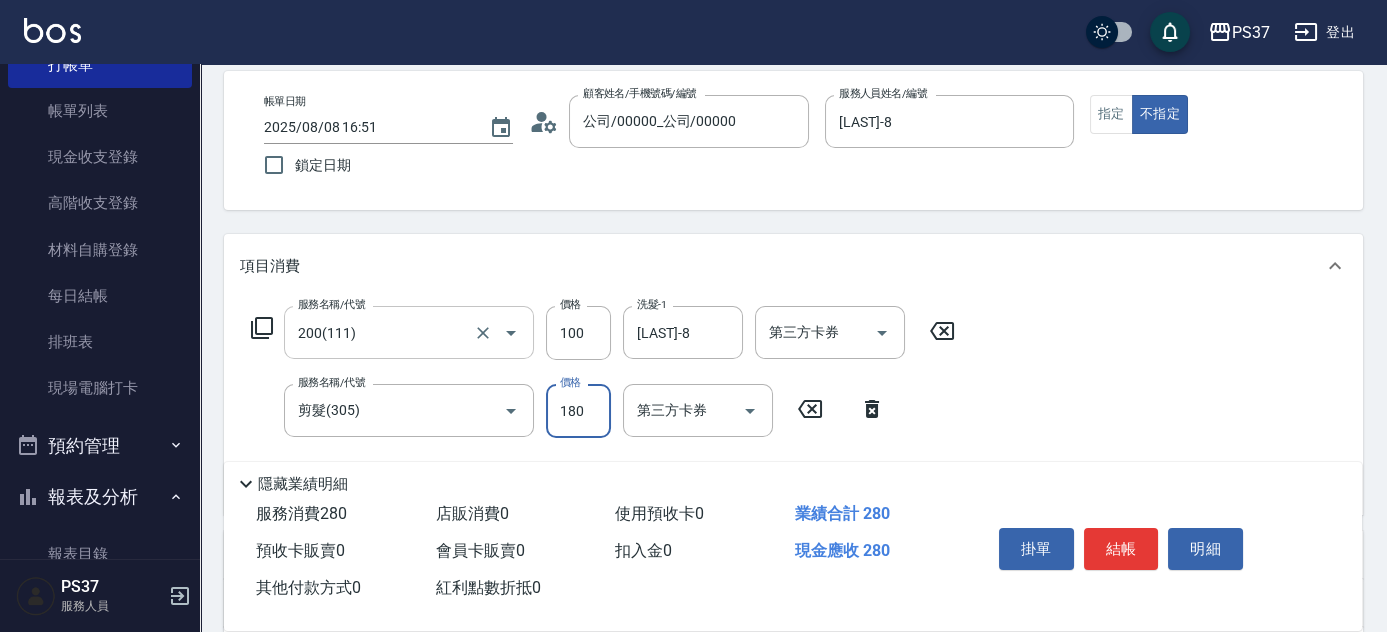 type on "180" 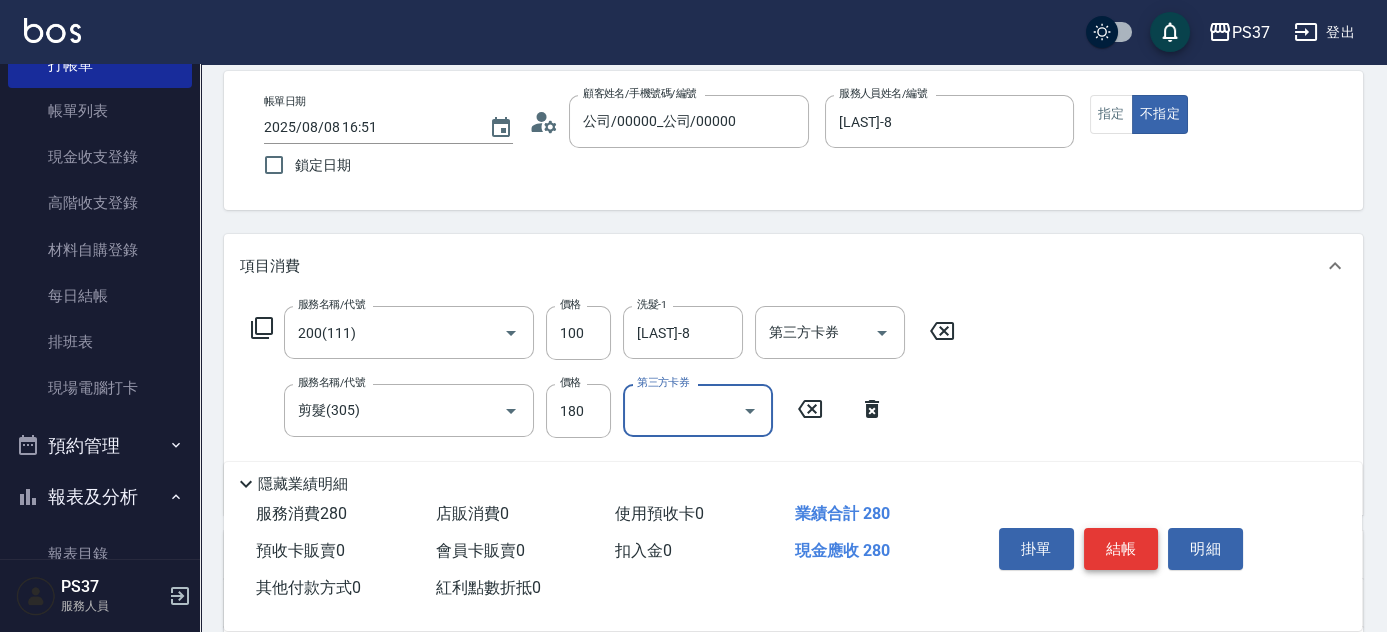 click on "結帳" at bounding box center [1121, 549] 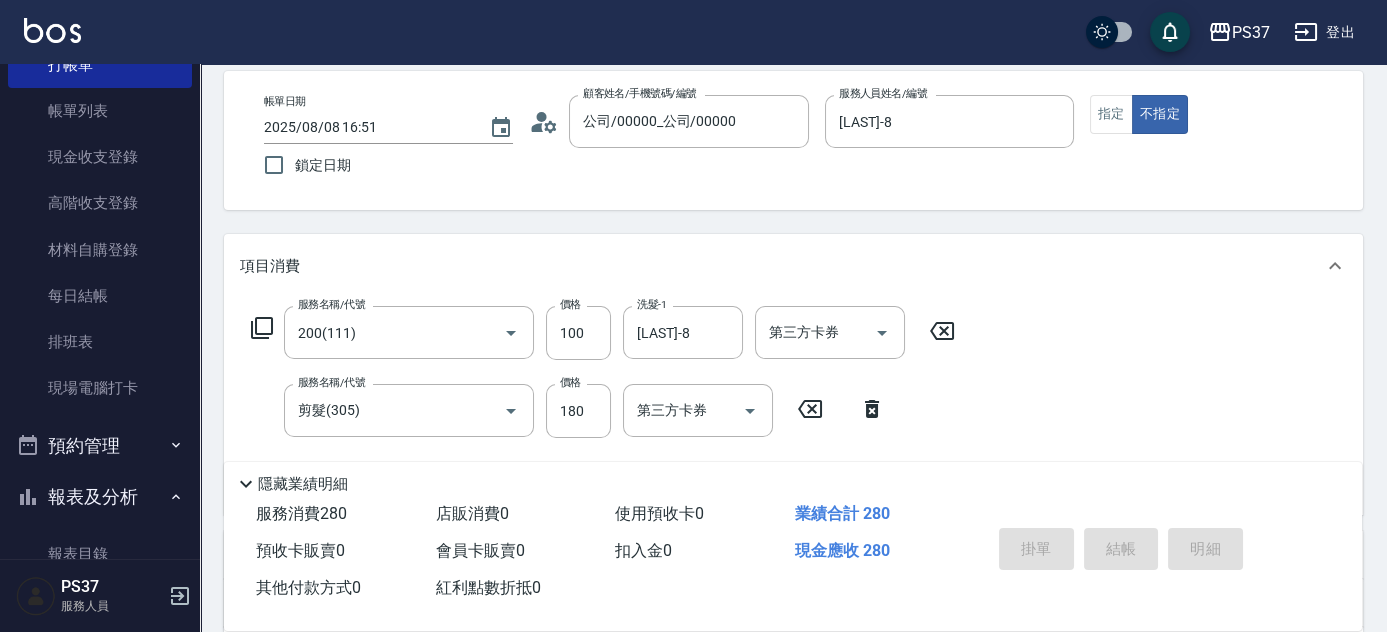 type 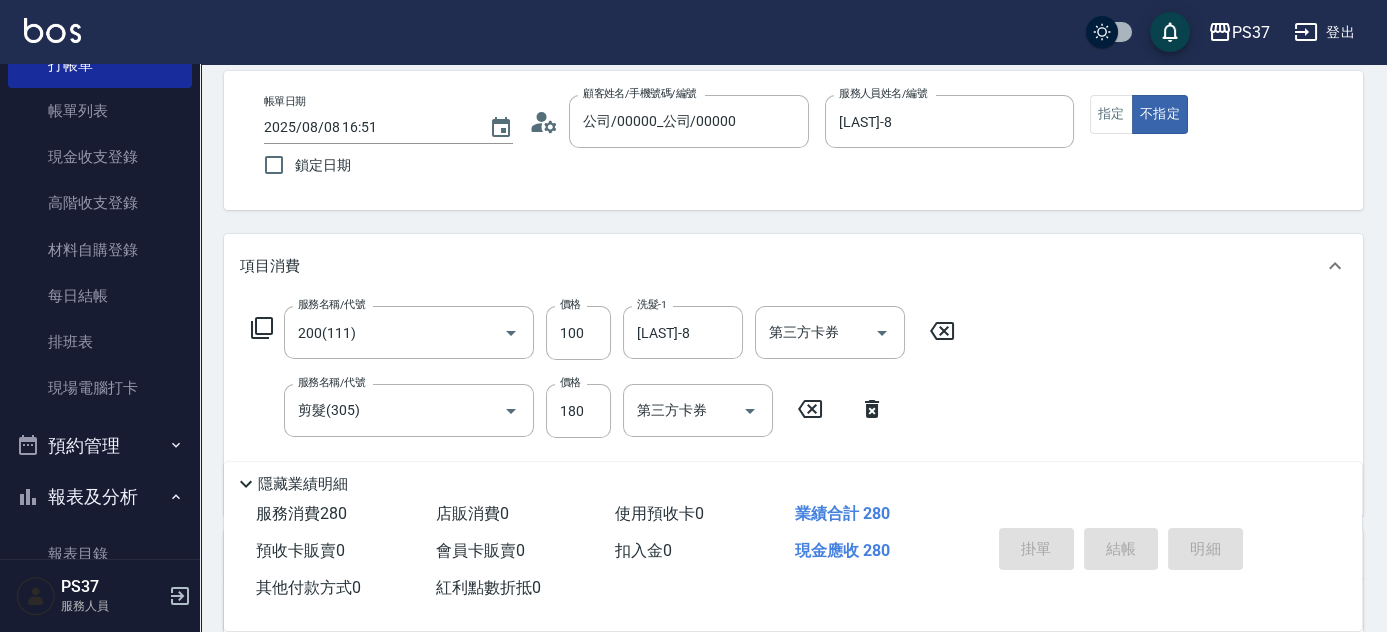 type 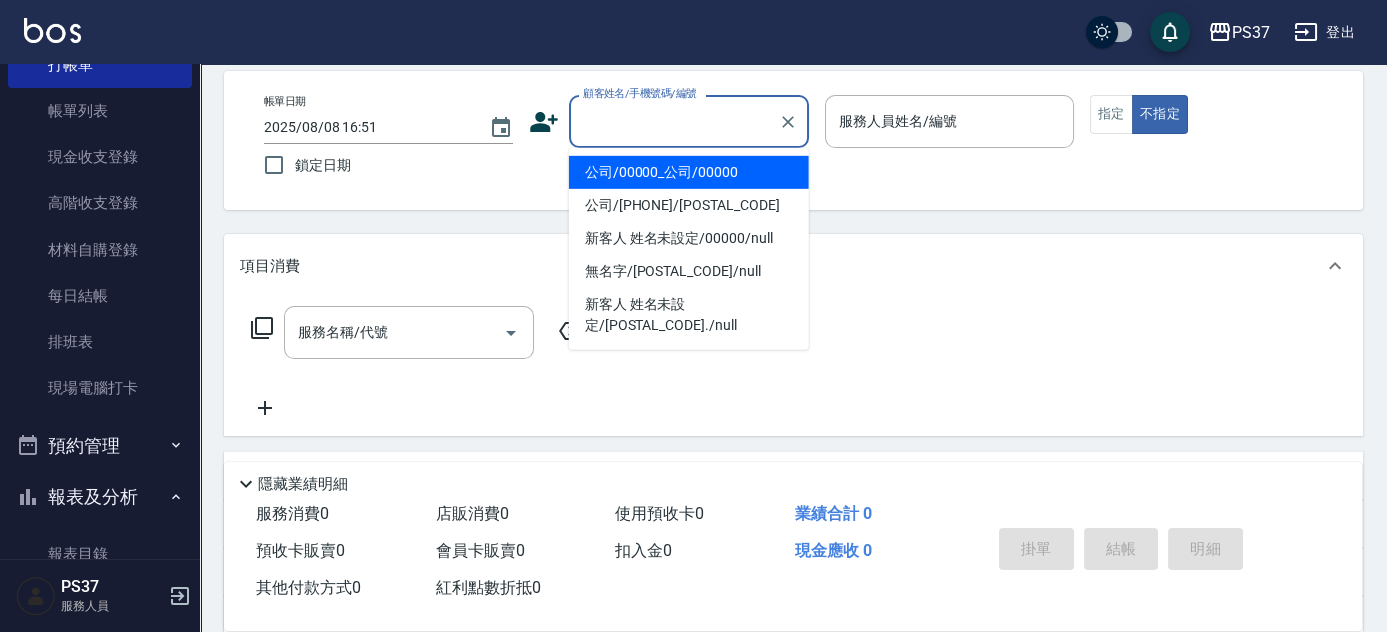 click on "顧客姓名/手機號碼/編號" at bounding box center [674, 121] 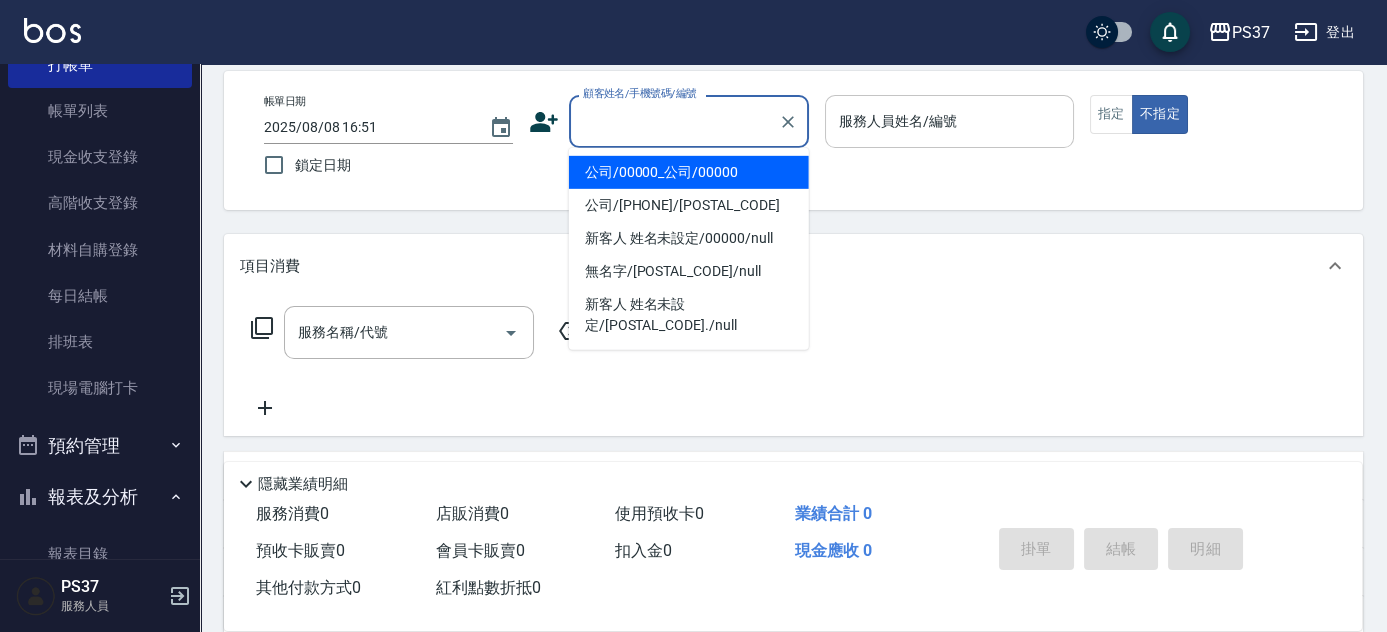 type on "公司/00000_公司/00000" 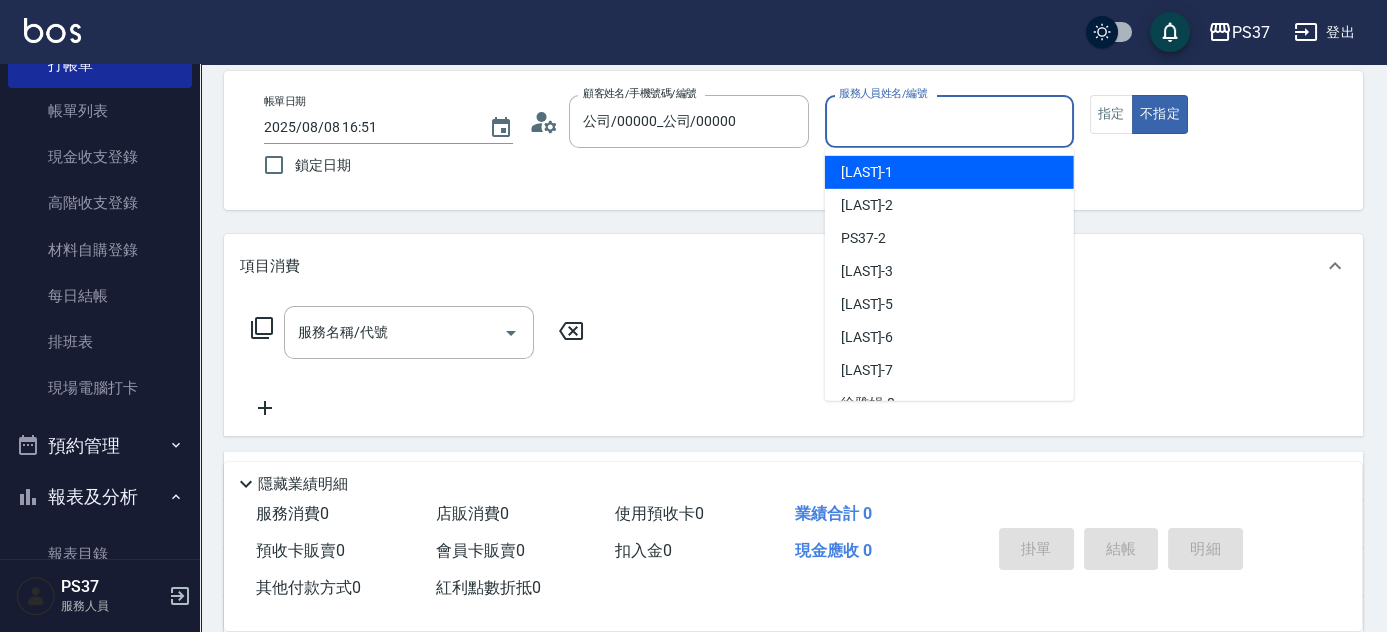 drag, startPoint x: 878, startPoint y: 127, endPoint x: 878, endPoint y: 139, distance: 12 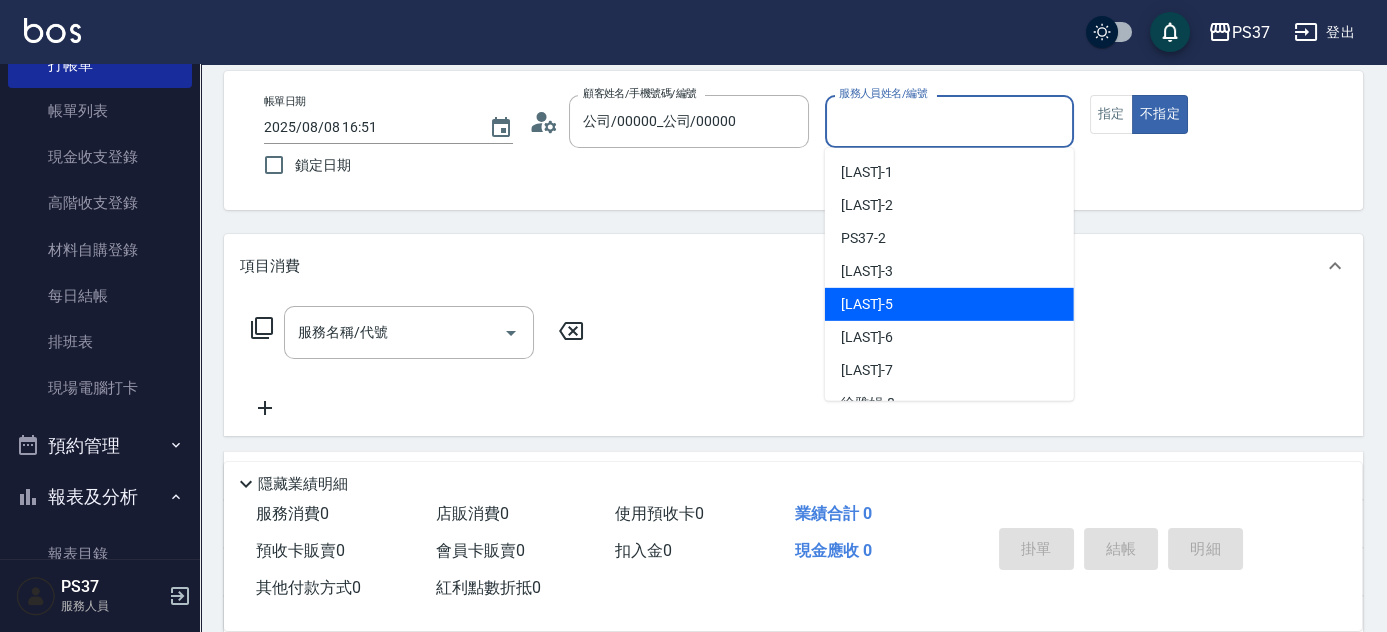 click on "[LAST] -5" at bounding box center [949, 304] 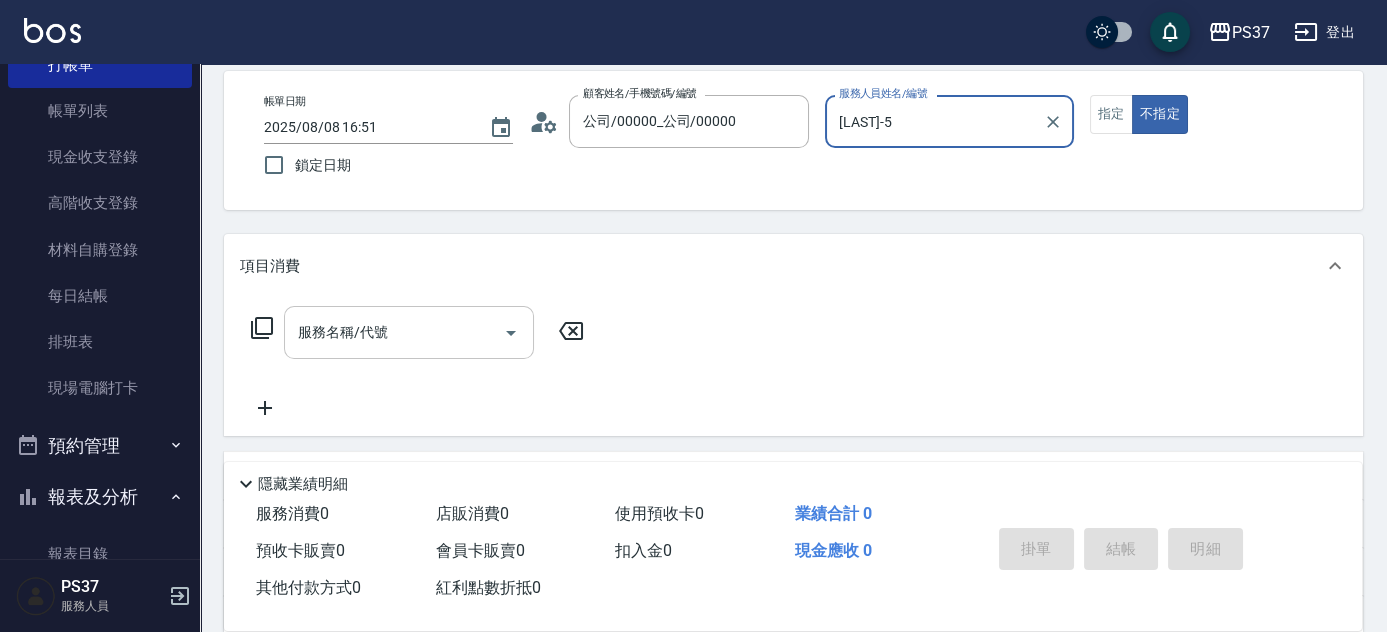 click on "服務名稱/代號" at bounding box center (394, 332) 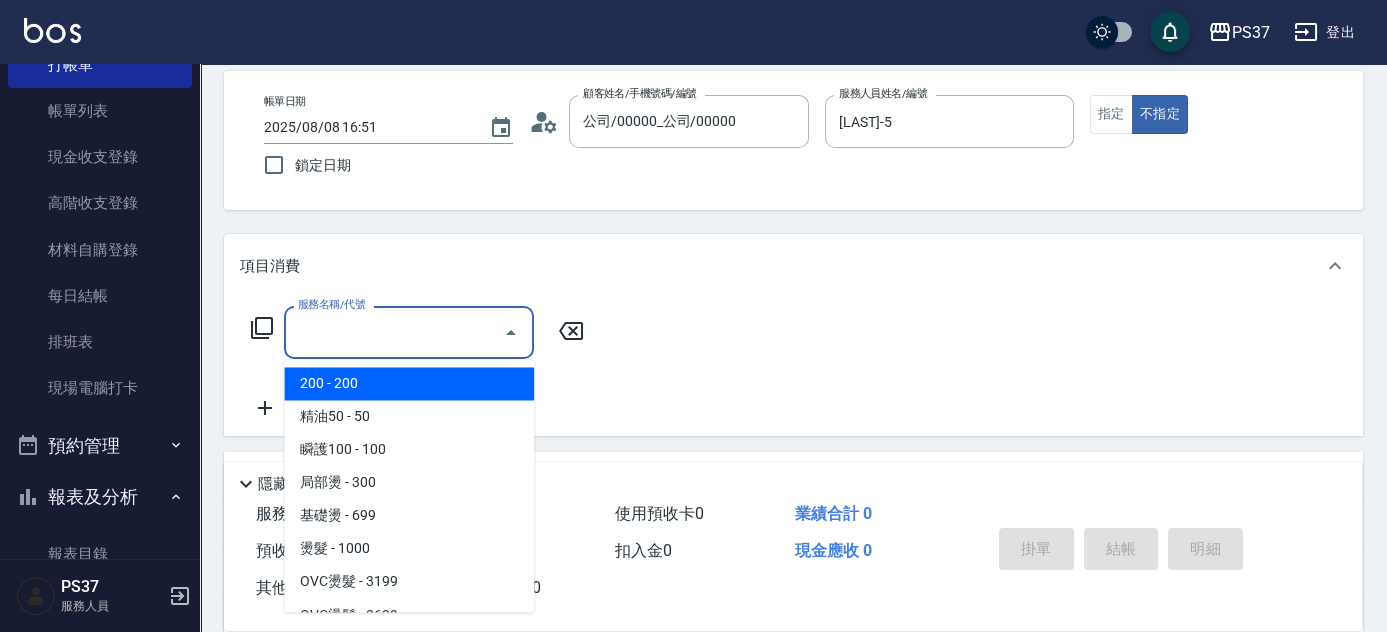 type on "200(111)" 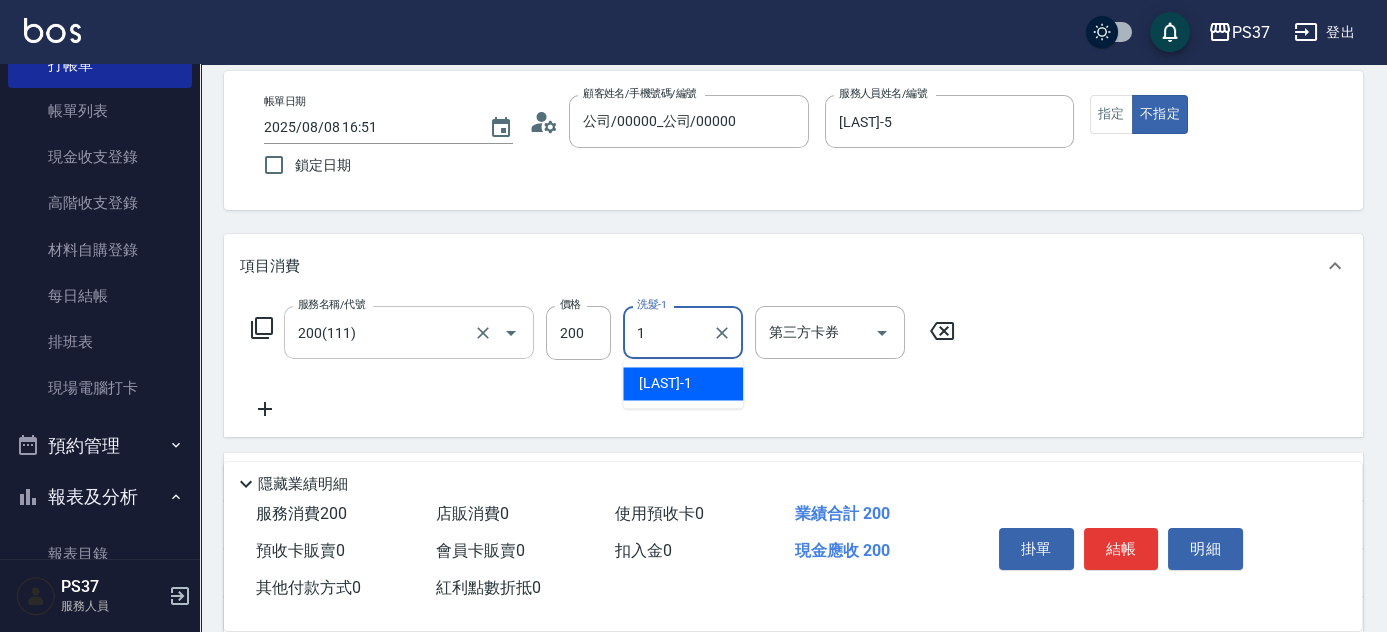 type on "[LAST]-1" 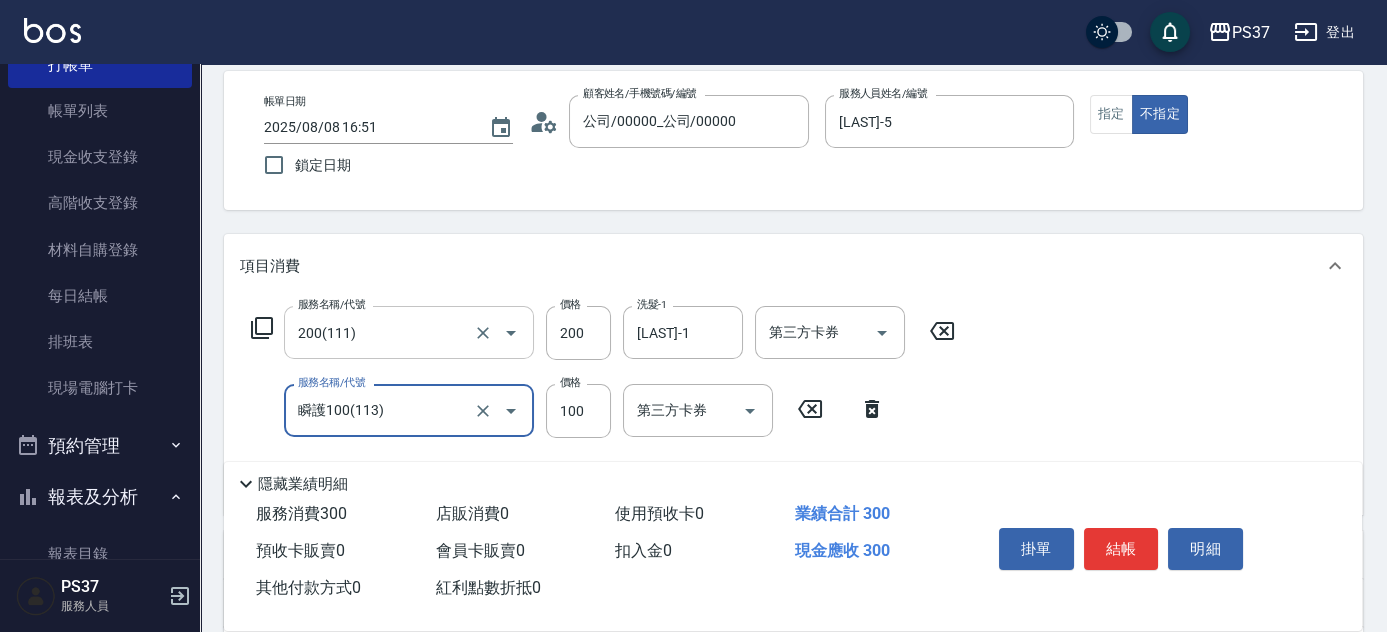 type on "瞬護100(113)" 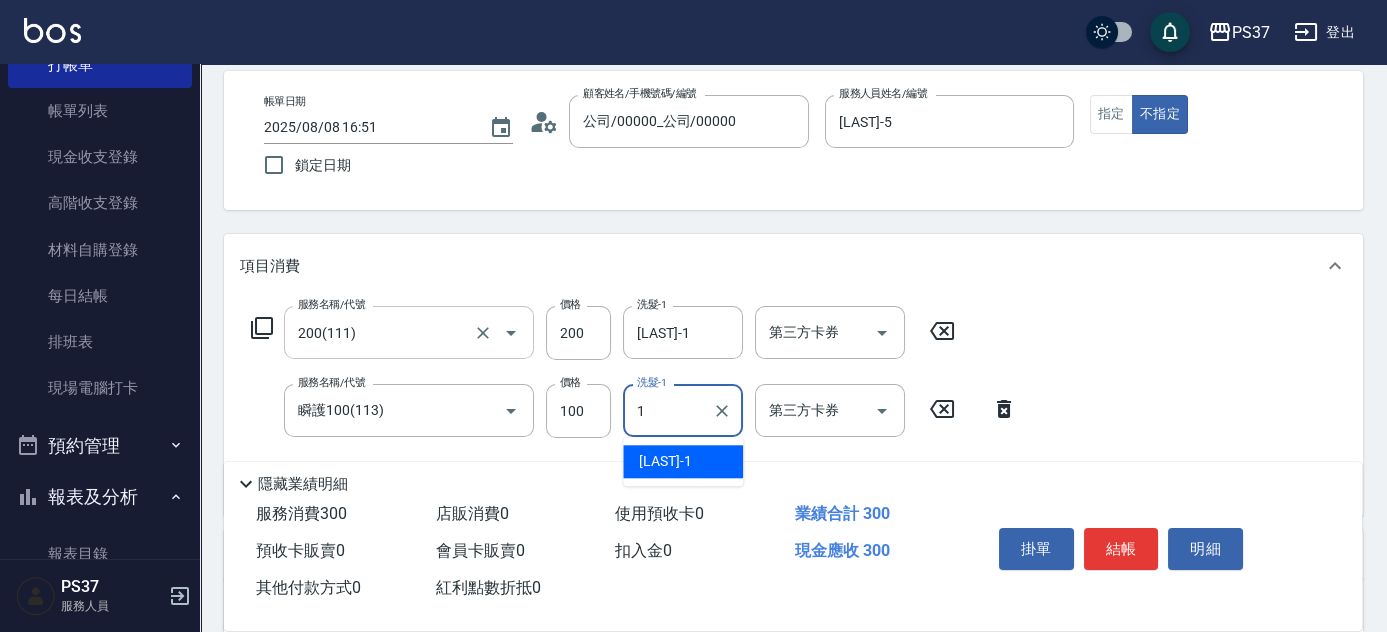 type on "[LAST]-1" 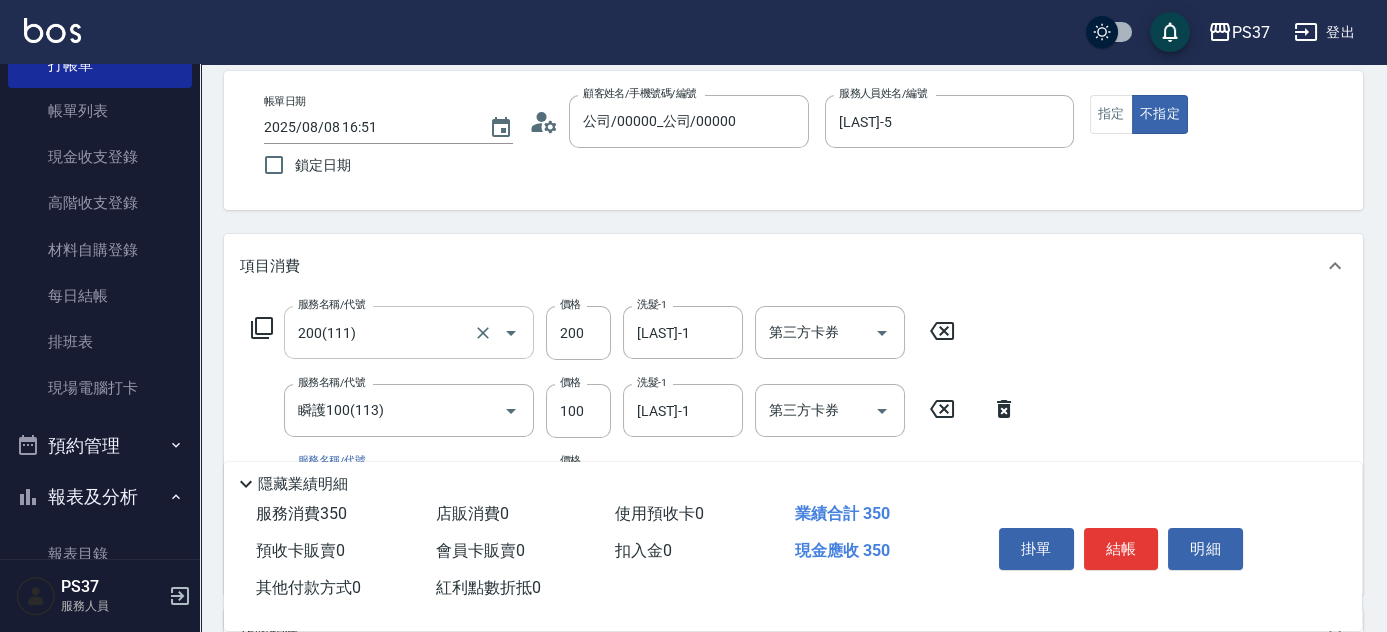 type on "精油50(112)" 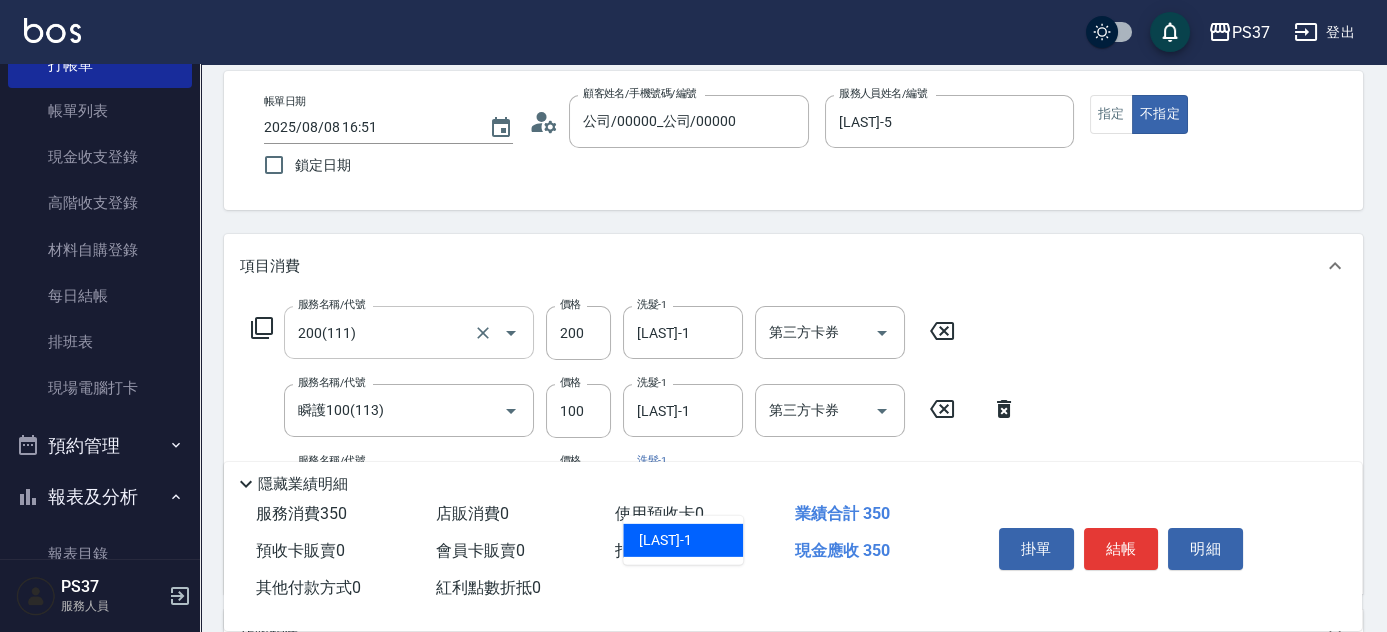 type on "[LAST]-1" 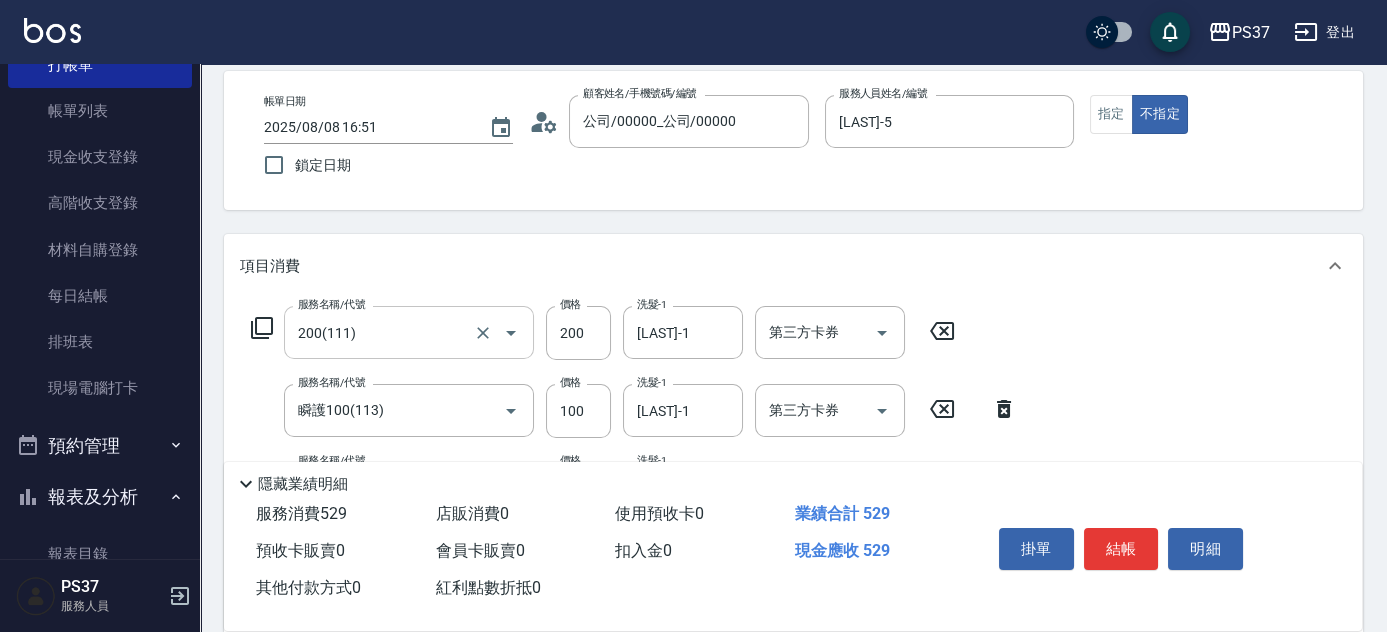 type on "剪髮(305)" 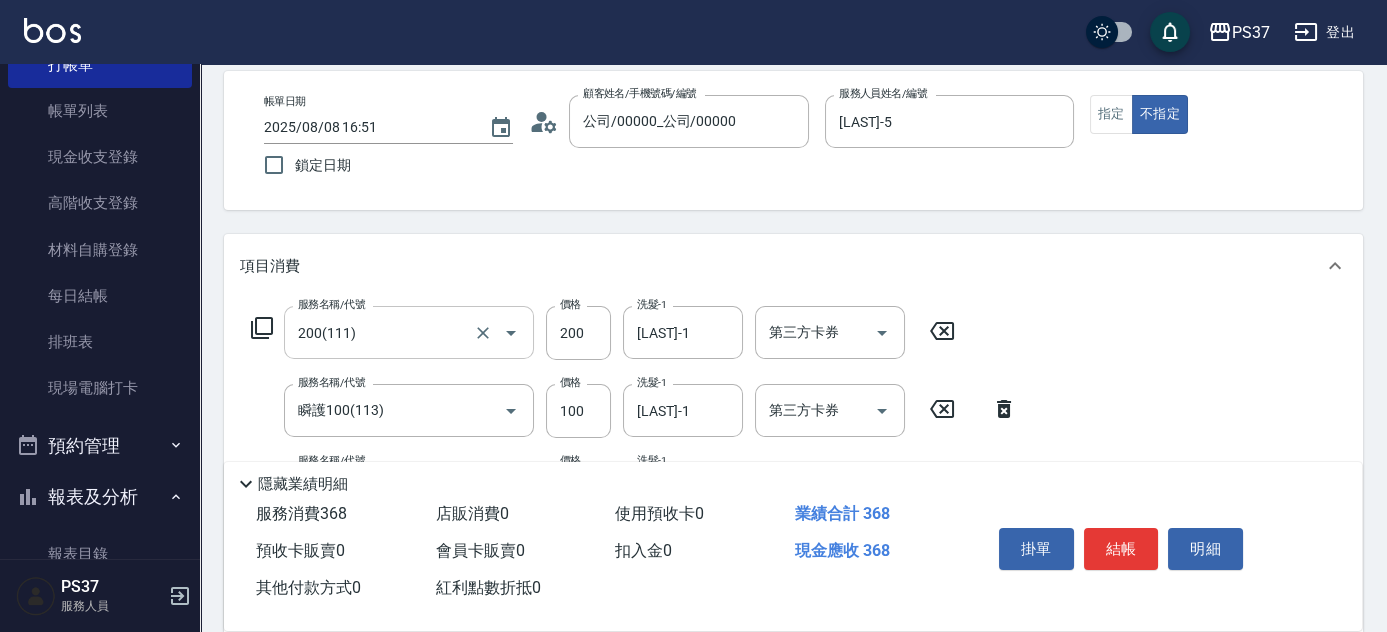 type on "180" 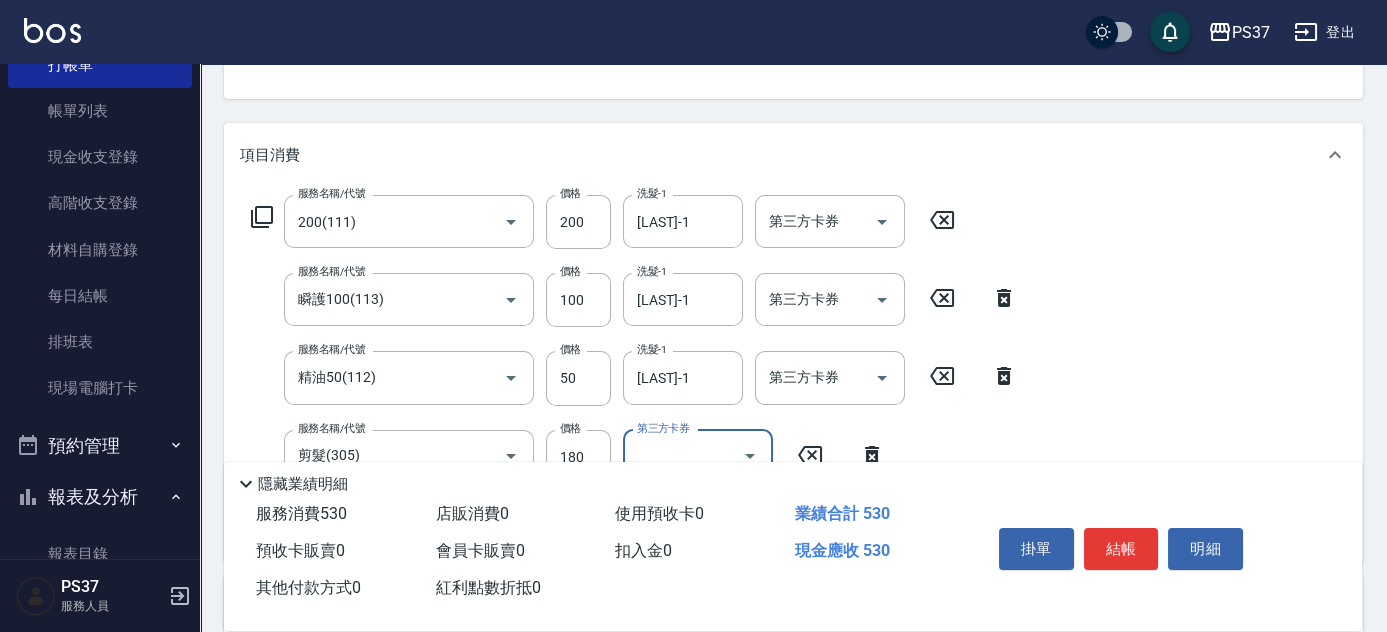 scroll, scrollTop: 272, scrollLeft: 0, axis: vertical 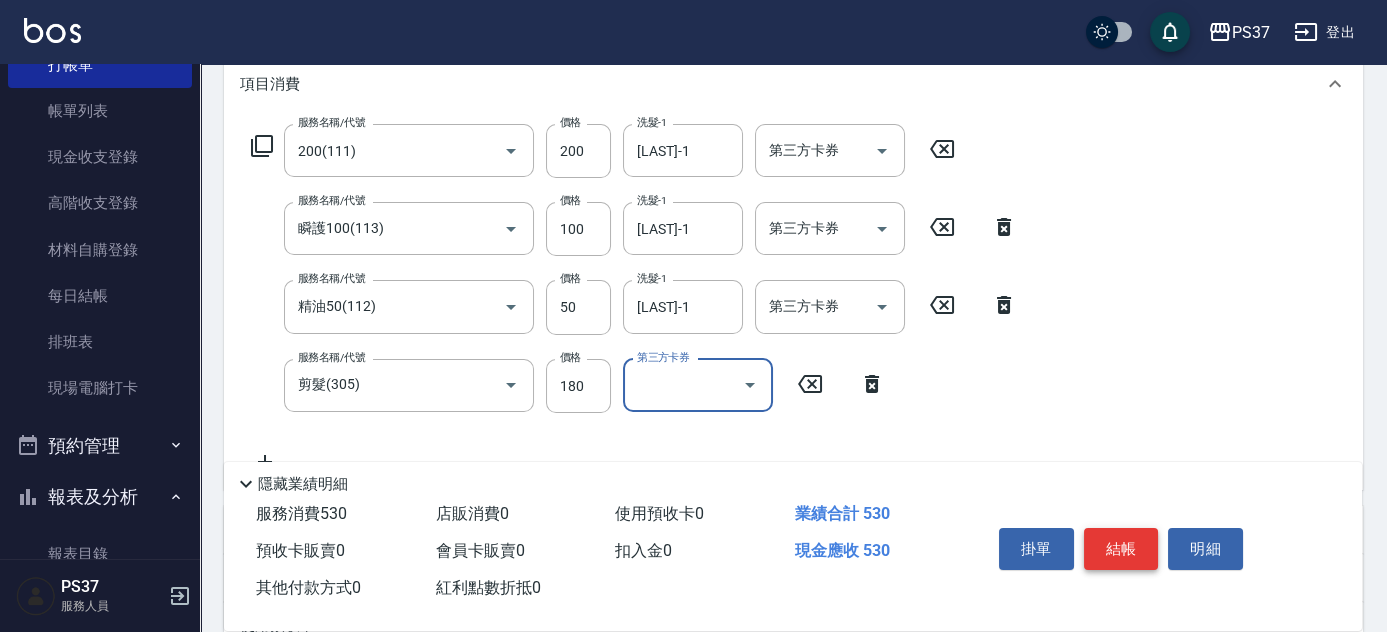 click on "結帳" at bounding box center [1121, 549] 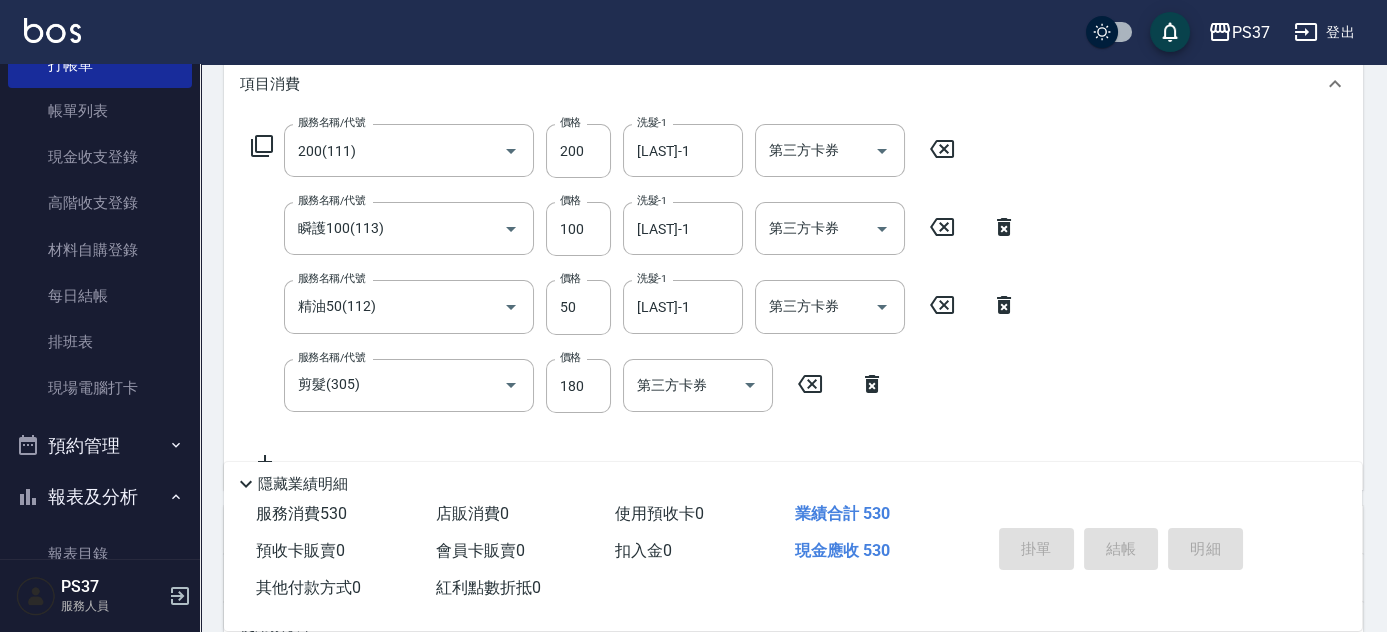 type 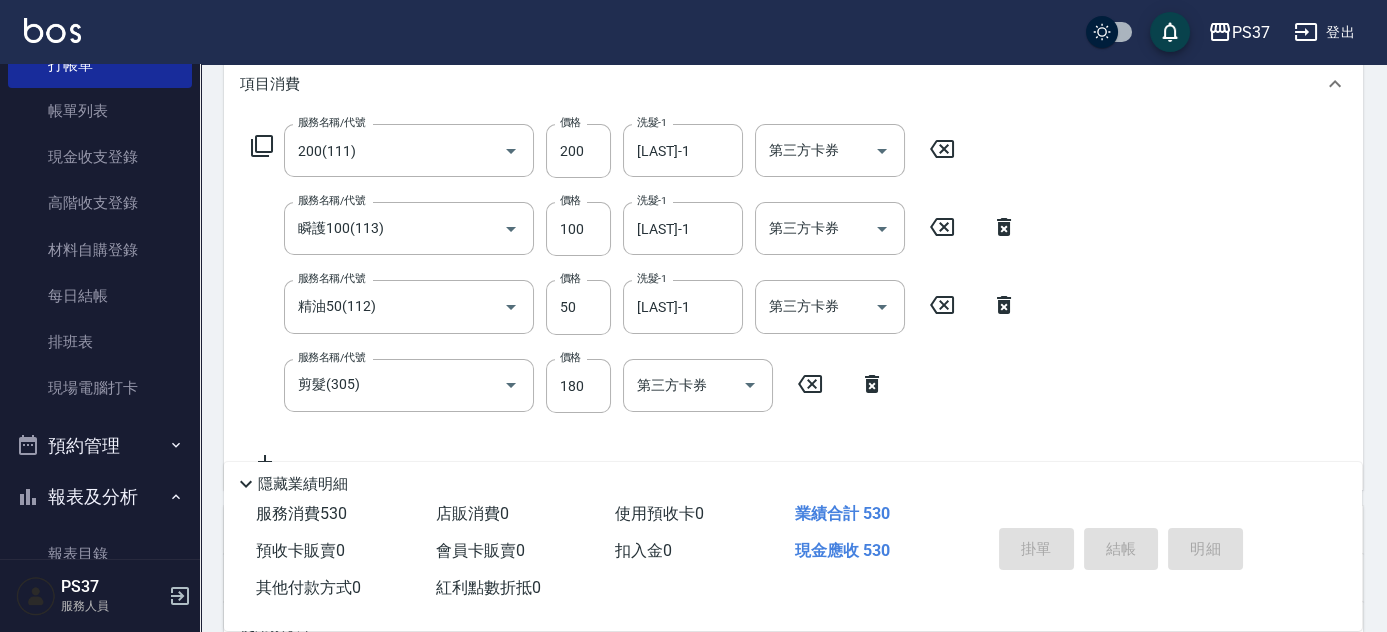 type 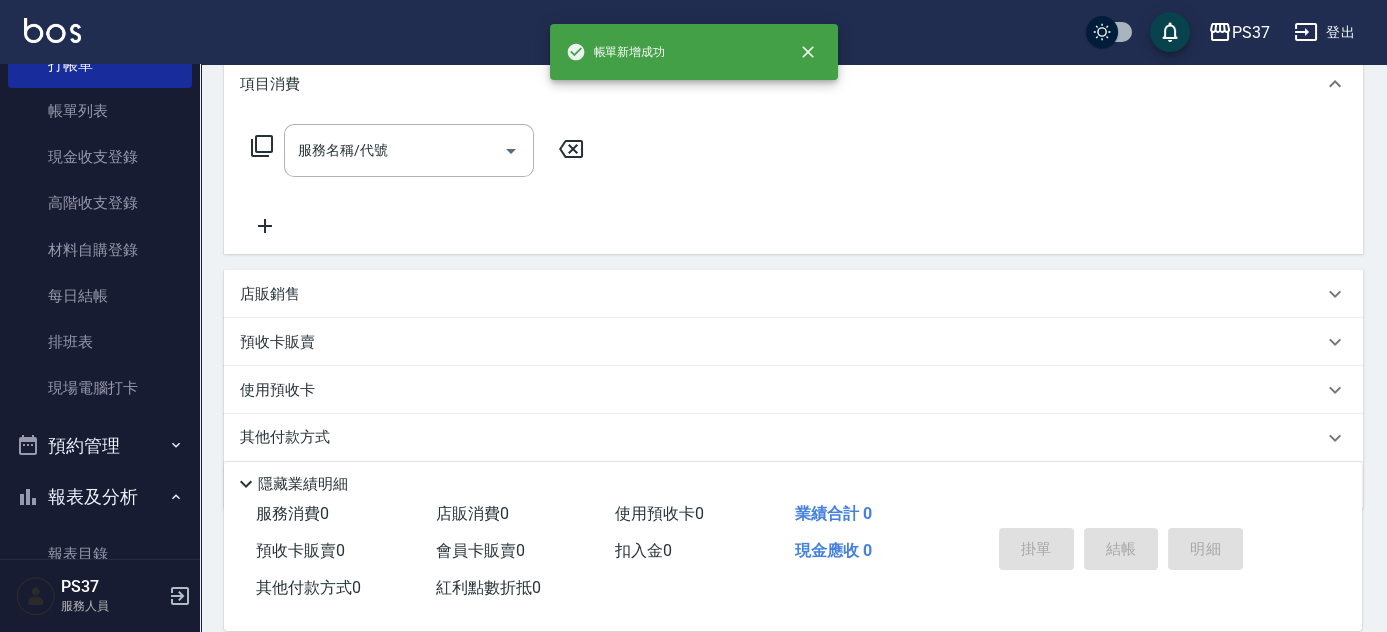 scroll, scrollTop: 0, scrollLeft: 0, axis: both 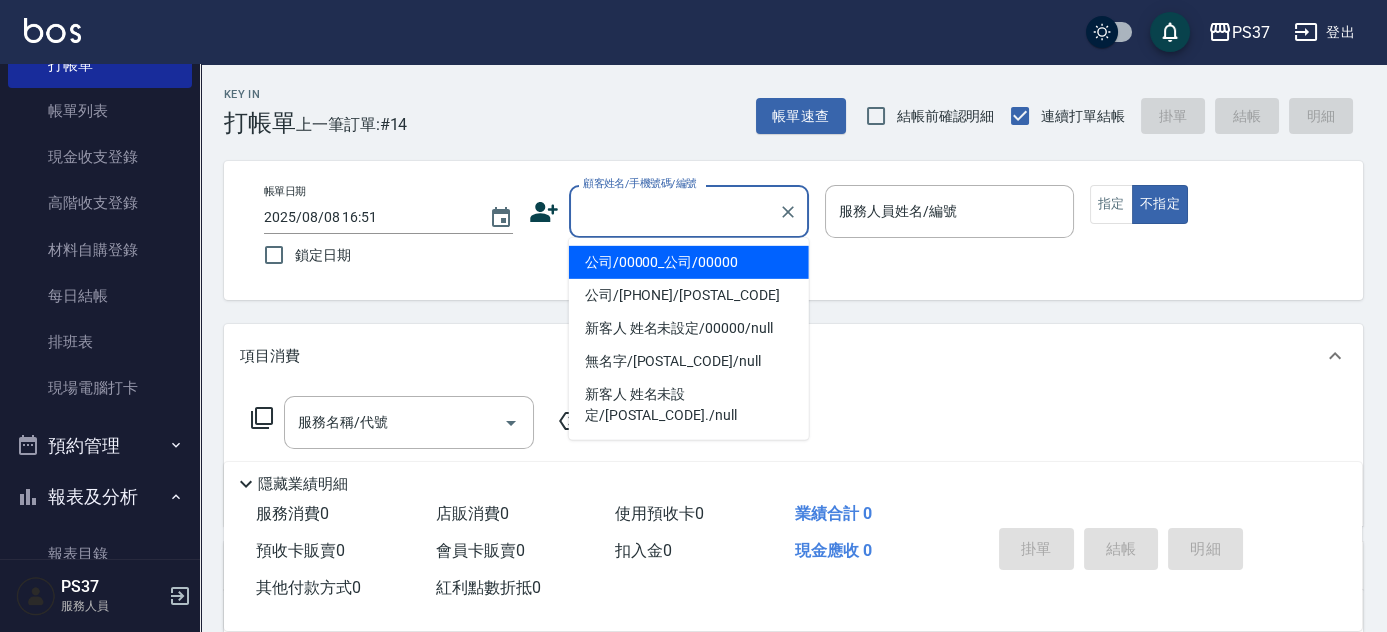click on "顧客姓名/手機號碼/編號" at bounding box center (674, 211) 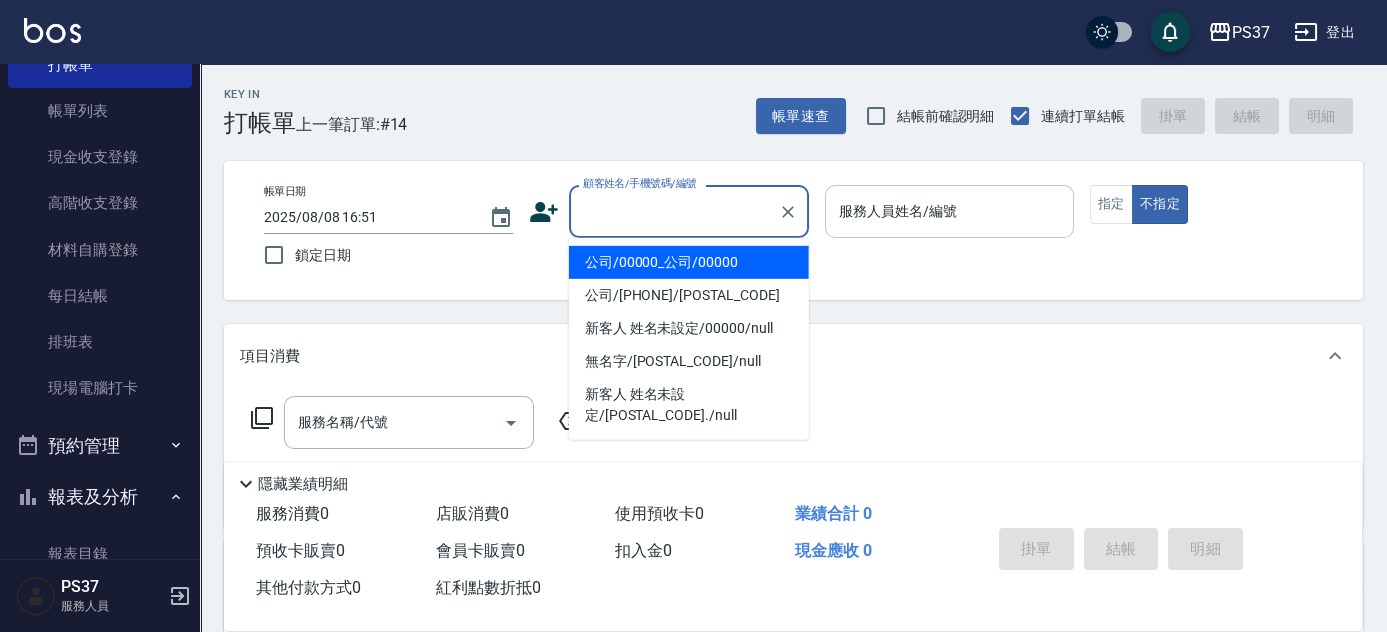 drag, startPoint x: 663, startPoint y: 265, endPoint x: 854, endPoint y: 237, distance: 193.04144 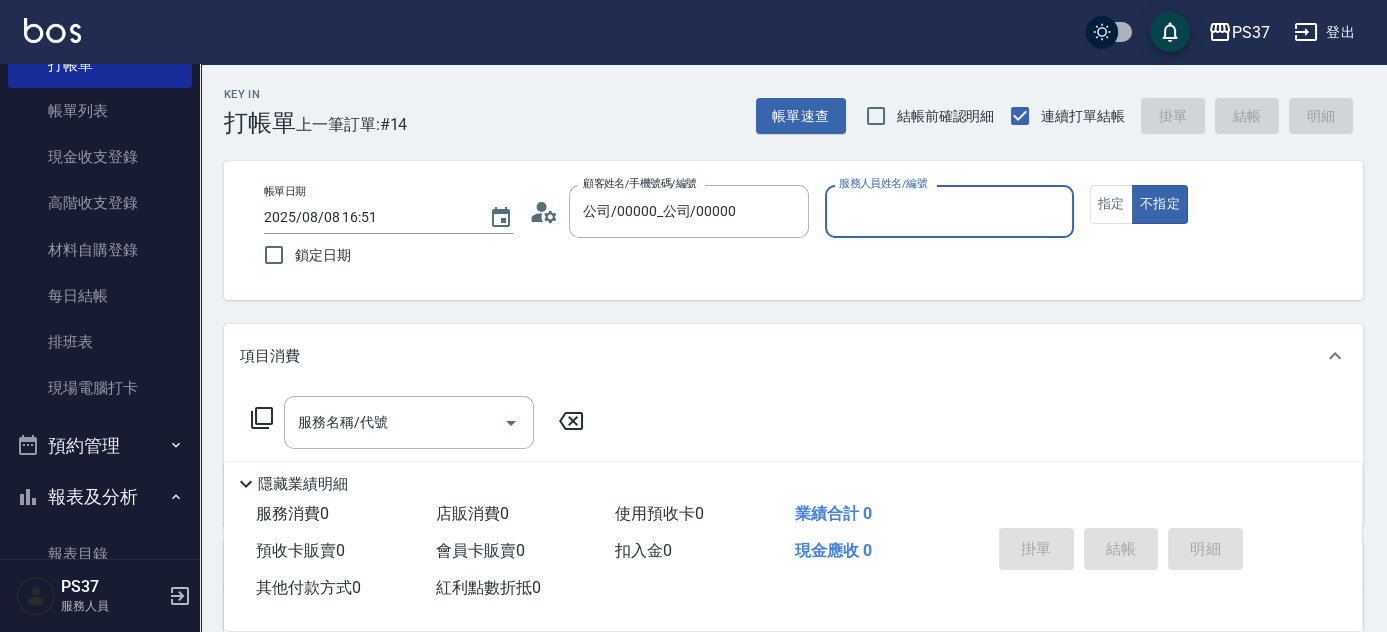 click on "服務人員姓名/編號" at bounding box center (949, 211) 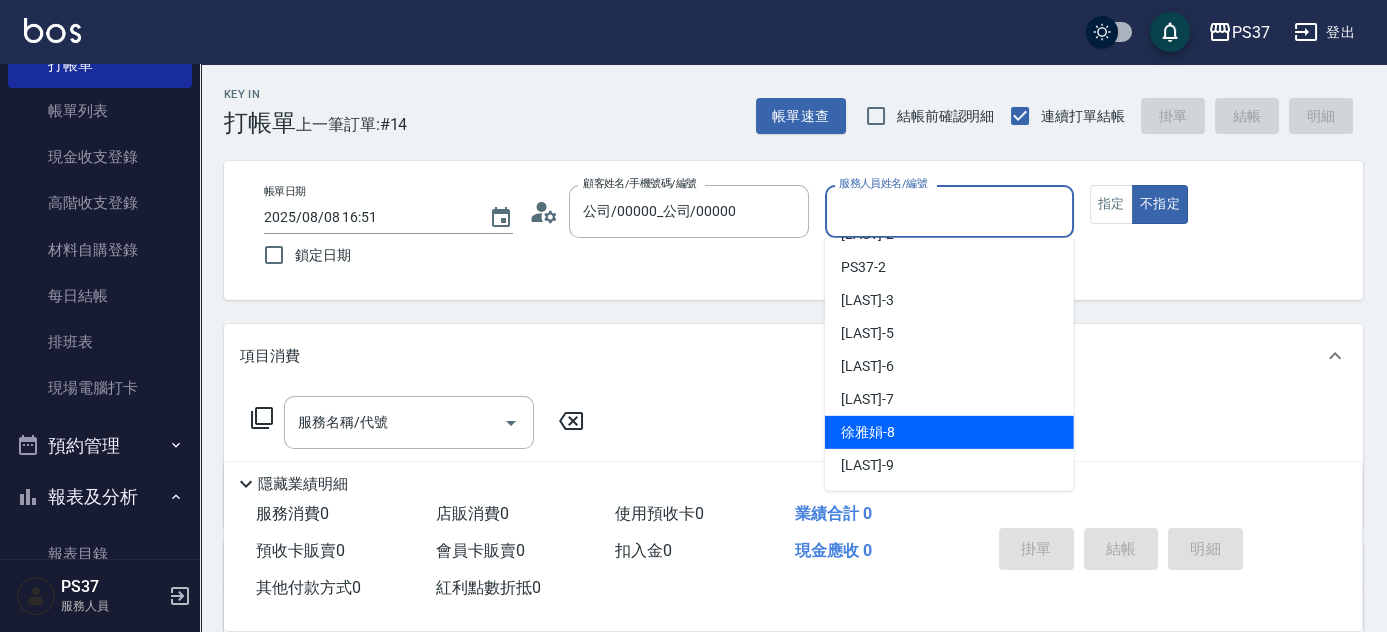 scroll, scrollTop: 90, scrollLeft: 0, axis: vertical 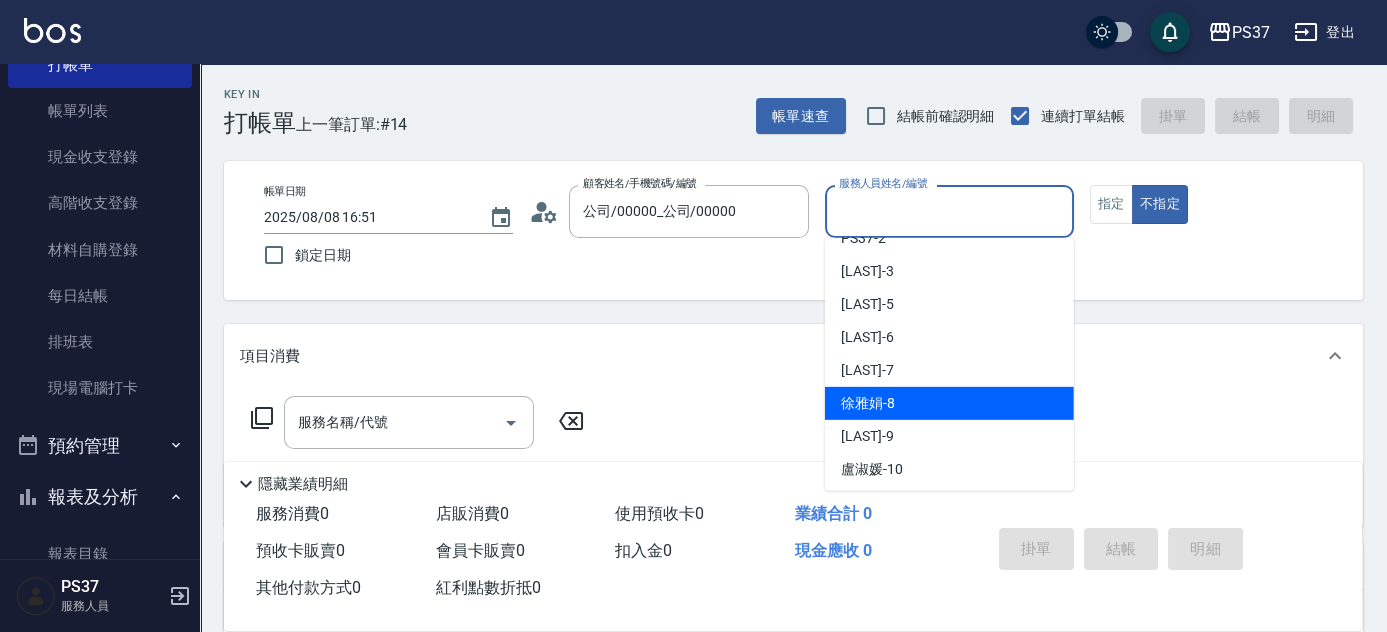 click on "[LAST] -8" at bounding box center [949, 403] 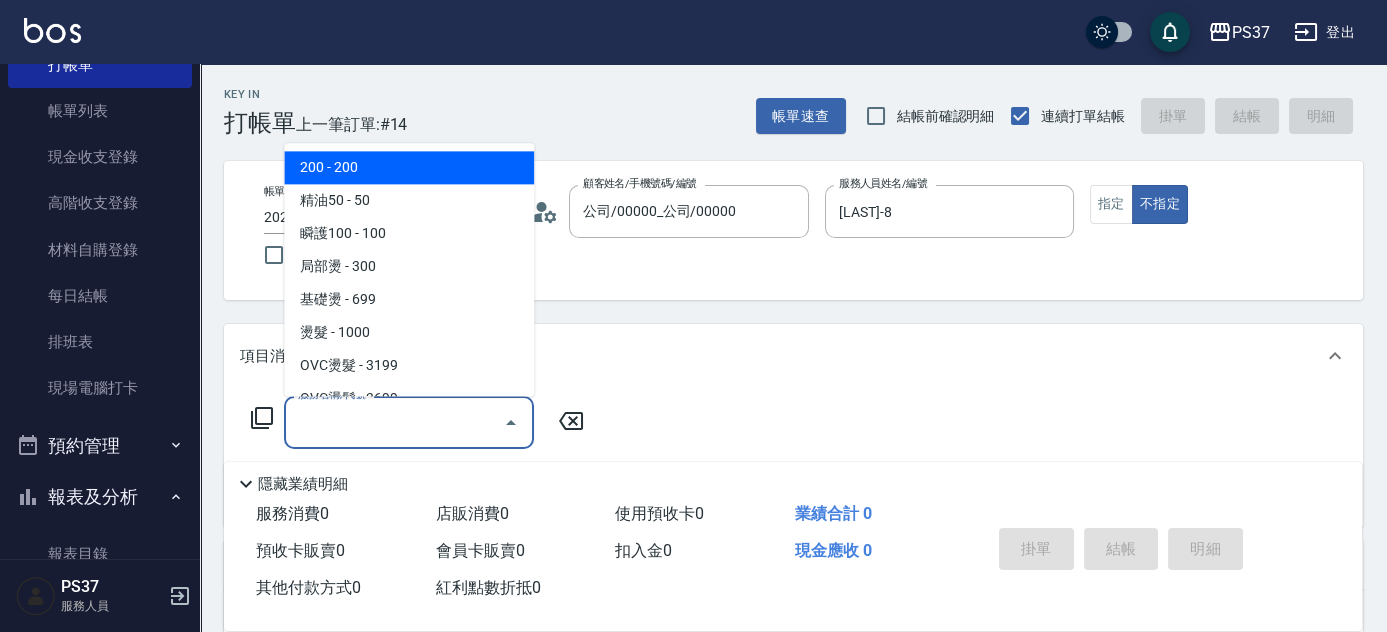 click on "服務名稱/代號" at bounding box center (394, 422) 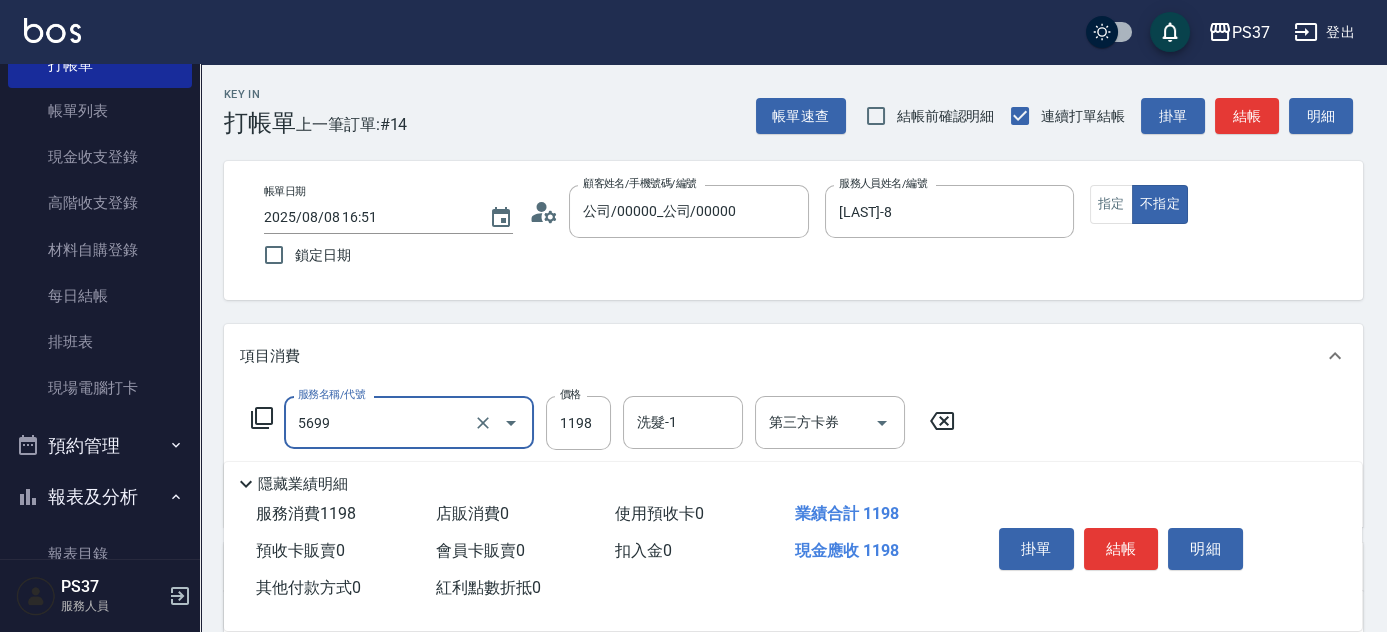 type on "水沁涼套餐(5699)" 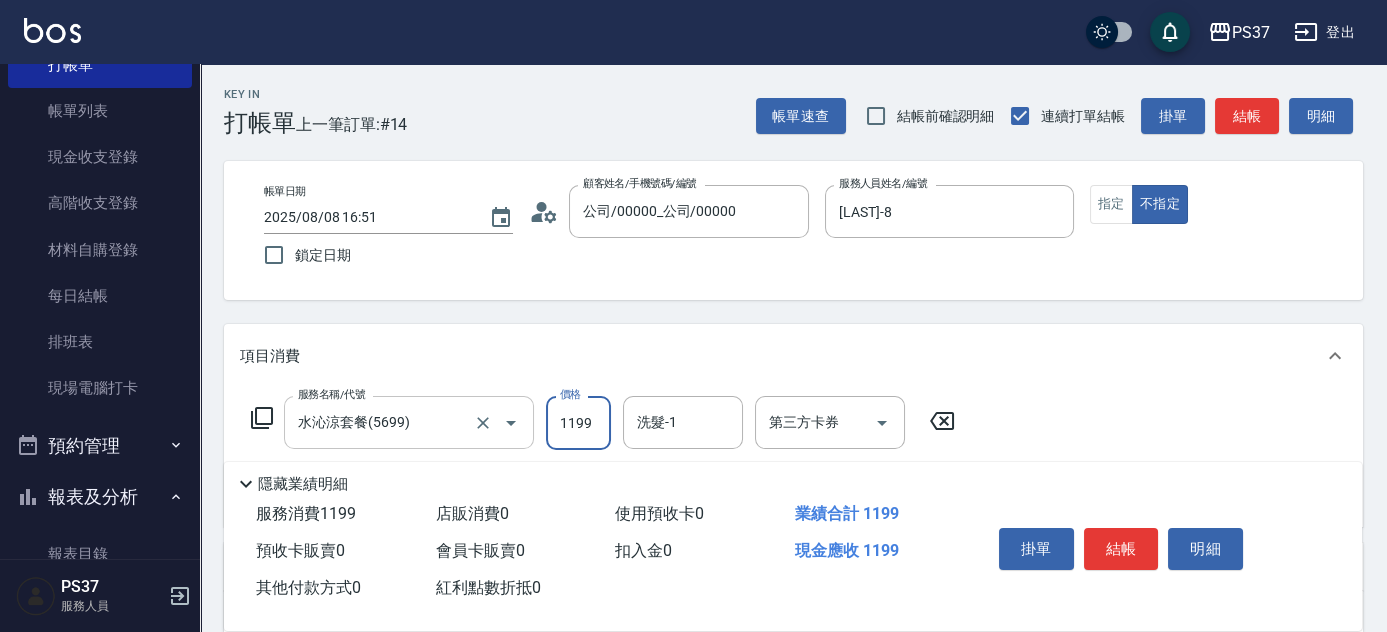 type on "1199" 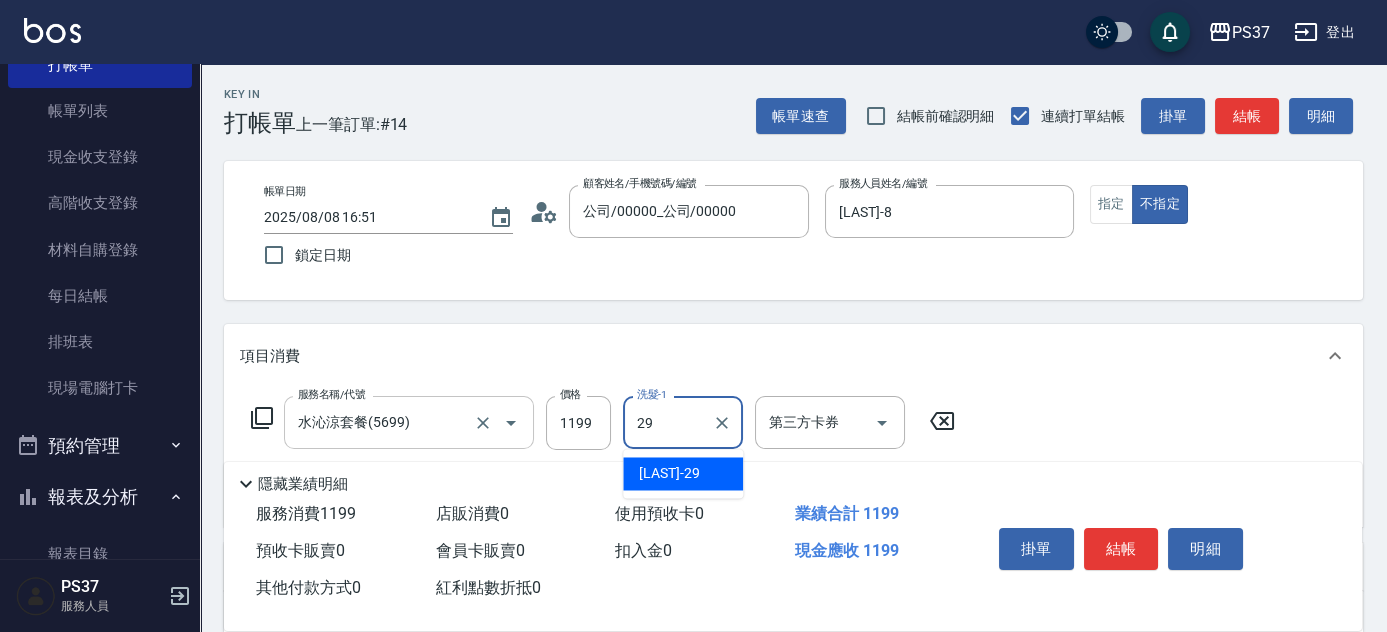 type on "[LAST]-29" 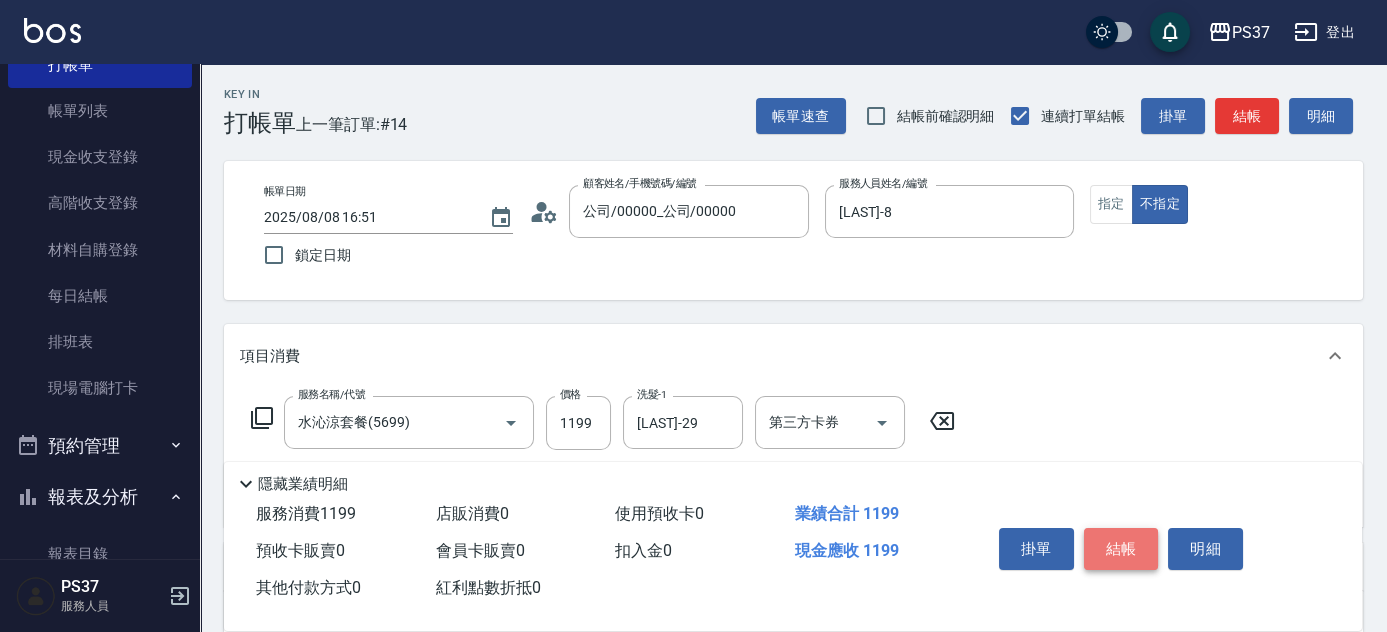 click on "結帳" at bounding box center [1121, 549] 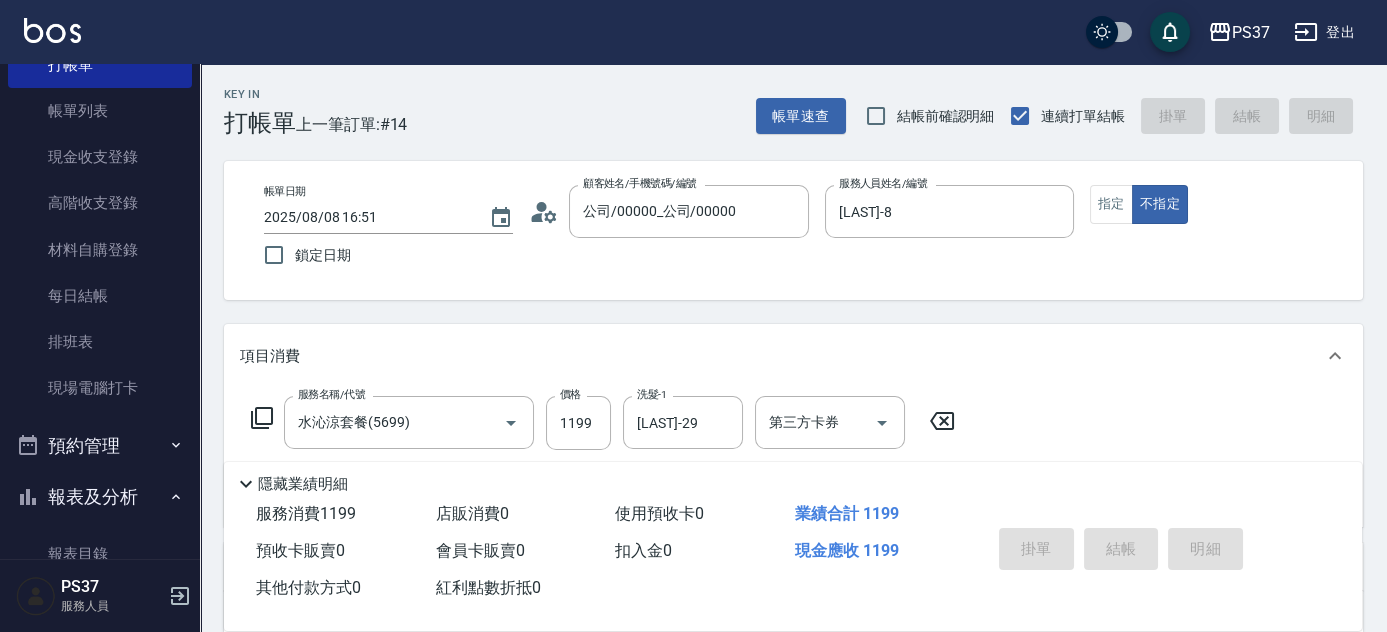 type 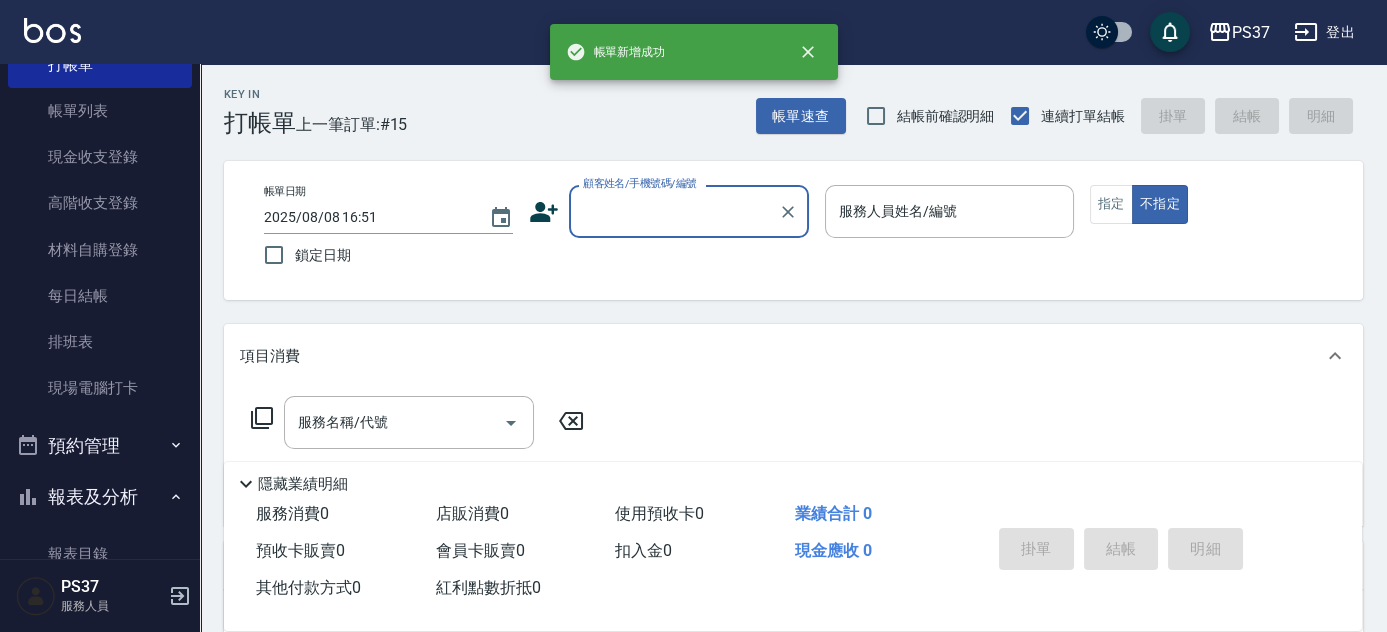 click on "顧客姓名/手機號碼/編號" at bounding box center (674, 211) 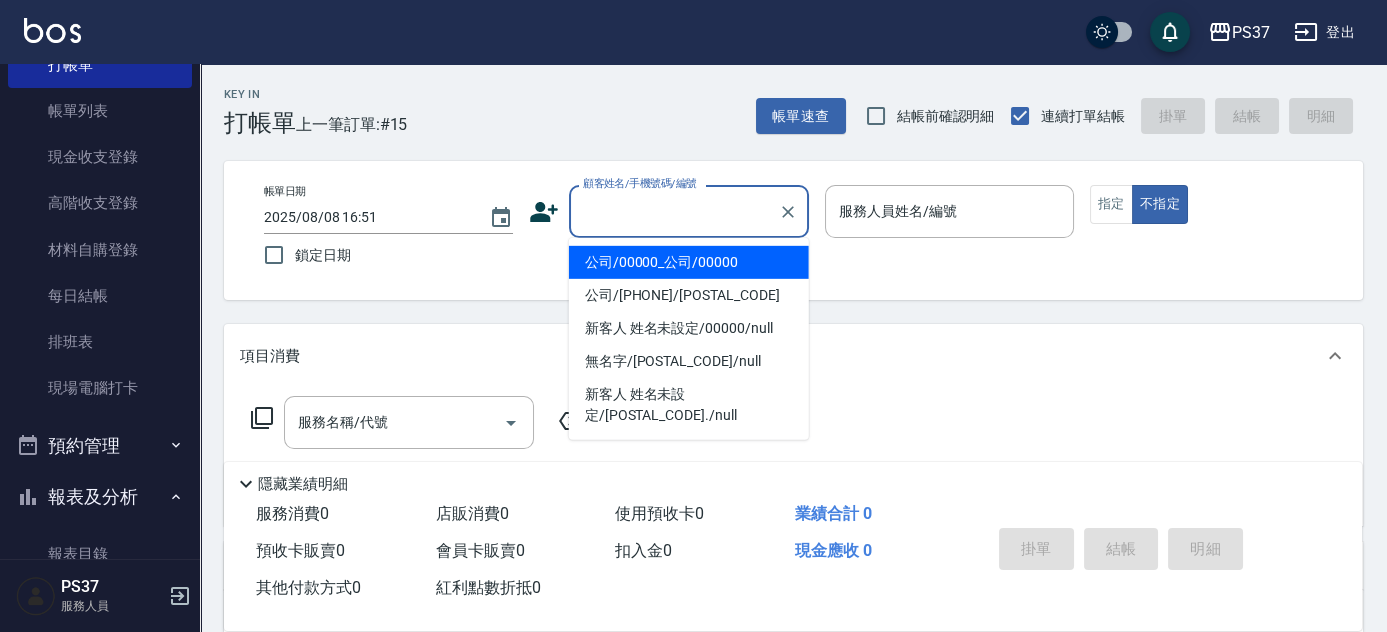 drag, startPoint x: 704, startPoint y: 263, endPoint x: 845, endPoint y: 219, distance: 147.7058 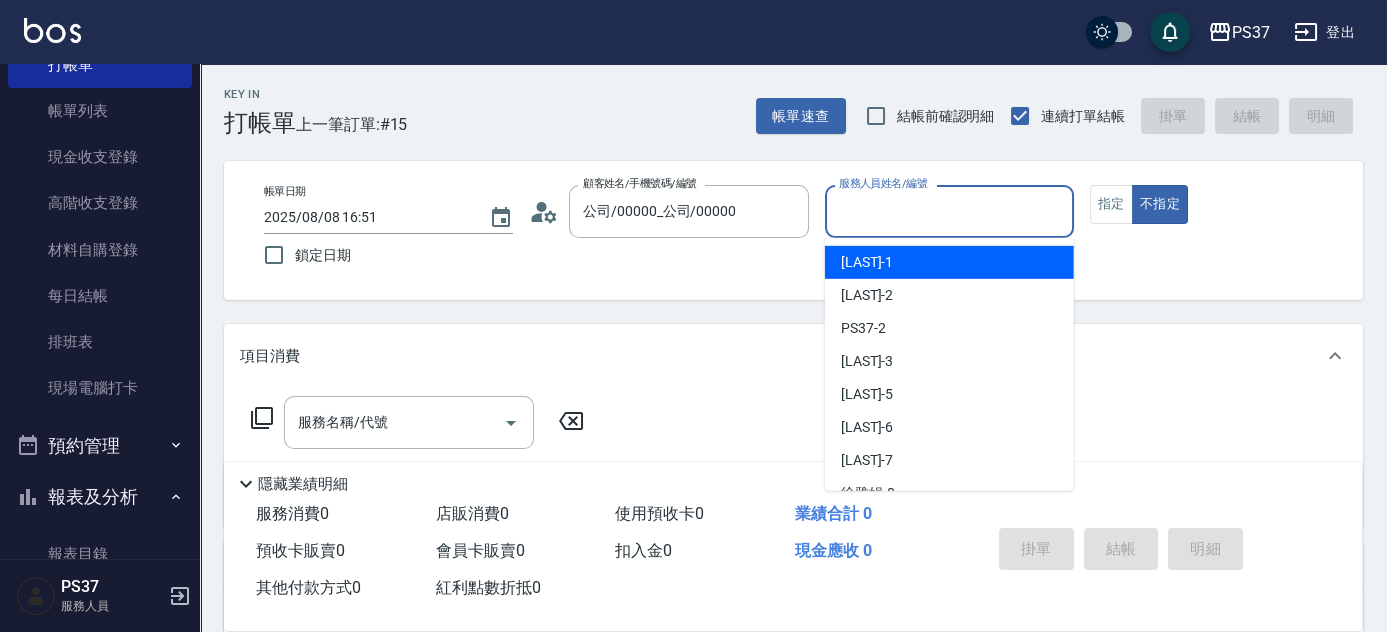 click on "服務人員姓名/編號" at bounding box center [949, 211] 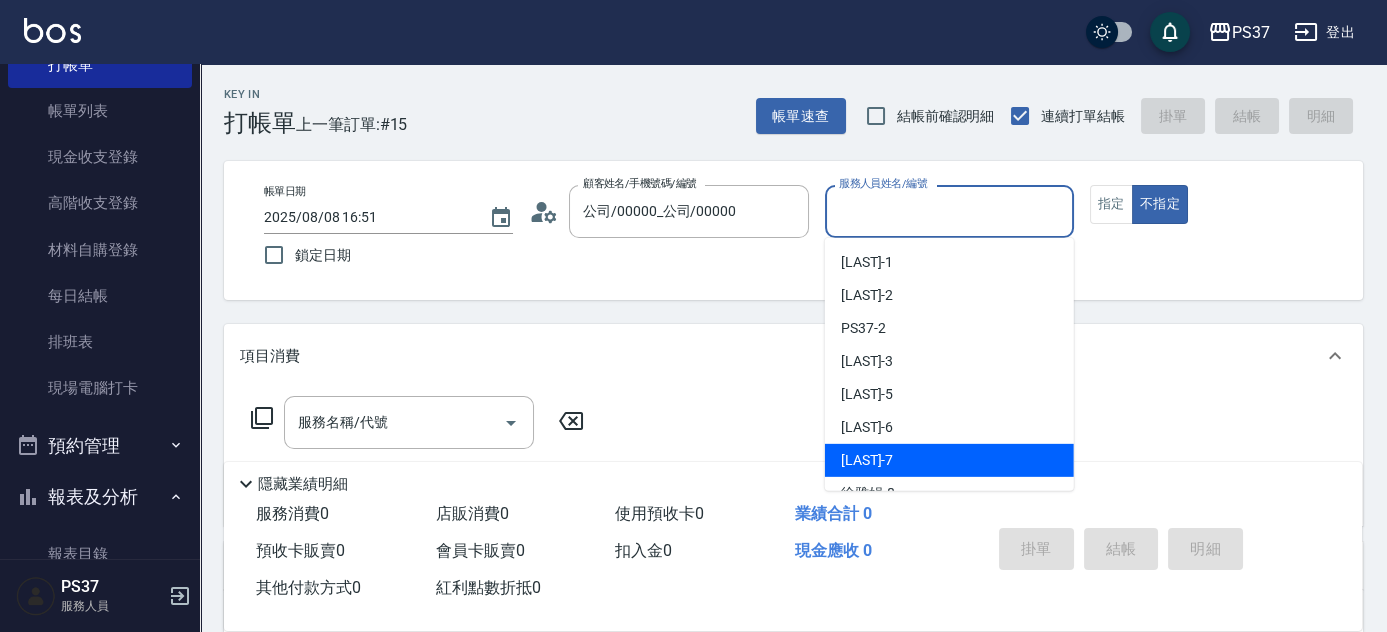 click on "[LAST]-7" at bounding box center (949, 460) 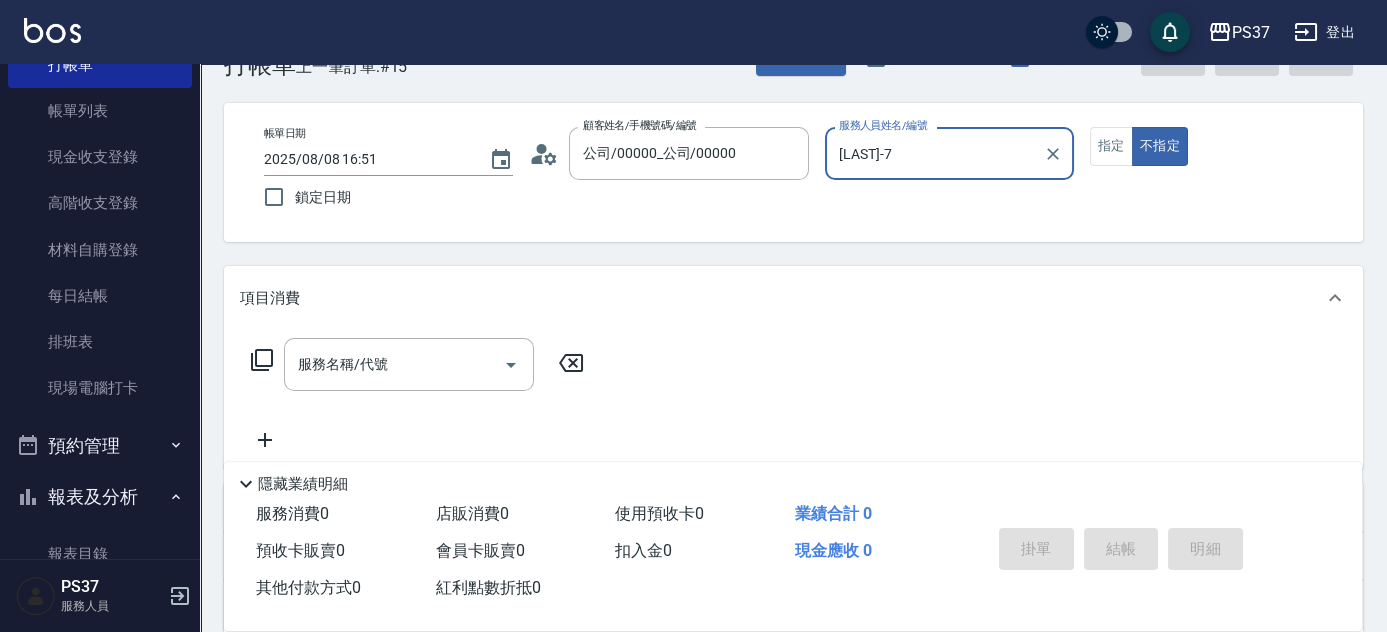 scroll, scrollTop: 90, scrollLeft: 0, axis: vertical 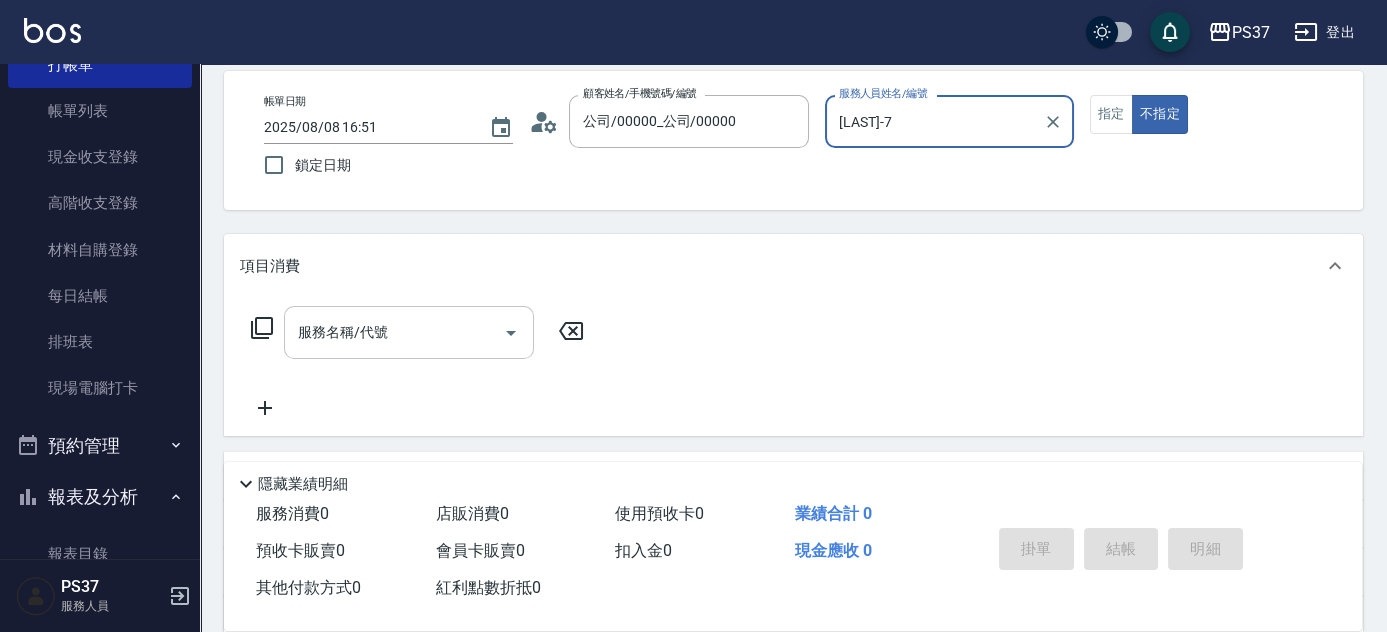 click on "服務名稱/代號" at bounding box center (394, 332) 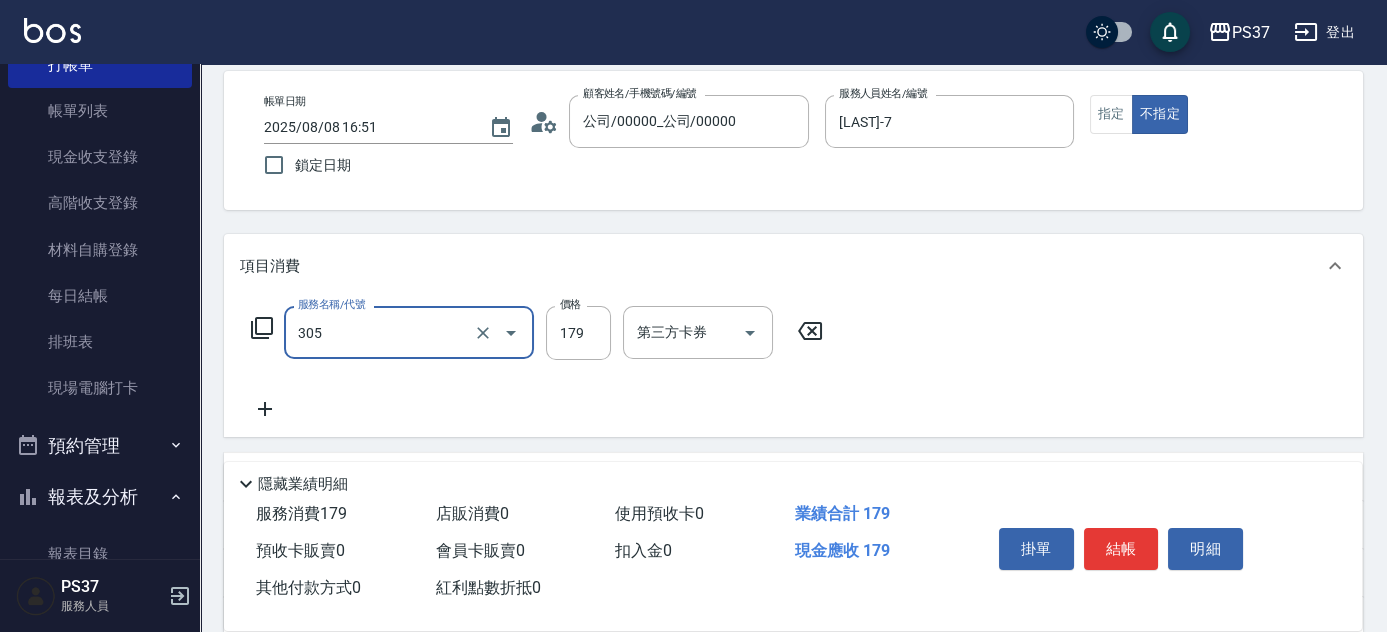 type on "剪髮(305)" 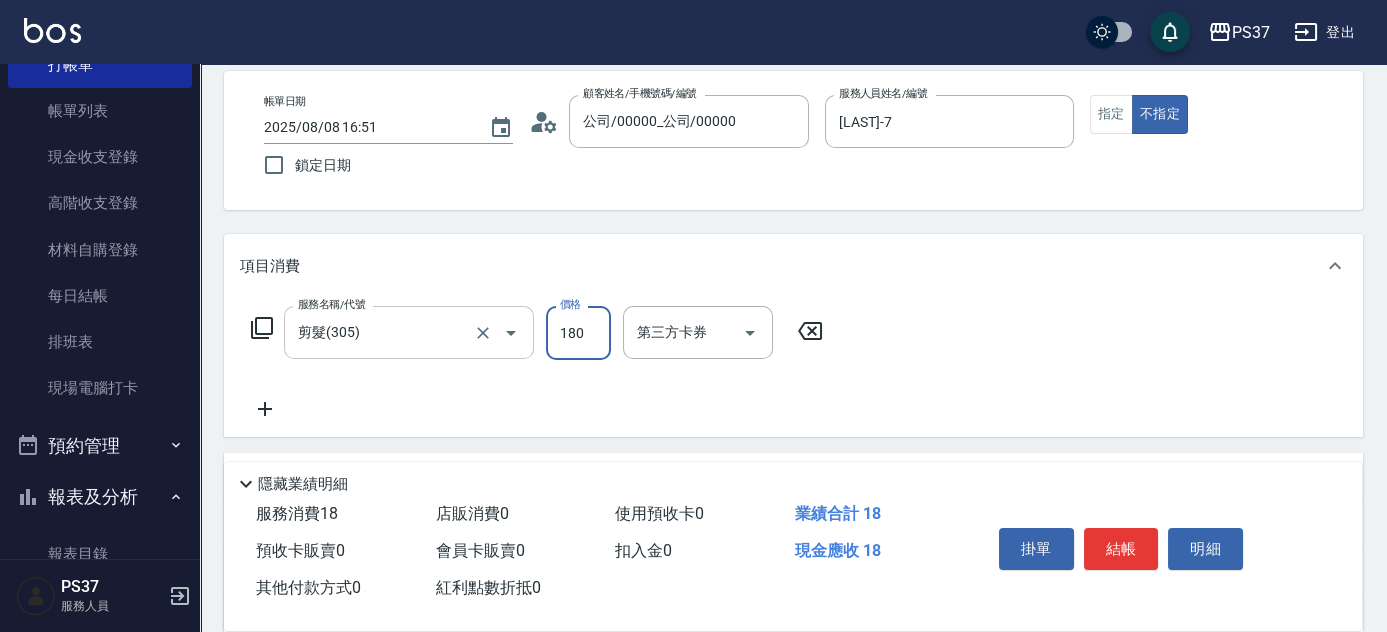 type on "180" 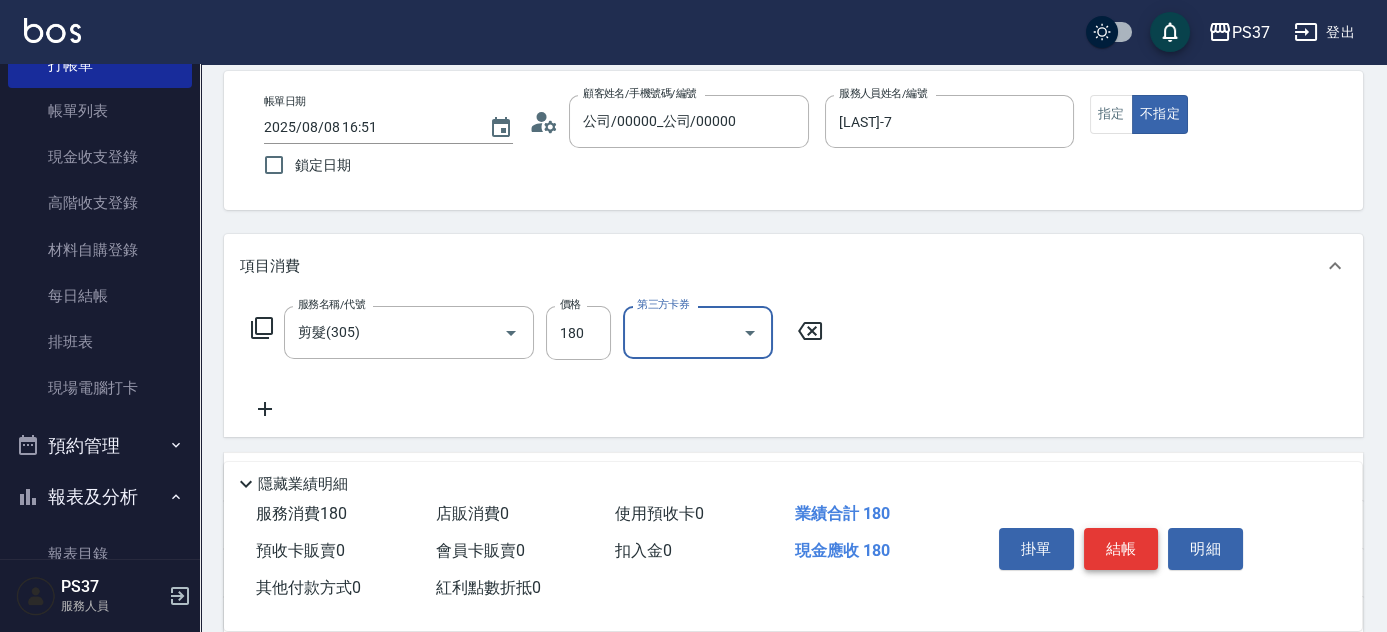 click on "結帳" at bounding box center (1121, 549) 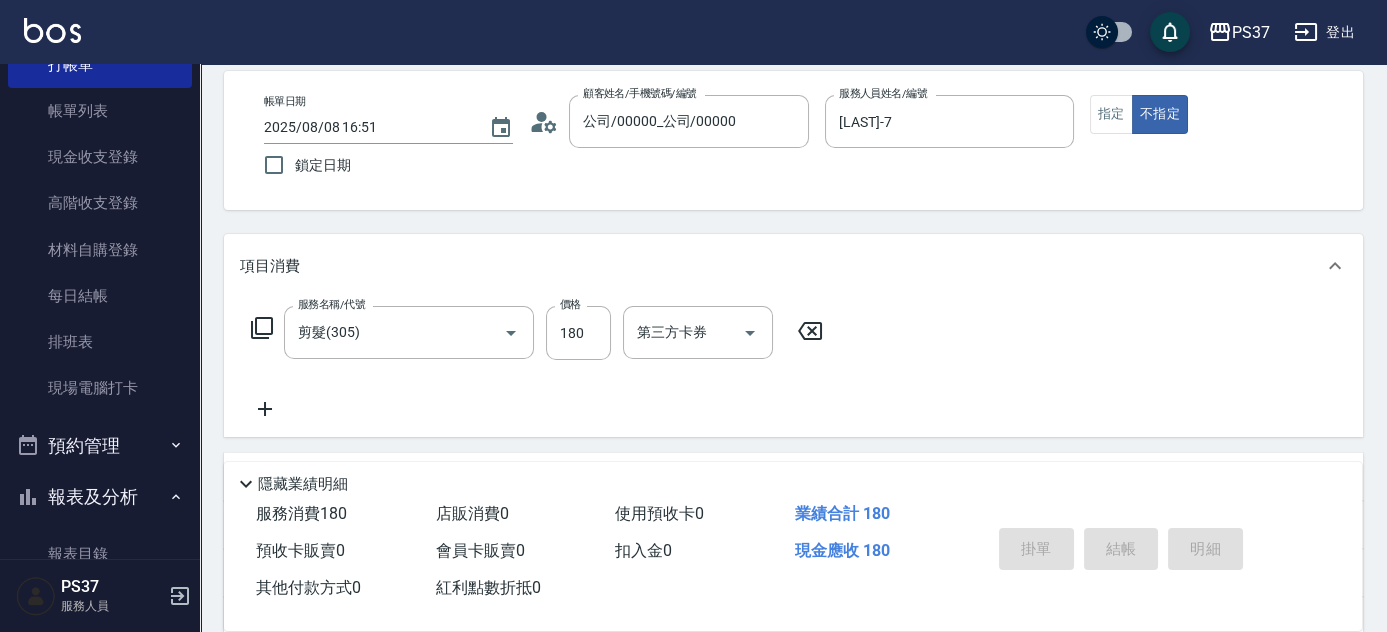 type on "2025/08/08 16:52" 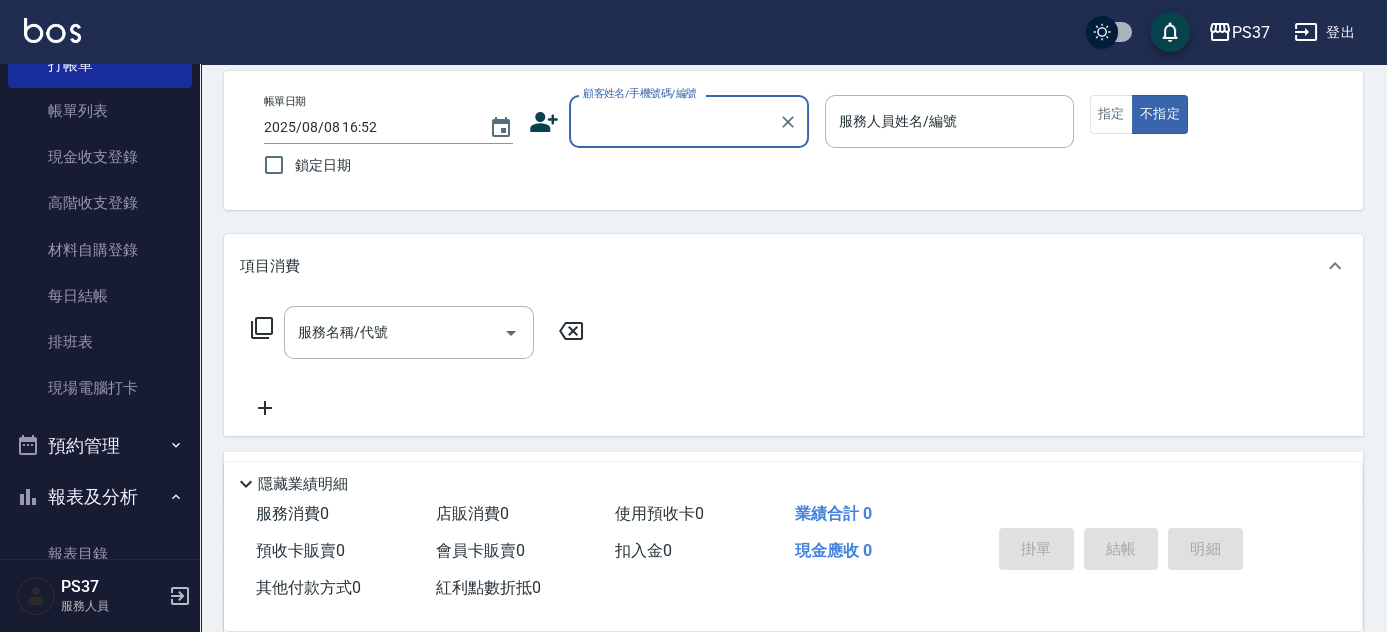 click on "顧客姓名/手機號碼/編號" at bounding box center (674, 121) 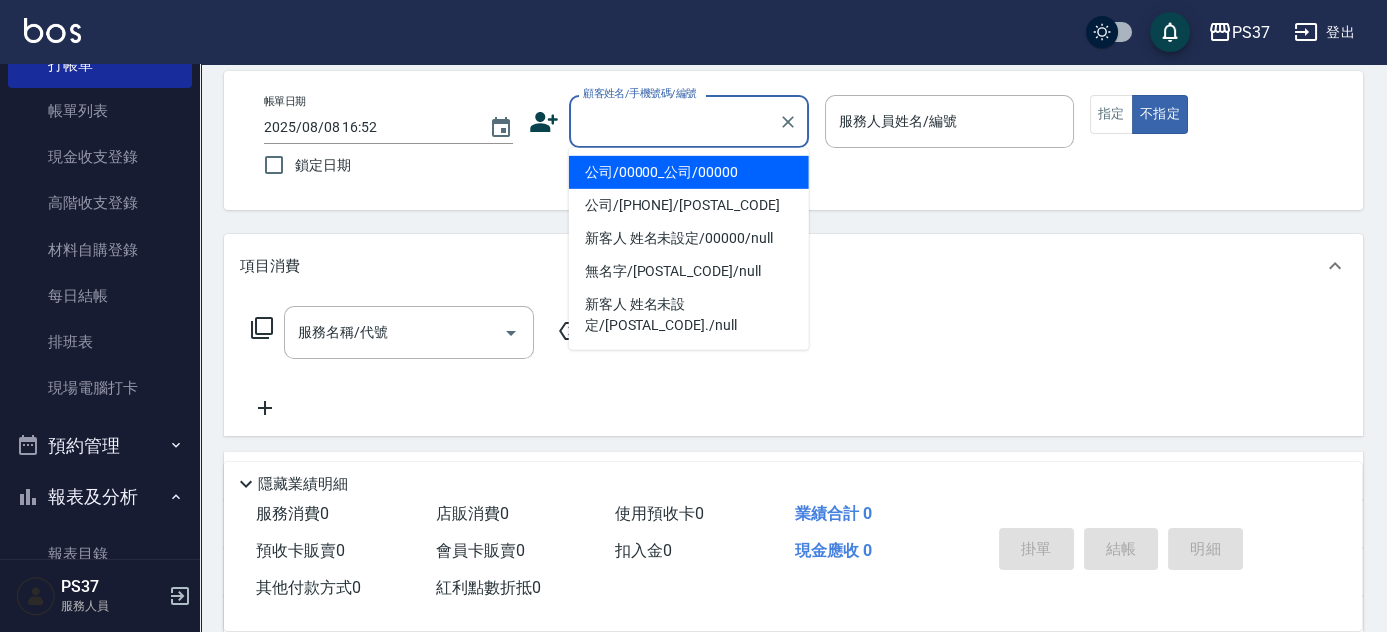 click on "公司/00000_公司/00000" at bounding box center (689, 172) 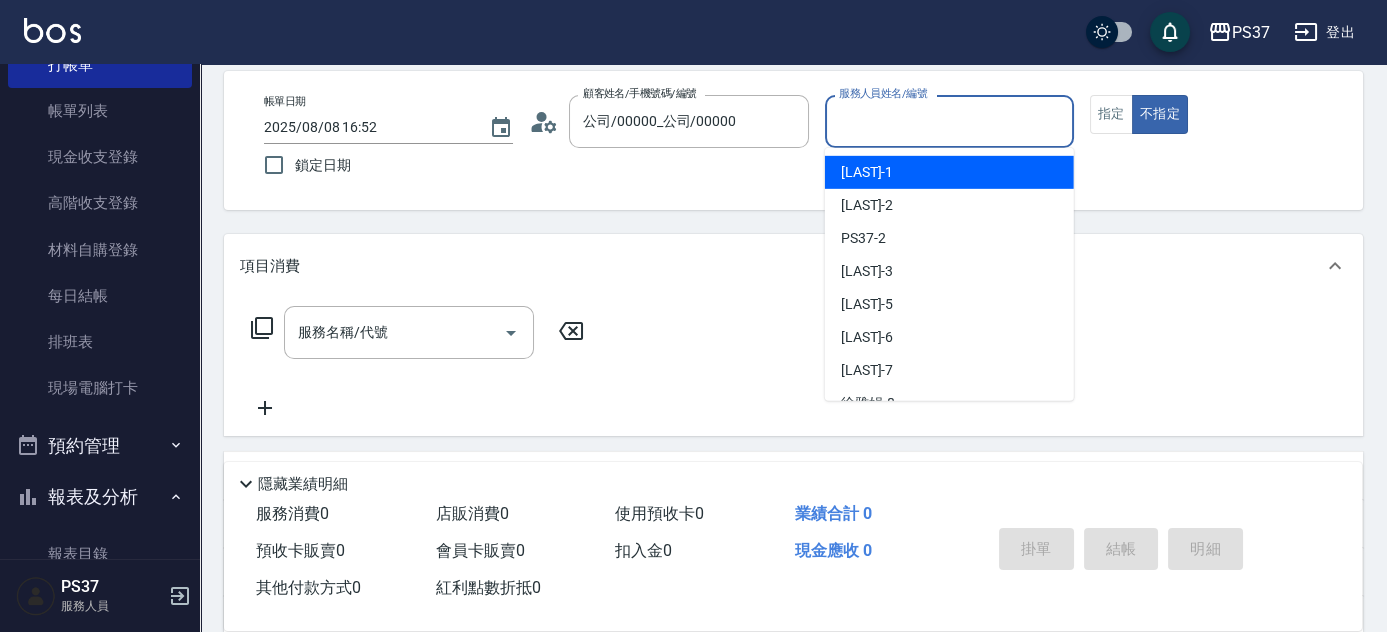 click on "服務人員姓名/編號" at bounding box center (949, 121) 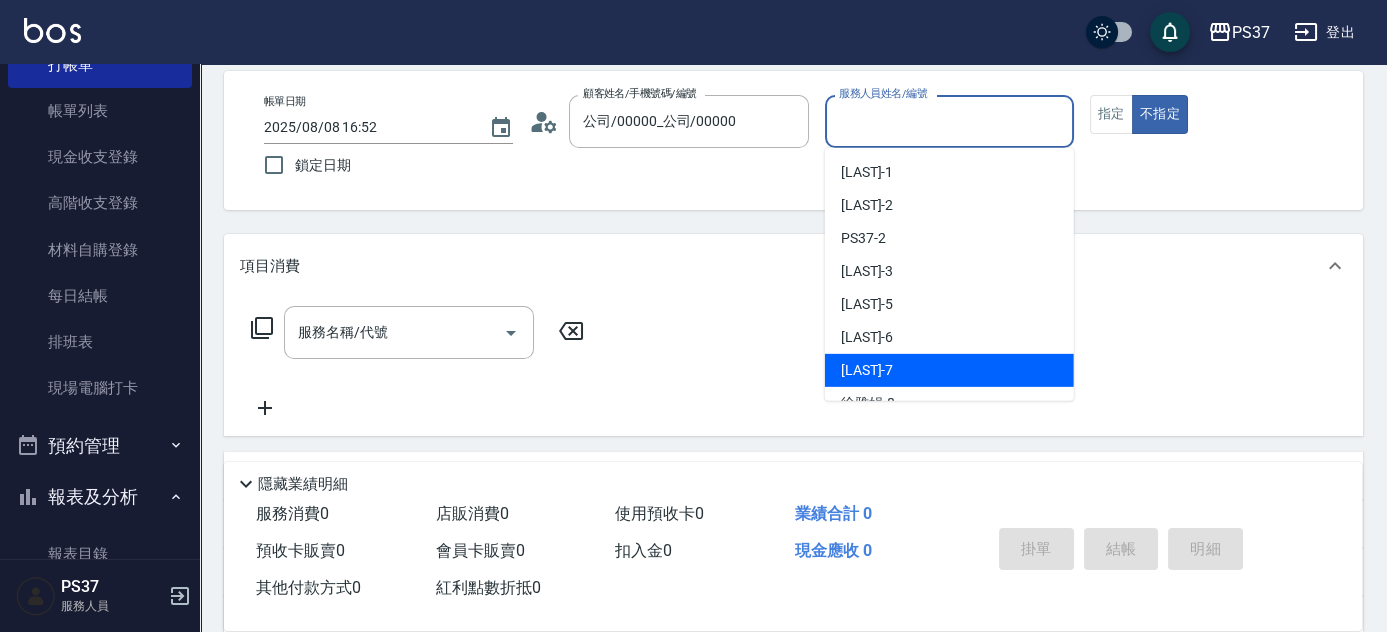 drag, startPoint x: 935, startPoint y: 364, endPoint x: 991, endPoint y: 270, distance: 109.41663 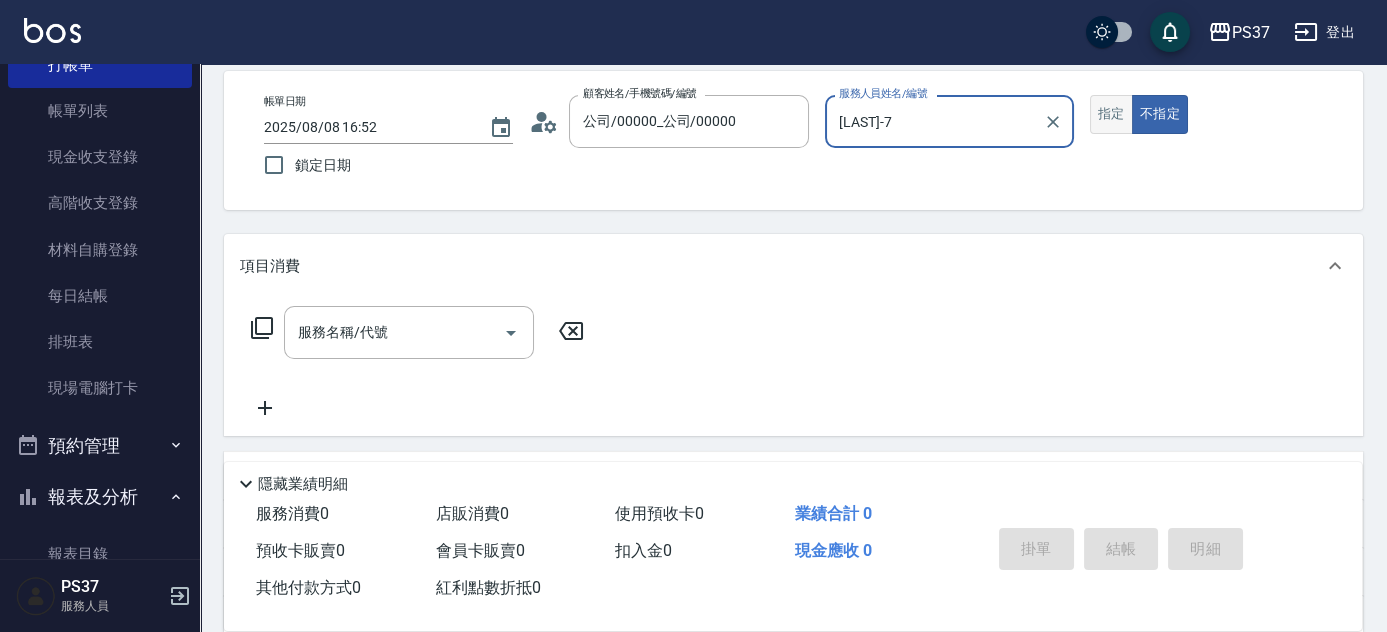 click on "指定" at bounding box center (1111, 114) 